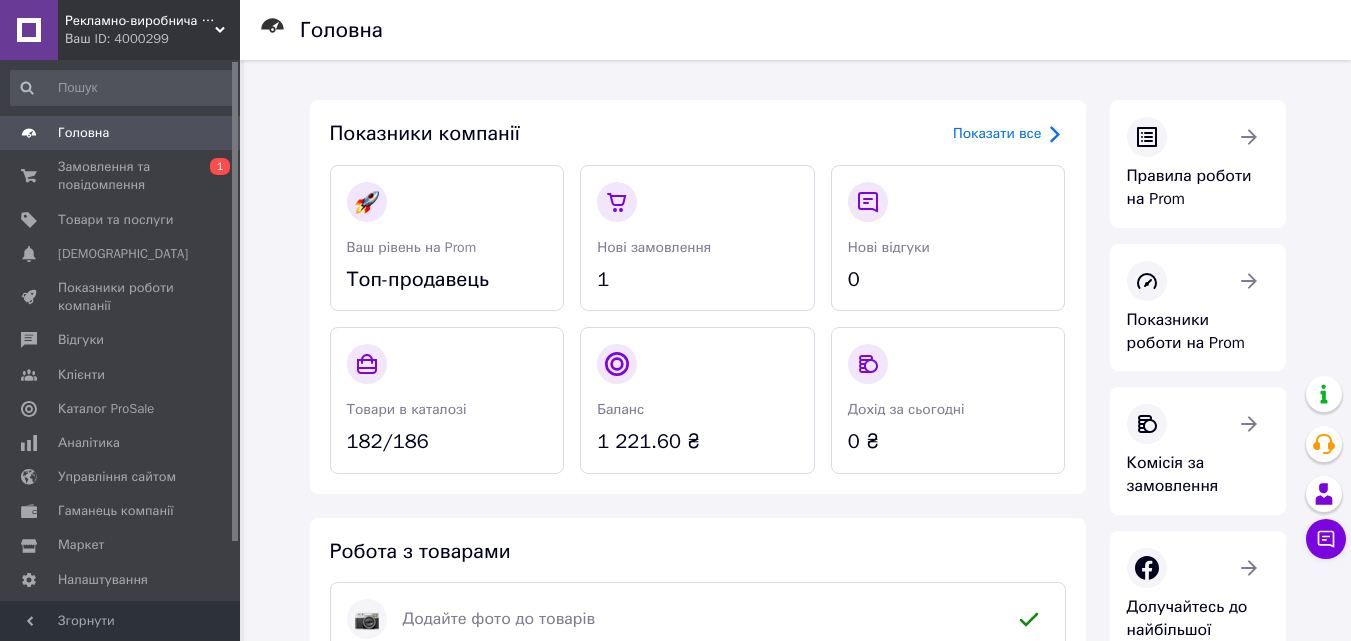 click on "Замовлення та повідомлення" at bounding box center (121, 176) 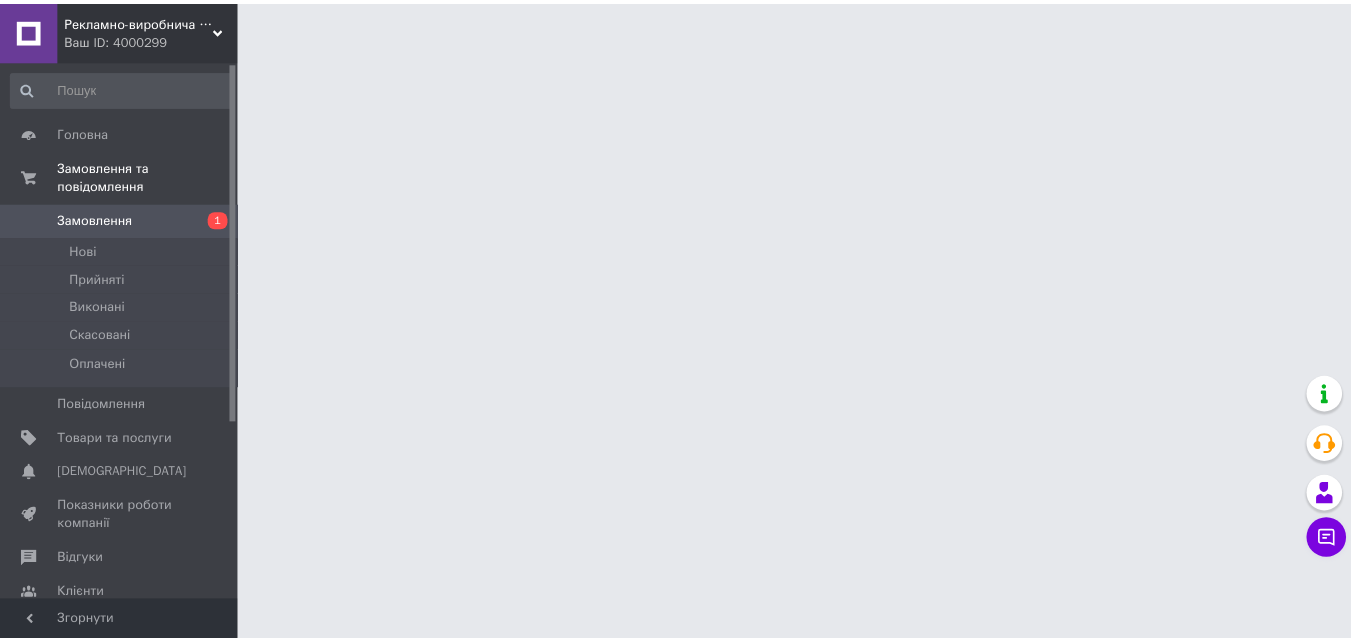scroll, scrollTop: 0, scrollLeft: 0, axis: both 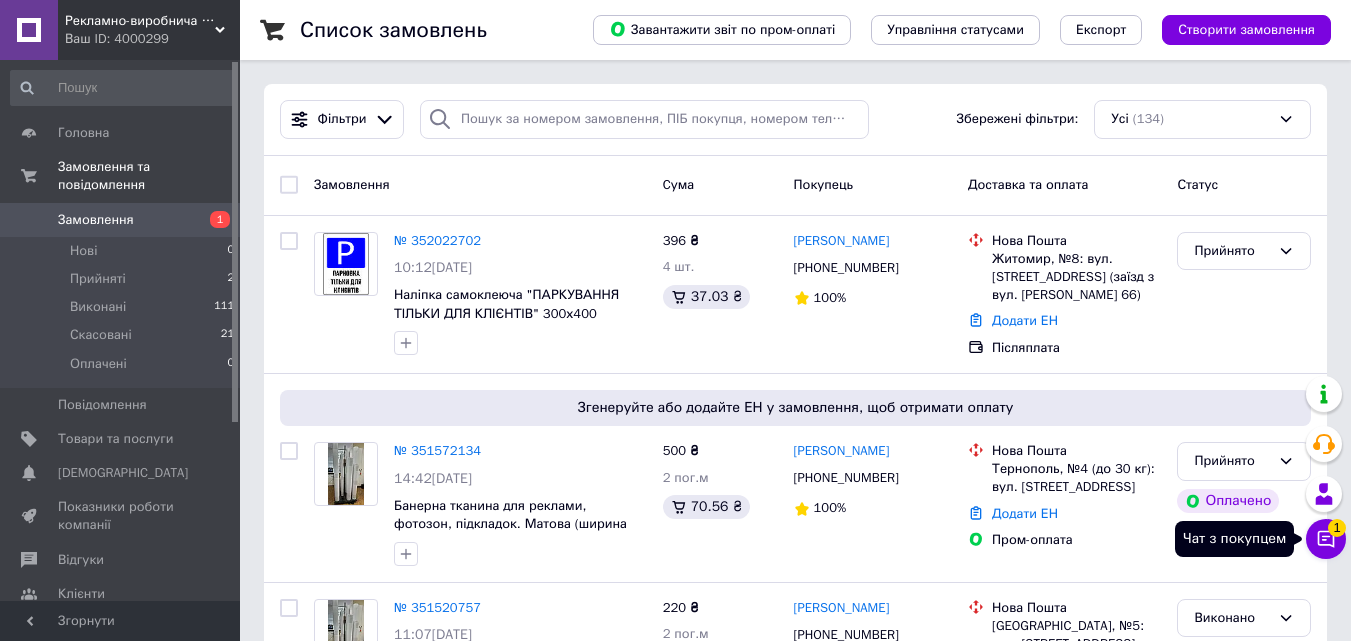 click 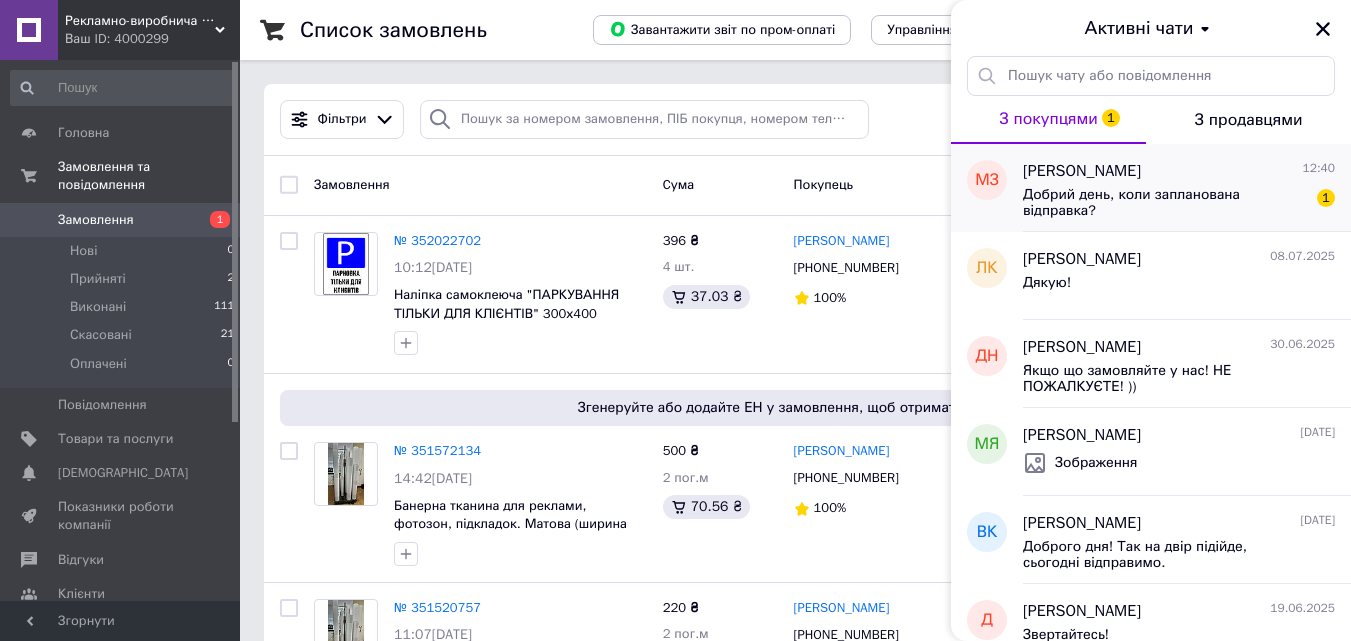 click on "Добрий день, коли запланована відправка?" at bounding box center (1165, 203) 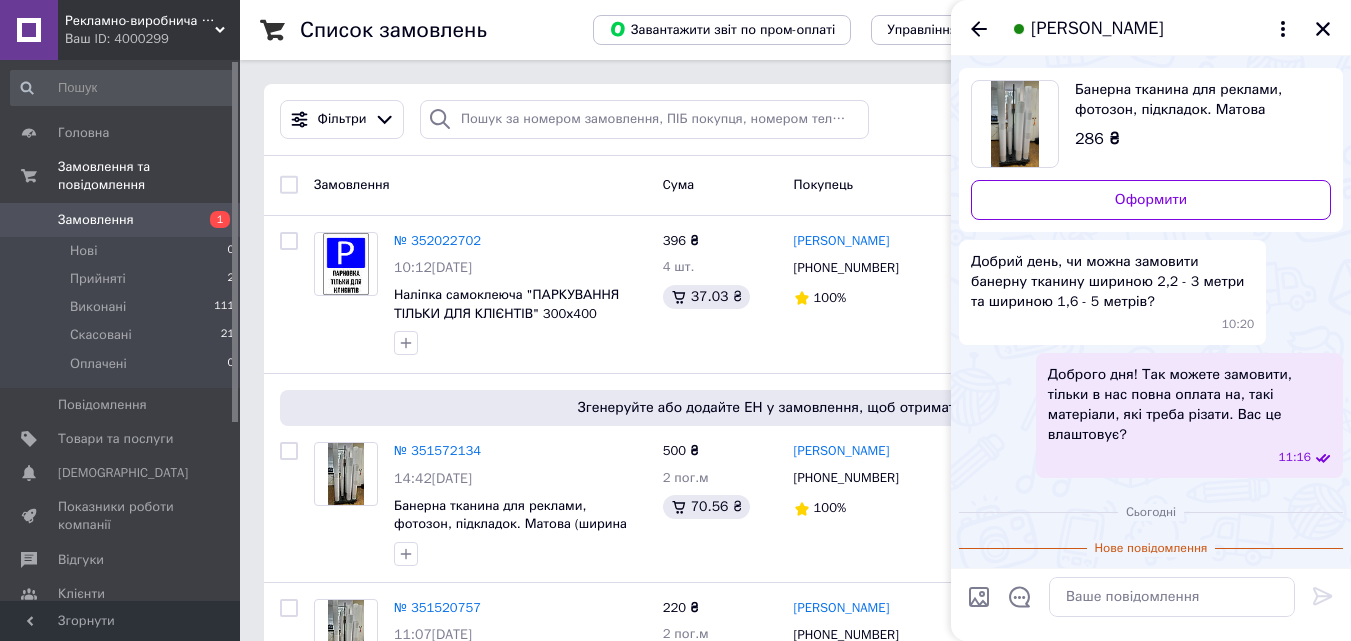 scroll, scrollTop: 30, scrollLeft: 0, axis: vertical 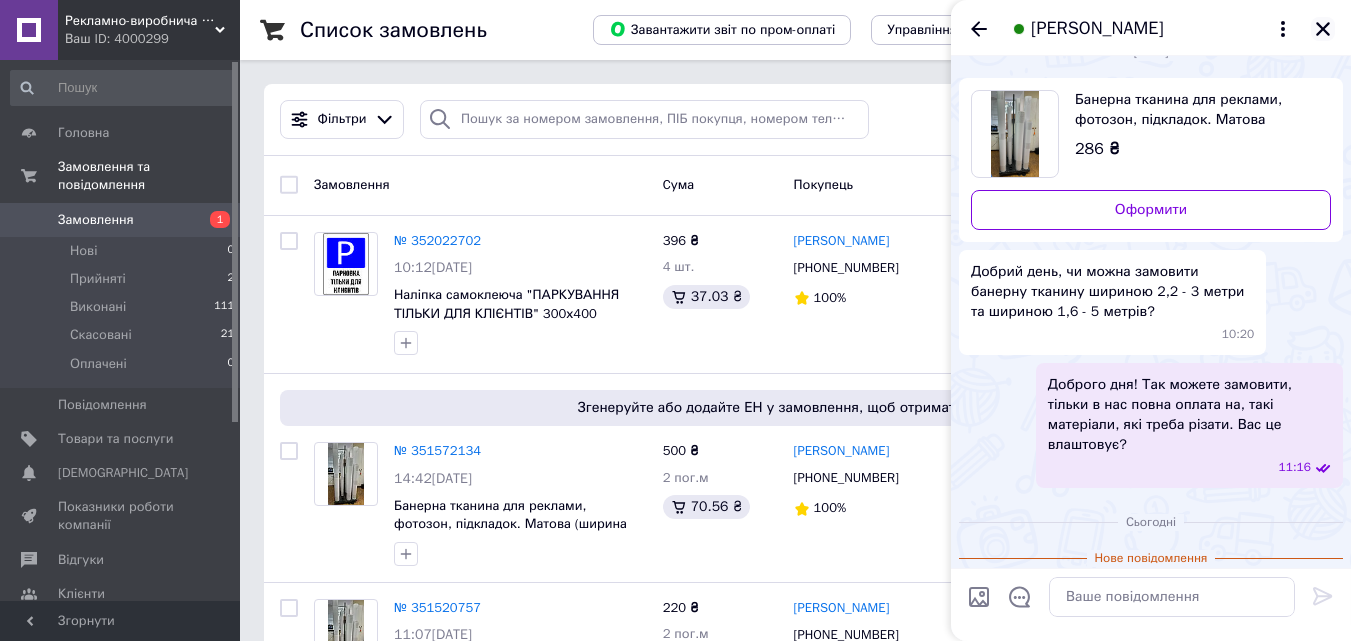 click 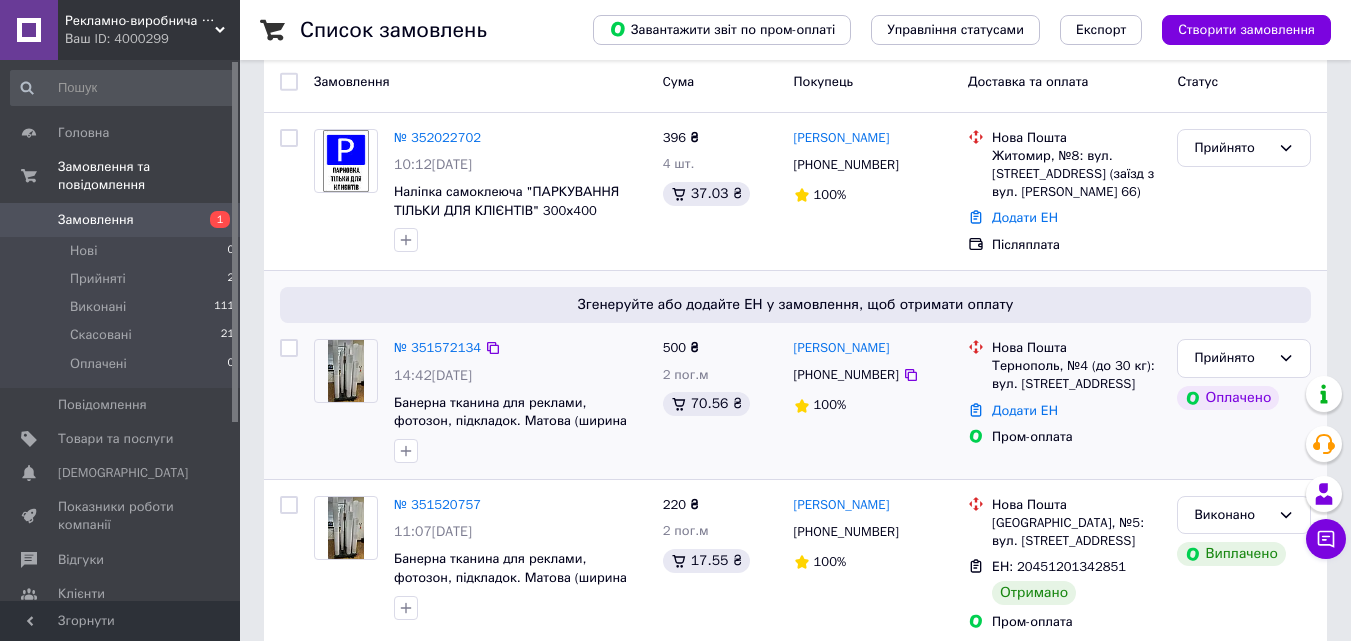 scroll, scrollTop: 200, scrollLeft: 0, axis: vertical 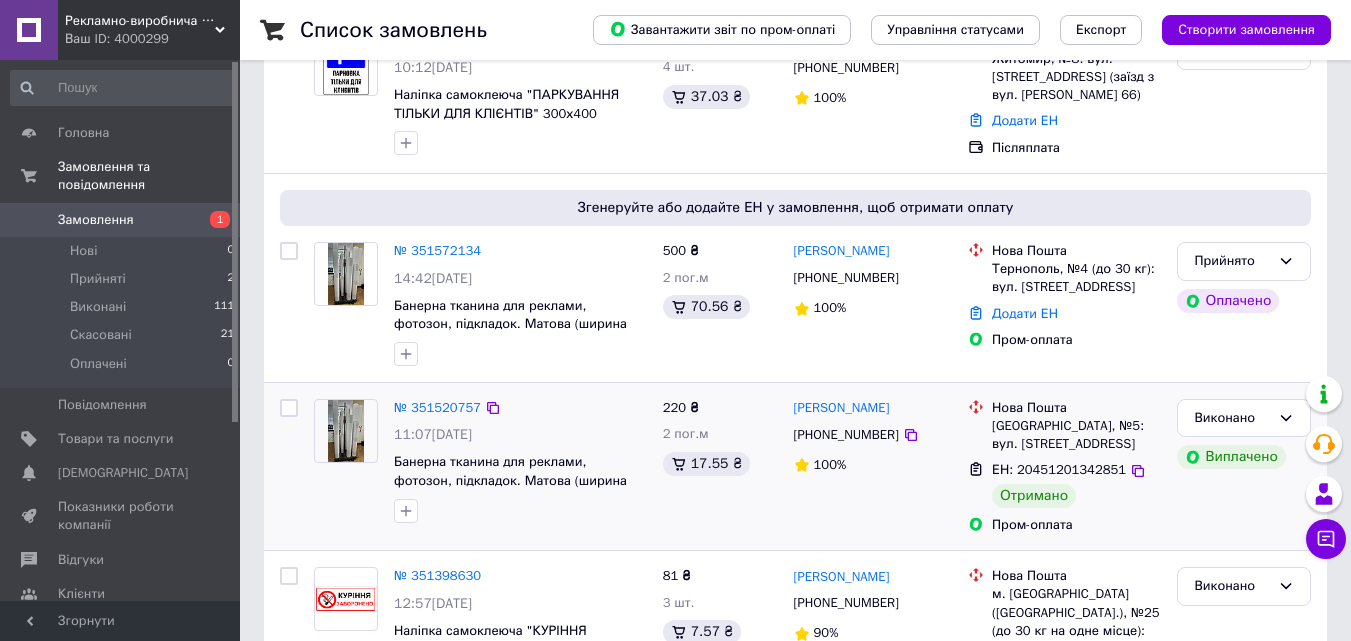 click at bounding box center [345, 431] 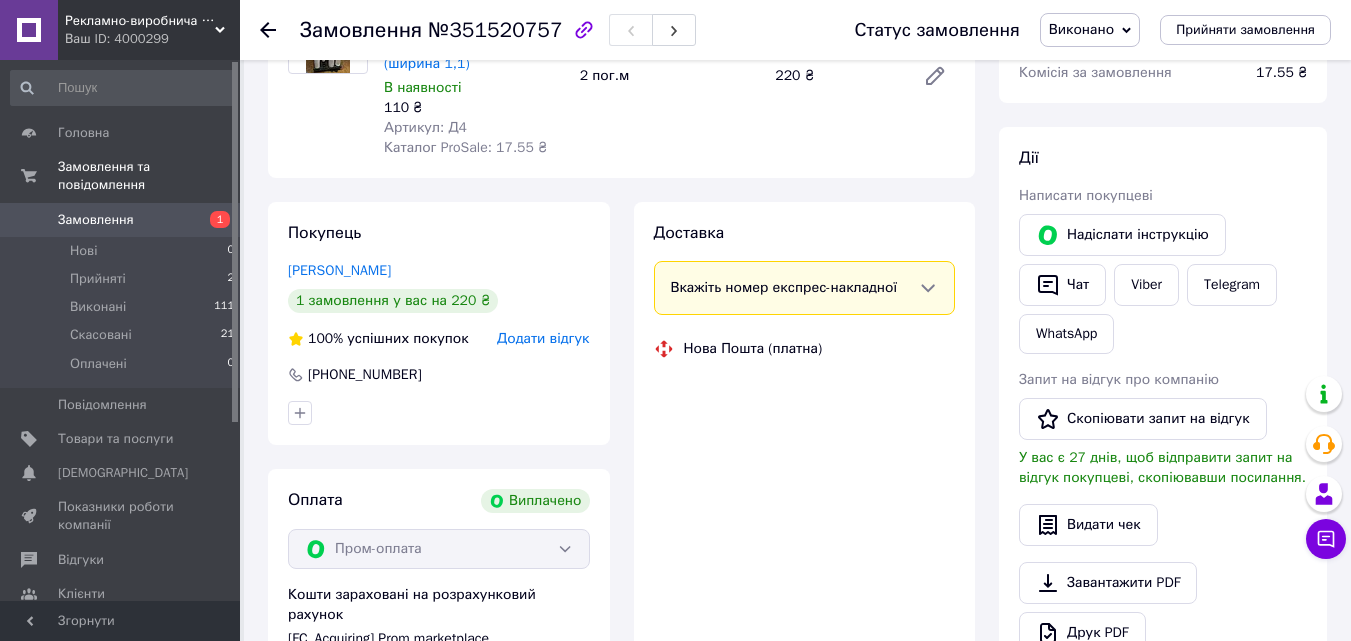 scroll, scrollTop: 317, scrollLeft: 0, axis: vertical 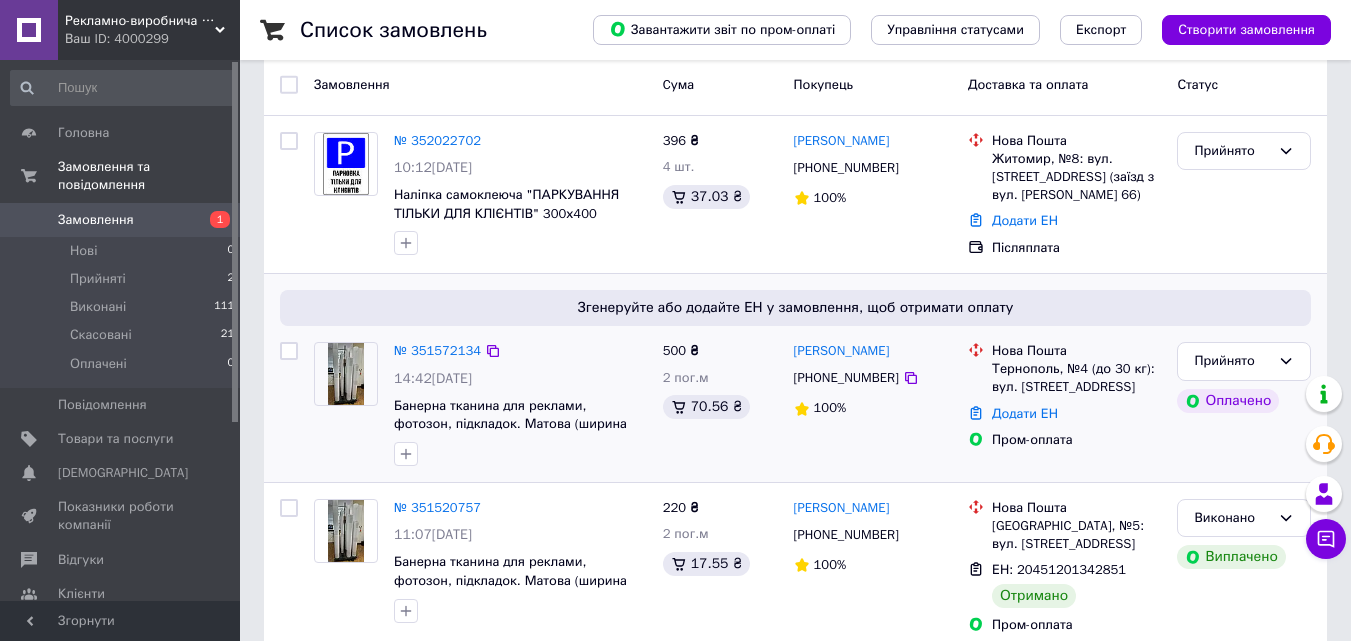 click at bounding box center [346, 374] 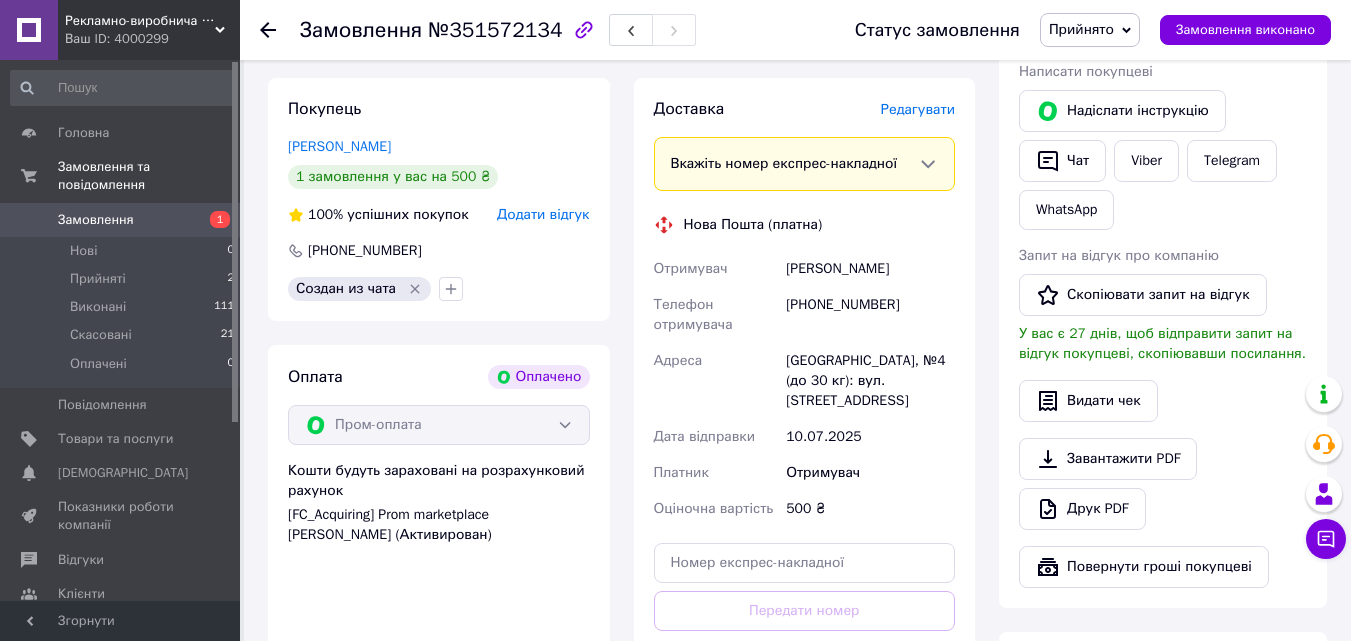 scroll, scrollTop: 855, scrollLeft: 0, axis: vertical 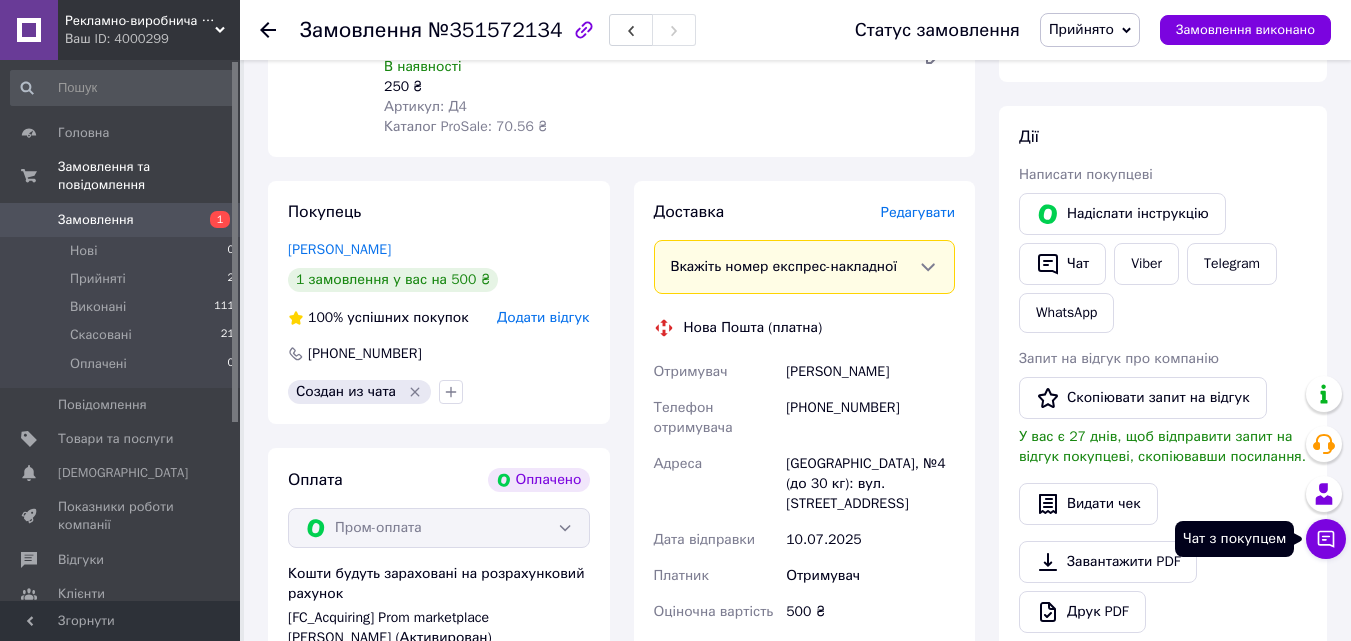 click on "Чат з покупцем" at bounding box center [1326, 539] 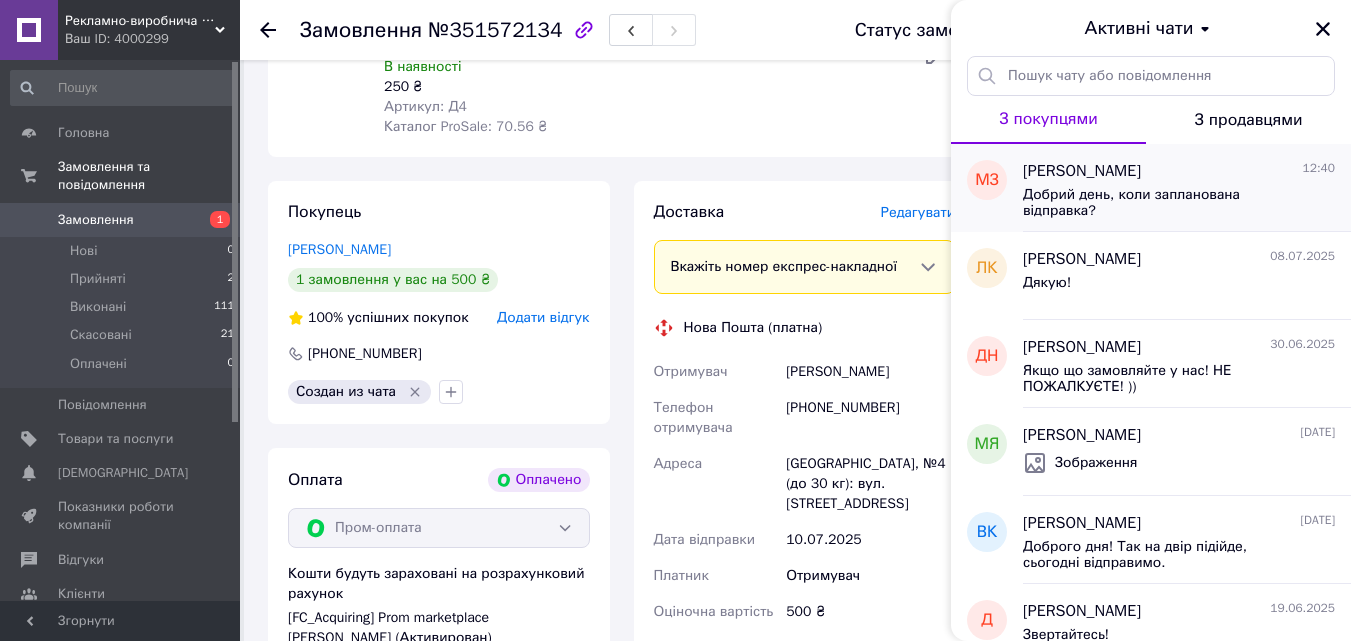 click on "Добрий день, коли запланована відправка?" at bounding box center (1165, 203) 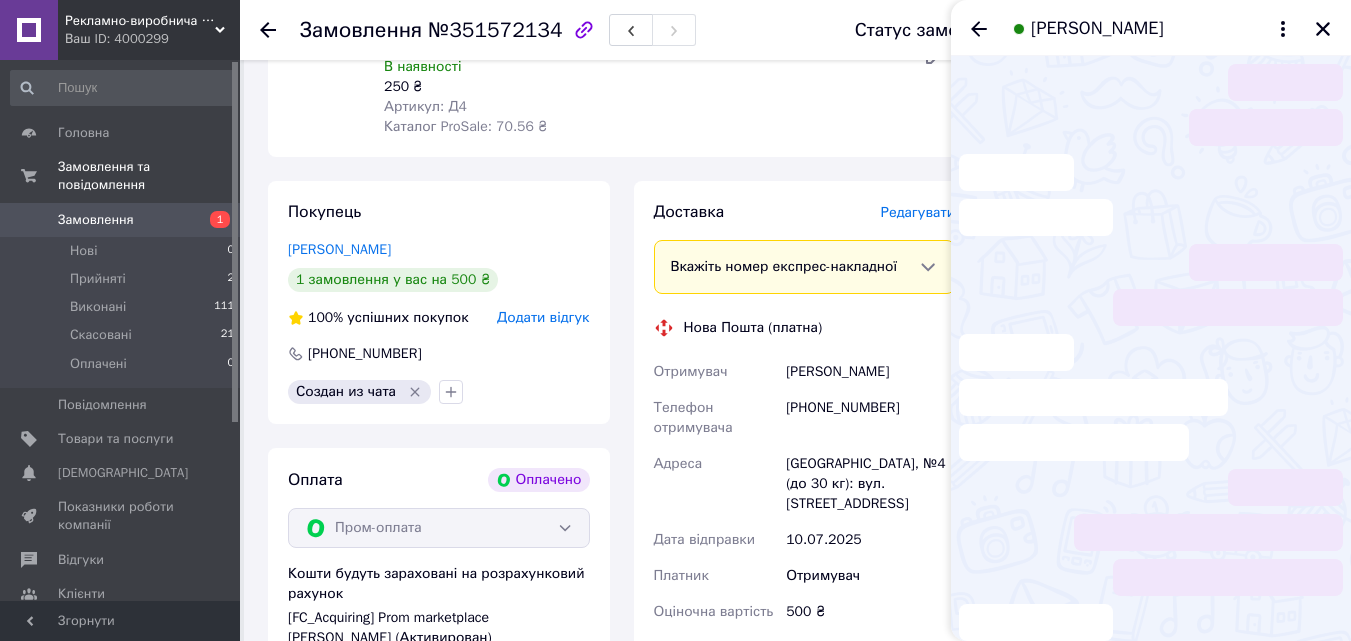 scroll, scrollTop: 63, scrollLeft: 0, axis: vertical 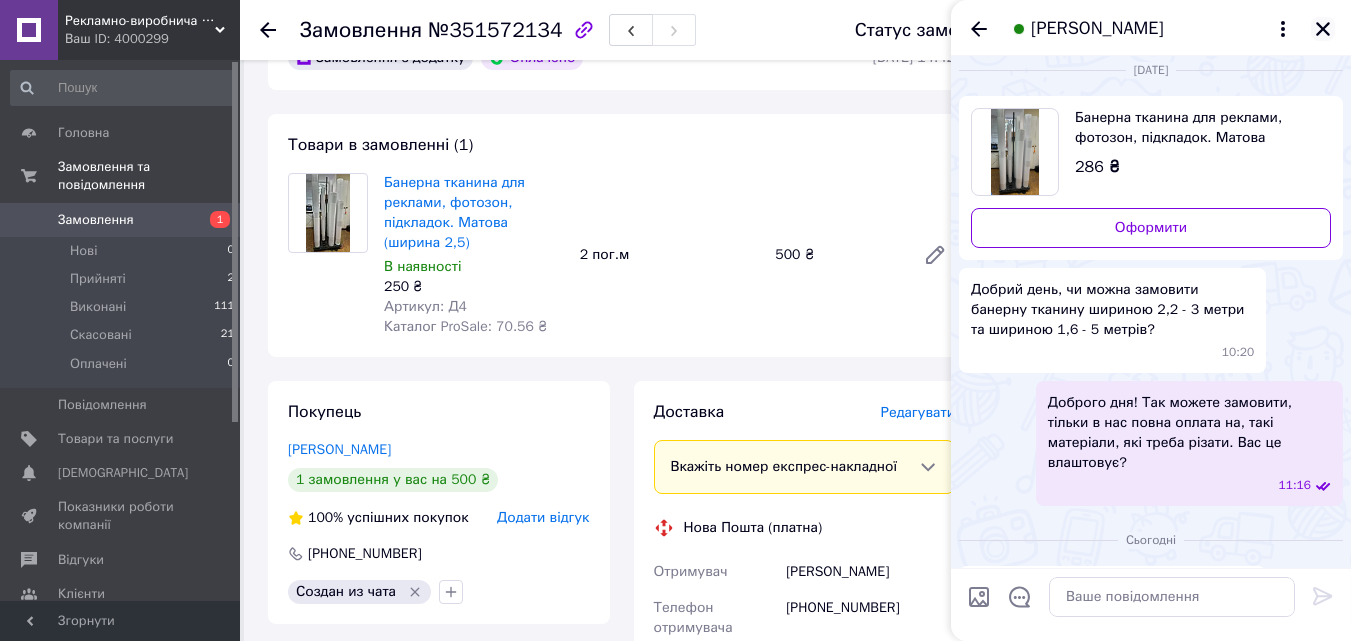 click 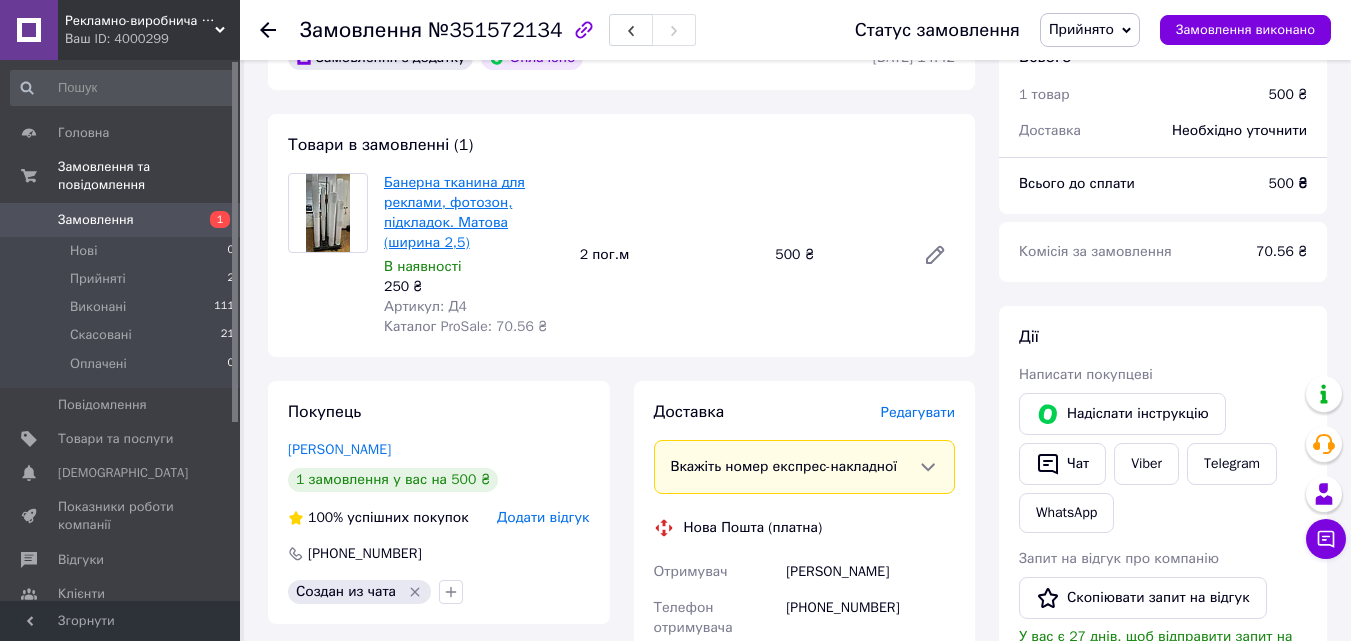 click on "Банерна тканина для реклами, фотозон, підкладок. Матова (ширина 2,5)" at bounding box center (454, 212) 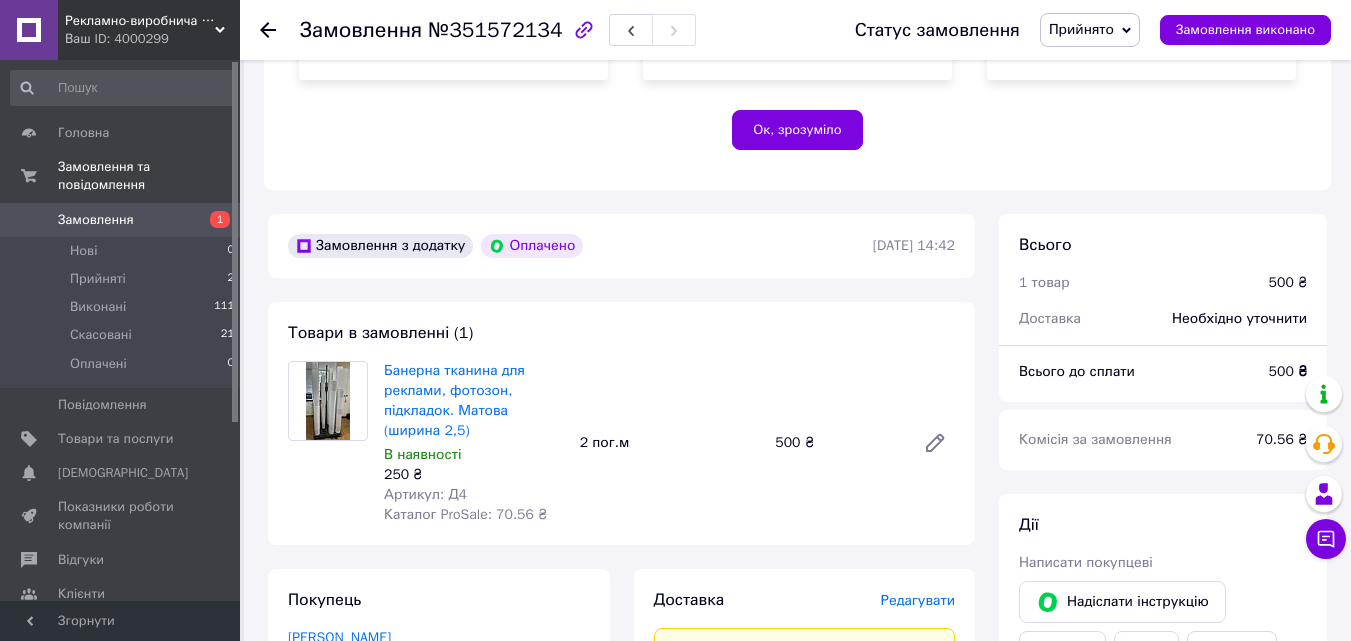 scroll, scrollTop: 500, scrollLeft: 0, axis: vertical 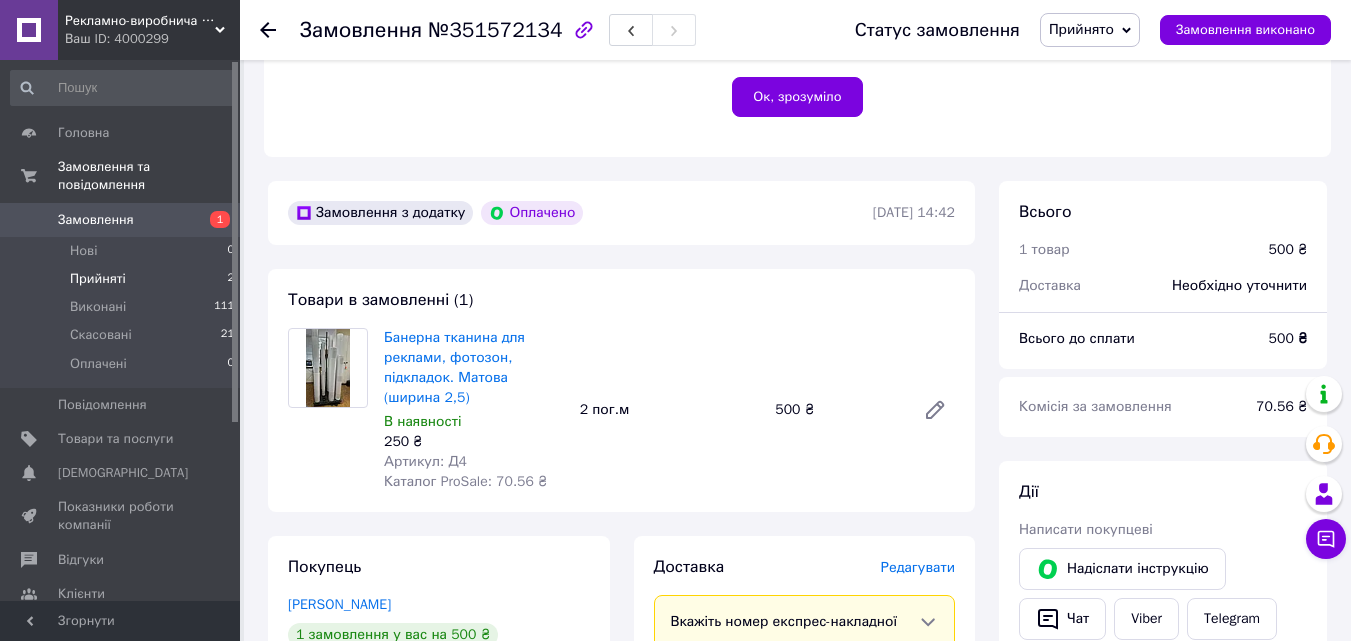 click on "Прийняті" at bounding box center [98, 279] 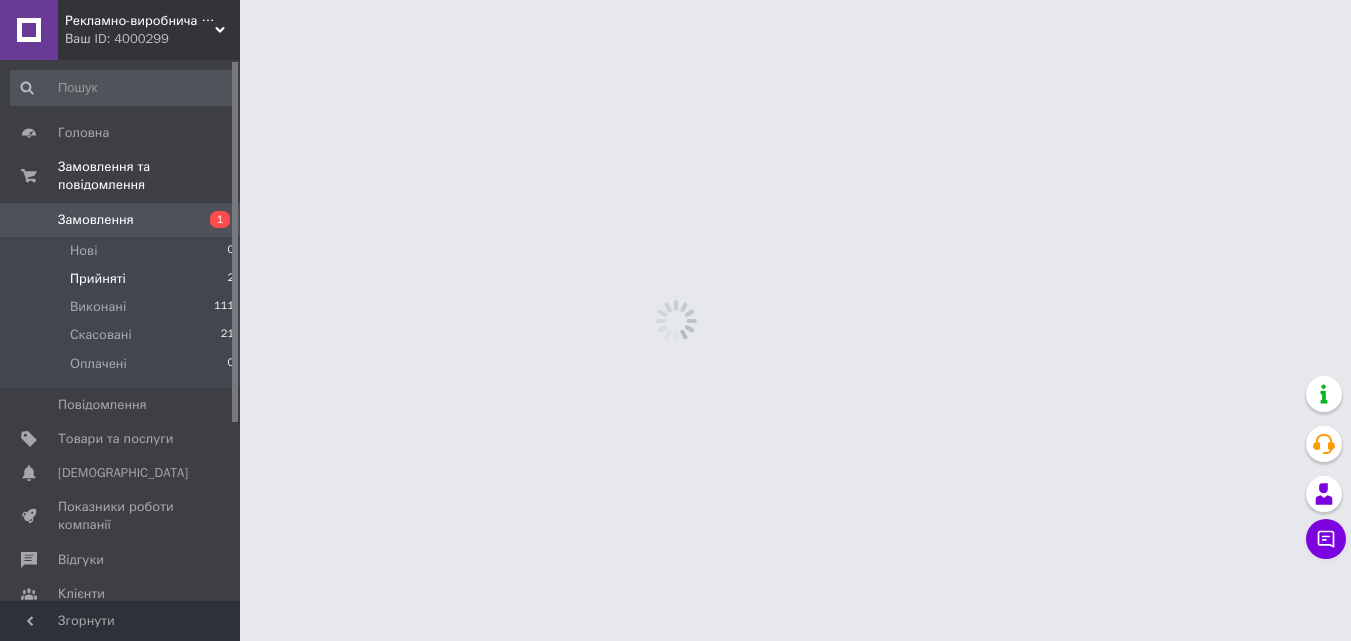 scroll, scrollTop: 0, scrollLeft: 0, axis: both 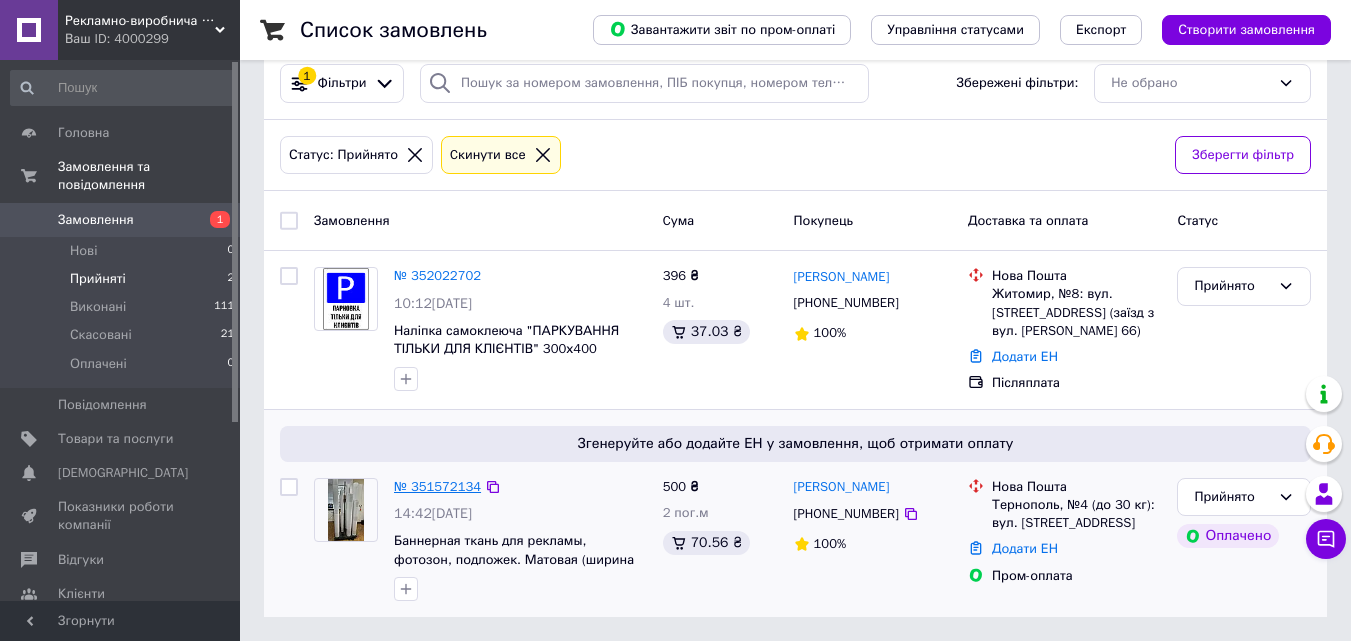 click on "№ 351572134" at bounding box center [437, 486] 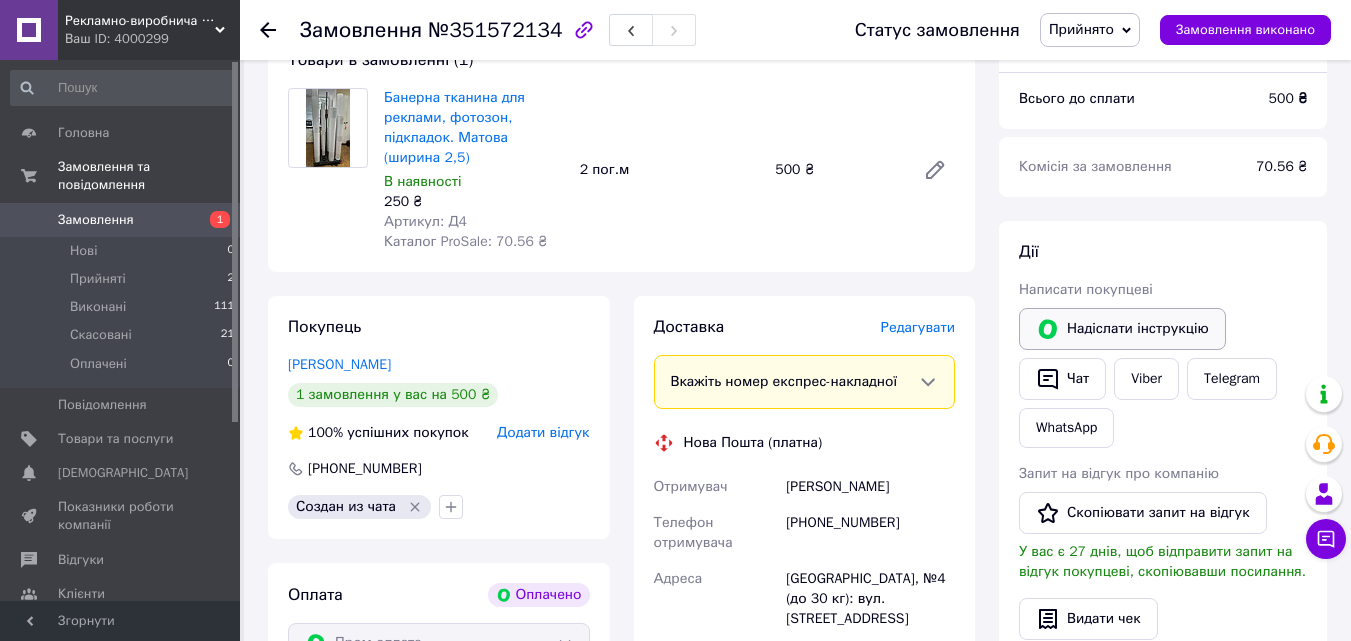 scroll, scrollTop: 636, scrollLeft: 0, axis: vertical 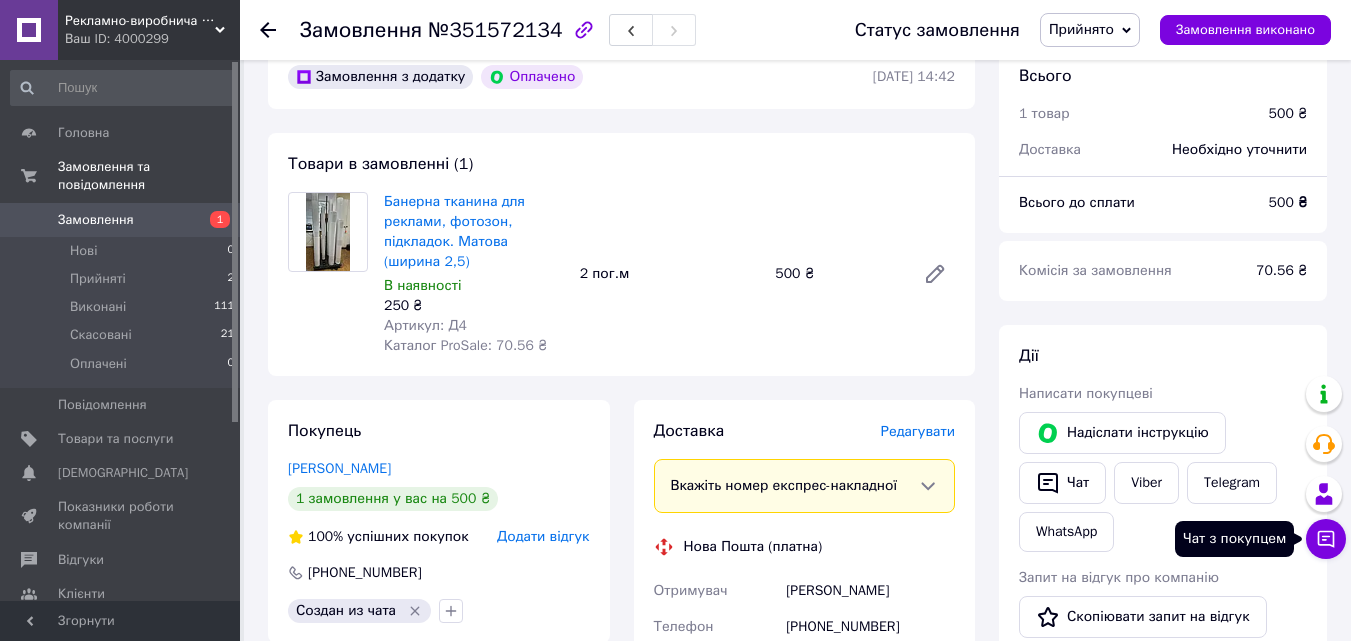 click on "Чат з покупцем" at bounding box center [1326, 539] 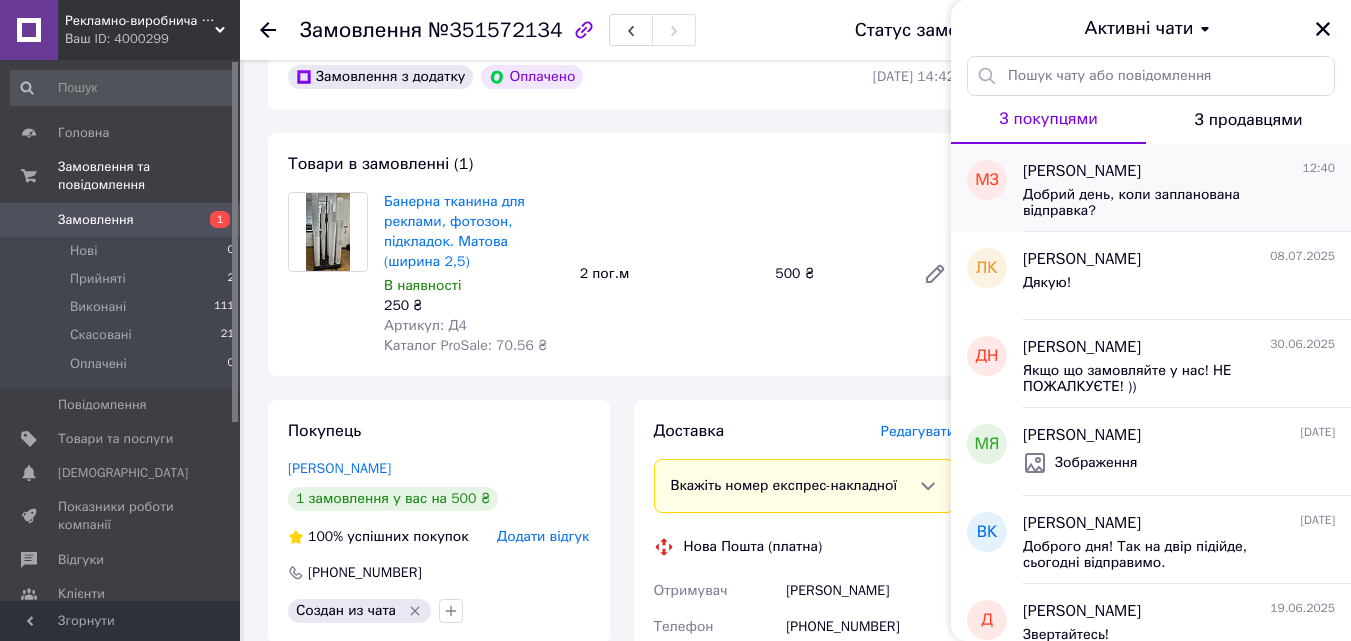 click on "Добрий день, коли запланована відправка?" at bounding box center [1165, 203] 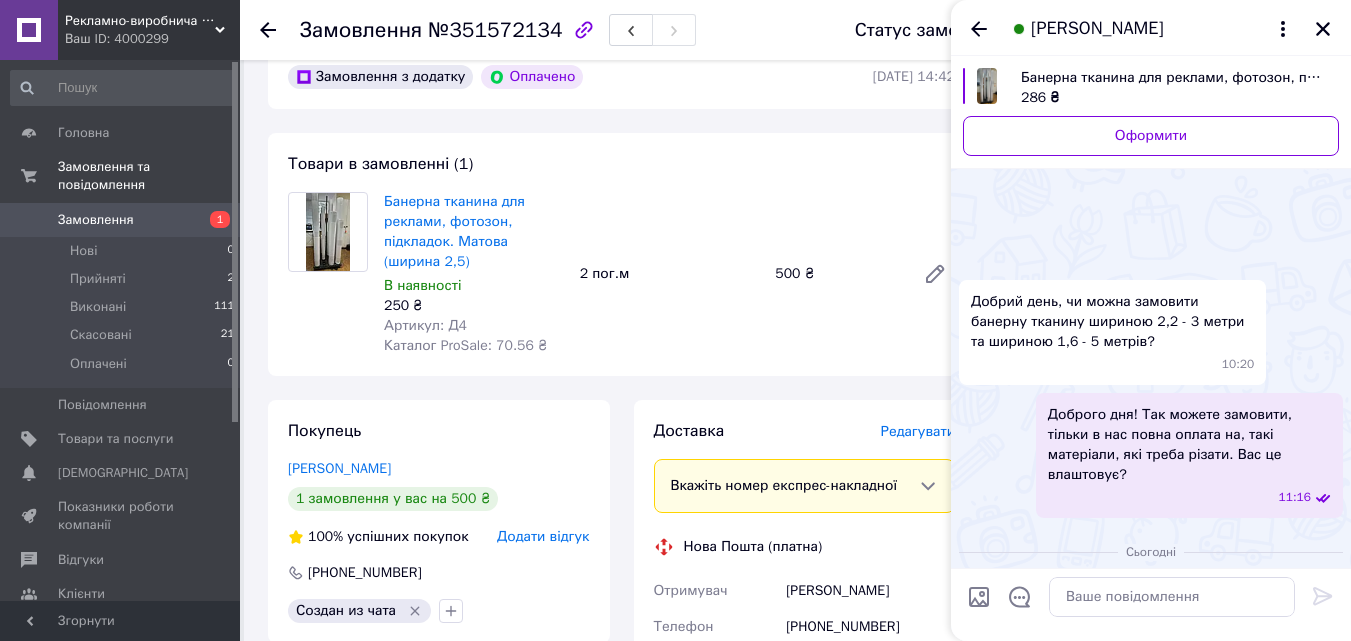scroll, scrollTop: 63, scrollLeft: 0, axis: vertical 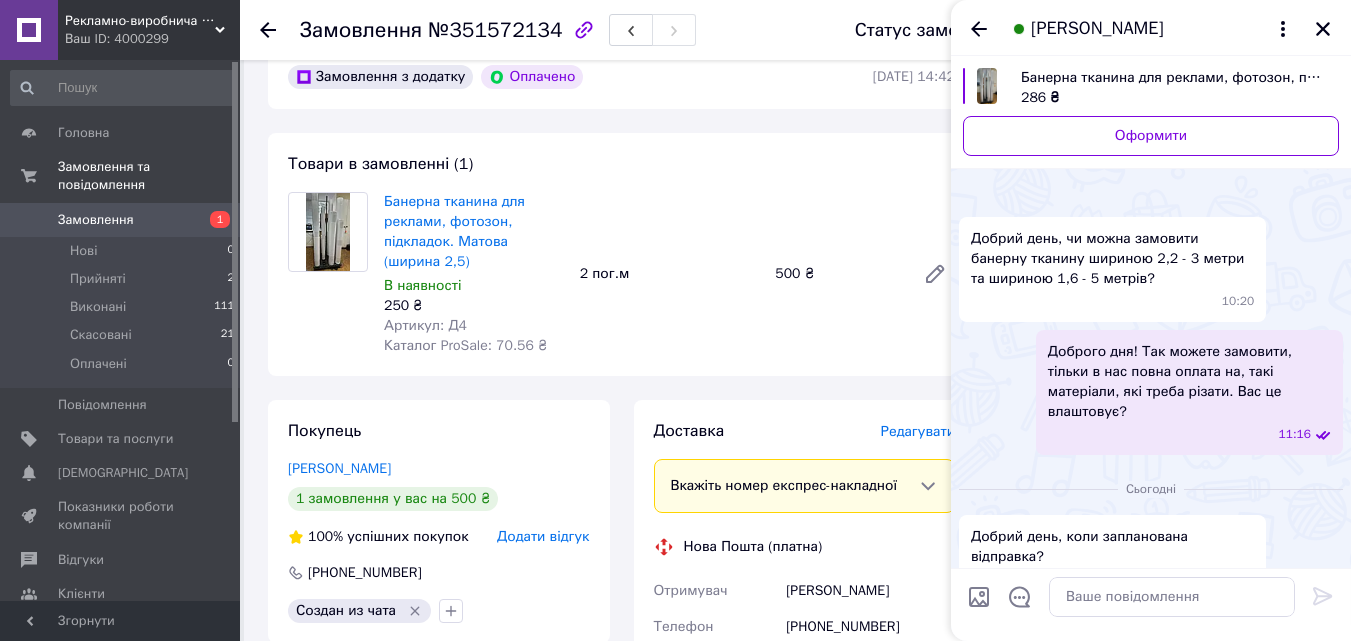 click on "Банерна тканина для реклами, фотозон, підкладок. Матова (ширина 2,2)" at bounding box center [1172, 78] 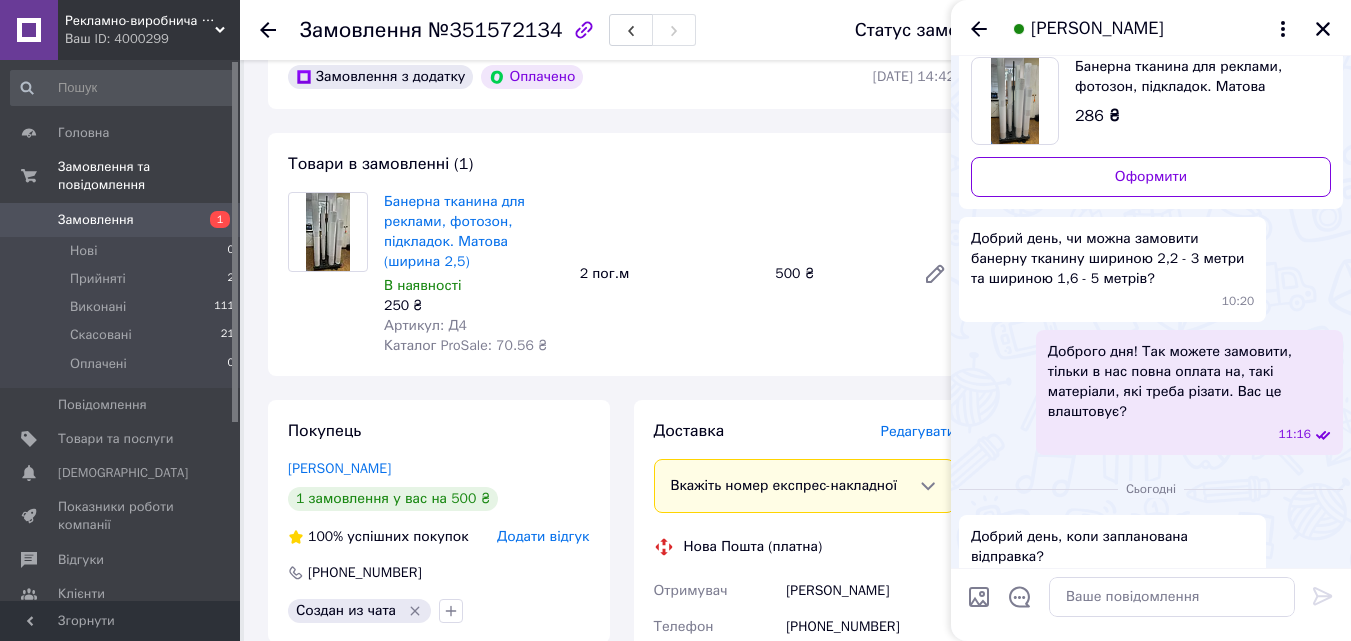 scroll, scrollTop: 536, scrollLeft: 0, axis: vertical 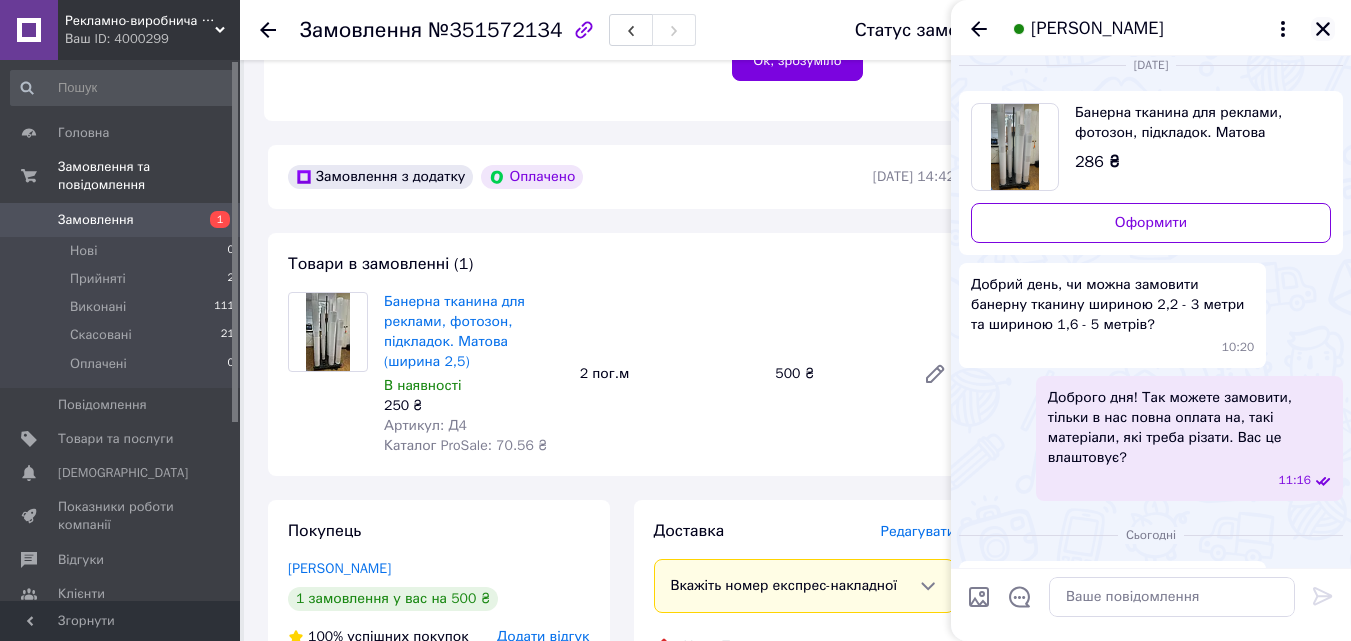 click 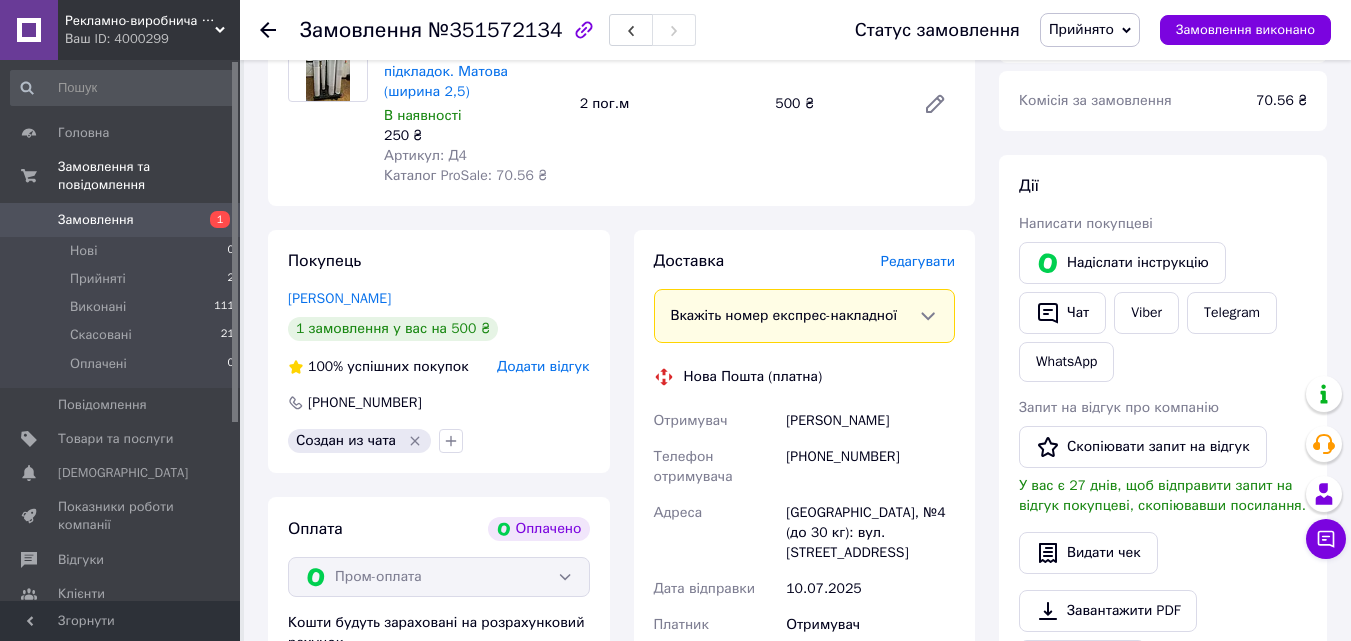 scroll, scrollTop: 836, scrollLeft: 0, axis: vertical 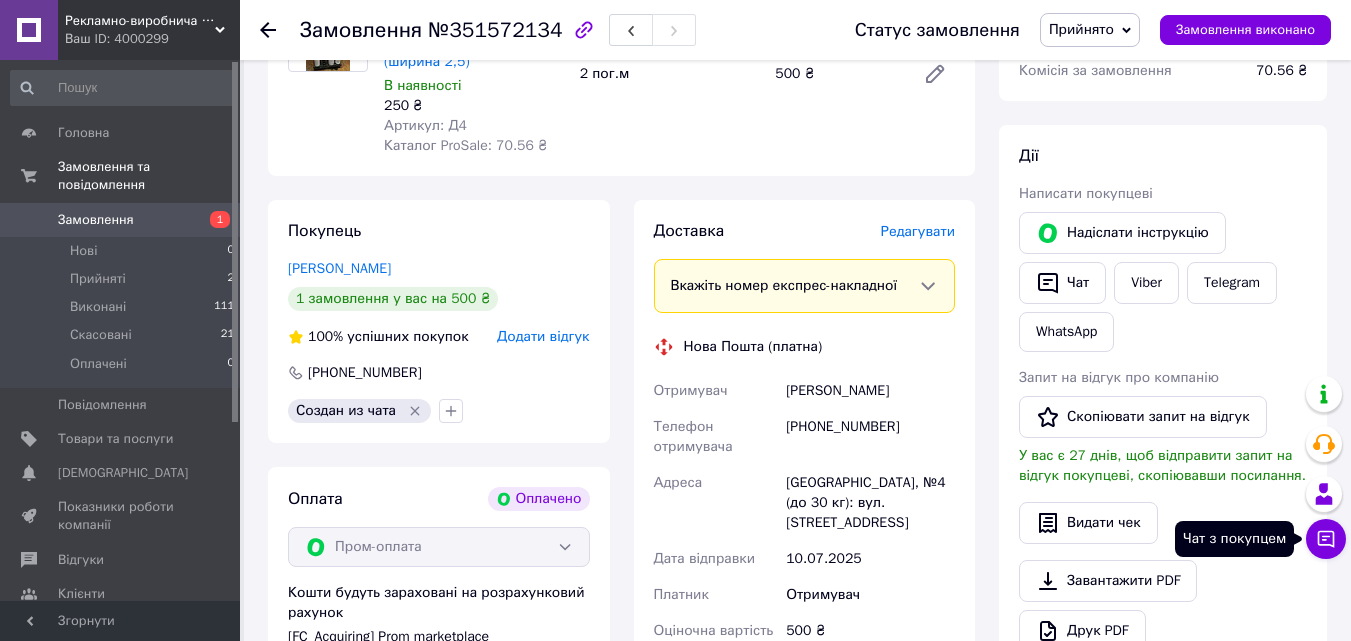 click 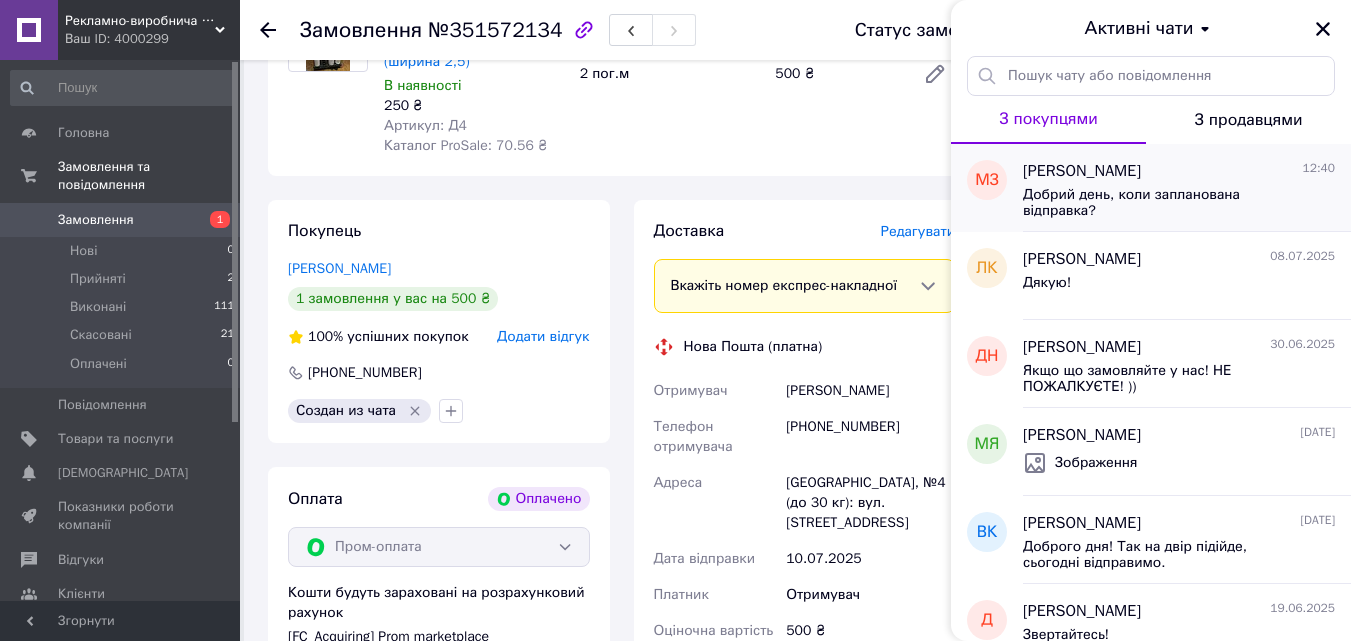 click on "[PERSON_NAME]" at bounding box center (1082, 171) 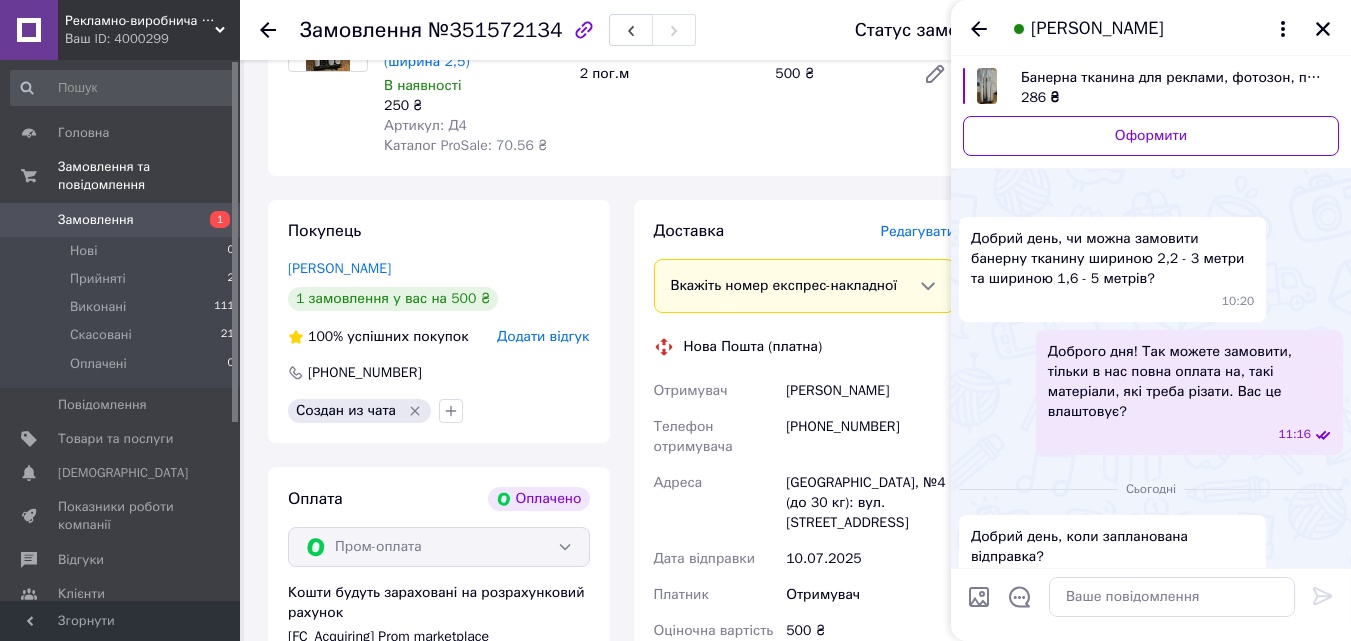 scroll, scrollTop: 0, scrollLeft: 0, axis: both 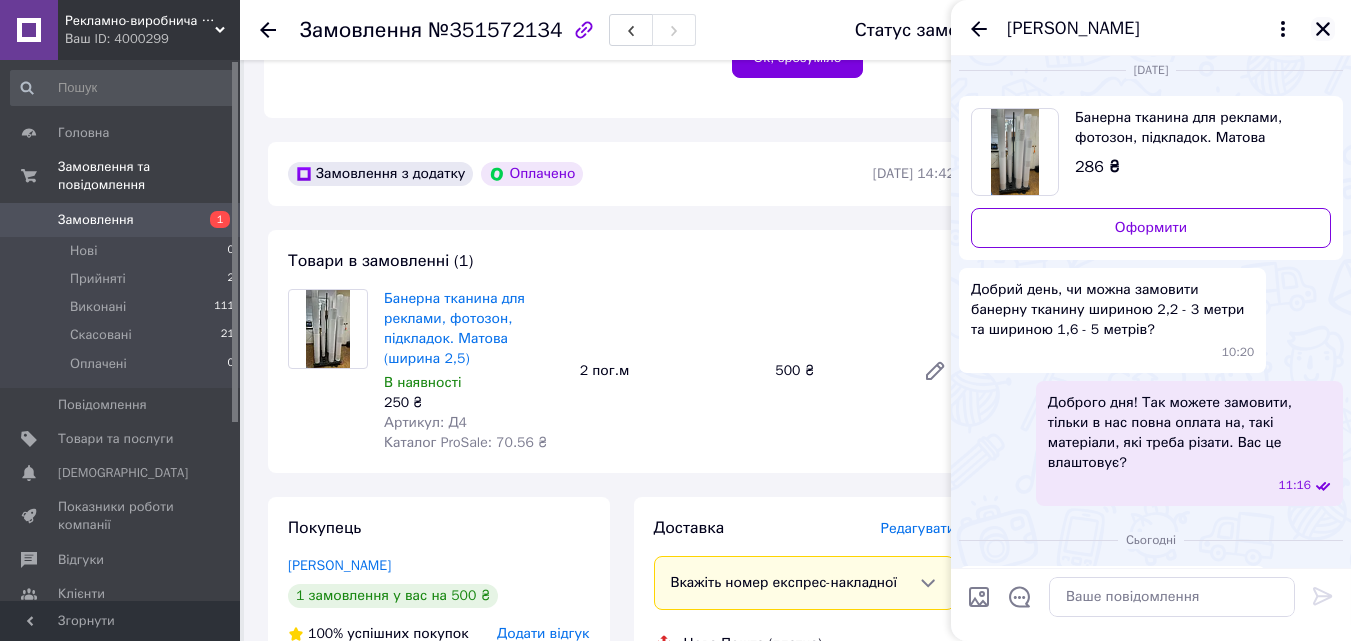 click 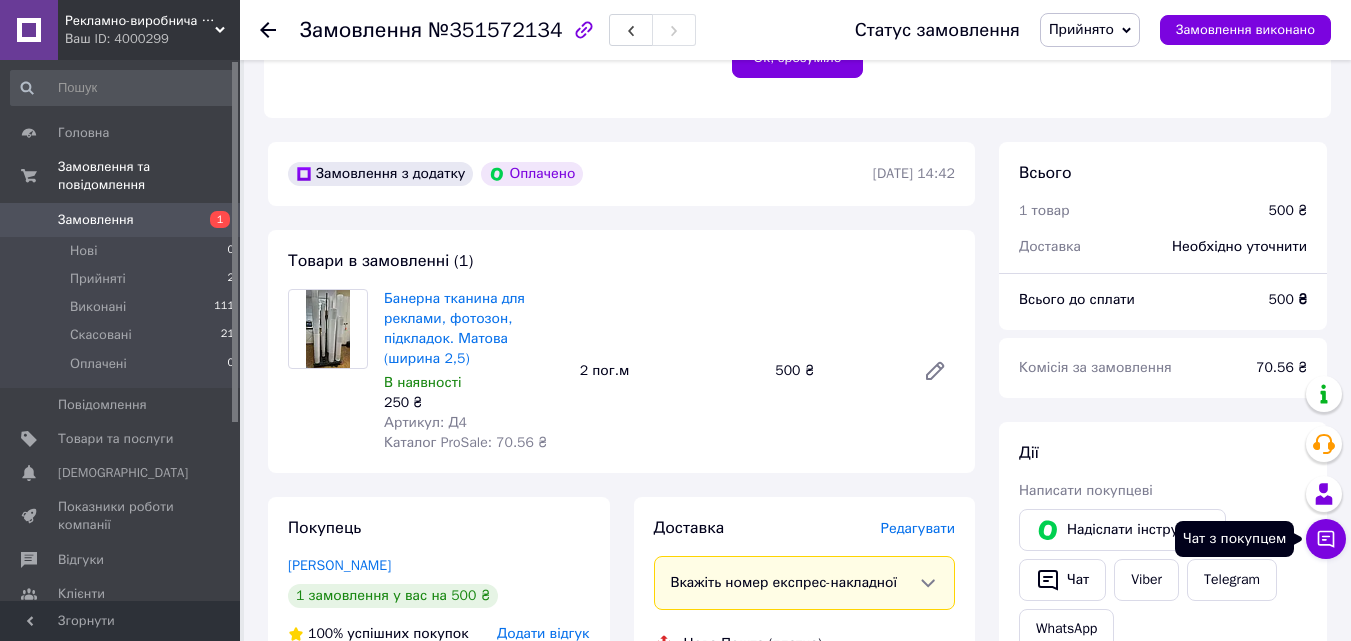 click 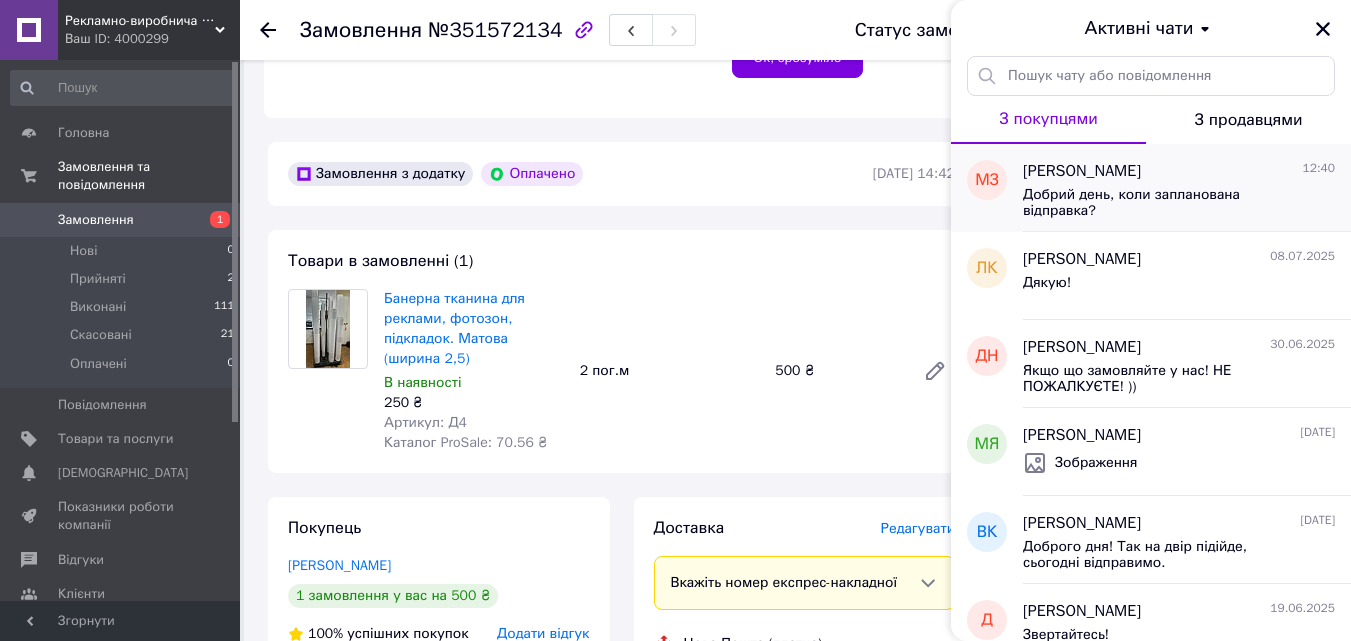 click on "Марина Заболотна 12:40" at bounding box center (1179, 171) 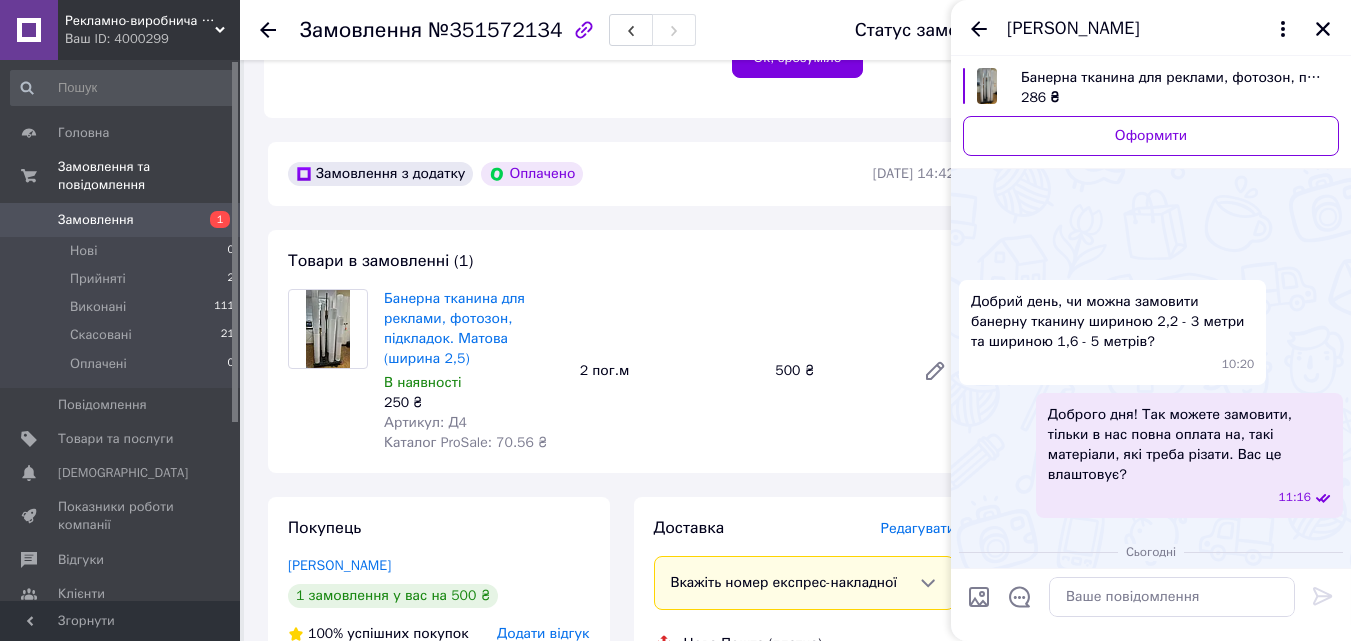 scroll, scrollTop: 63, scrollLeft: 0, axis: vertical 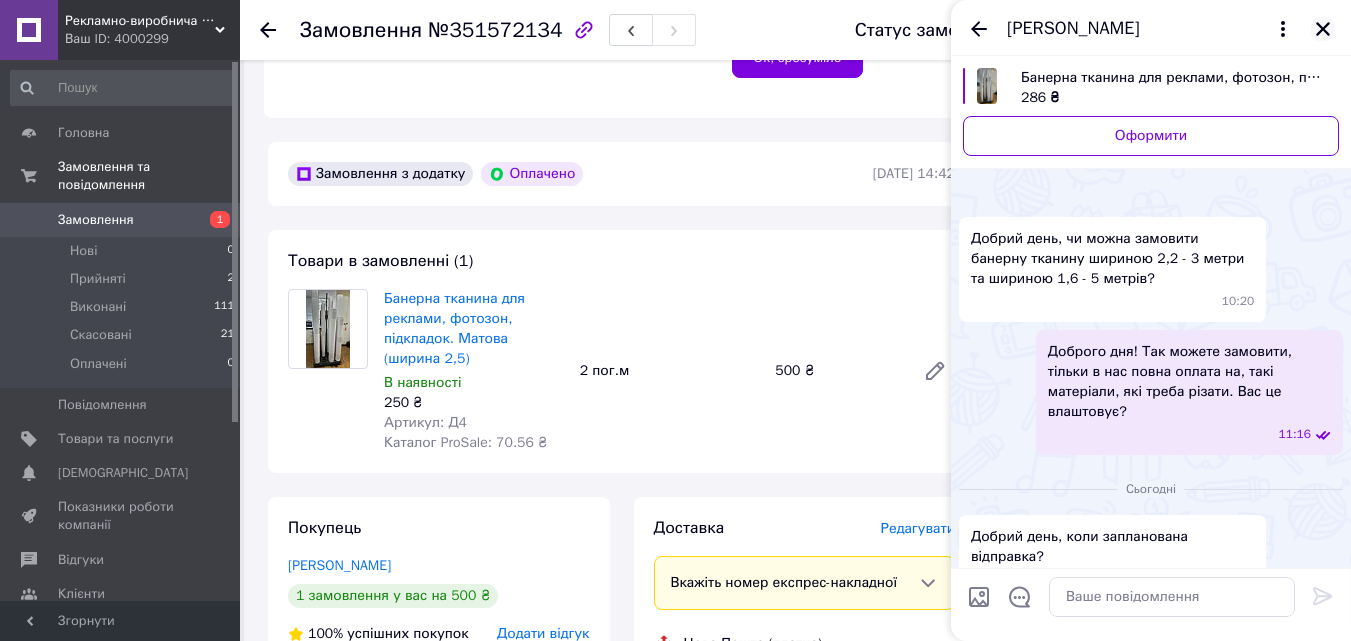 click 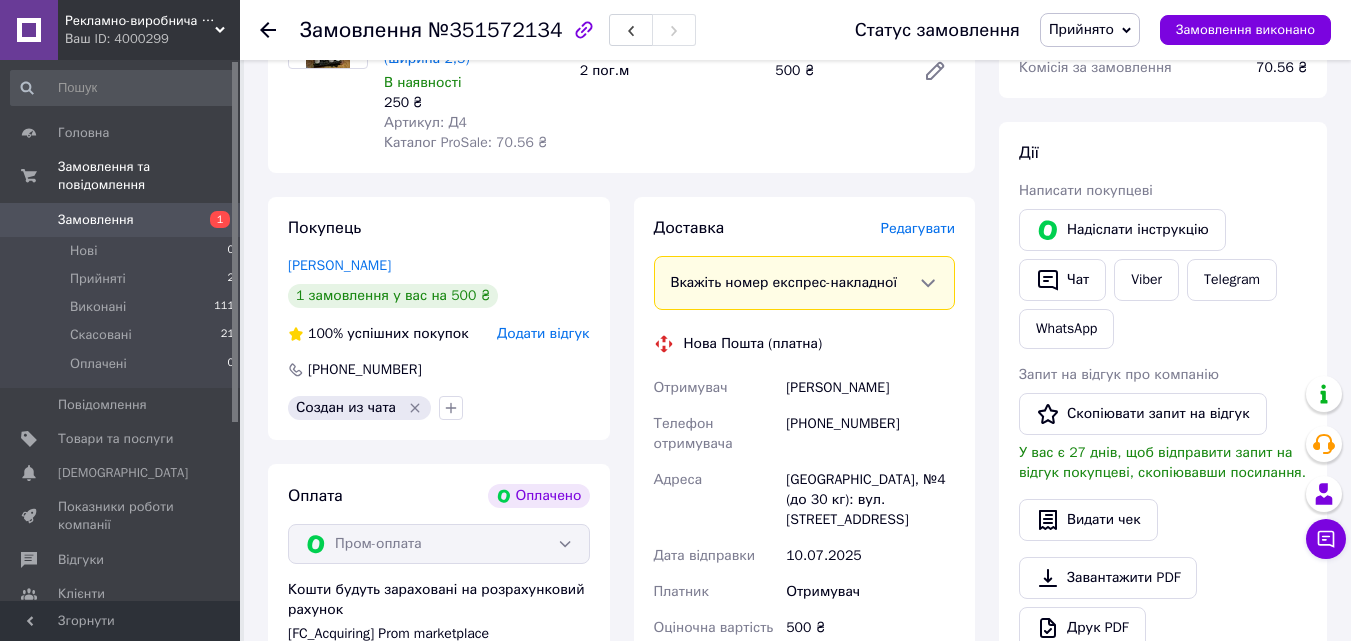 scroll, scrollTop: 639, scrollLeft: 0, axis: vertical 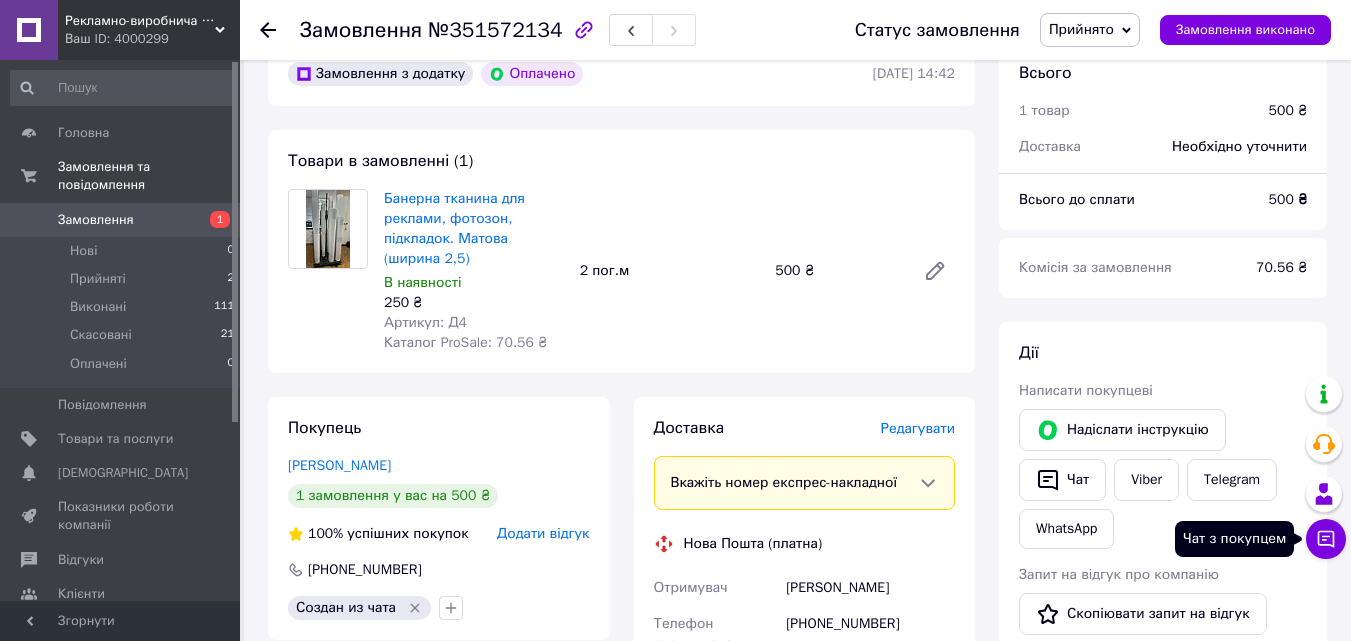 click 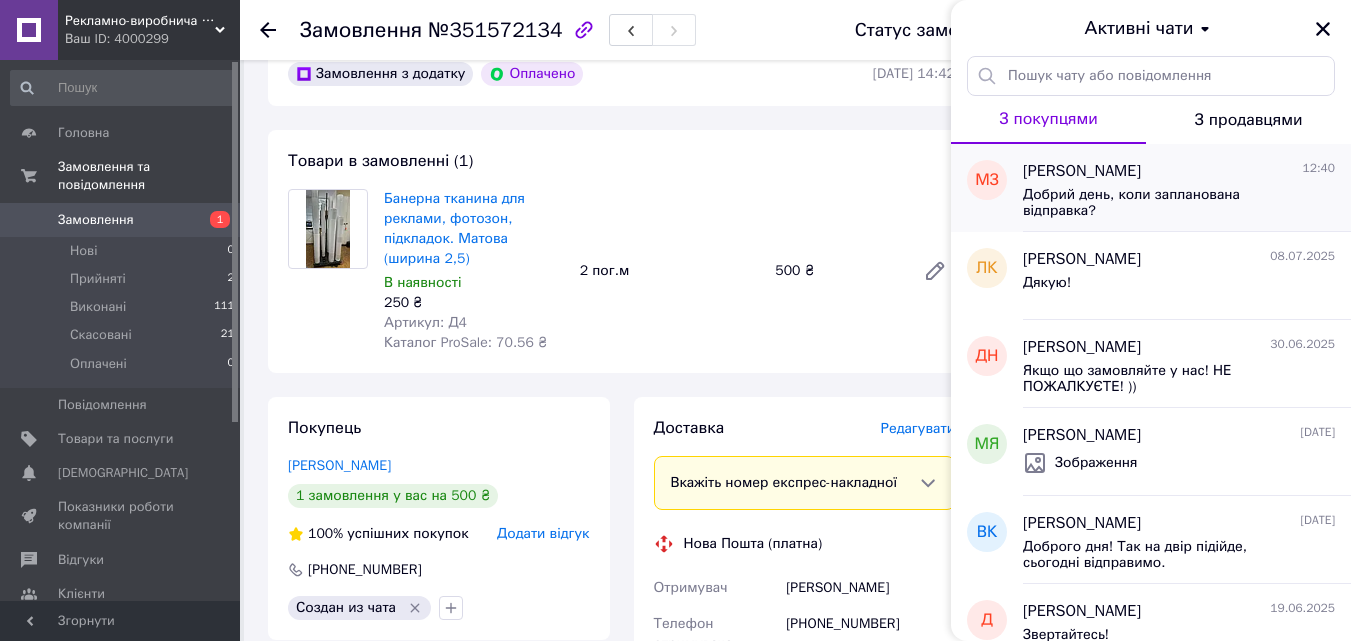 click on "Добрий день, коли запланована відправка?" at bounding box center [1165, 203] 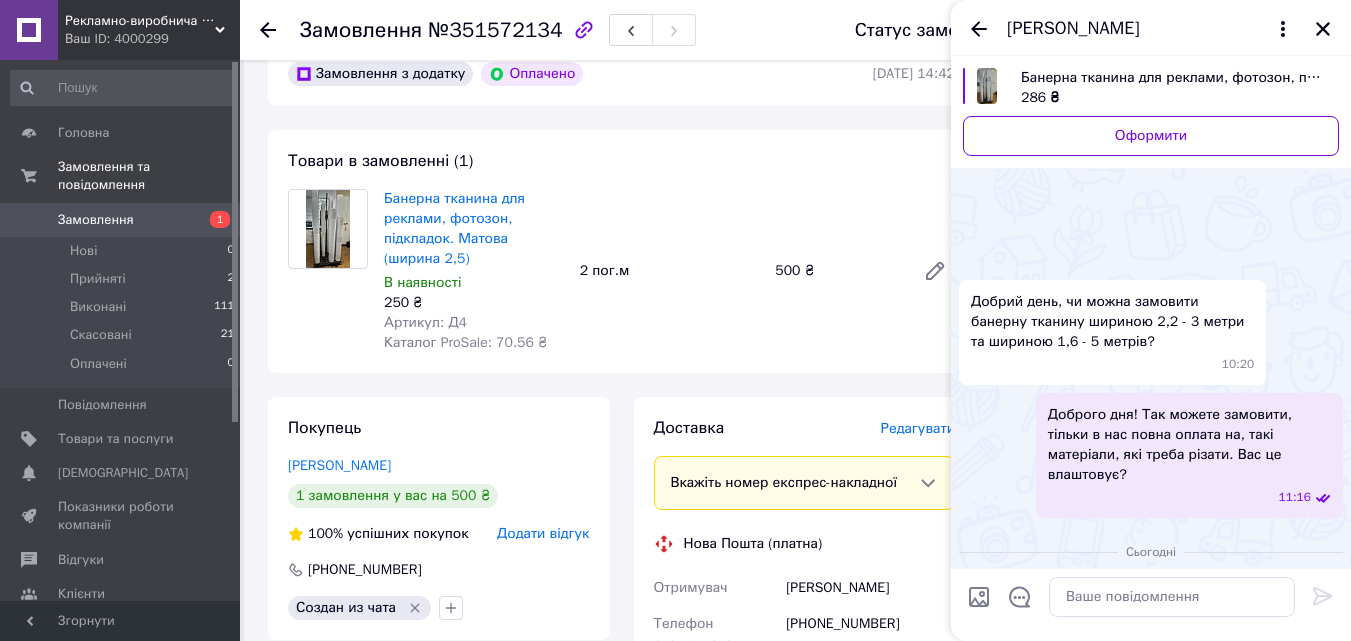 scroll, scrollTop: 63, scrollLeft: 0, axis: vertical 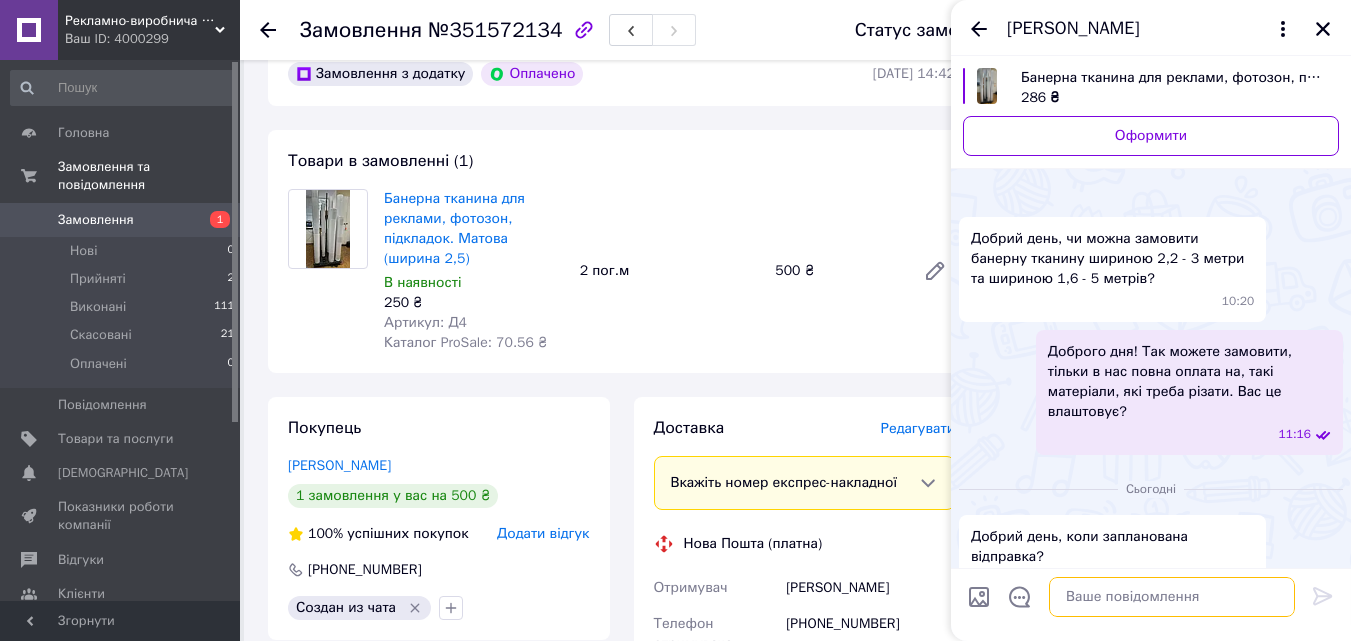 click at bounding box center (1172, 597) 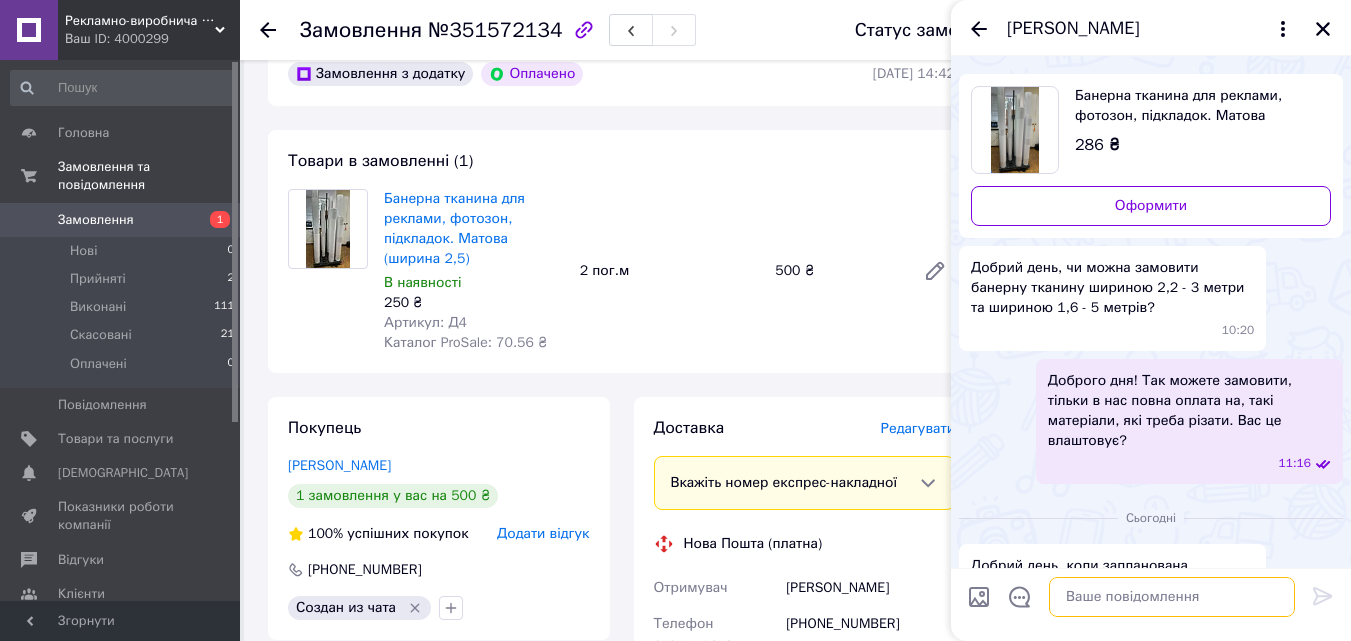 scroll, scrollTop: 14, scrollLeft: 0, axis: vertical 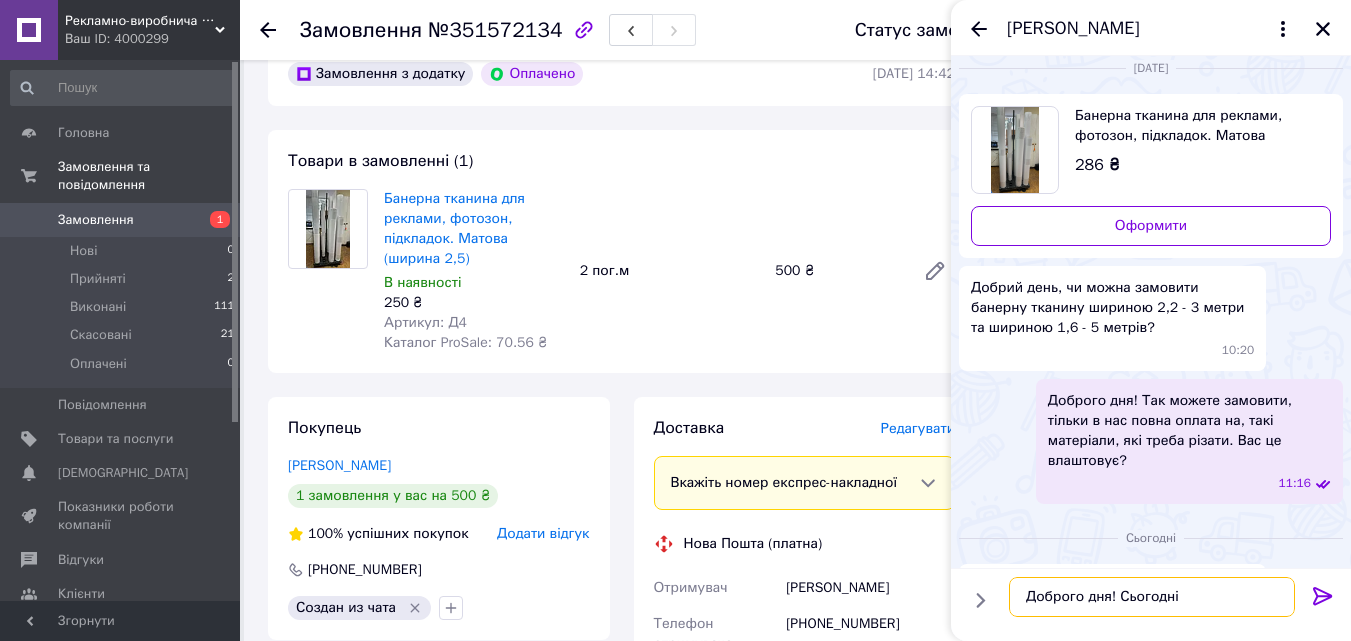 type on "Доброго дня! Сьогодні" 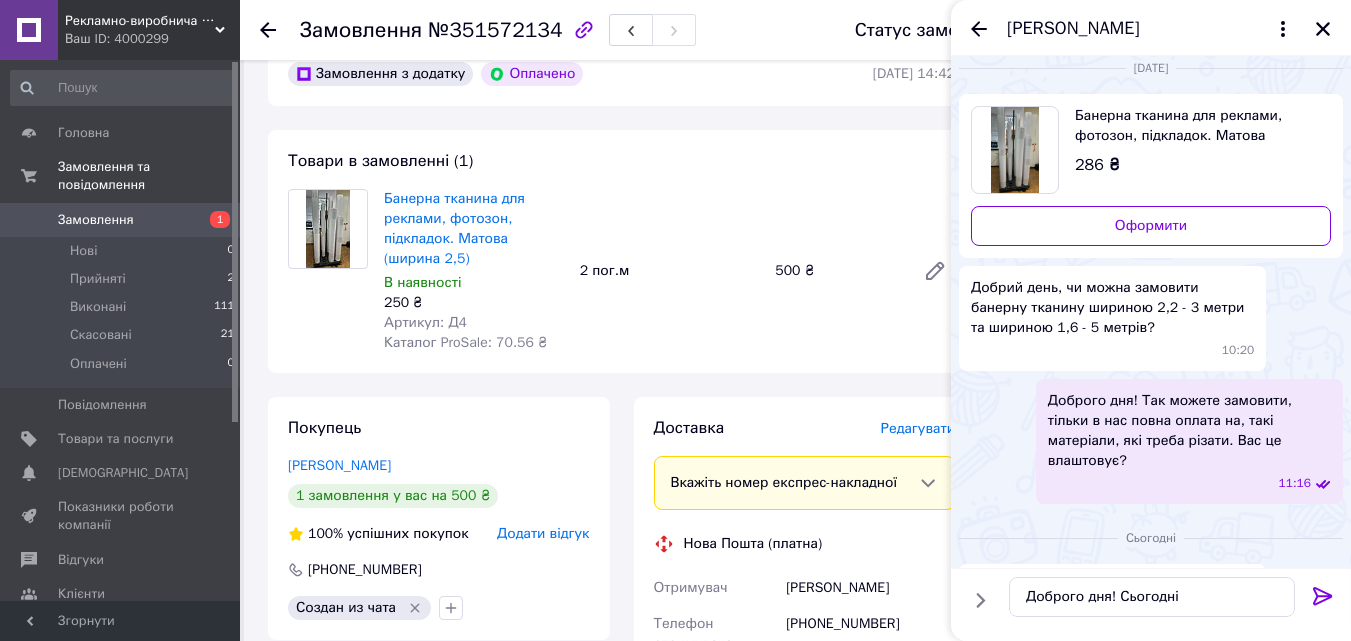 click 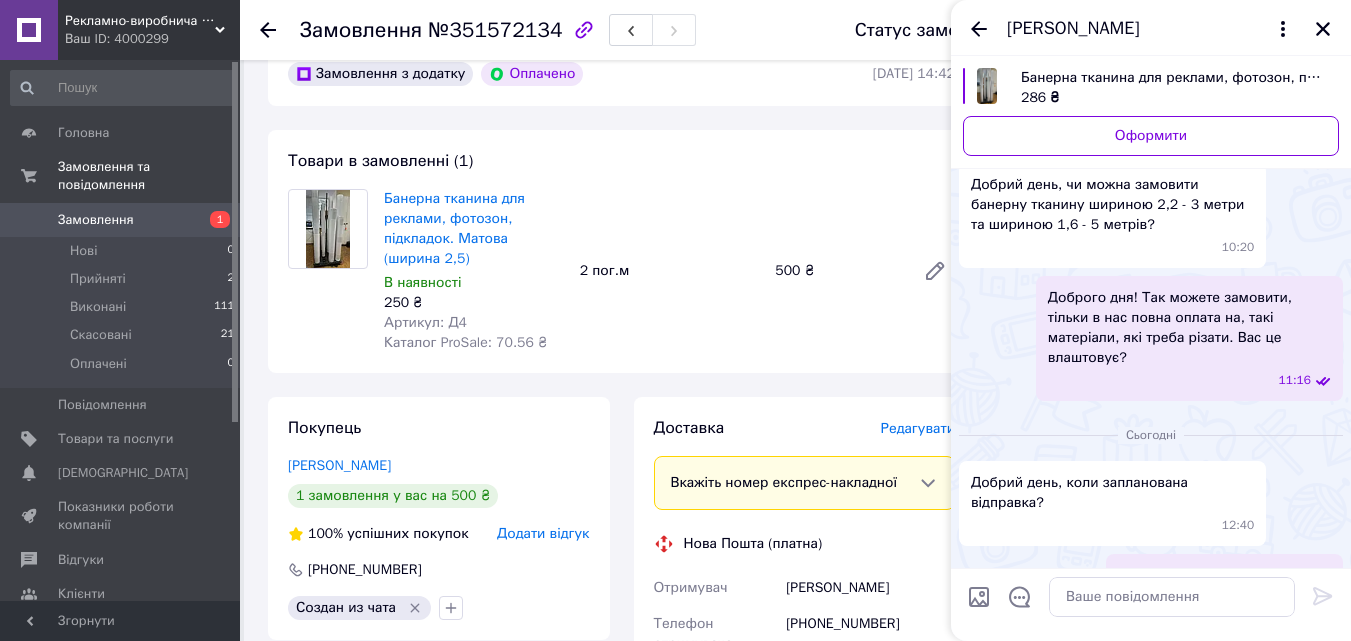 scroll, scrollTop: 0, scrollLeft: 0, axis: both 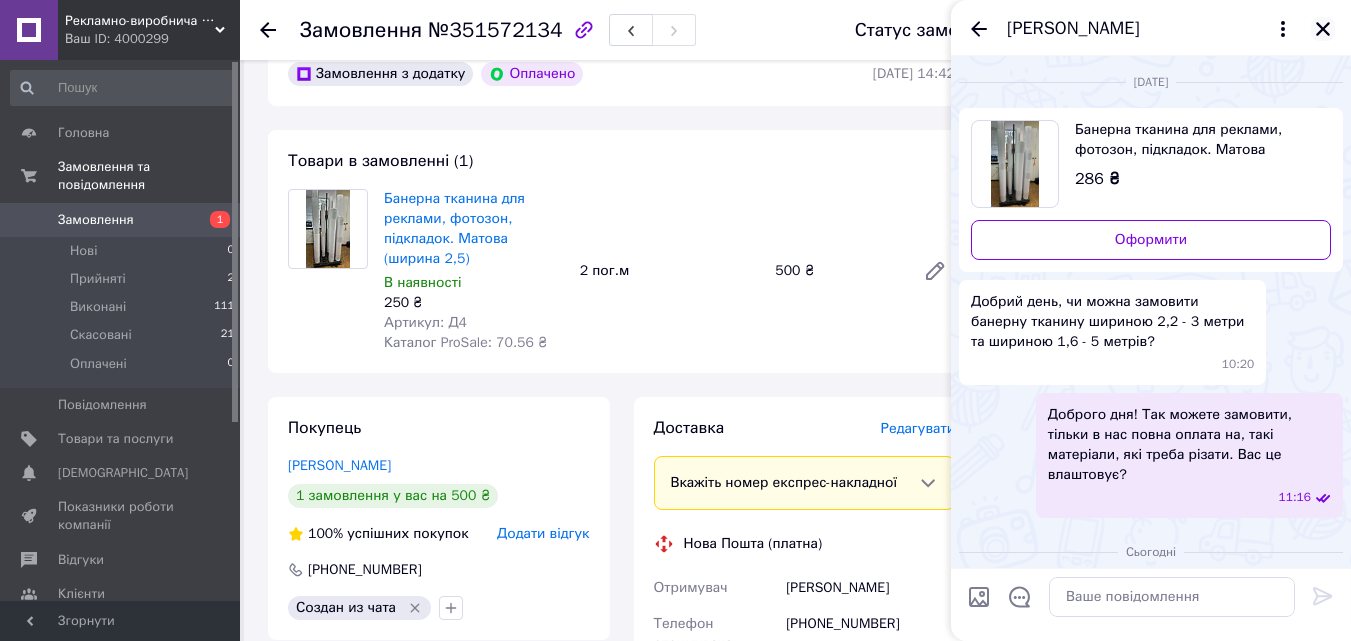 click 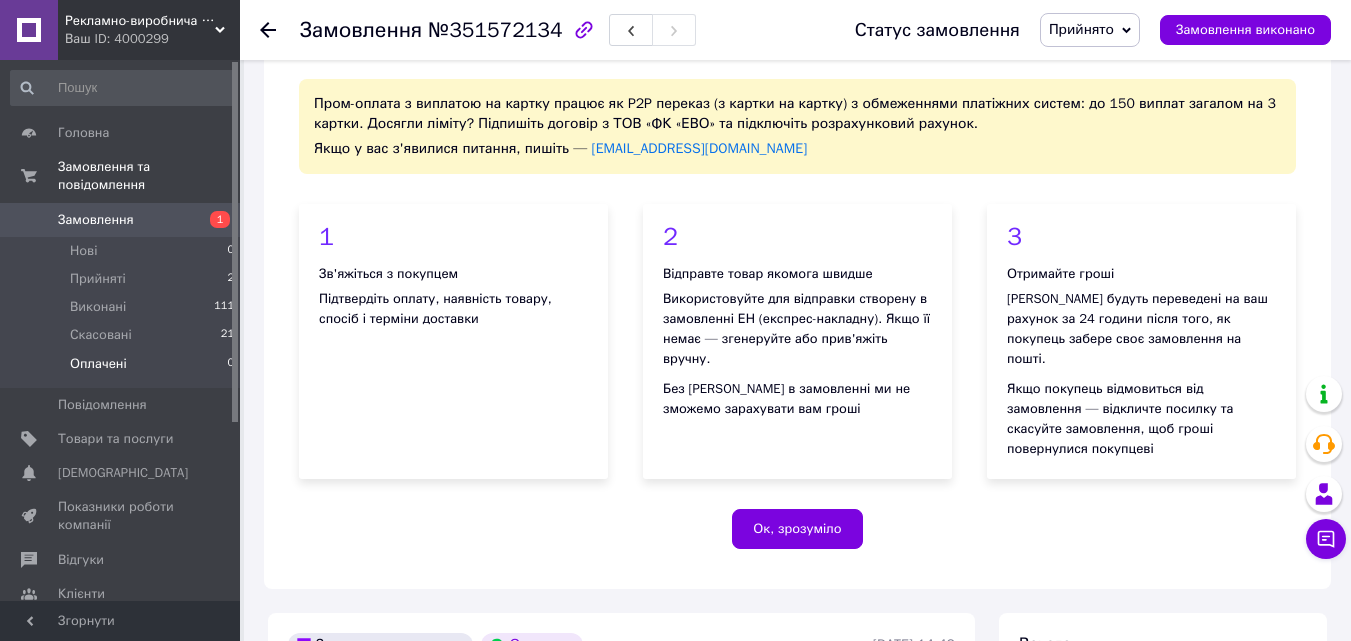 scroll, scrollTop: 0, scrollLeft: 0, axis: both 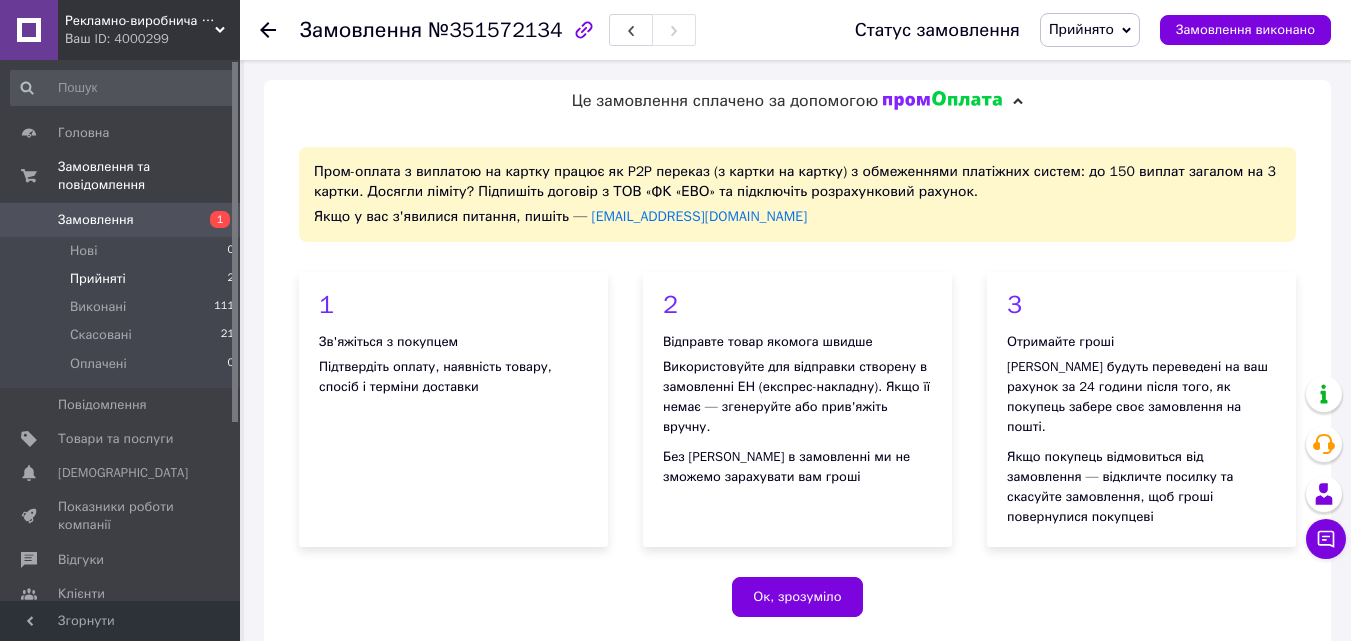 click on "Прийняті" at bounding box center [98, 279] 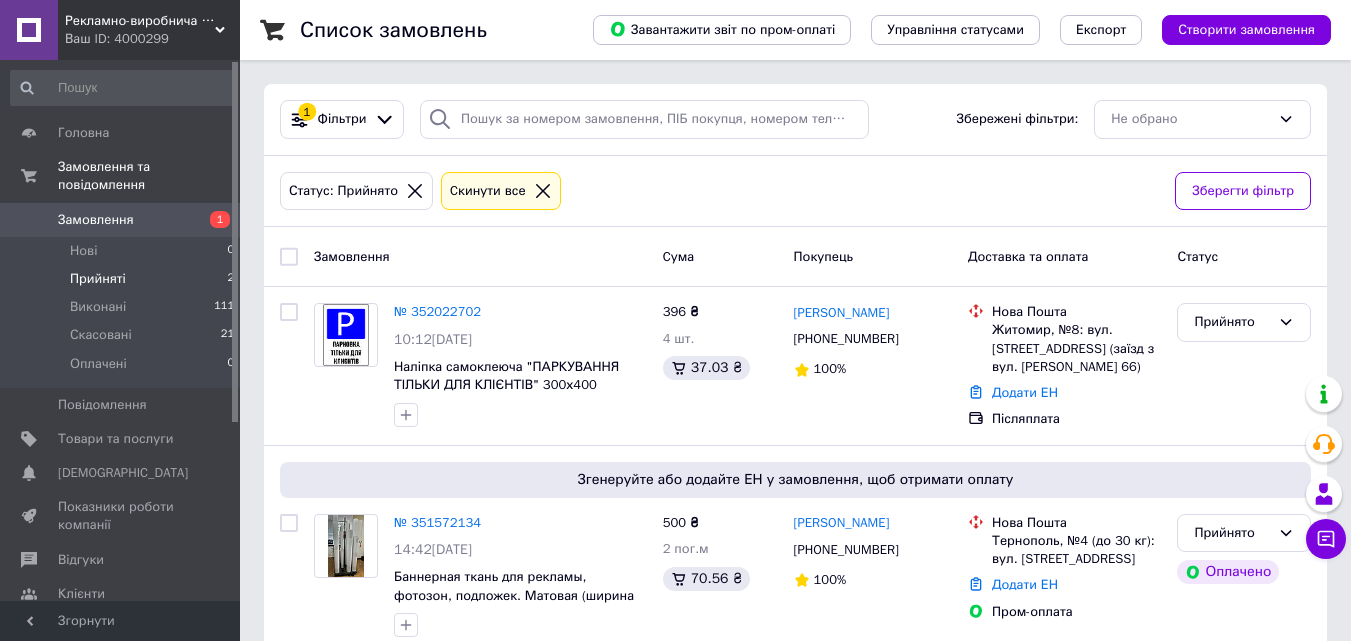 click on "Замовлення" at bounding box center [96, 220] 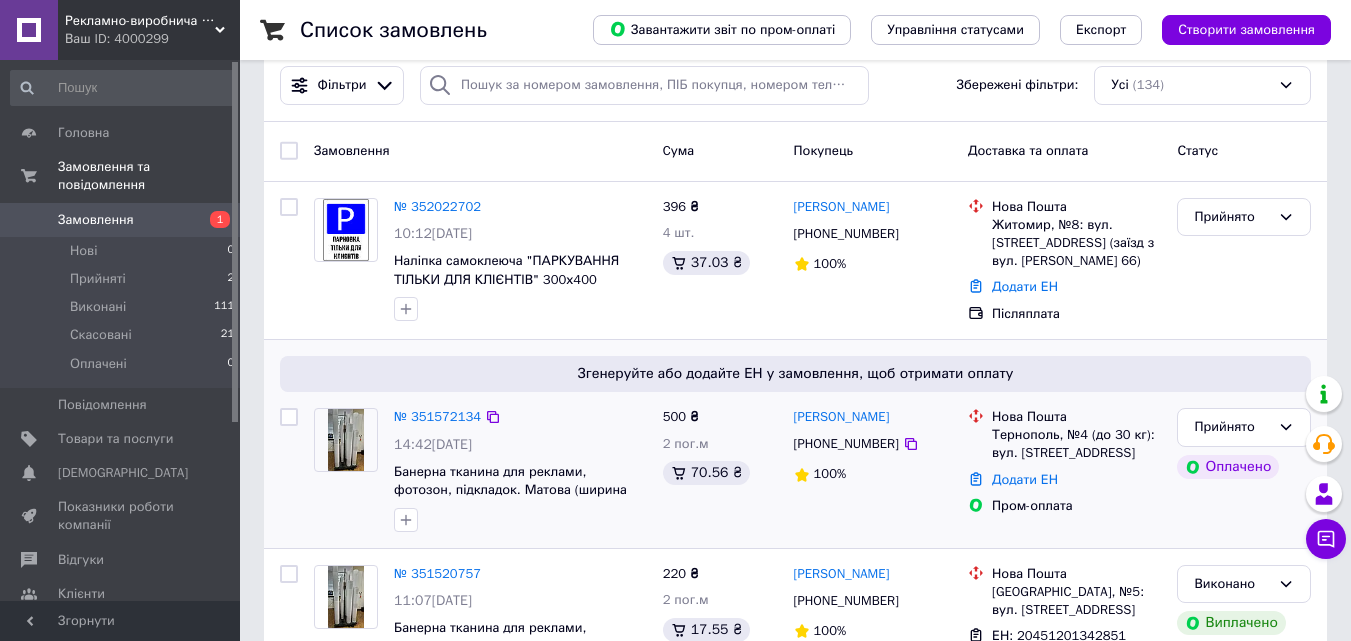 scroll, scrollTop: 0, scrollLeft: 0, axis: both 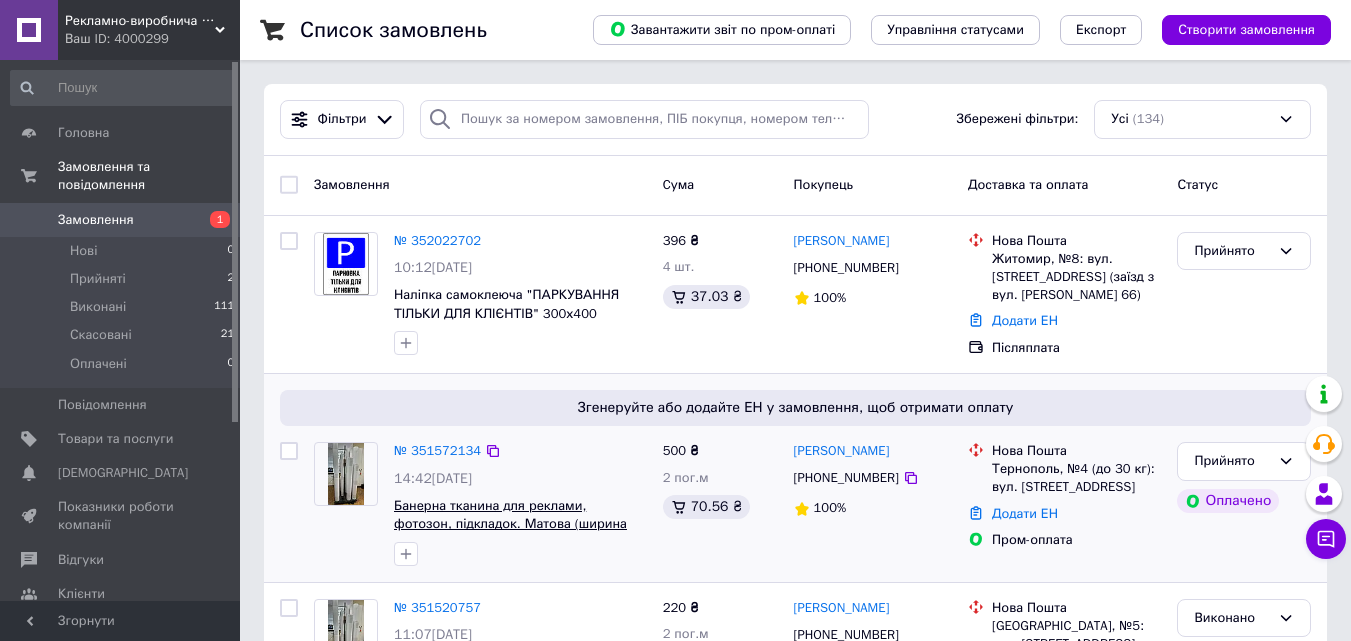 click on "Банерна тканина для реклами, фотозон, підкладок. Матова (ширина 2,5)" at bounding box center (510, 524) 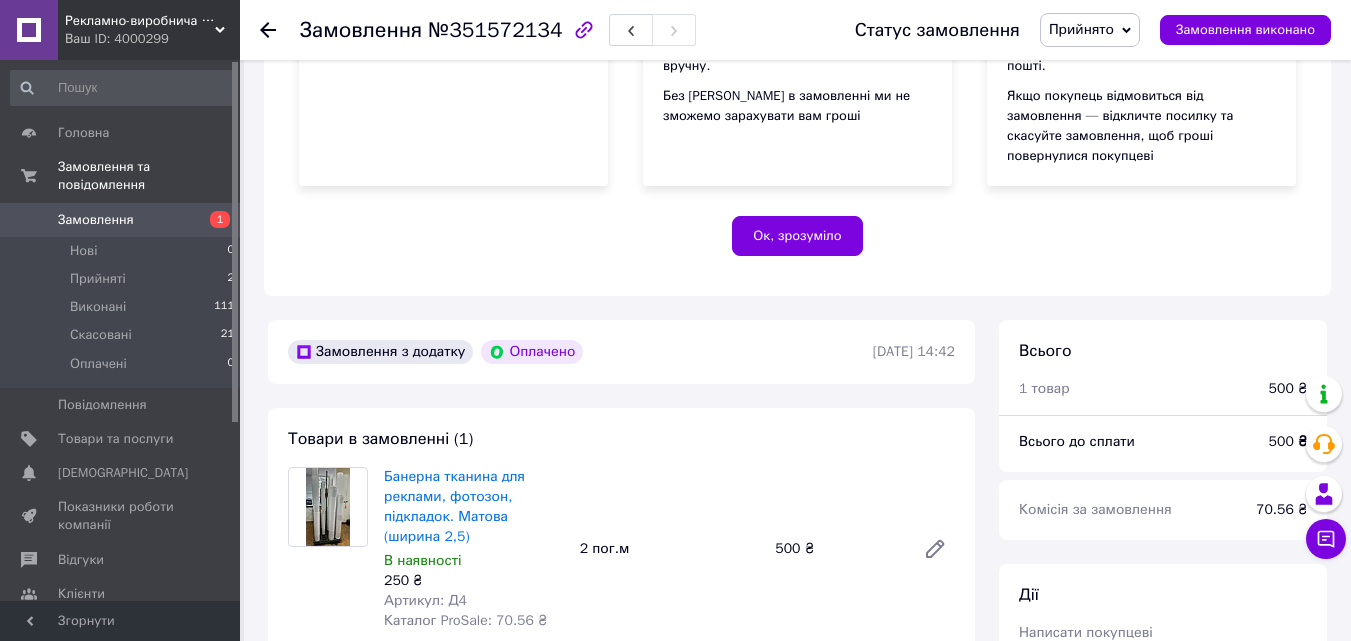 scroll, scrollTop: 455, scrollLeft: 0, axis: vertical 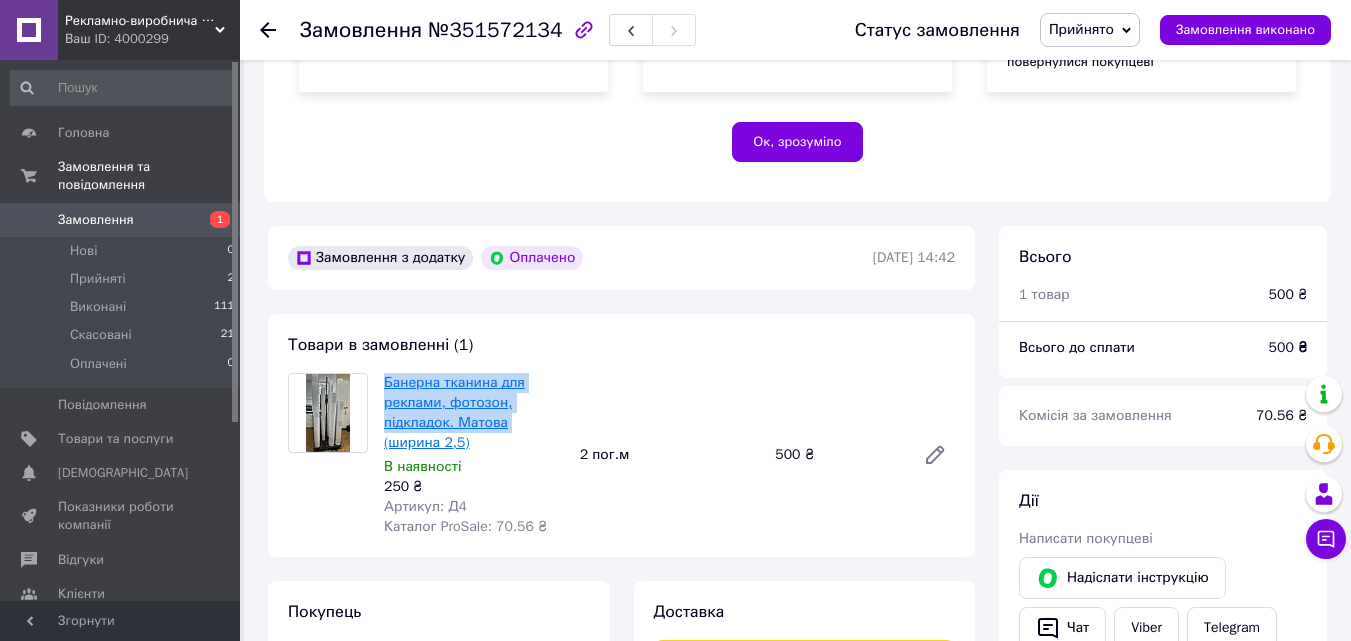 drag, startPoint x: 382, startPoint y: 366, endPoint x: 505, endPoint y: 411, distance: 130.97328 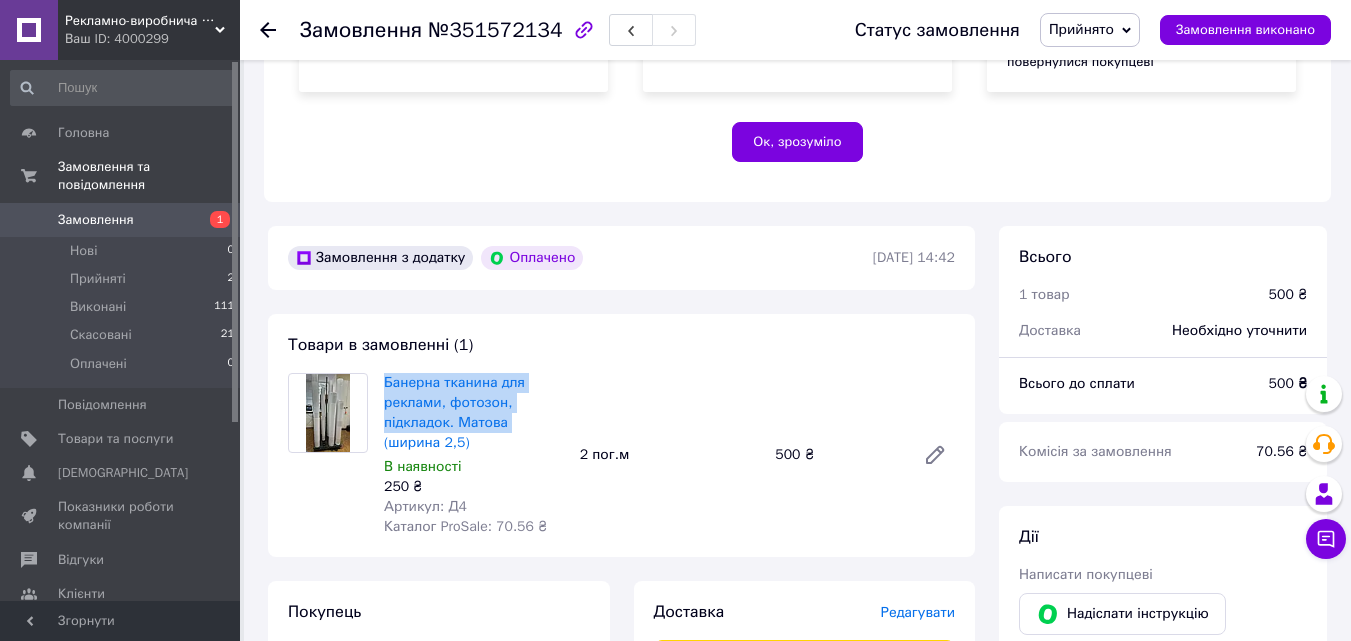 scroll, scrollTop: 55, scrollLeft: 0, axis: vertical 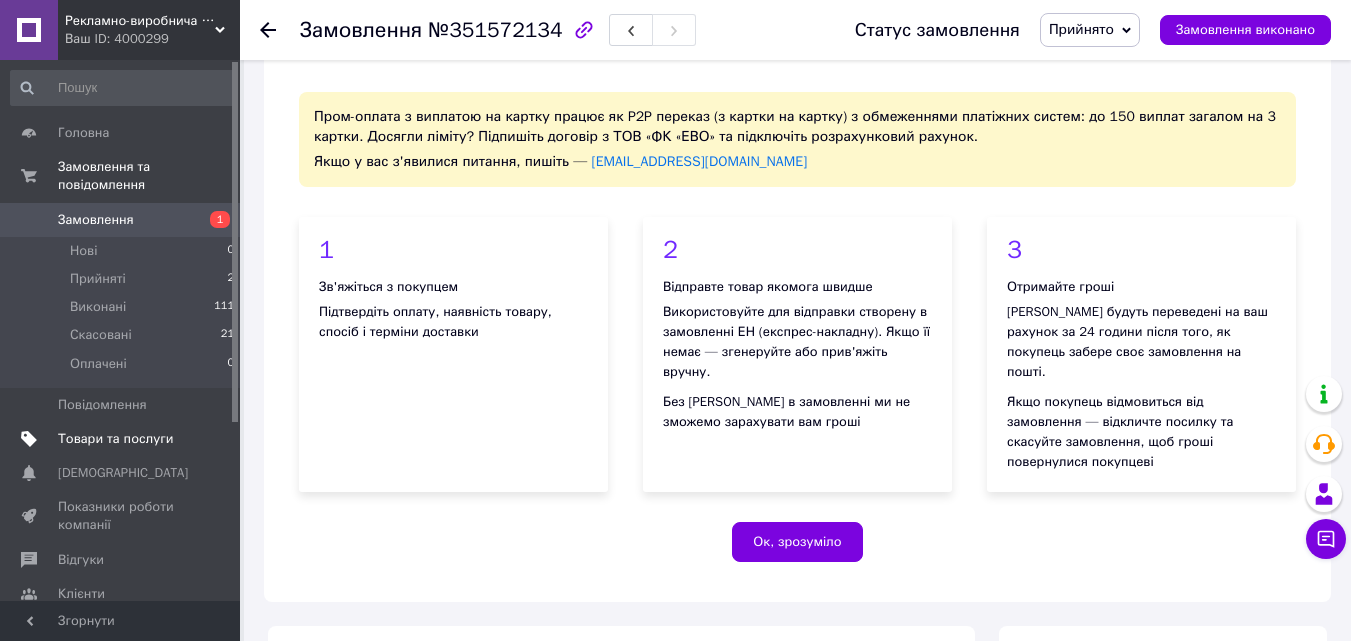click on "Товари та послуги" at bounding box center [115, 439] 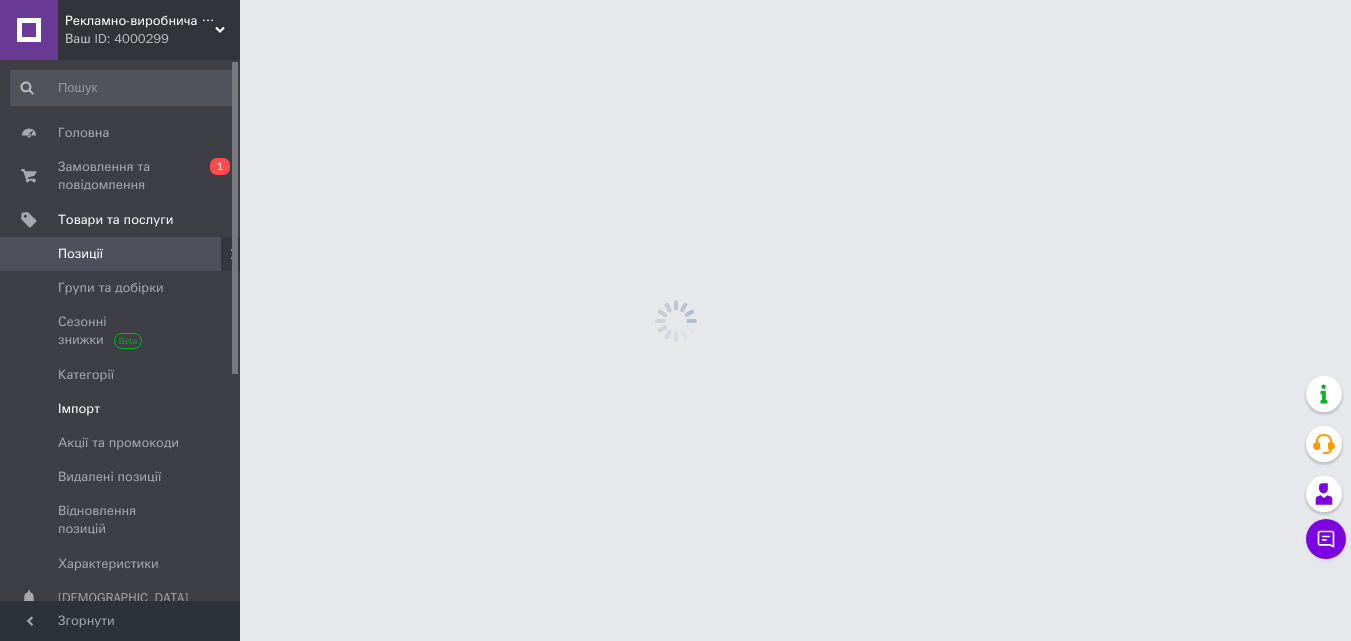 scroll, scrollTop: 0, scrollLeft: 0, axis: both 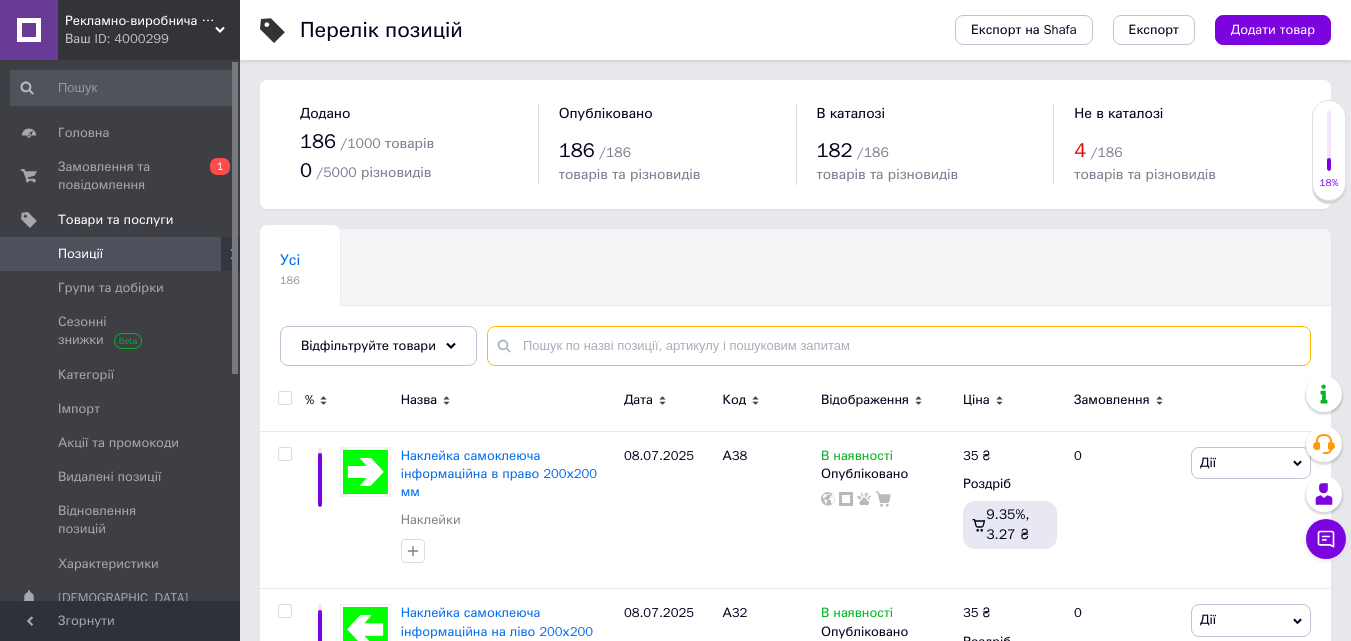 click at bounding box center [899, 346] 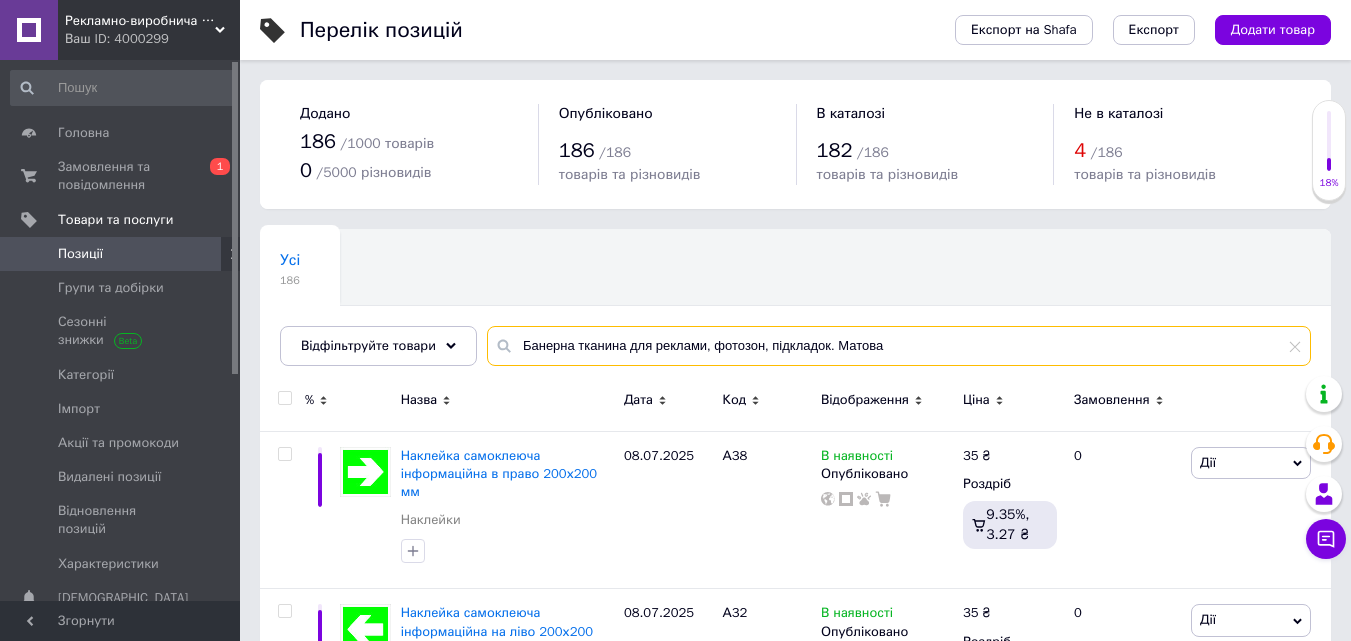 type on "Банерна тканина для реклами, фотозон, підкладок. Матова" 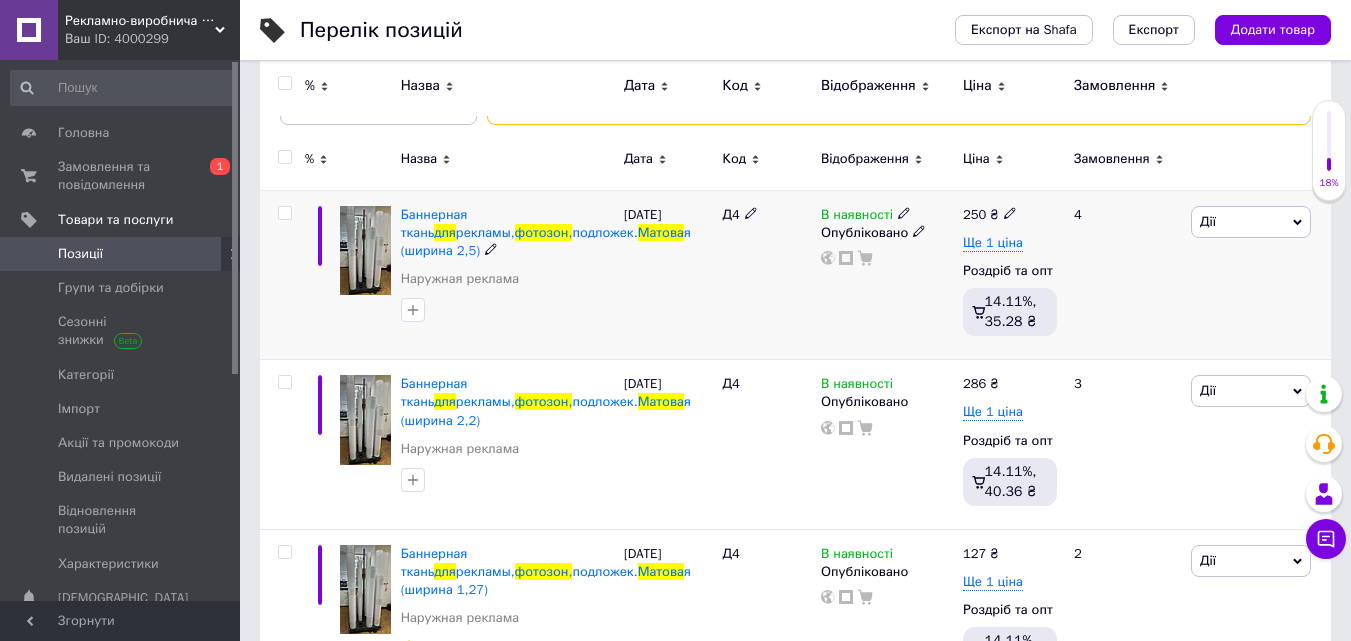scroll, scrollTop: 141, scrollLeft: 0, axis: vertical 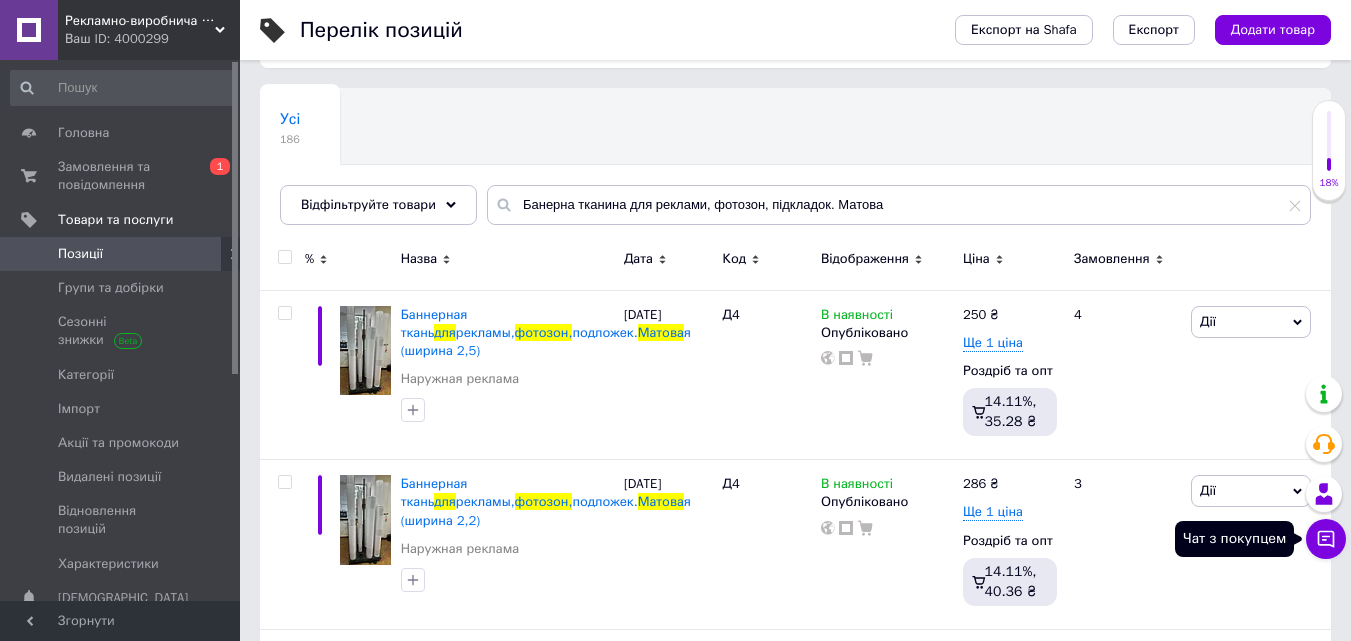 click on "Чат з покупцем" at bounding box center (1326, 539) 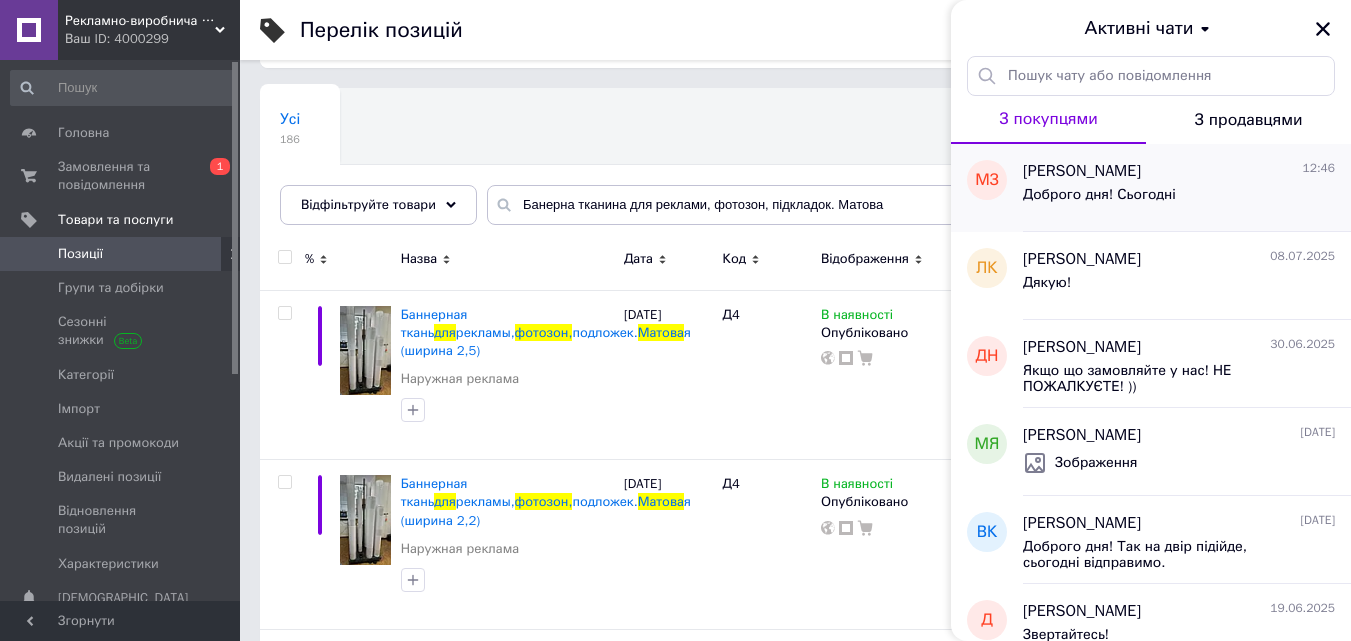 click on "Марина Заболотна 12:46 Доброго дня! Сьогодні" at bounding box center [1187, 188] 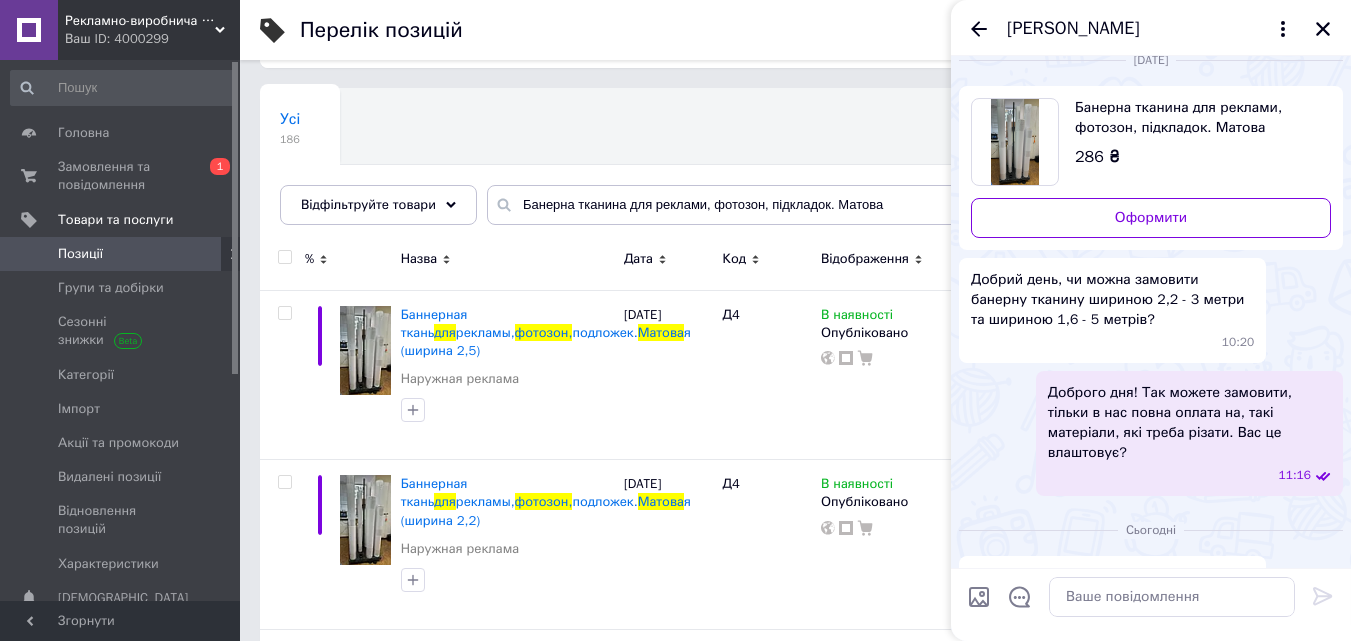 scroll, scrollTop: 0, scrollLeft: 0, axis: both 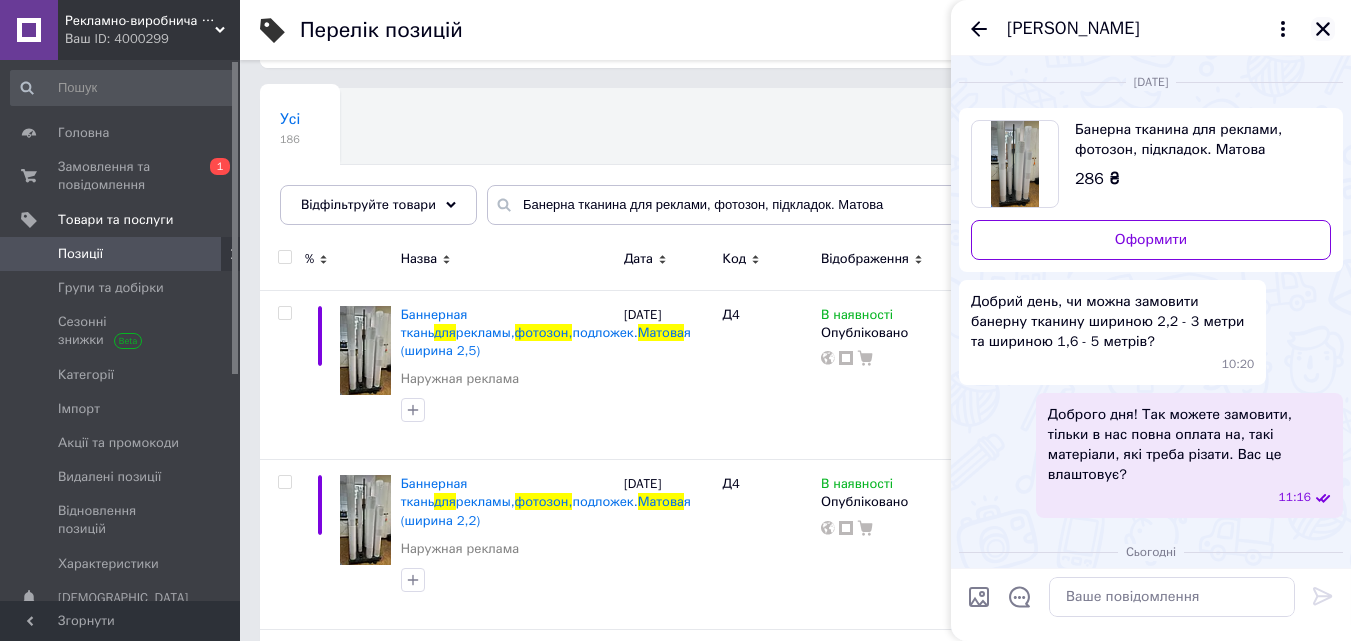 click 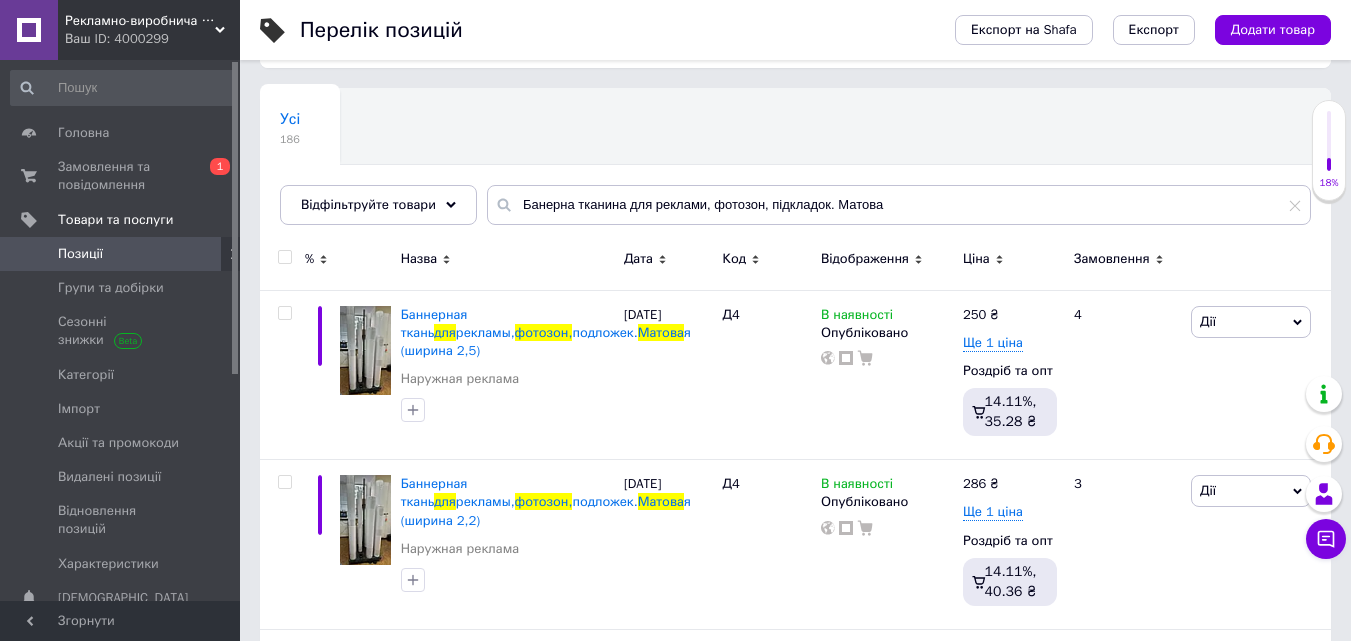 scroll, scrollTop: 241, scrollLeft: 0, axis: vertical 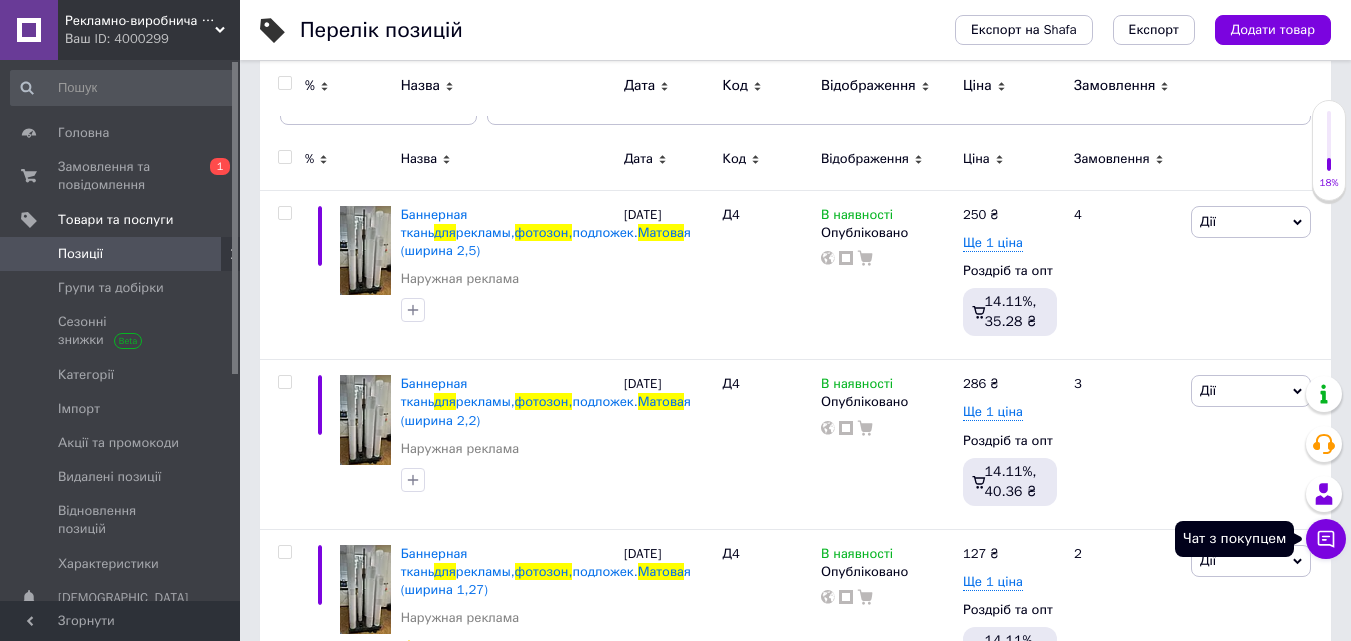 click 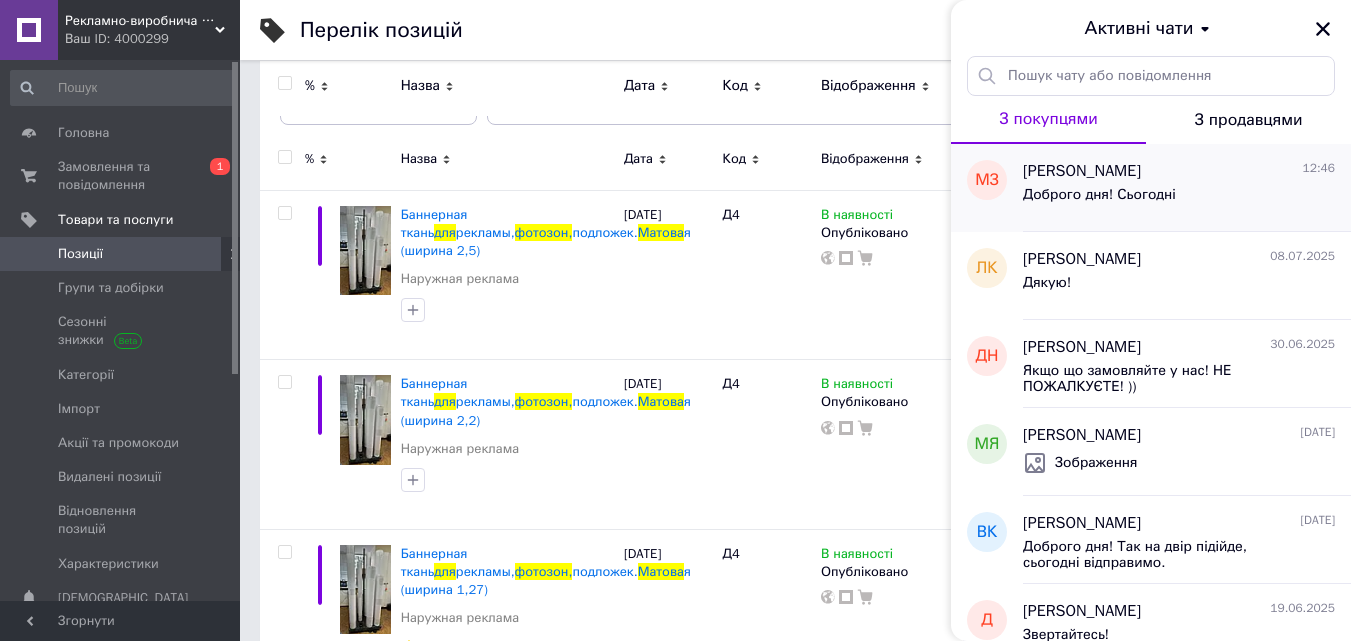 click on "Доброго дня! Сьогодні" at bounding box center (1179, 199) 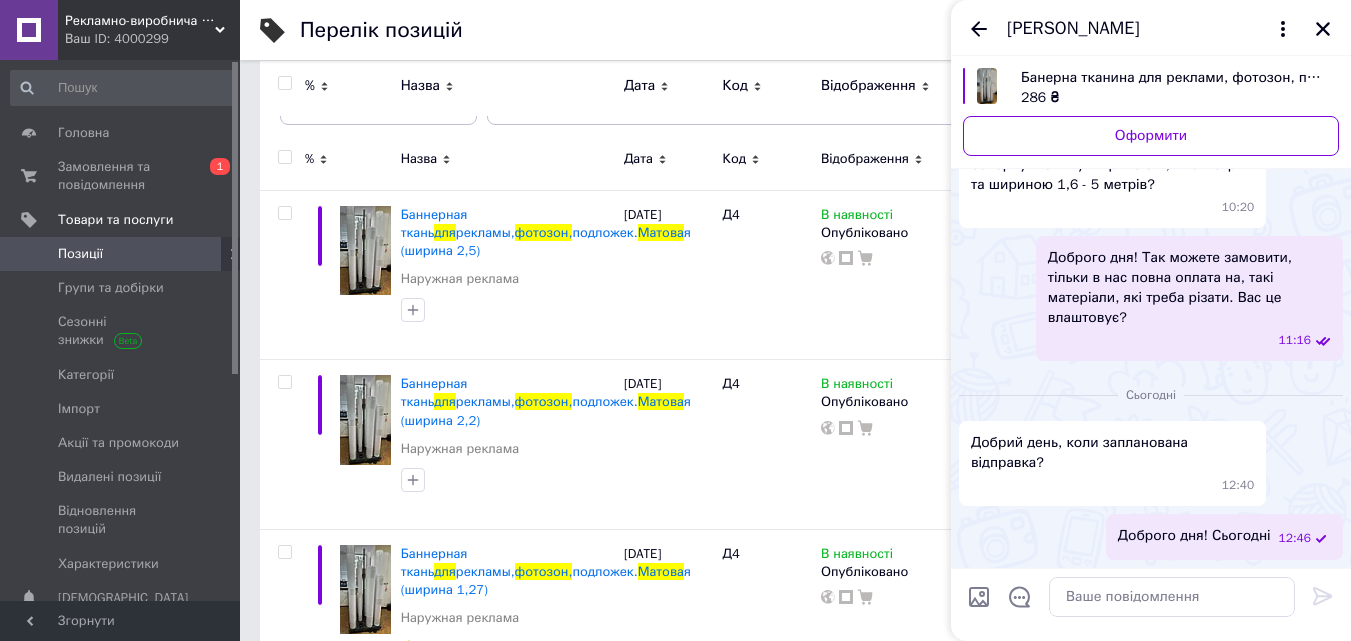 scroll, scrollTop: 0, scrollLeft: 0, axis: both 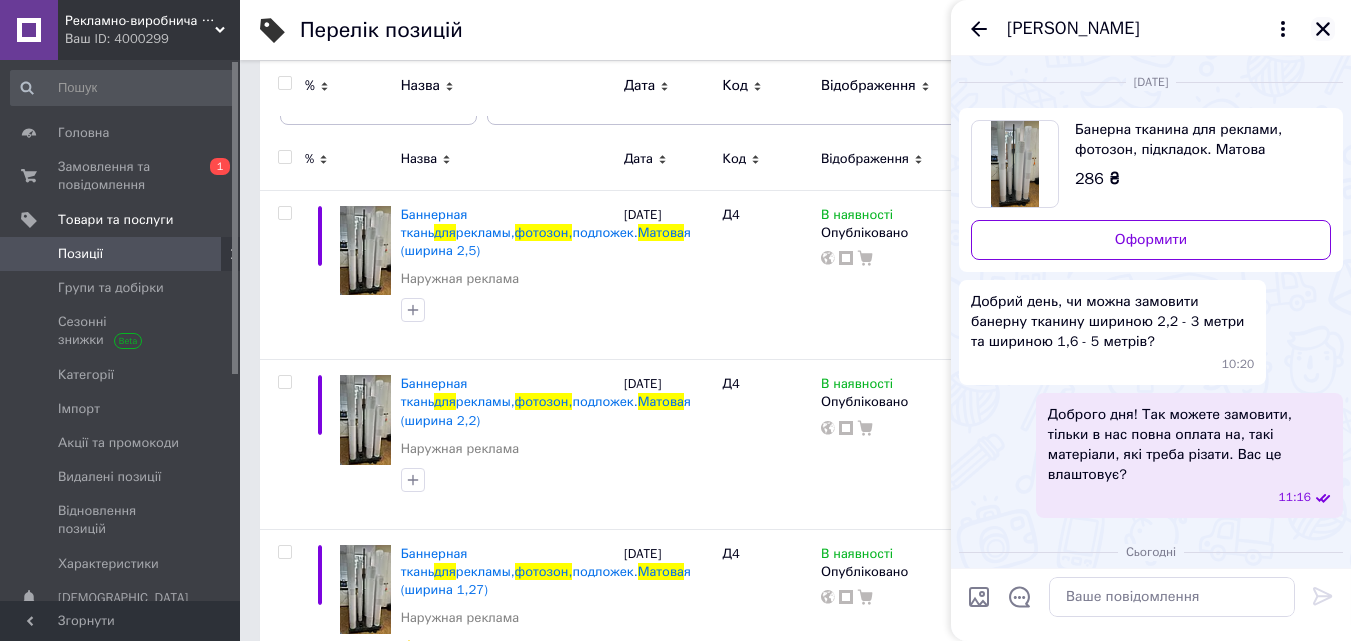 click 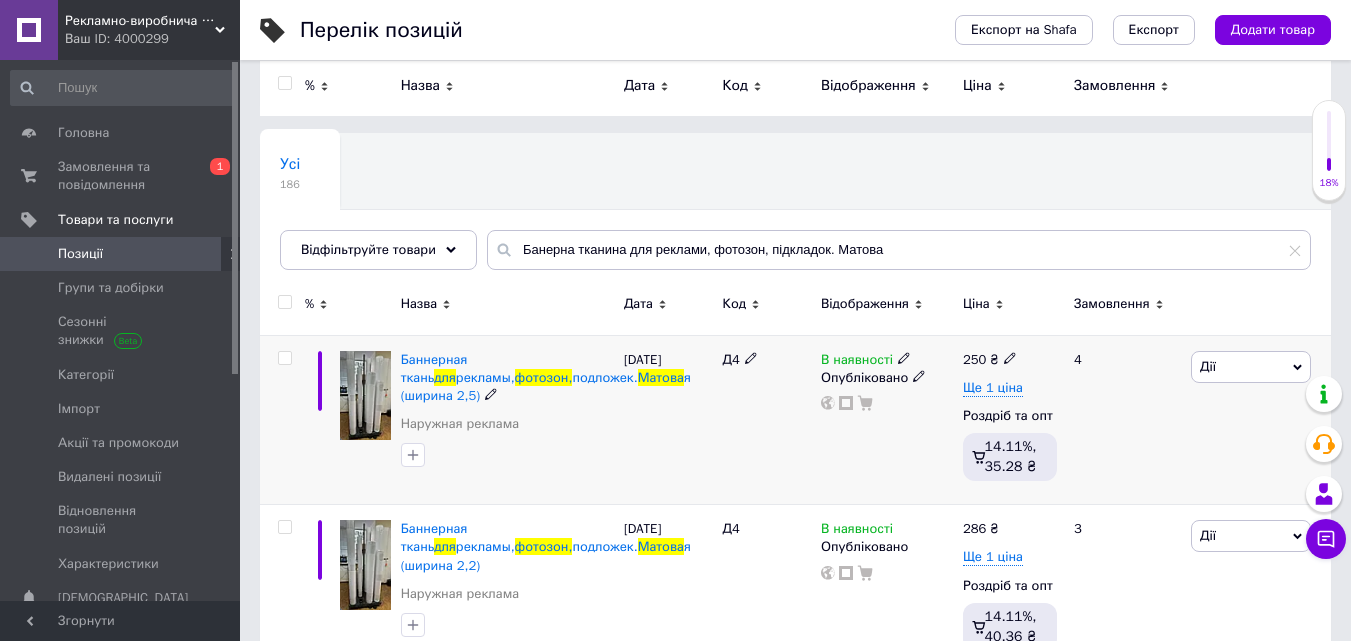 scroll, scrollTop: 41, scrollLeft: 0, axis: vertical 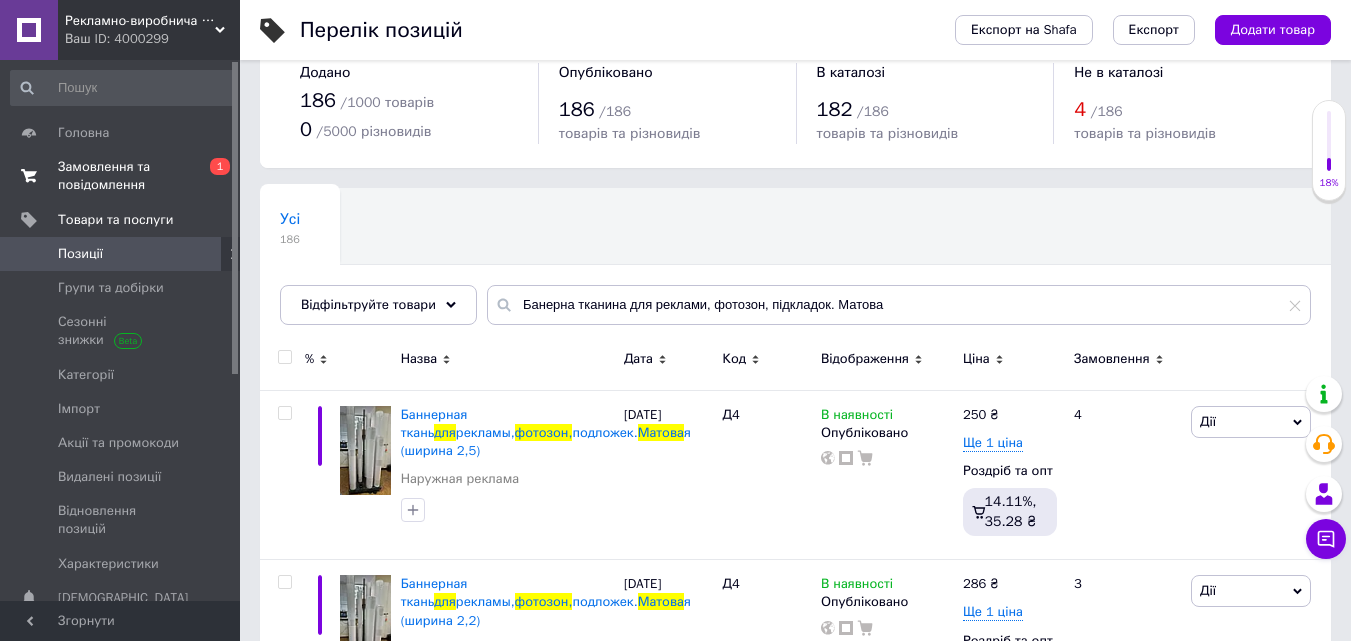 click on "Замовлення та повідомлення" at bounding box center [121, 176] 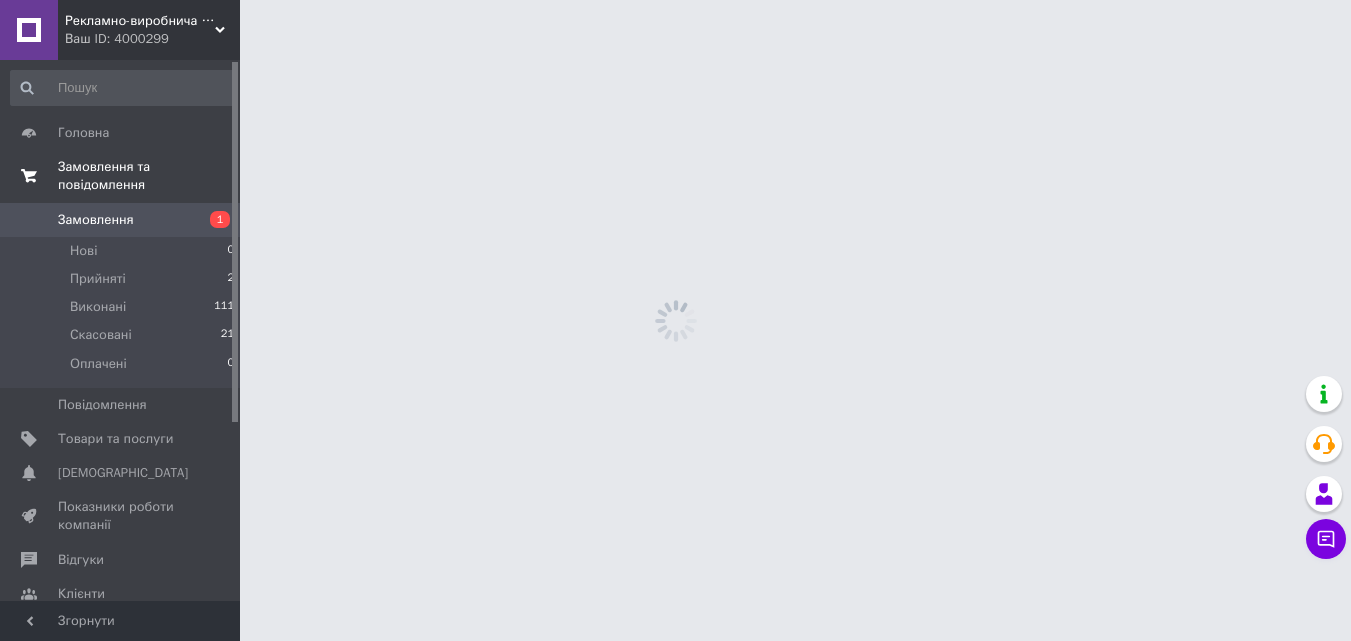 scroll, scrollTop: 0, scrollLeft: 0, axis: both 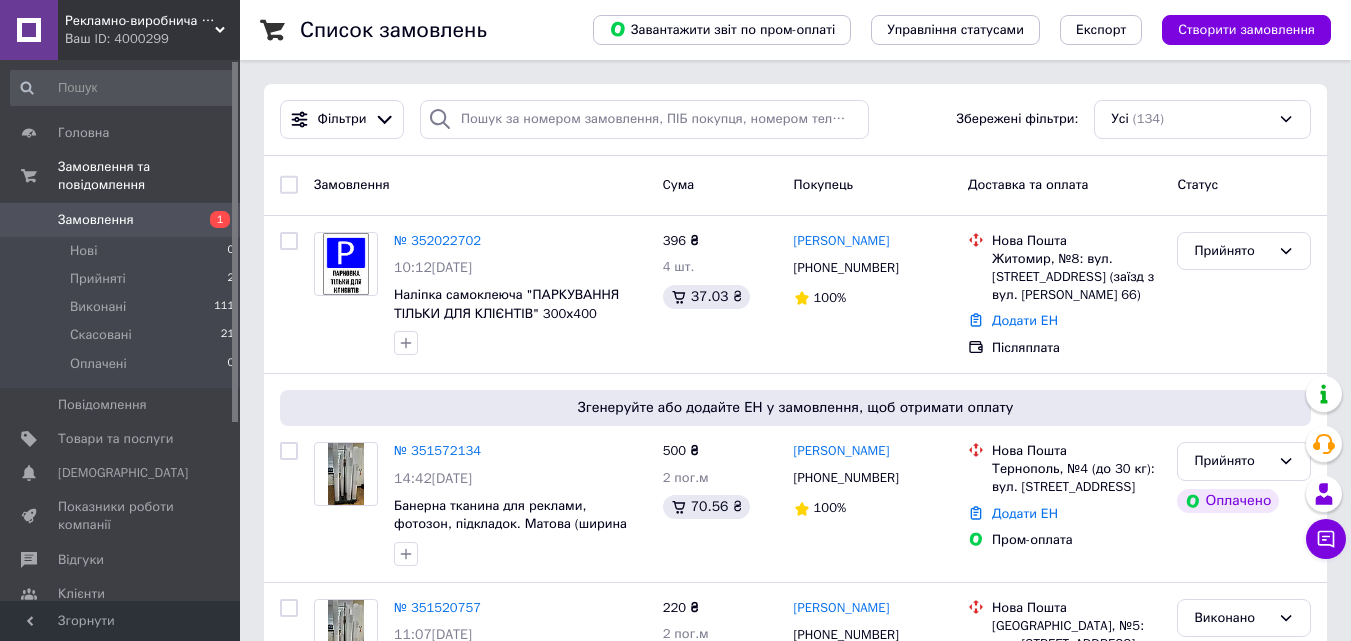 click on "Замовлення" at bounding box center [96, 220] 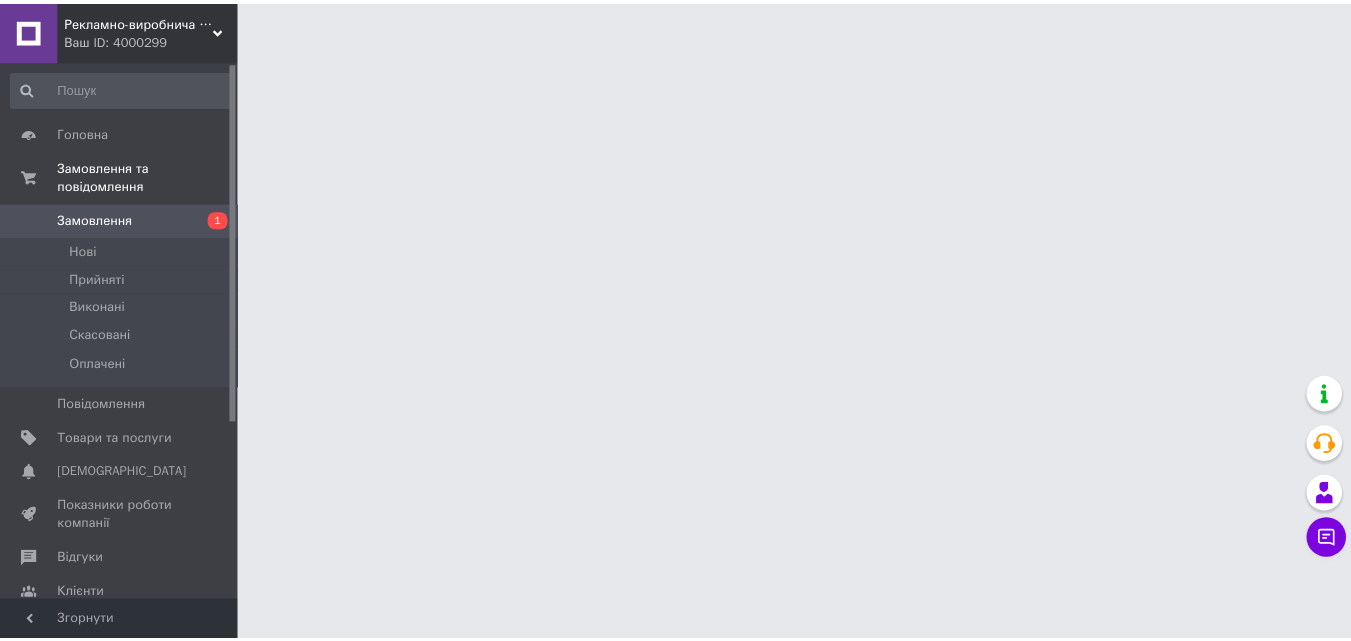 scroll, scrollTop: 0, scrollLeft: 0, axis: both 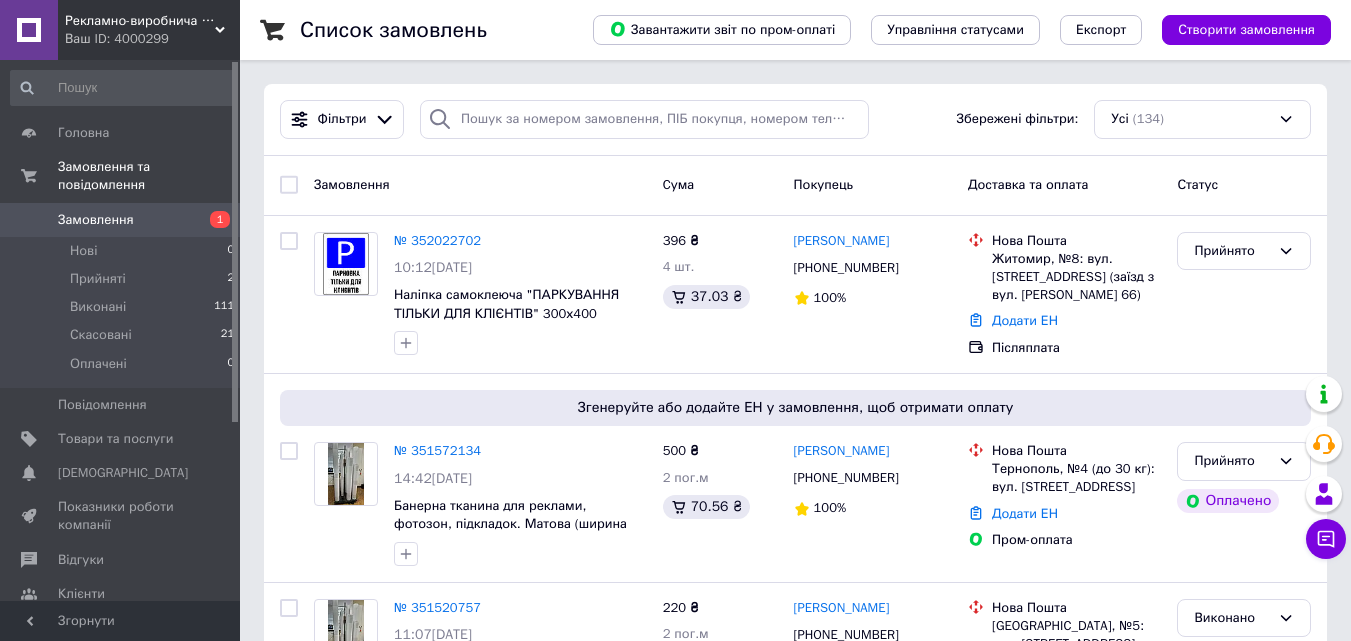 click on "Замовлення" at bounding box center (96, 220) 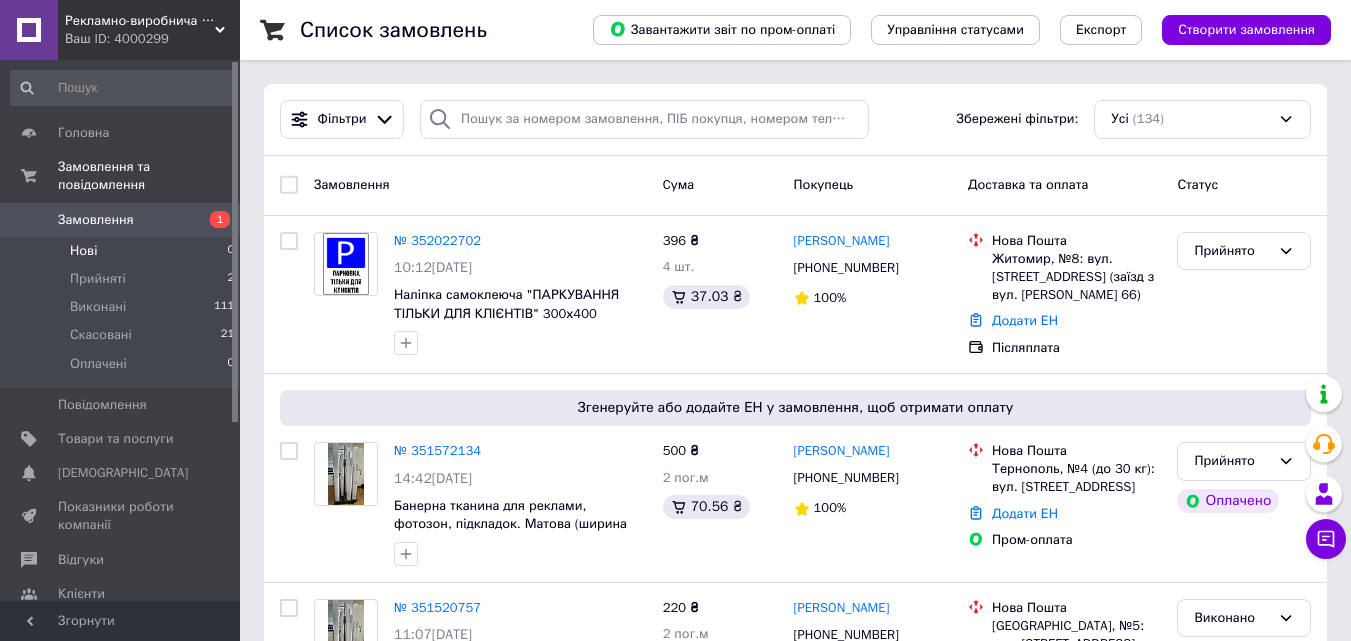 click on "Нові" at bounding box center (83, 251) 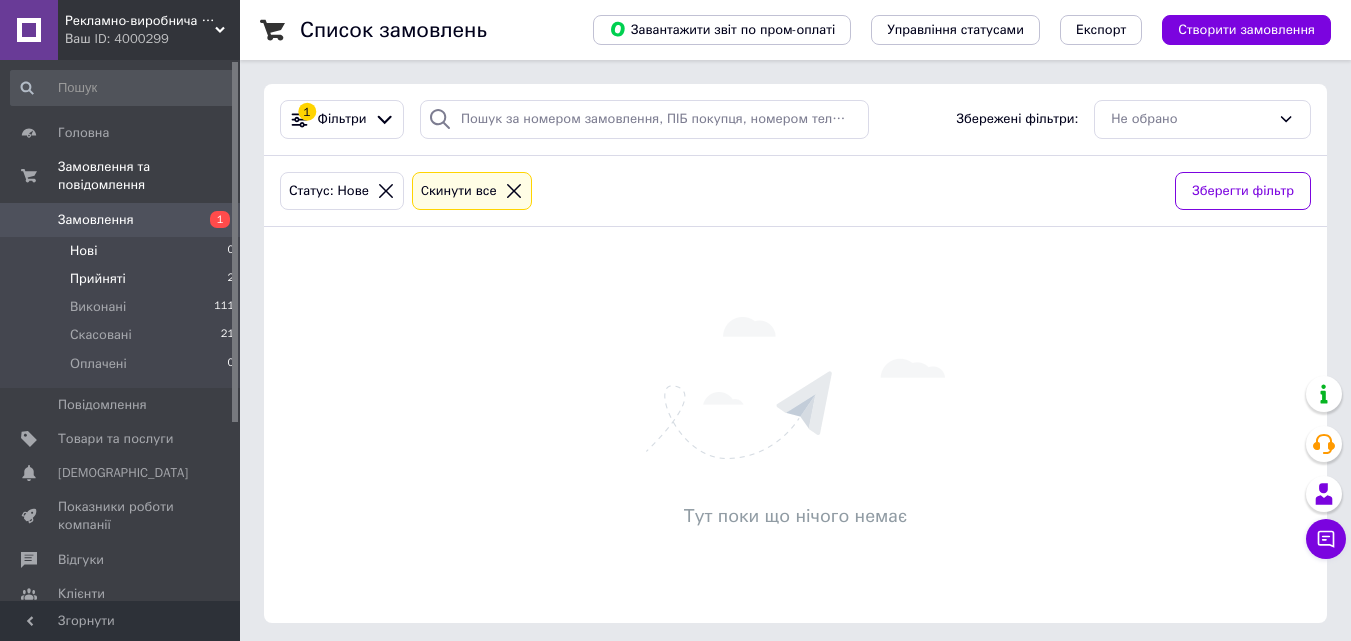 click on "Прийняті" at bounding box center [98, 279] 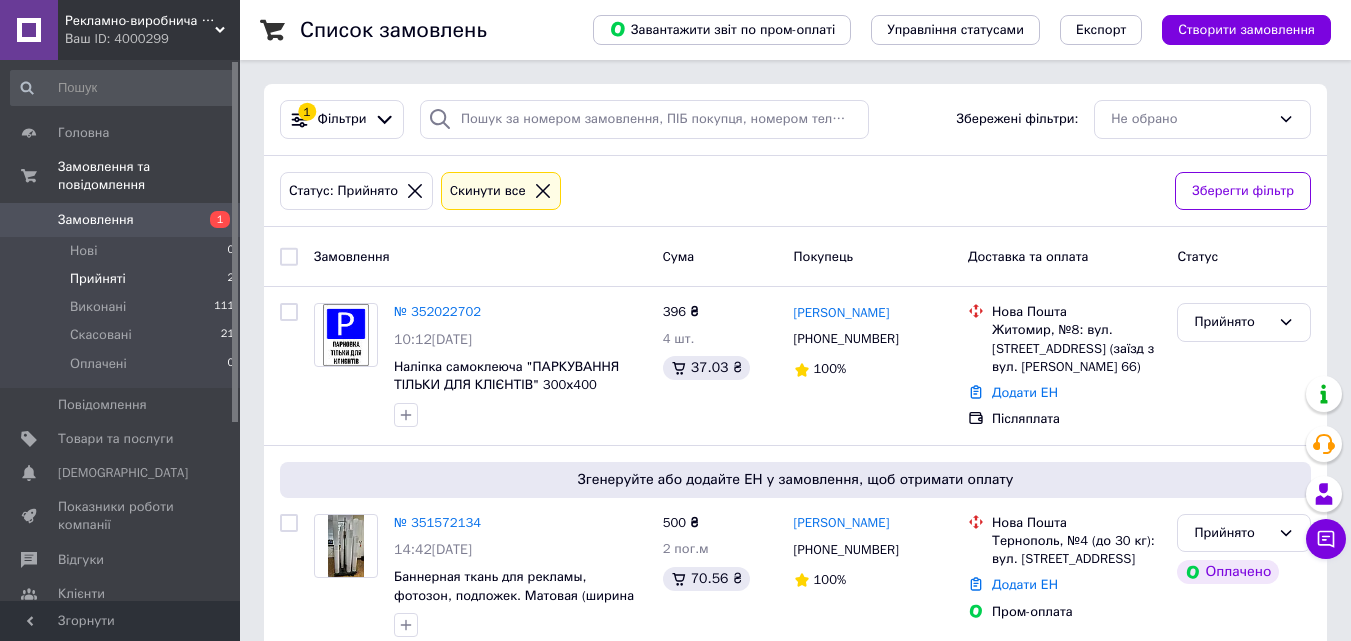 click on "Замовлення" at bounding box center [96, 220] 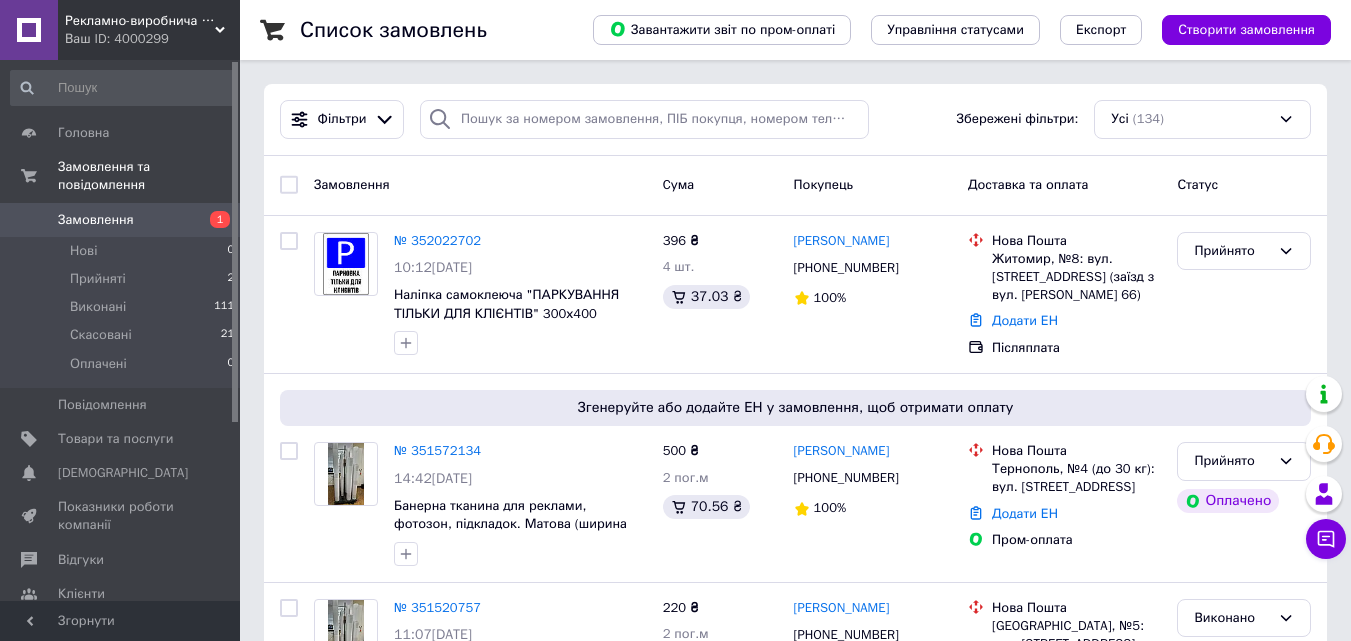 click on "Замовлення" at bounding box center [96, 220] 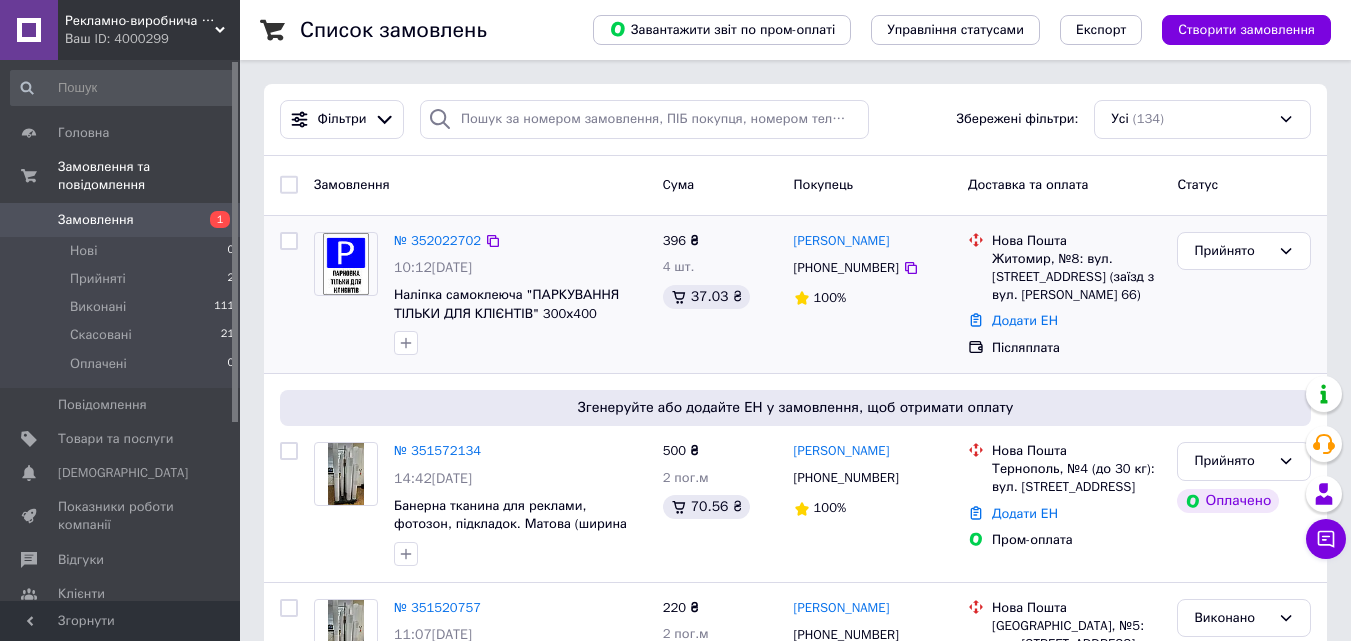 click at bounding box center [346, 264] 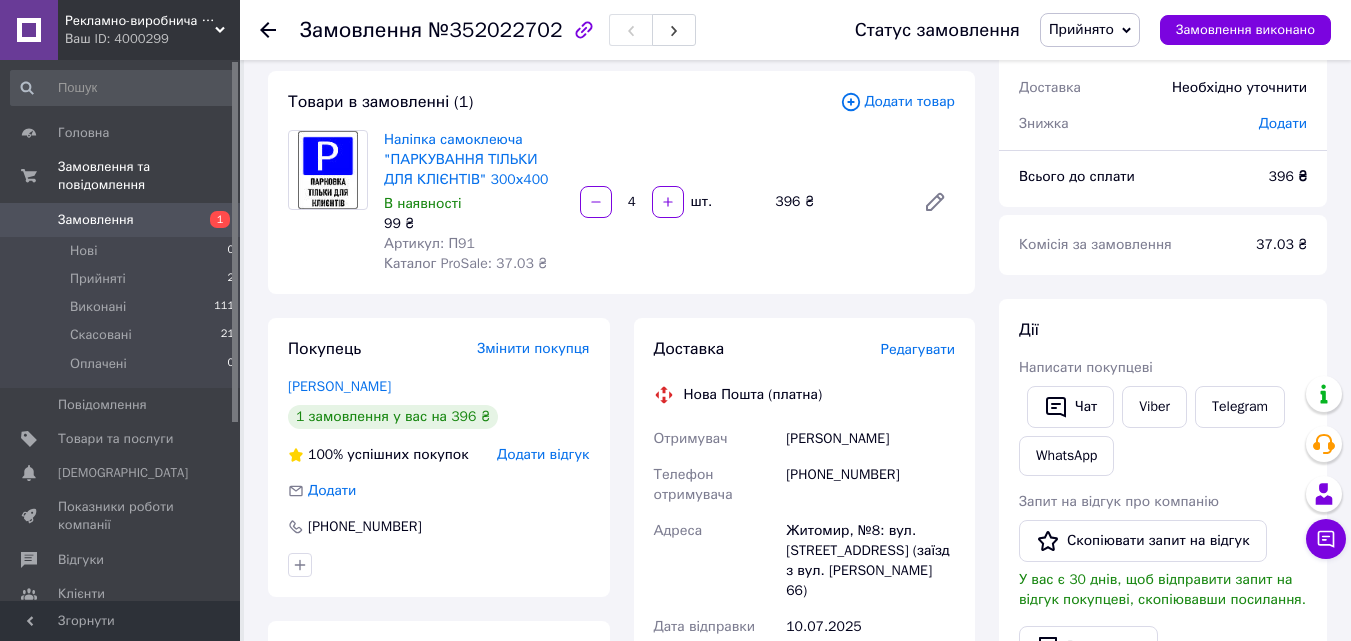 scroll, scrollTop: 0, scrollLeft: 0, axis: both 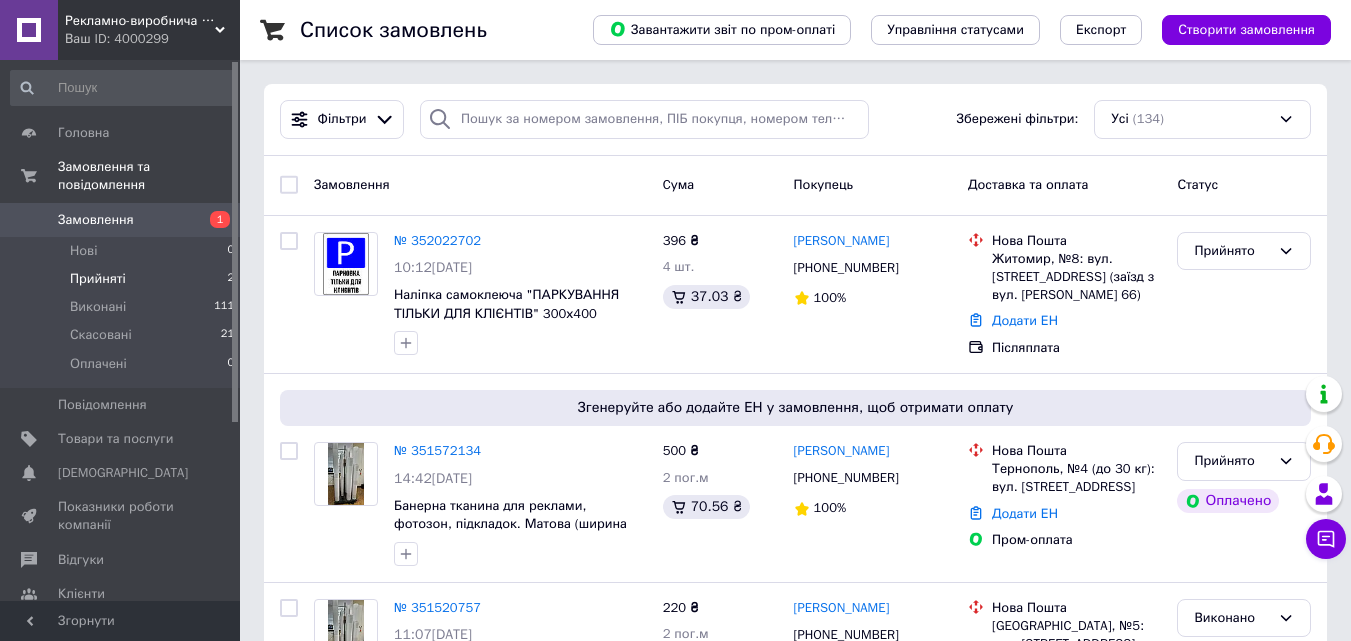 click on "Прийняті" at bounding box center [98, 279] 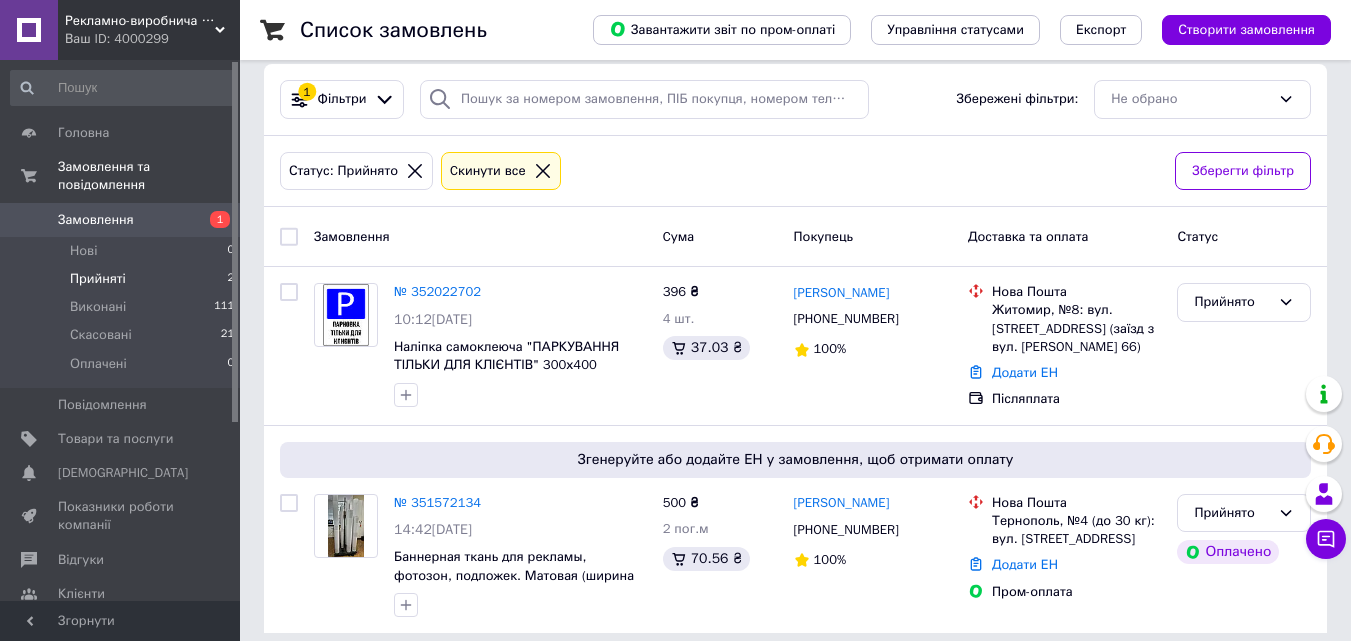 scroll, scrollTop: 36, scrollLeft: 0, axis: vertical 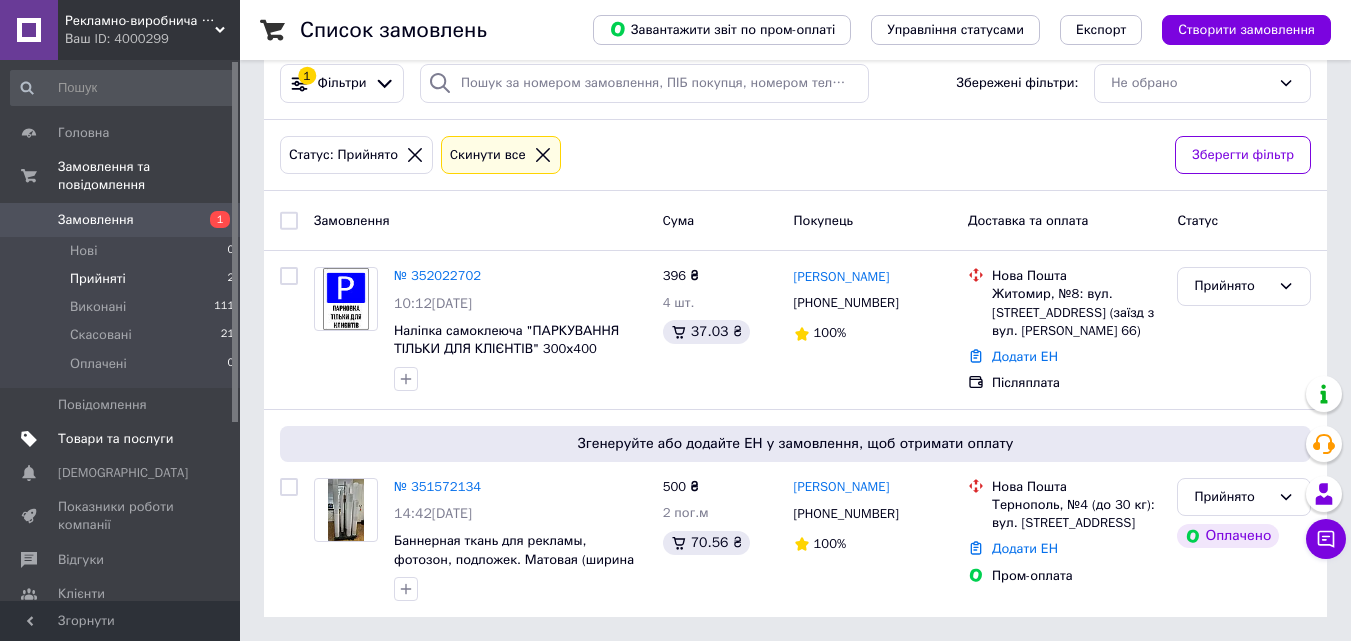 click on "Товари та послуги" at bounding box center [115, 439] 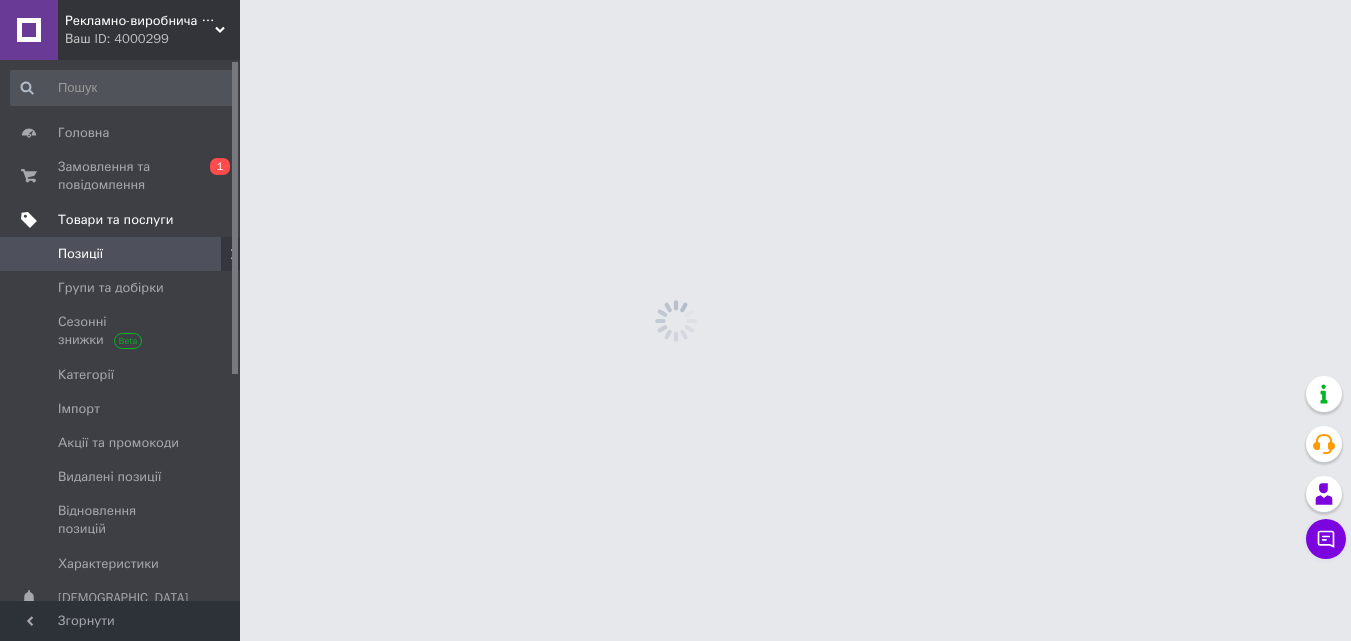 scroll, scrollTop: 0, scrollLeft: 0, axis: both 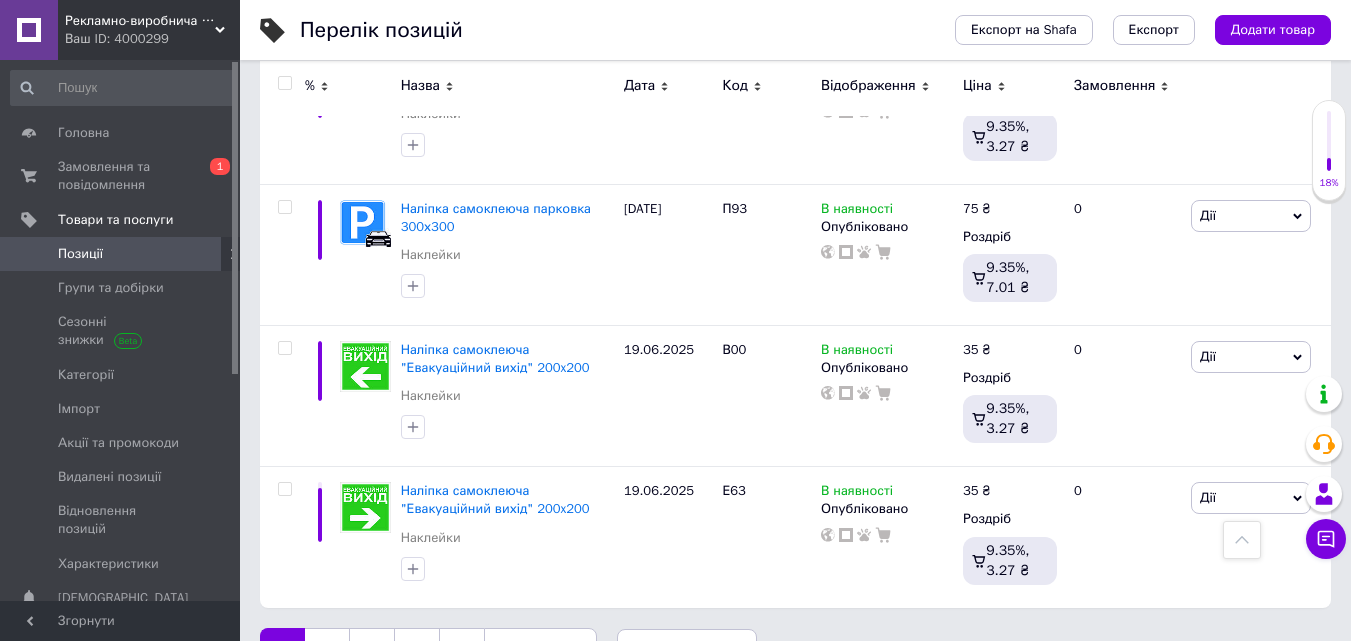 click on "2" at bounding box center (327, 649) 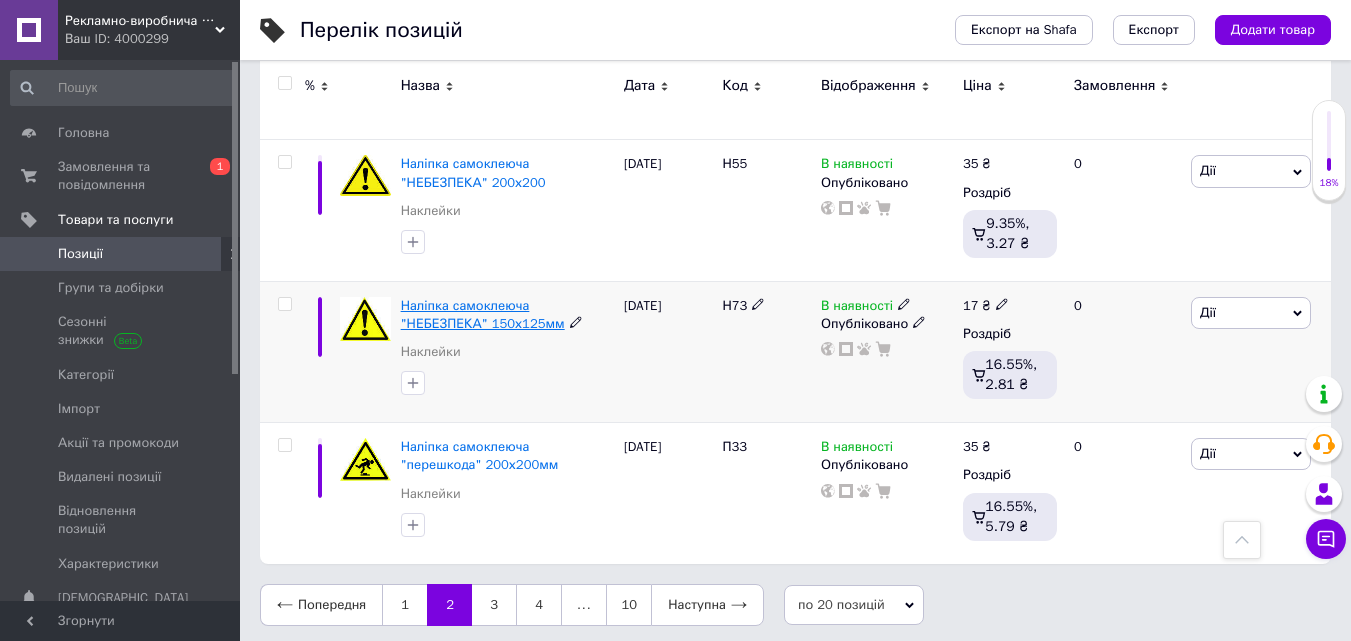 scroll, scrollTop: 2847, scrollLeft: 0, axis: vertical 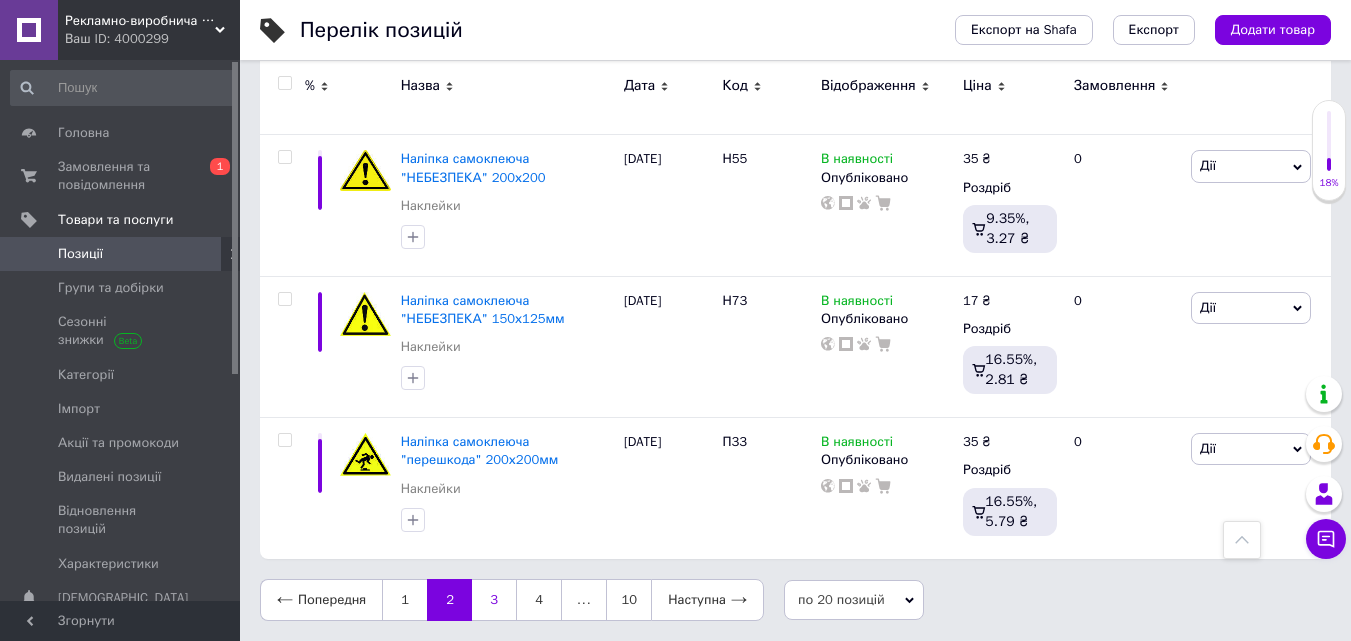 click on "3" at bounding box center (494, 600) 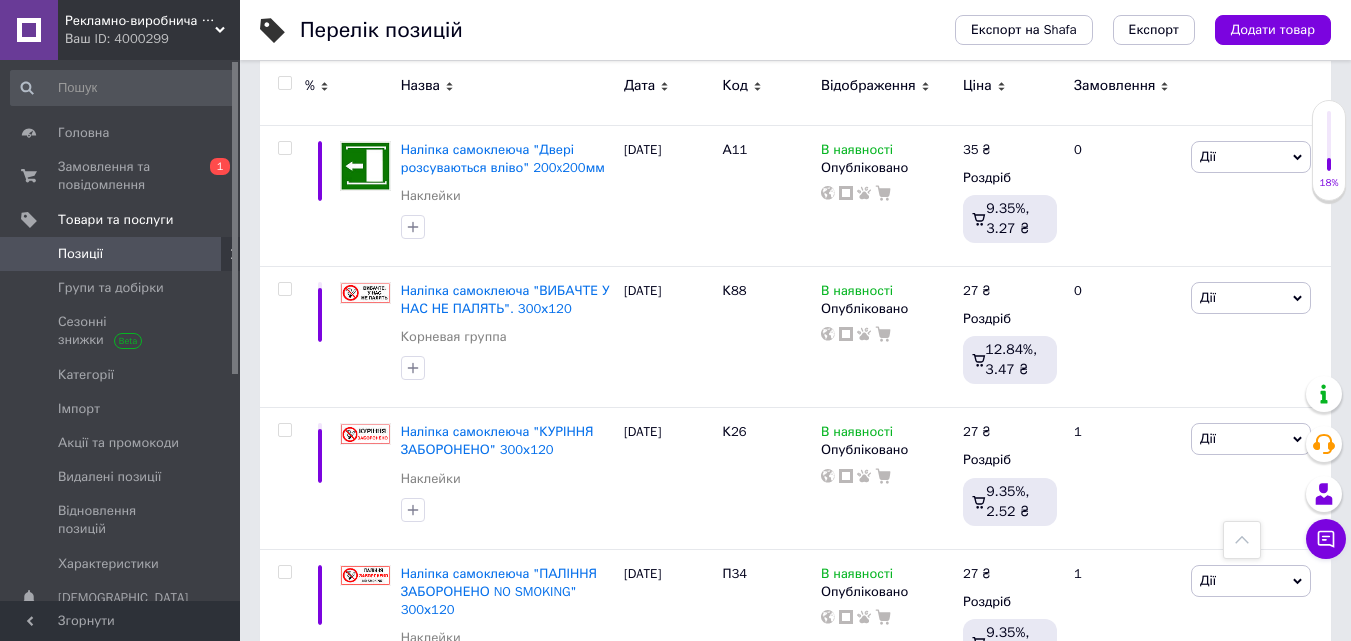 scroll, scrollTop: 2798, scrollLeft: 0, axis: vertical 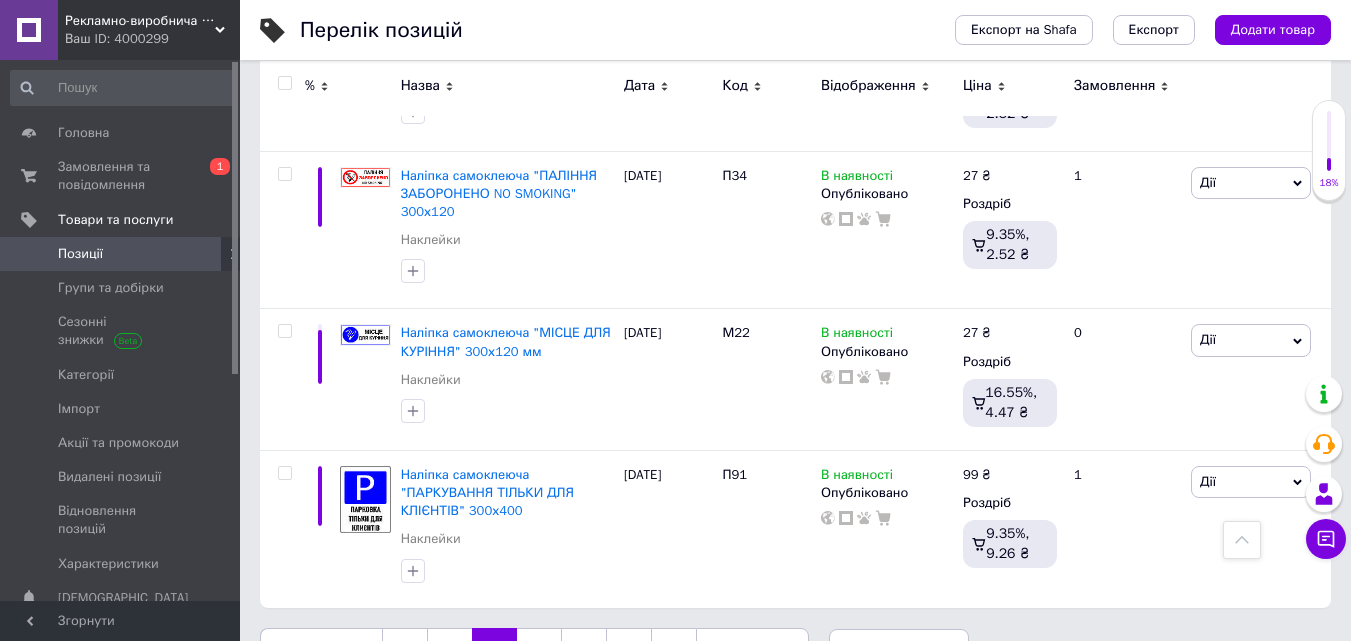 click on "4" at bounding box center [539, 649] 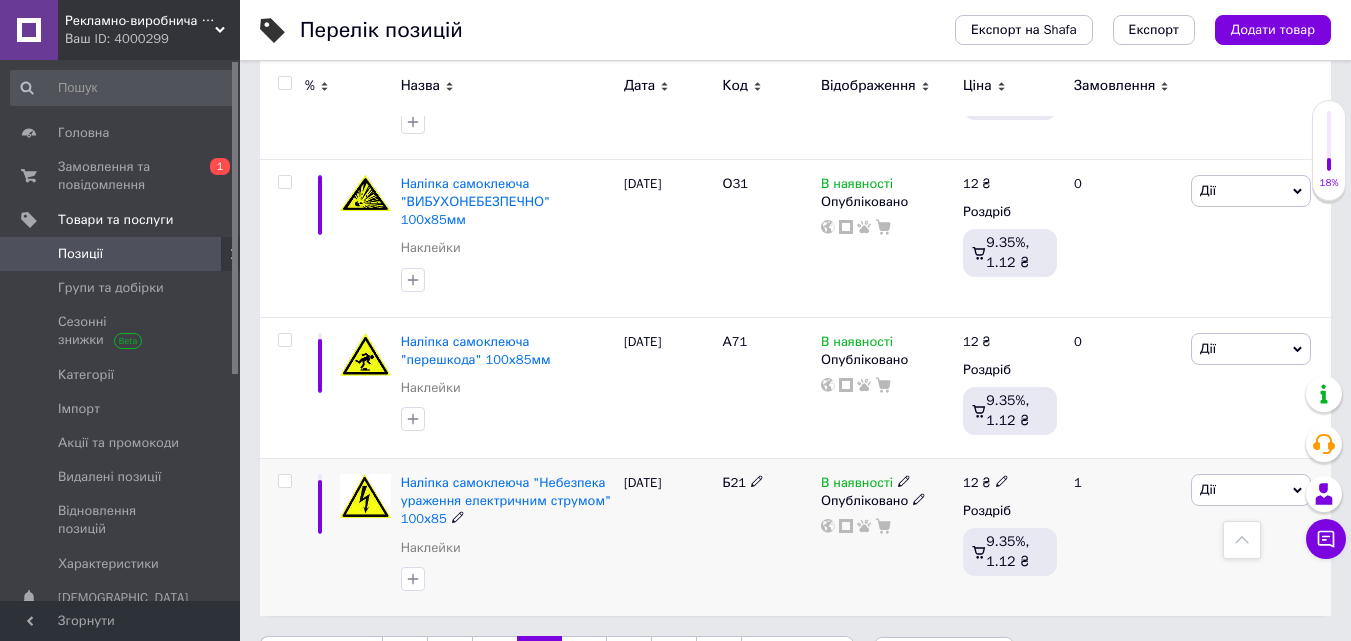 scroll, scrollTop: 2782, scrollLeft: 0, axis: vertical 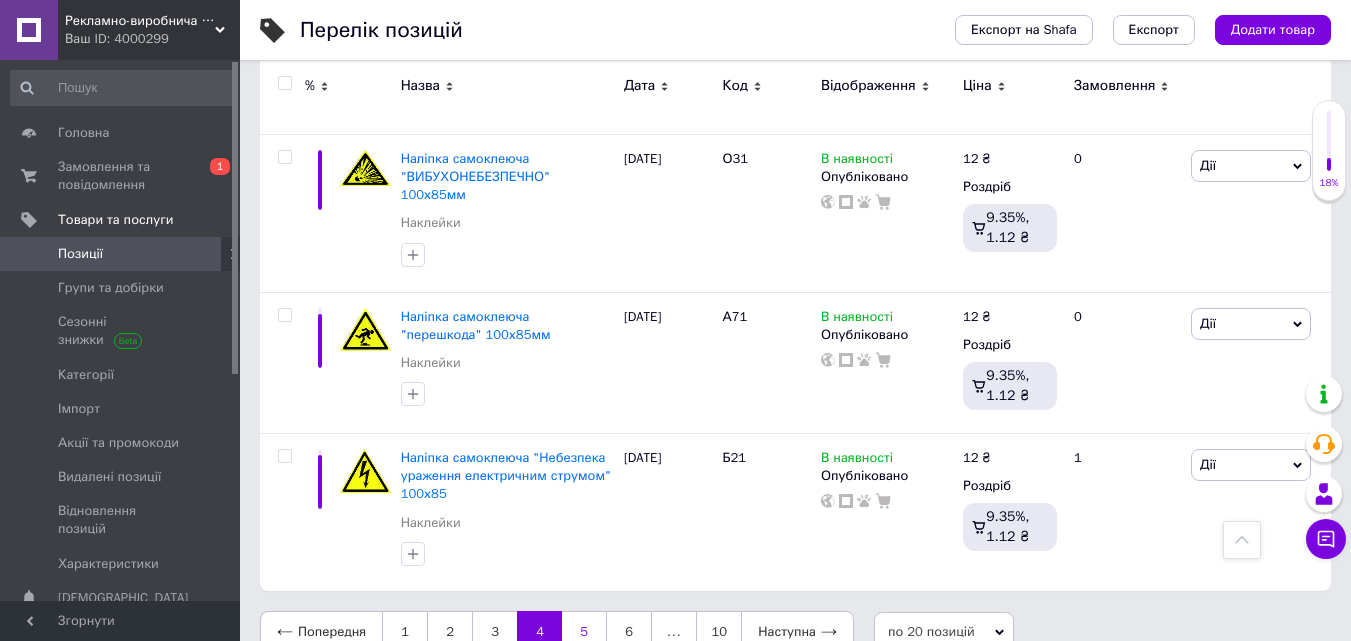 click on "5" at bounding box center (584, 632) 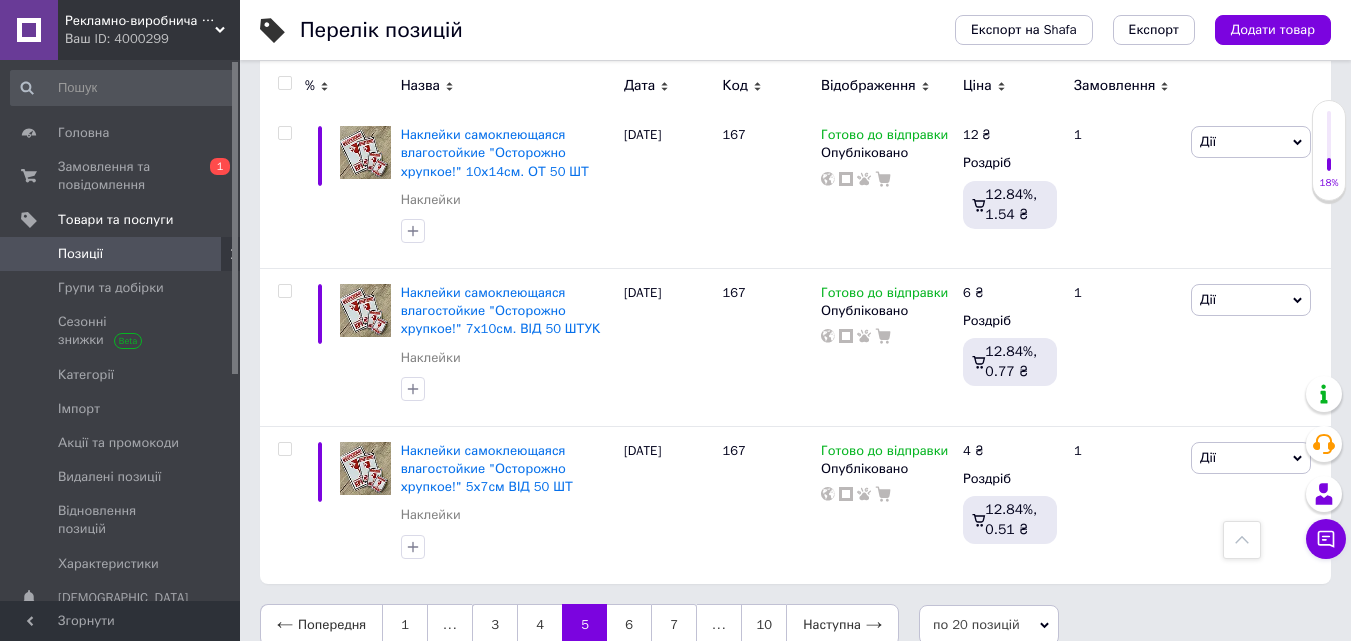 scroll, scrollTop: 2831, scrollLeft: 0, axis: vertical 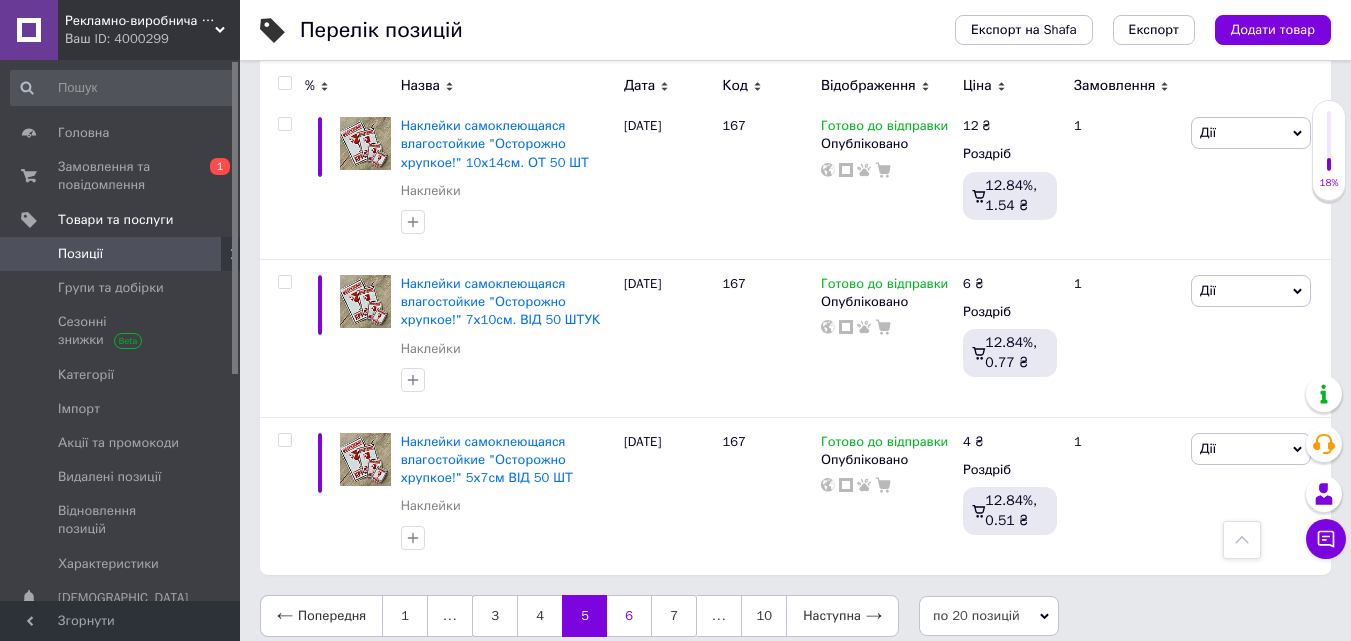 click on "6" at bounding box center (629, 616) 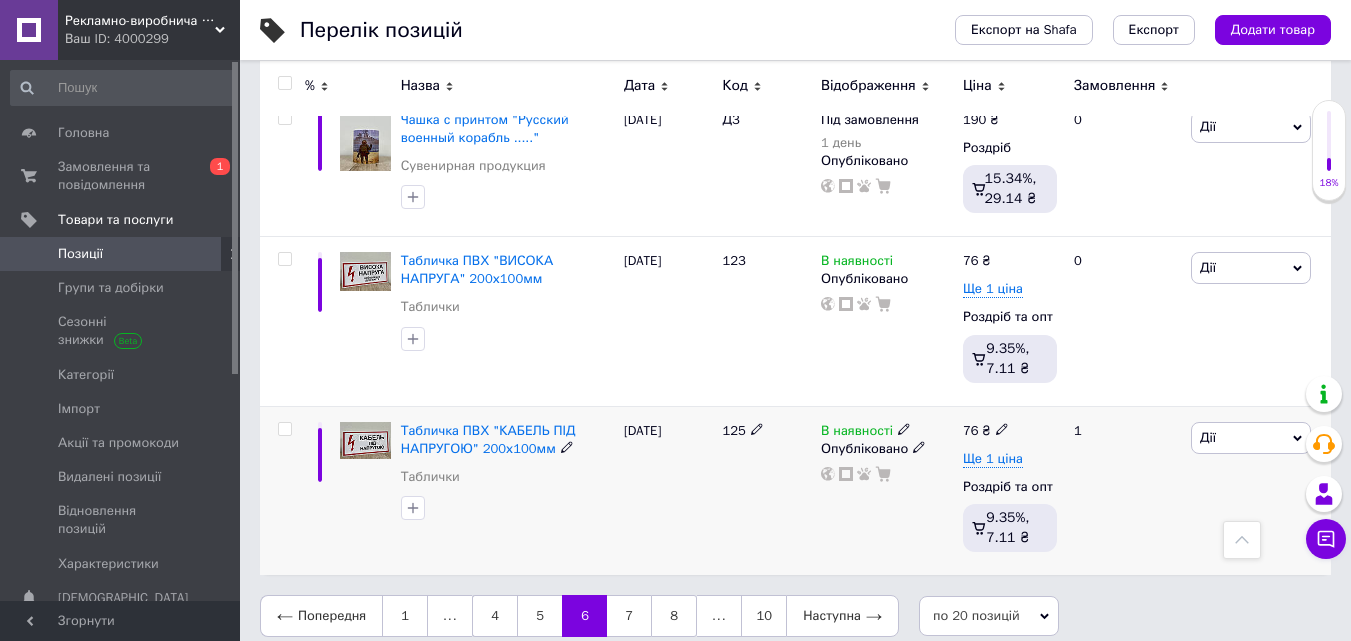 scroll, scrollTop: 2897, scrollLeft: 0, axis: vertical 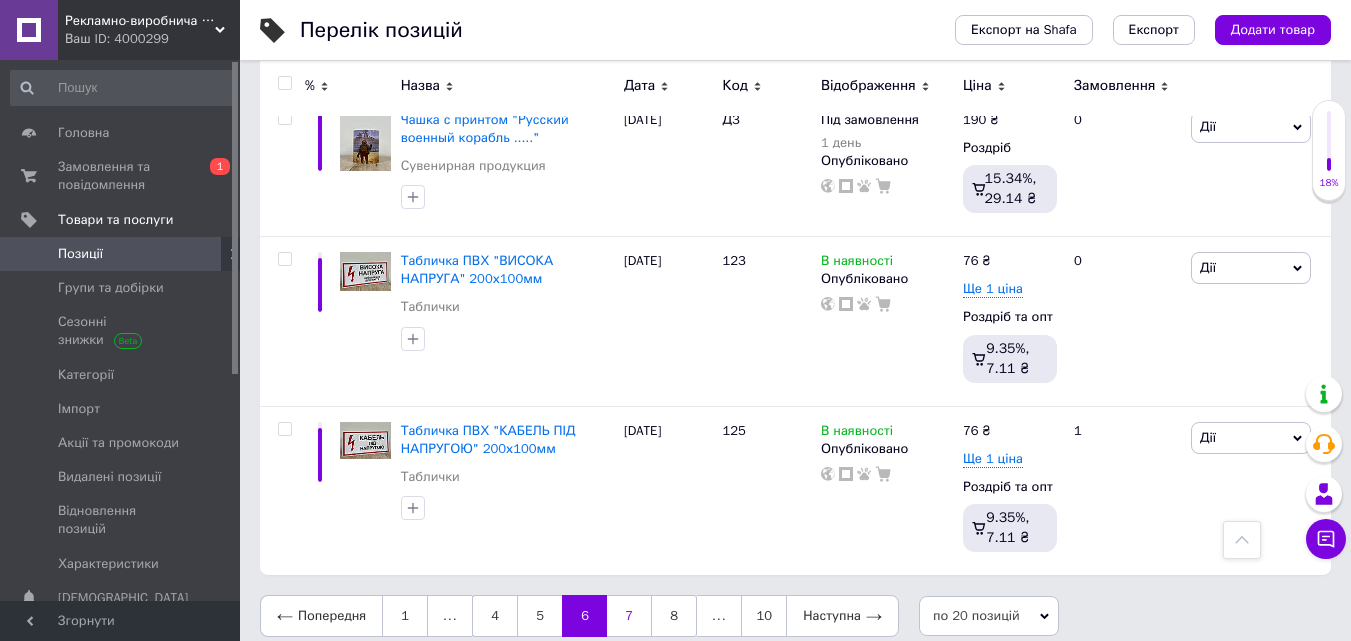 click on "7" at bounding box center (629, 616) 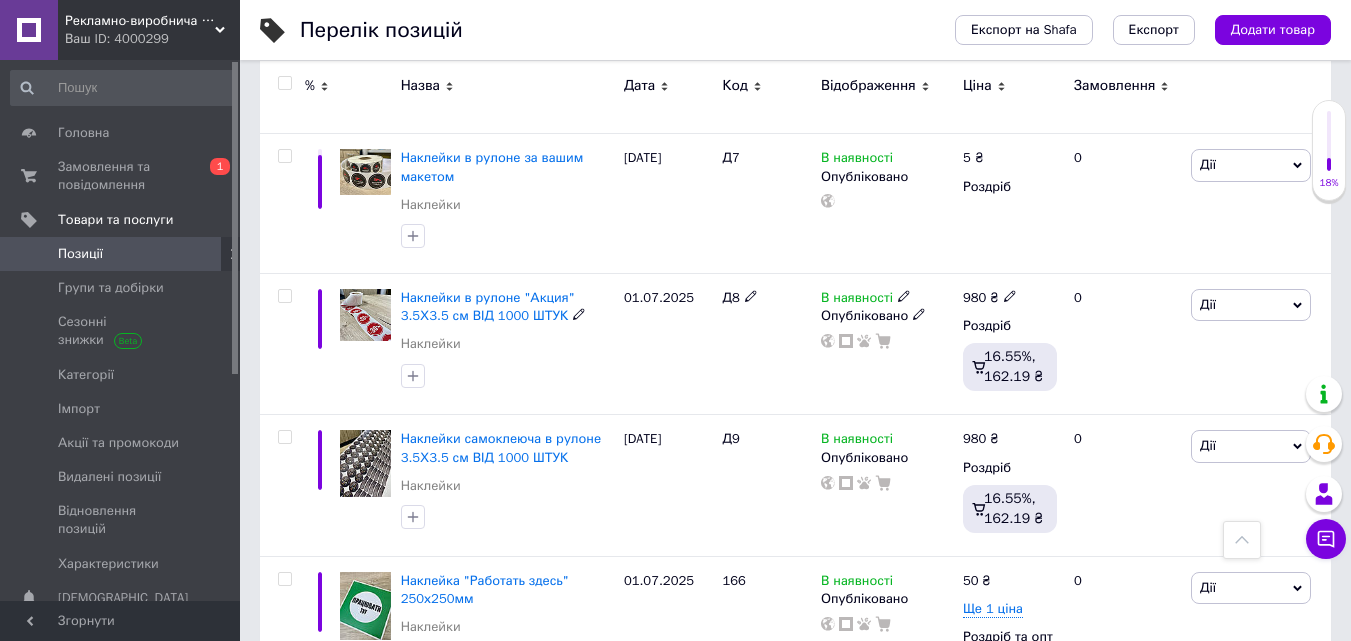 scroll, scrollTop: 3067, scrollLeft: 0, axis: vertical 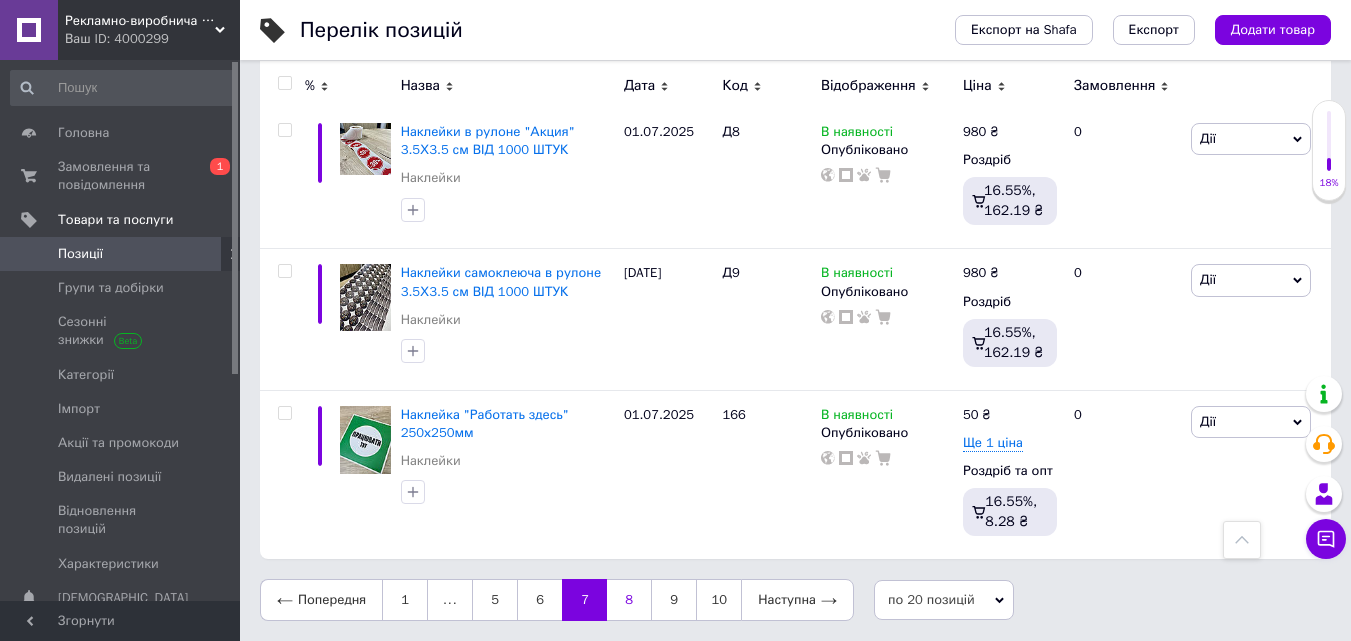 click on "8" at bounding box center [629, 600] 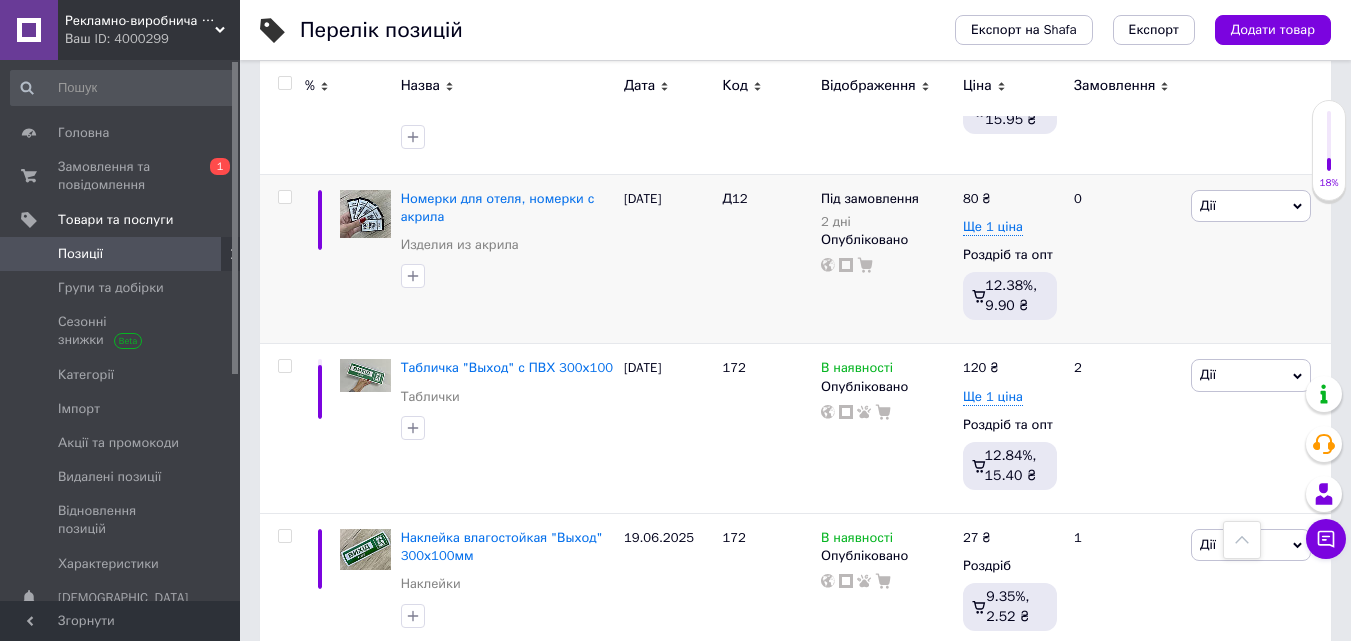 scroll, scrollTop: 1160, scrollLeft: 0, axis: vertical 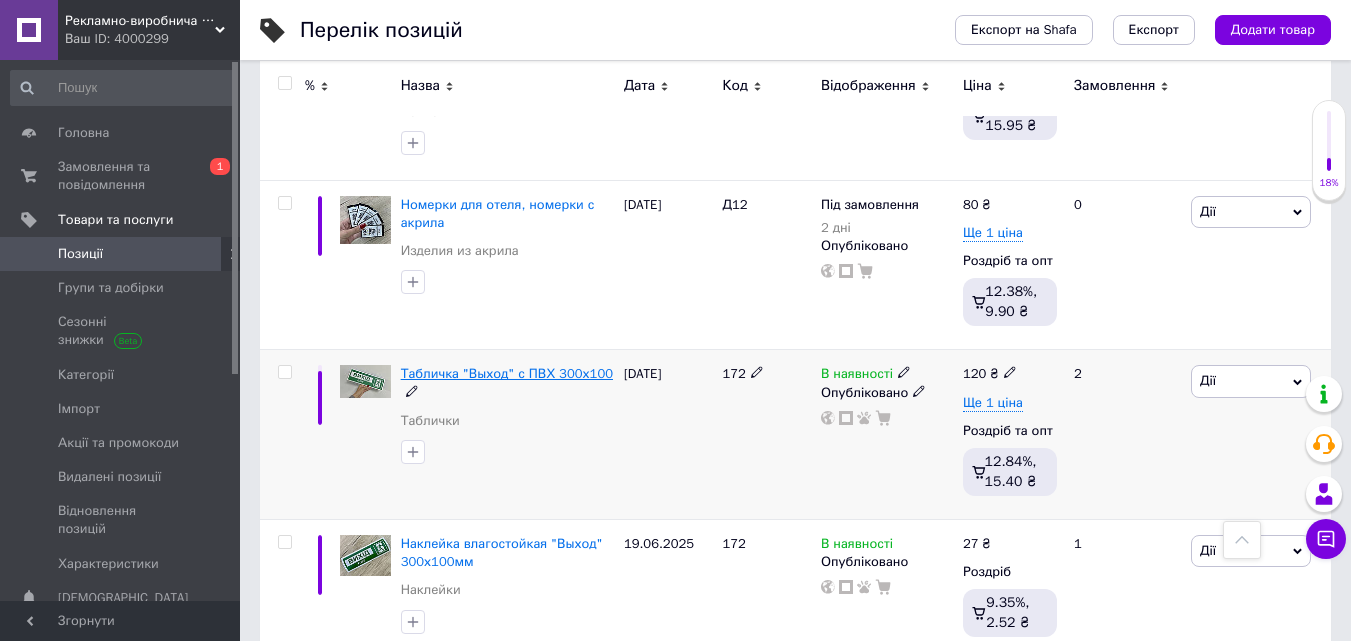 click on "Табличка "Выход" с ПВХ 300х100" at bounding box center [507, 373] 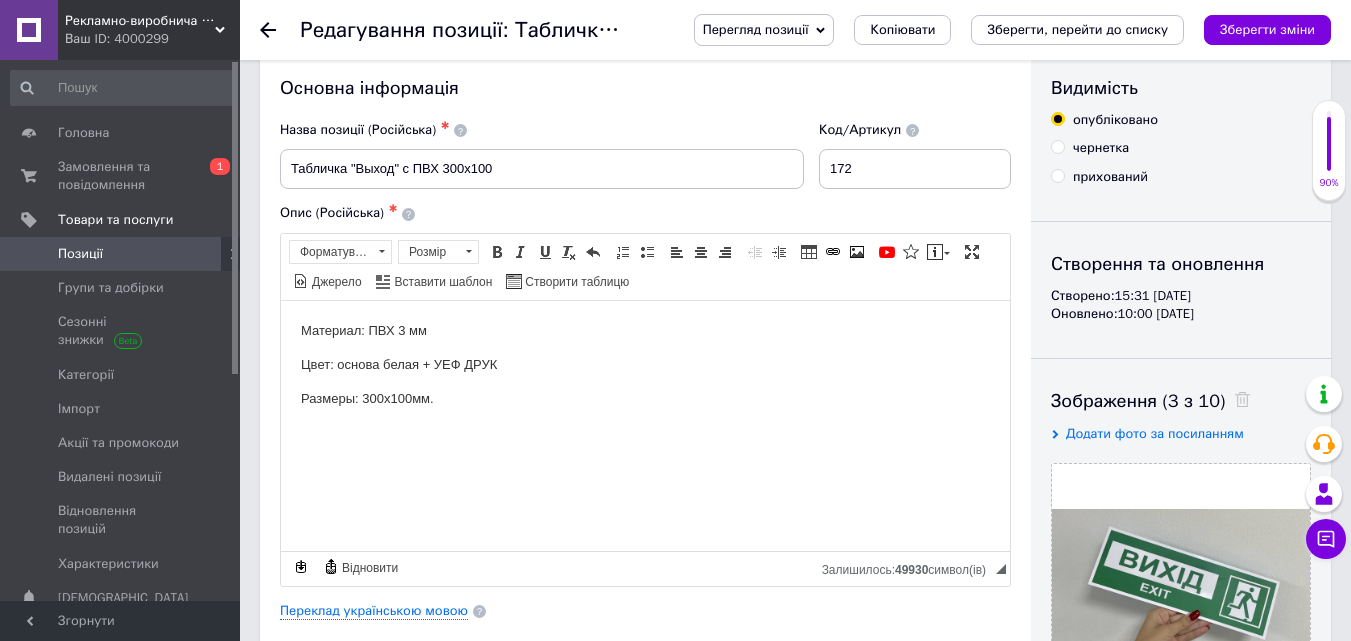 scroll, scrollTop: 0, scrollLeft: 0, axis: both 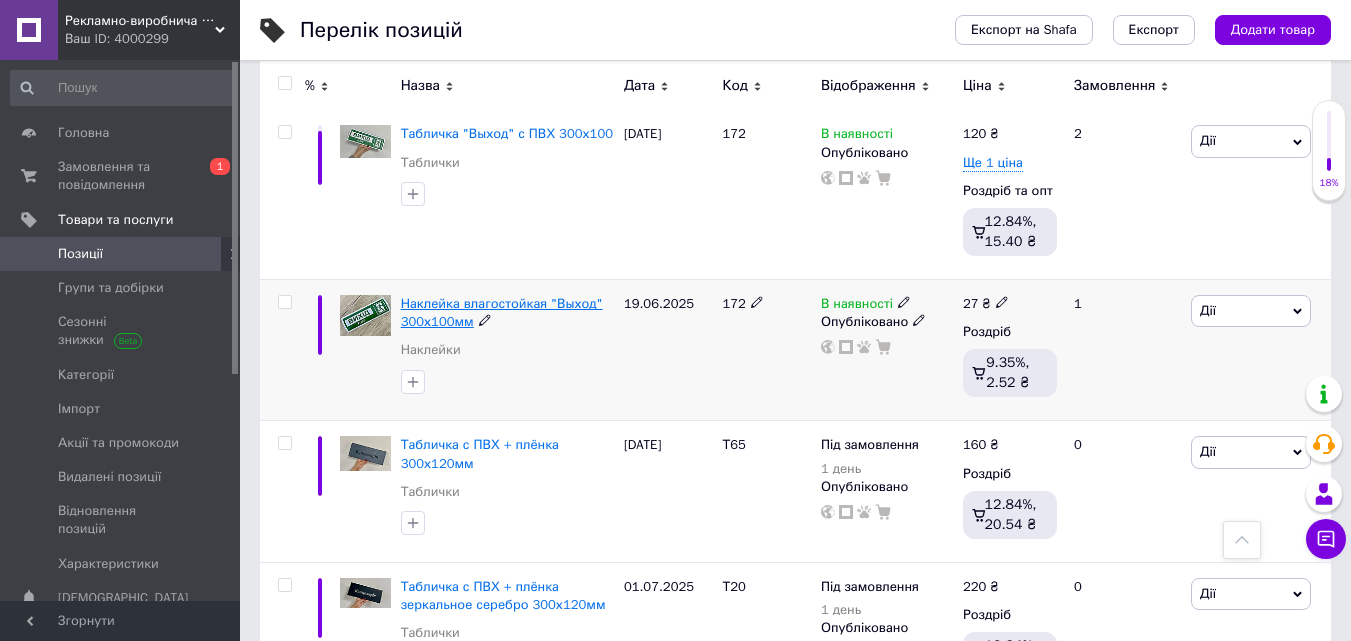 click on "Наклейка влагостойкая "Выход" 300х100мм" at bounding box center (502, 312) 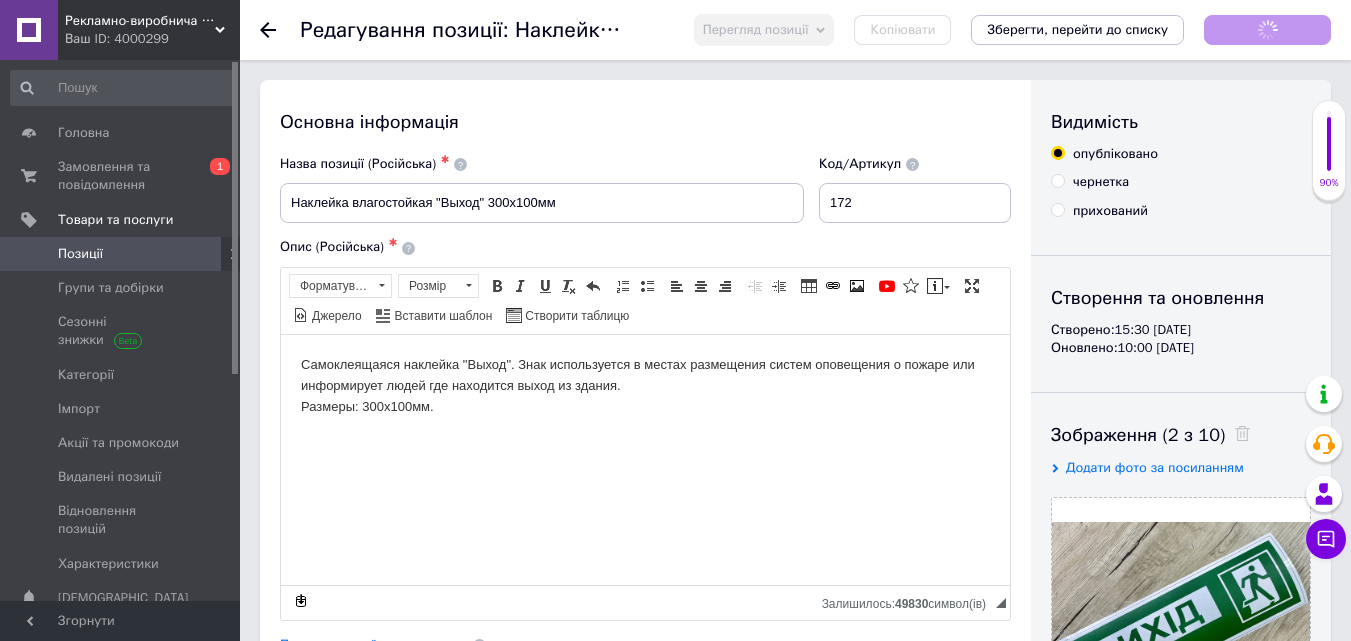 scroll, scrollTop: 0, scrollLeft: 0, axis: both 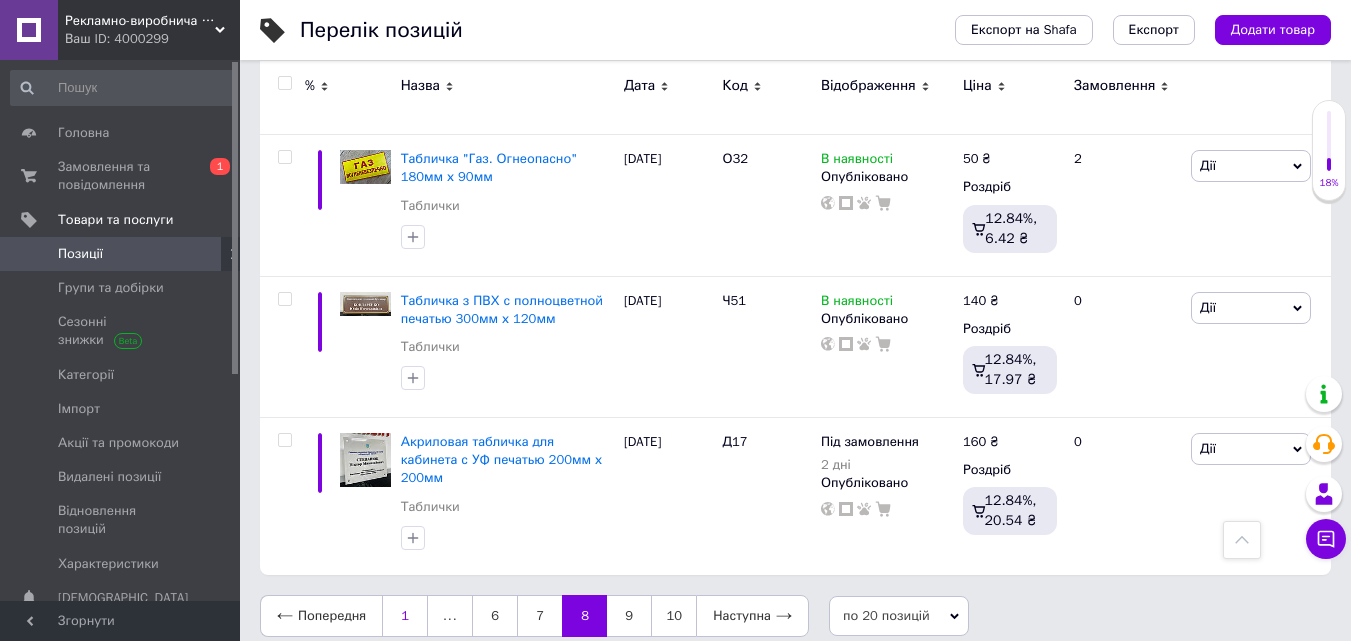 click on "1" at bounding box center (405, 616) 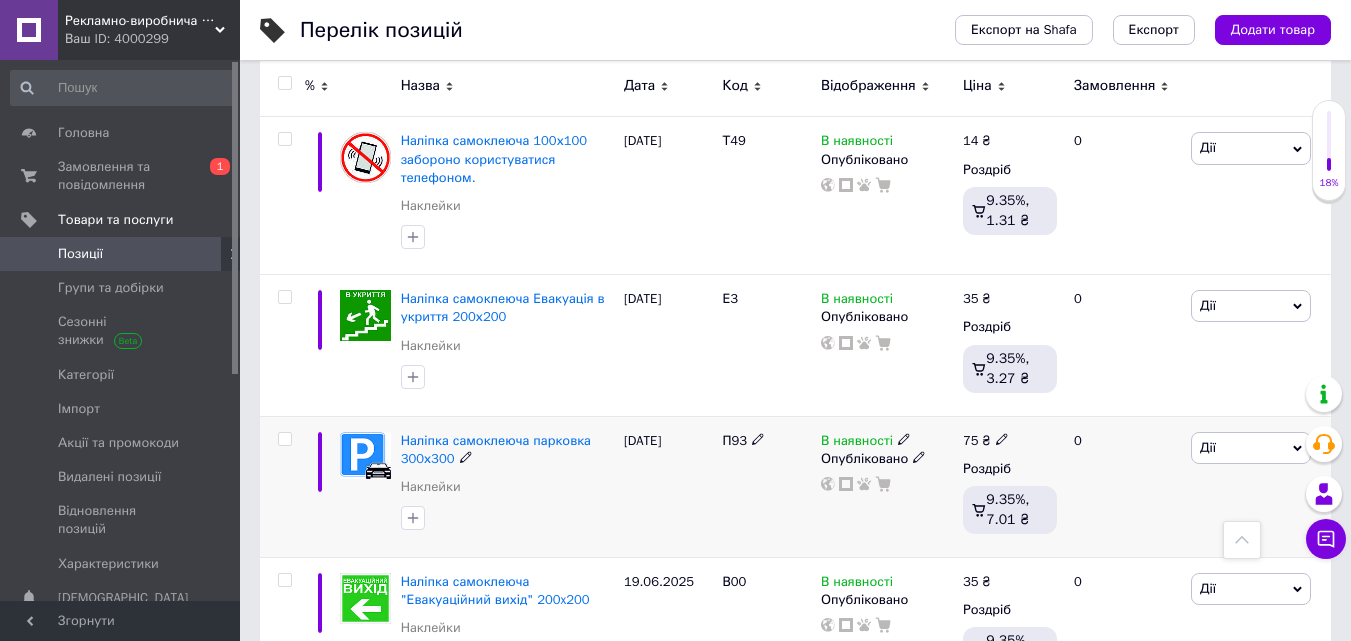 scroll, scrollTop: 2716, scrollLeft: 0, axis: vertical 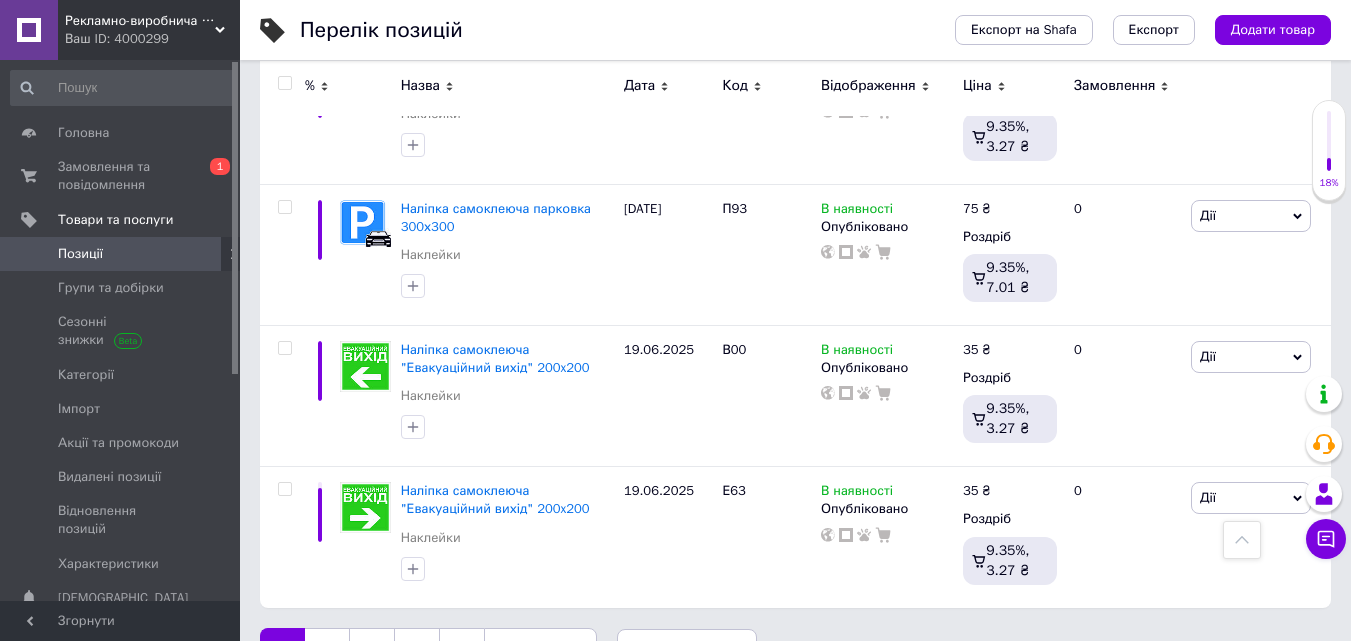 click on "3" at bounding box center (372, 649) 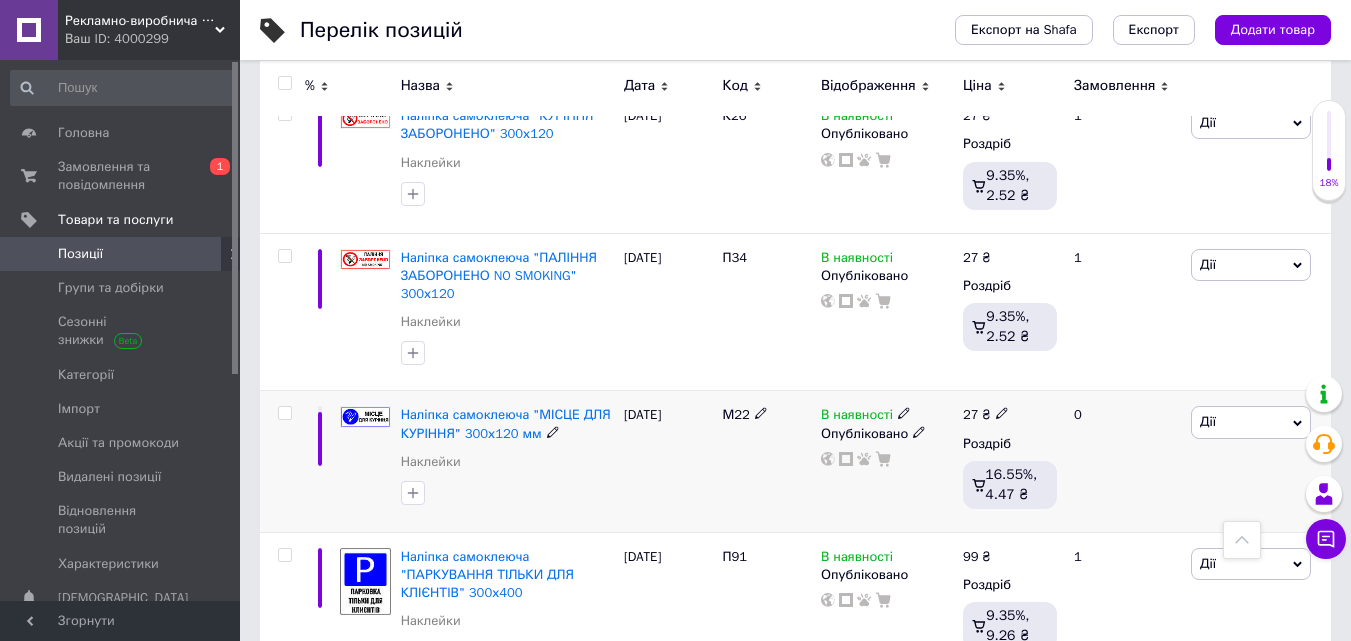 scroll, scrollTop: 2798, scrollLeft: 0, axis: vertical 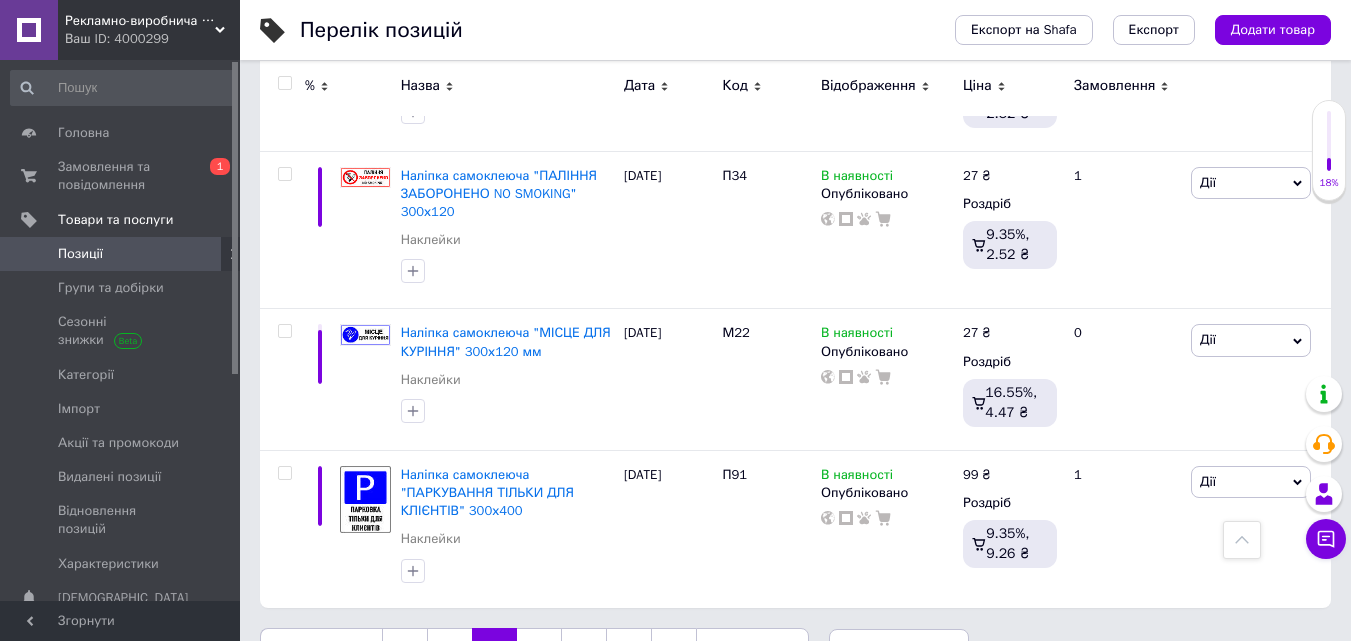 click on "5" at bounding box center [584, 649] 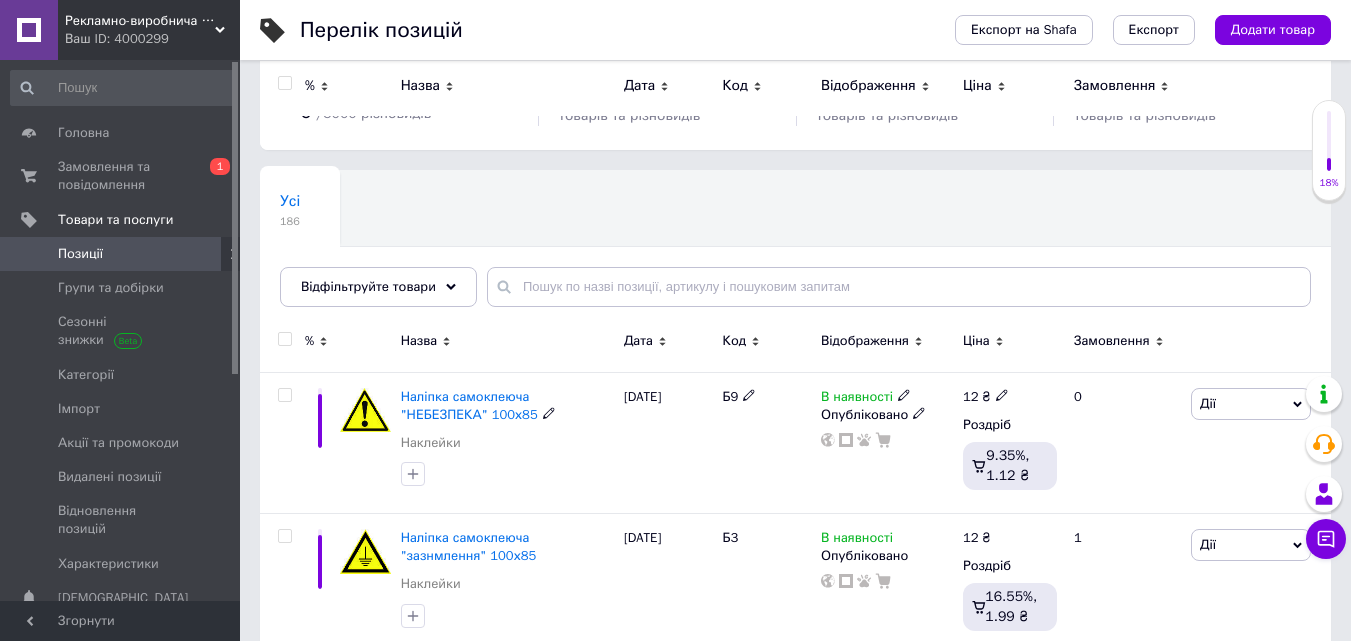 scroll, scrollTop: 0, scrollLeft: 0, axis: both 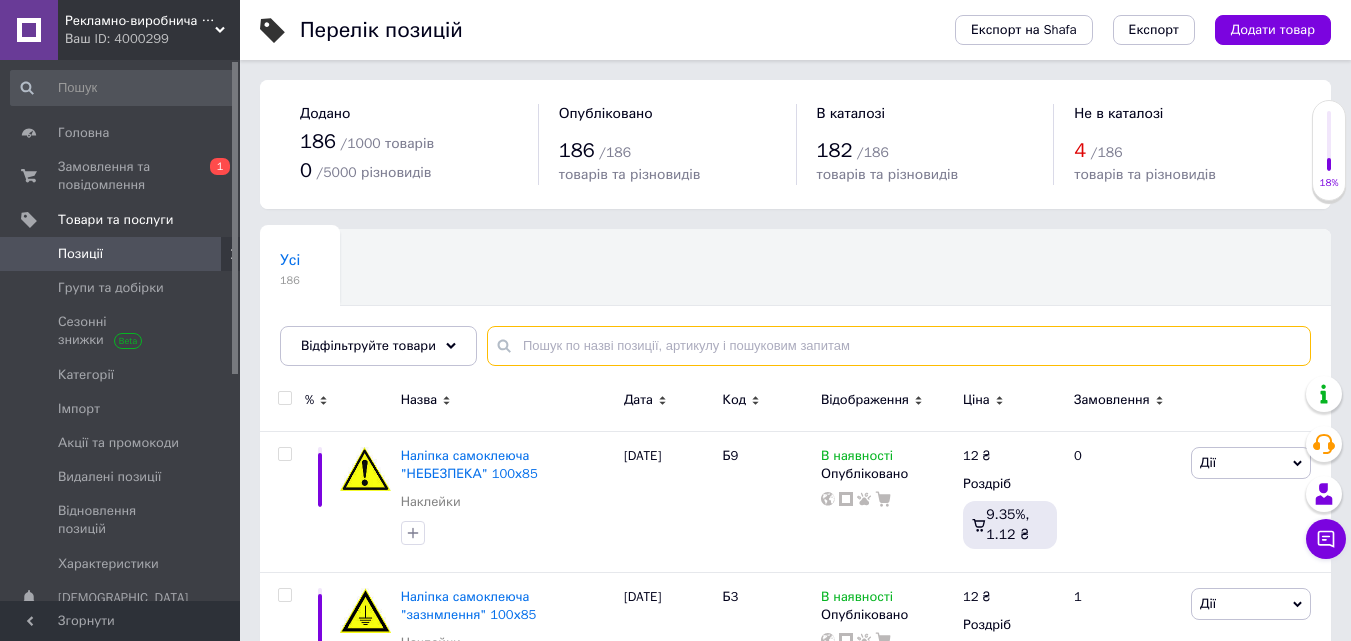click at bounding box center (899, 346) 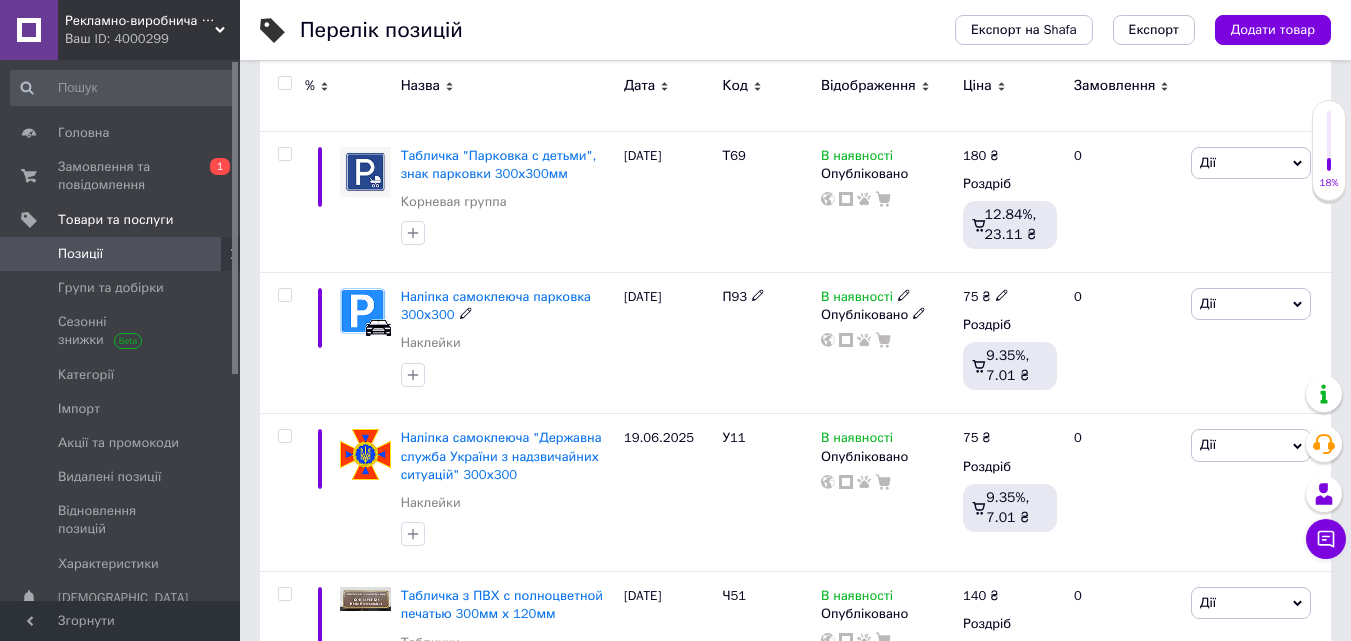 scroll, scrollTop: 0, scrollLeft: 0, axis: both 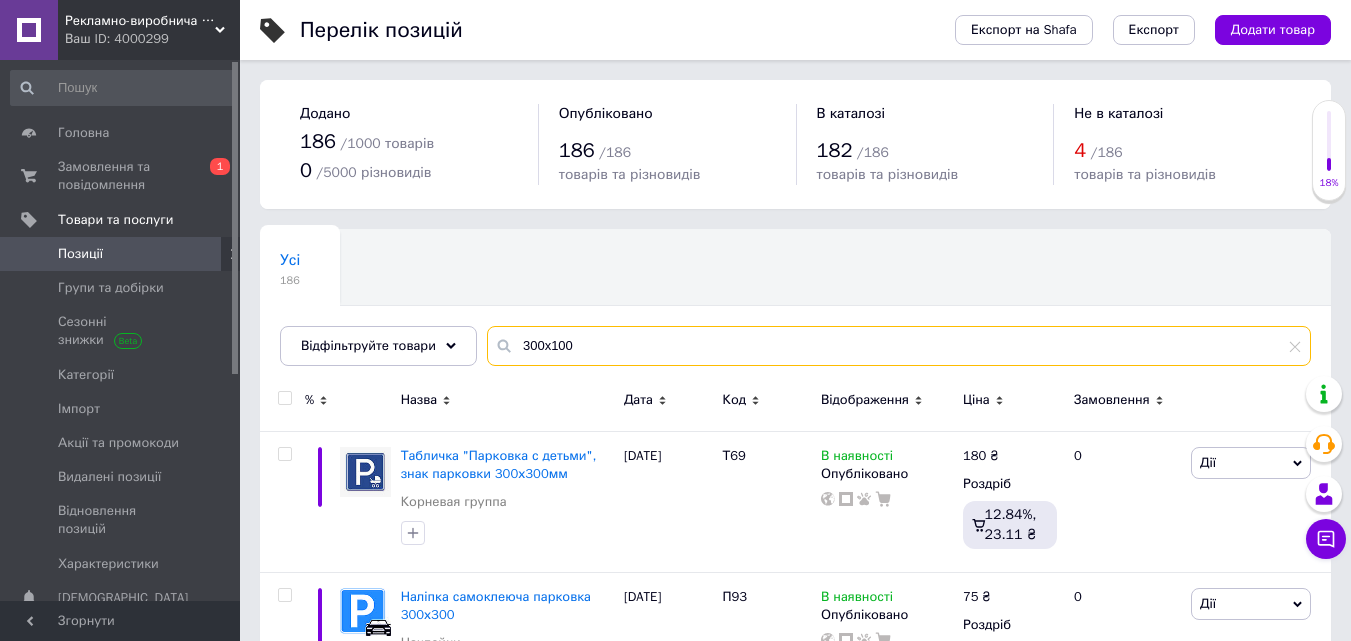 type on "300х100" 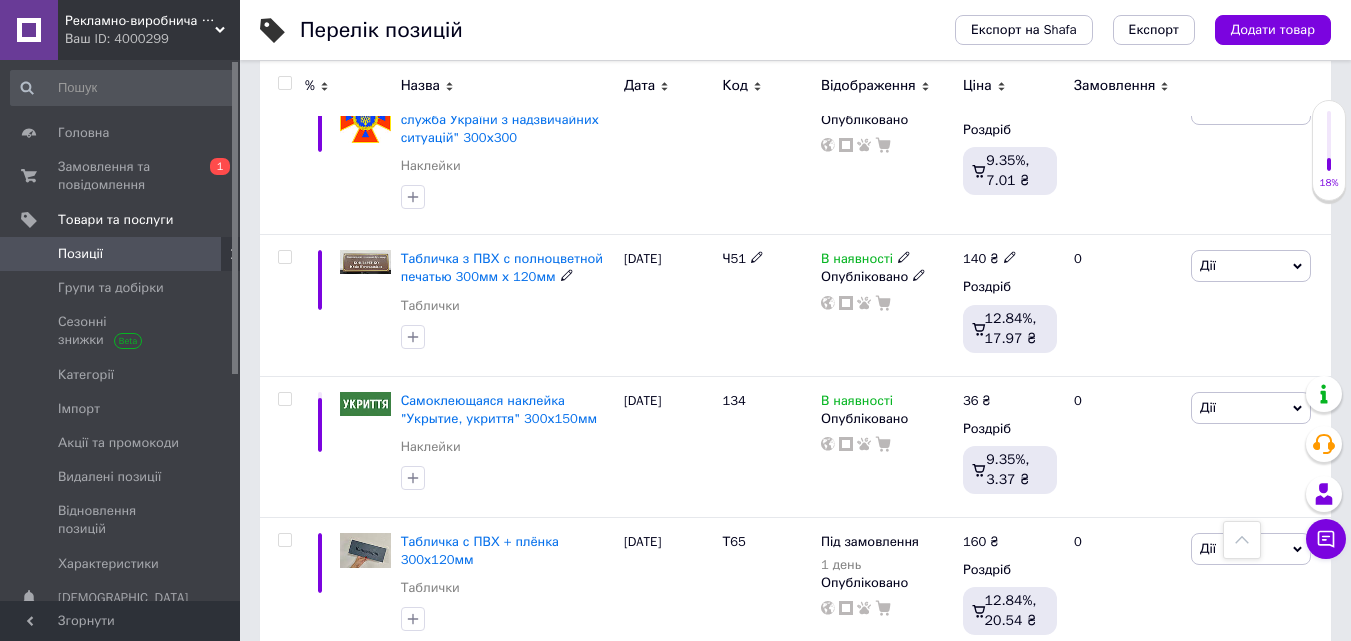 scroll, scrollTop: 800, scrollLeft: 0, axis: vertical 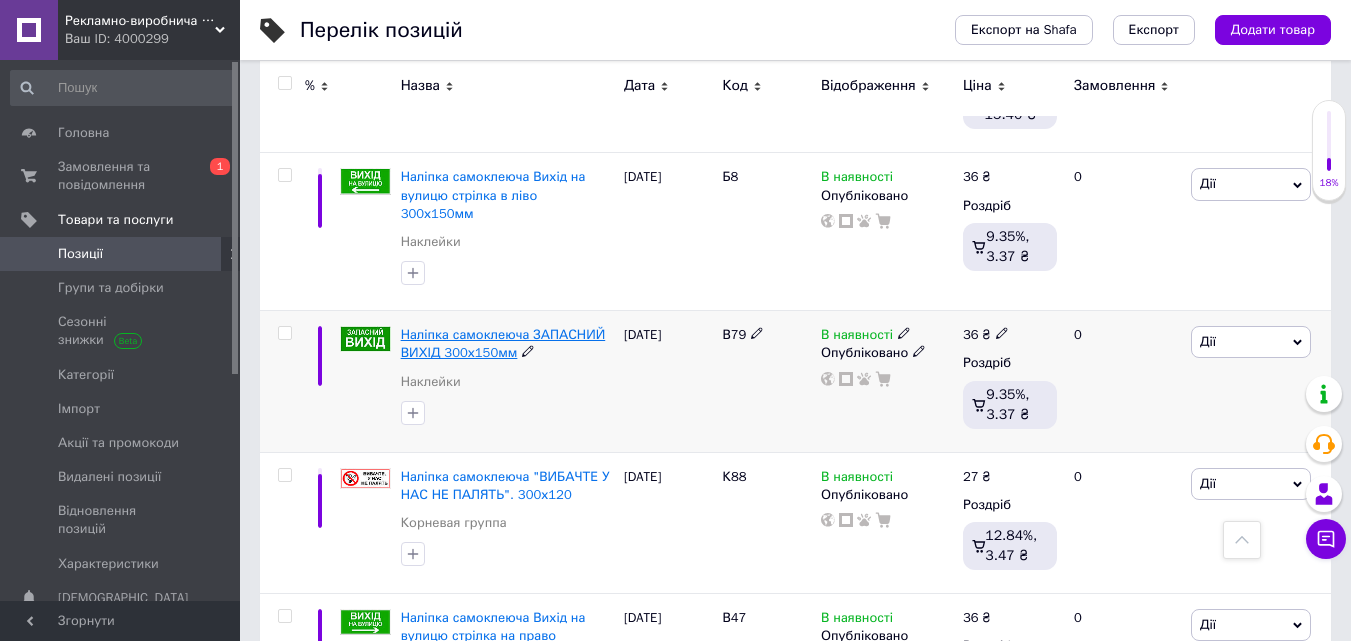 click on "Наліпка самоклеюча ЗАПАСНИЙ ВИХІД 300х150мм" at bounding box center [503, 343] 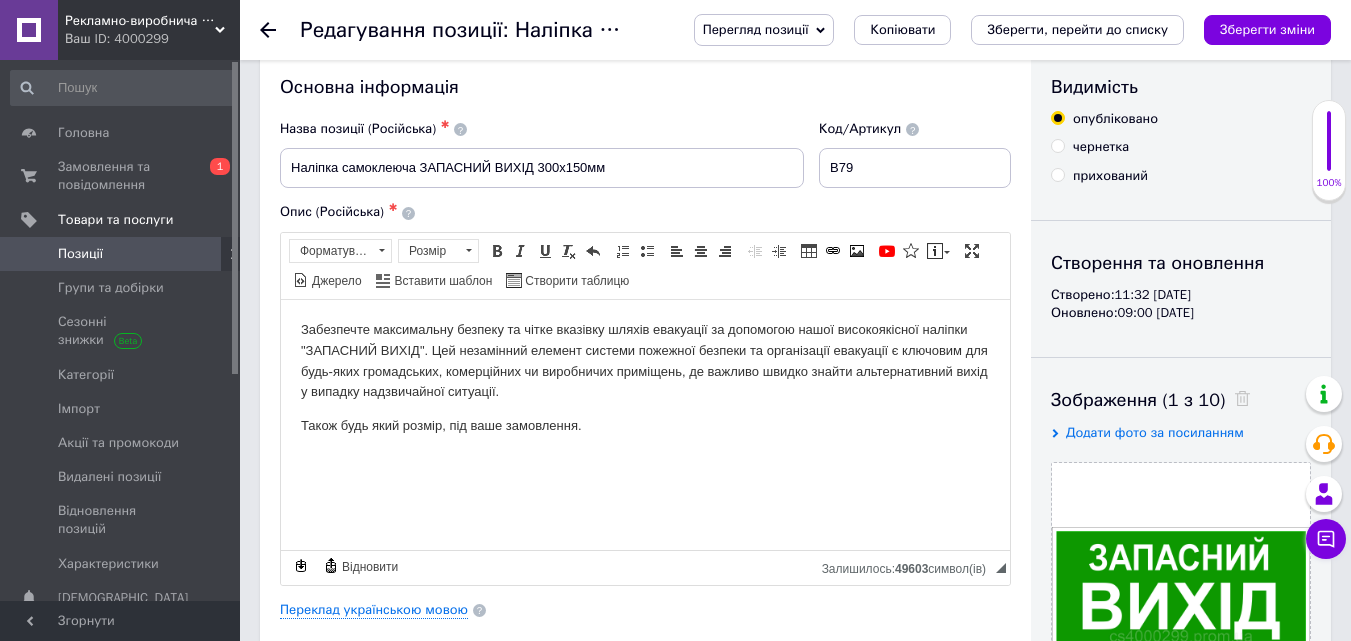 scroll, scrollTop: 0, scrollLeft: 0, axis: both 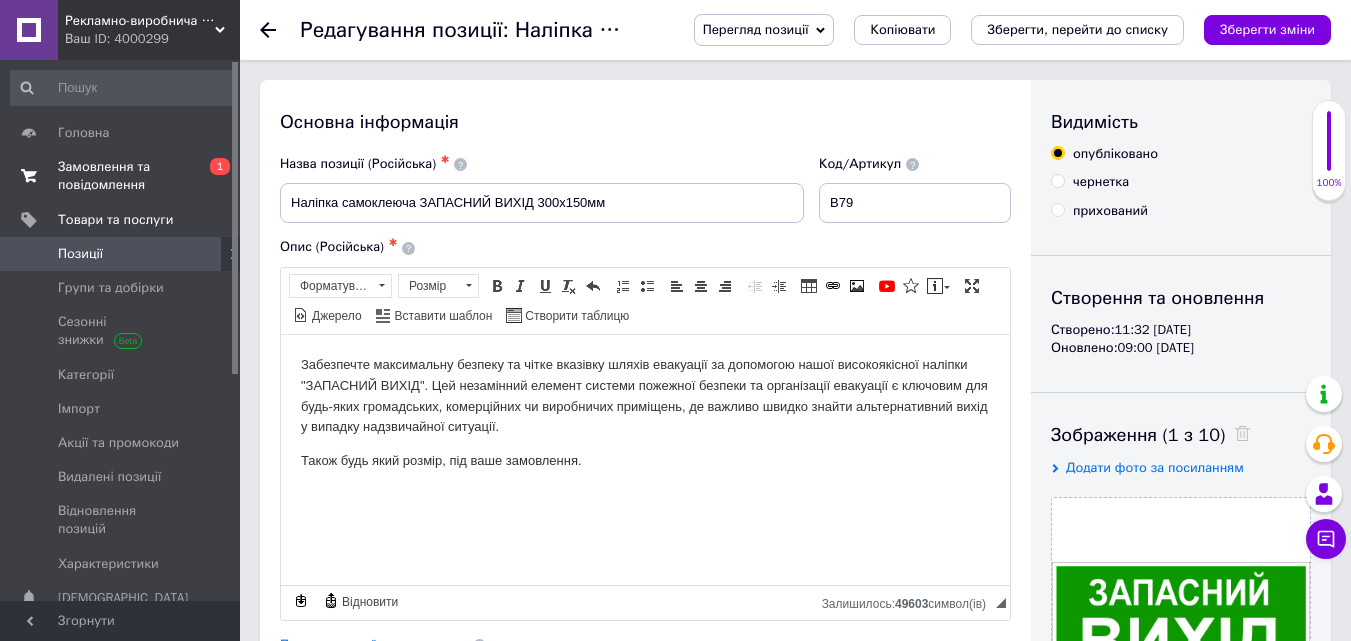 click on "Замовлення та повідомлення" at bounding box center (121, 176) 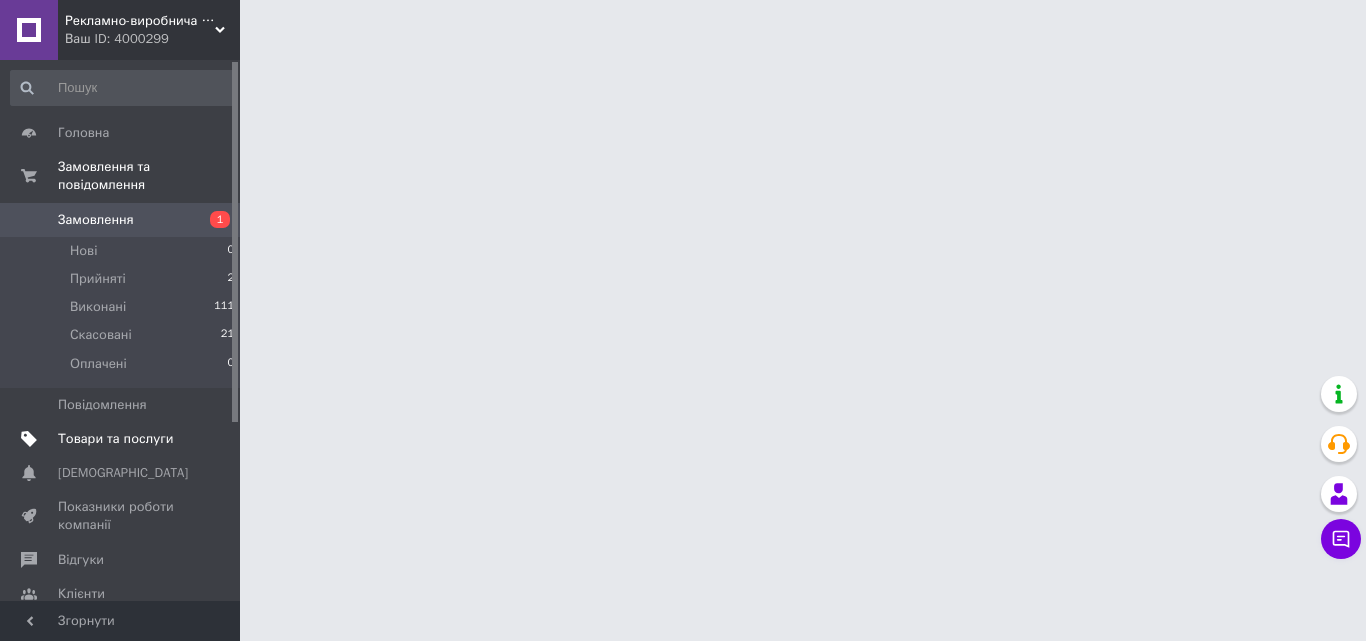 click on "Товари та послуги" at bounding box center [115, 439] 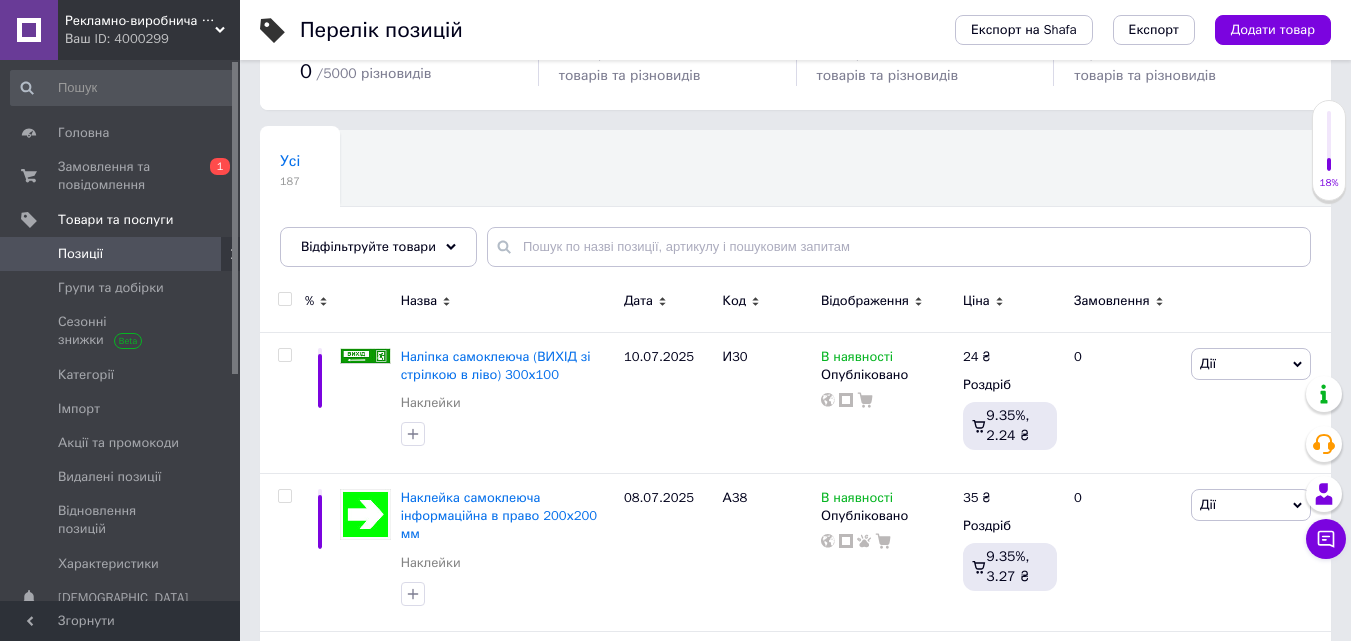 scroll, scrollTop: 100, scrollLeft: 0, axis: vertical 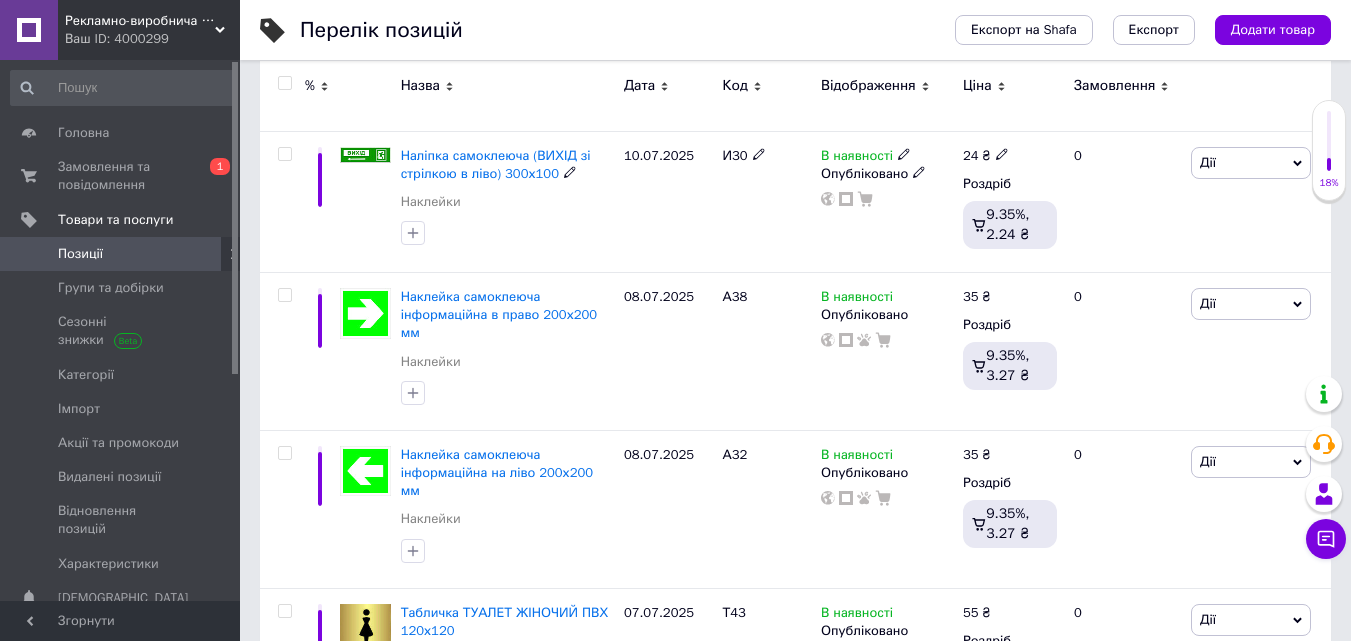 click on "Наліпка самоклеюча (ВИХІД зі стрілкою в ліво) 300х100" at bounding box center (496, 164) 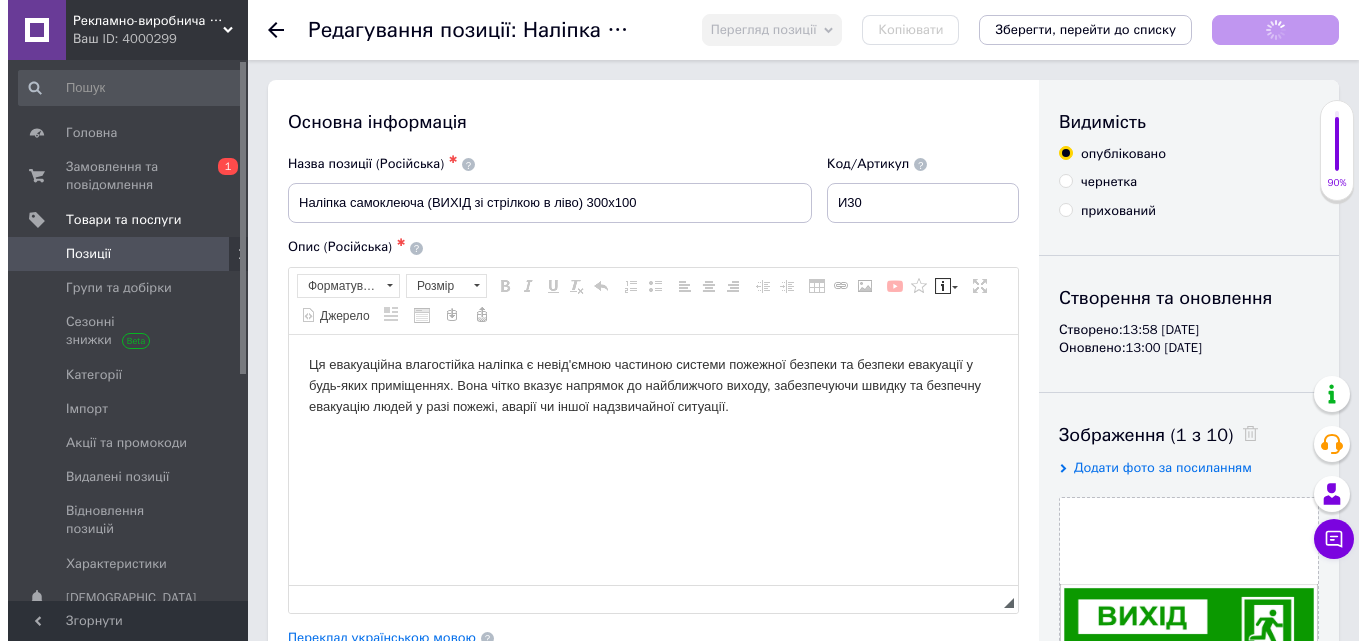 scroll, scrollTop: 0, scrollLeft: 0, axis: both 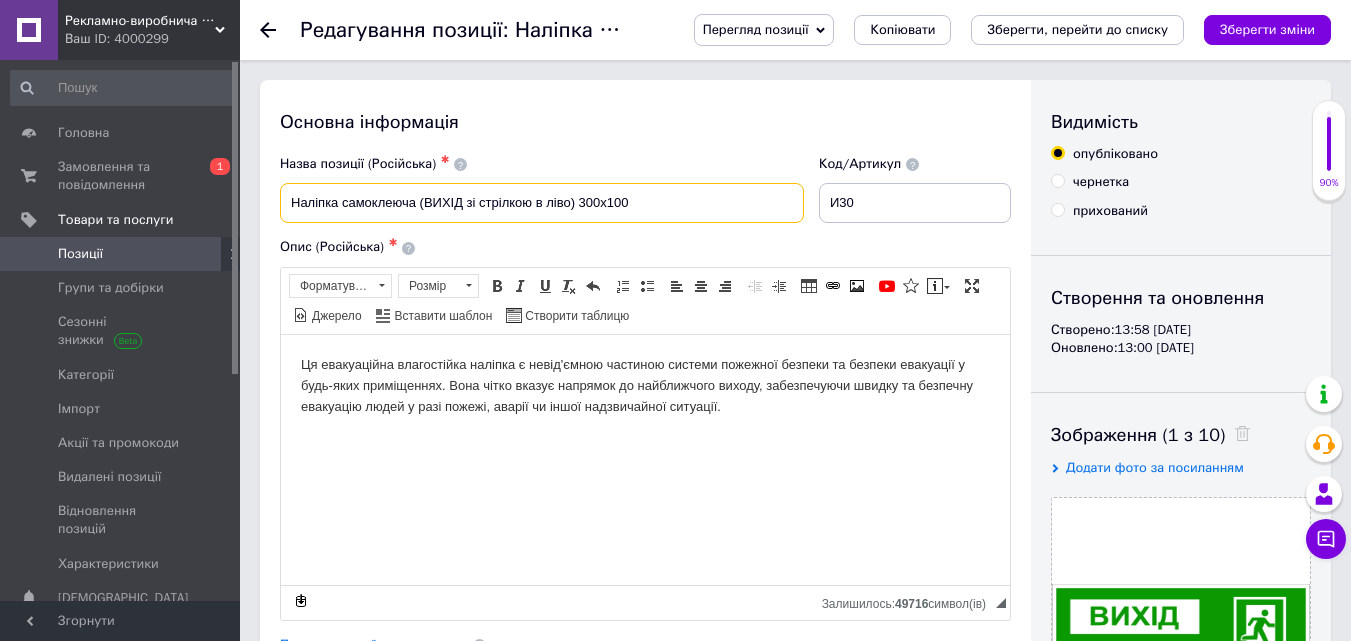 drag, startPoint x: 632, startPoint y: 213, endPoint x: 295, endPoint y: 227, distance: 337.29068 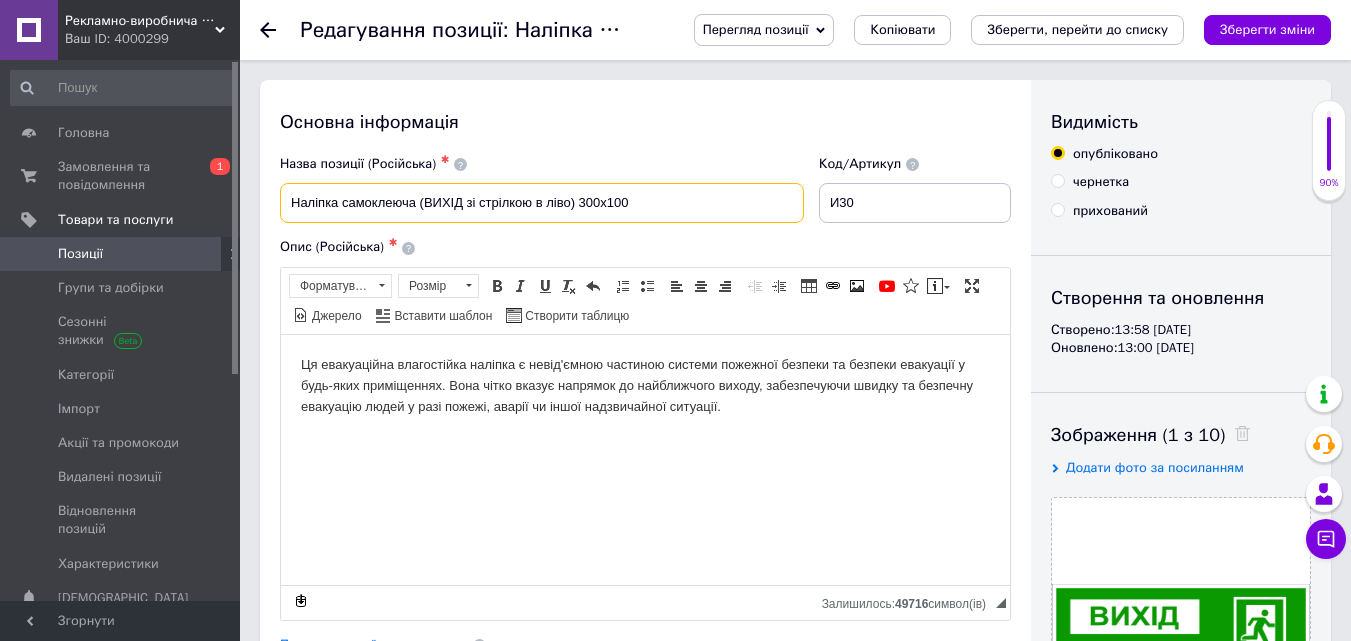 paste on "БЕРЕЖНО!" 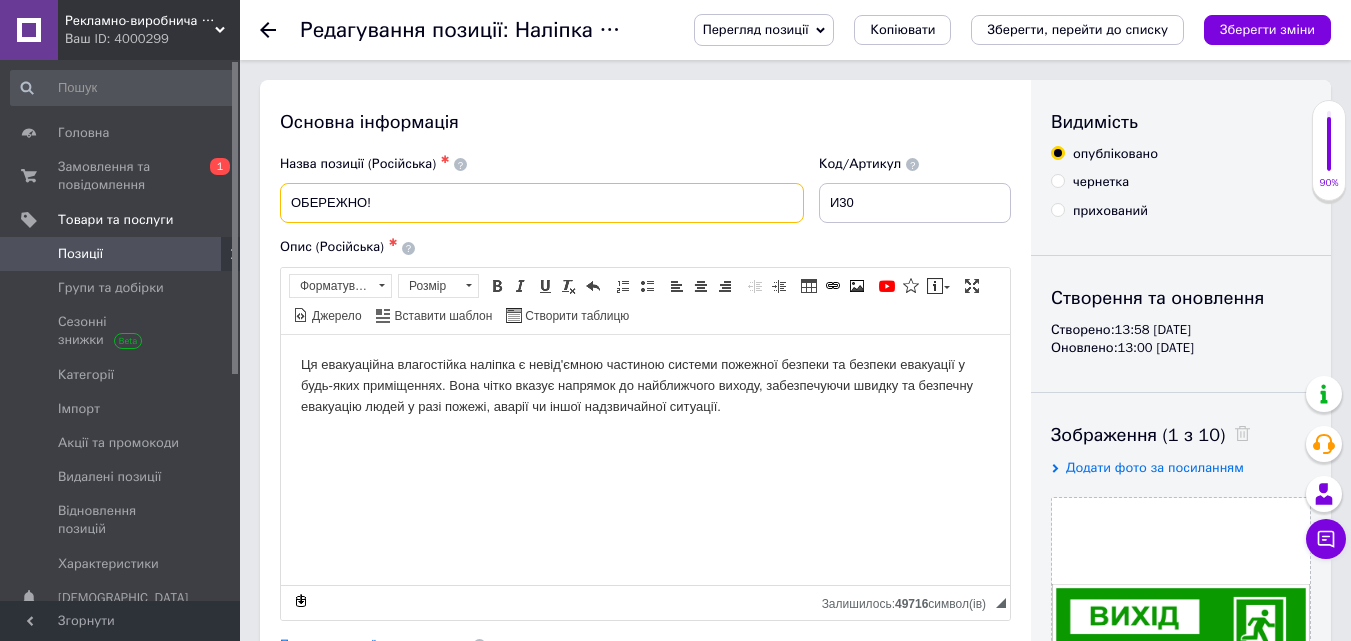 type on "ОБЕРЕЖНО!" 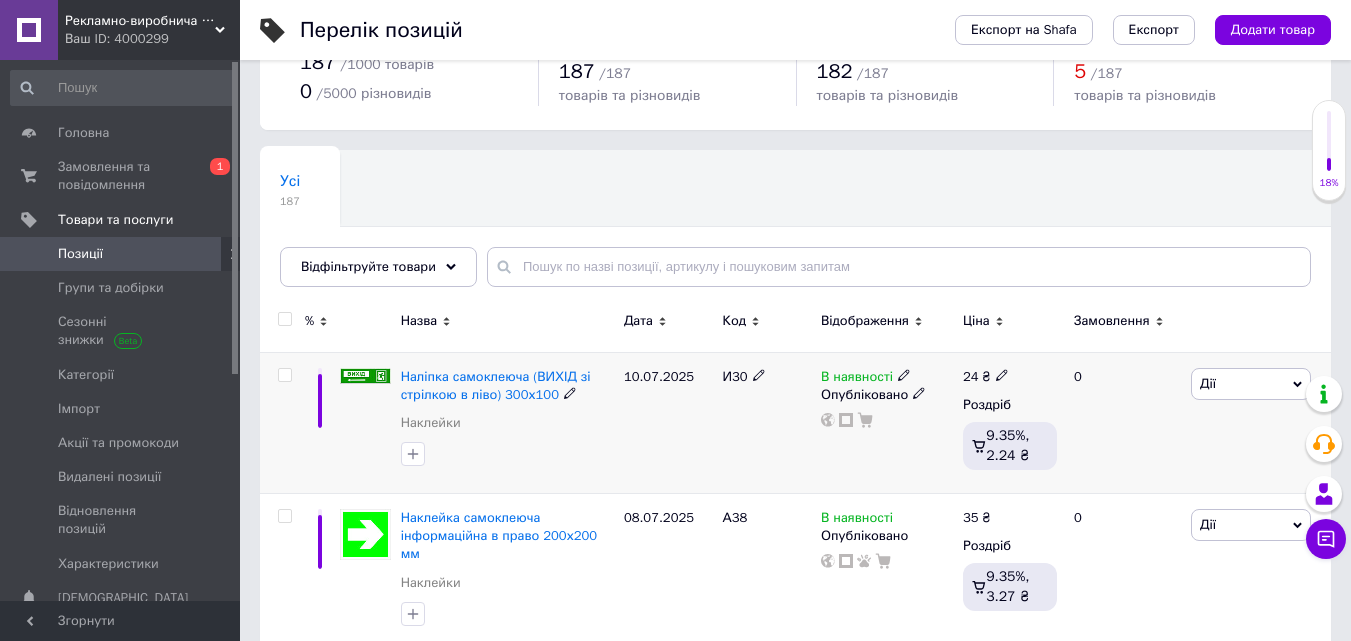 scroll, scrollTop: 100, scrollLeft: 0, axis: vertical 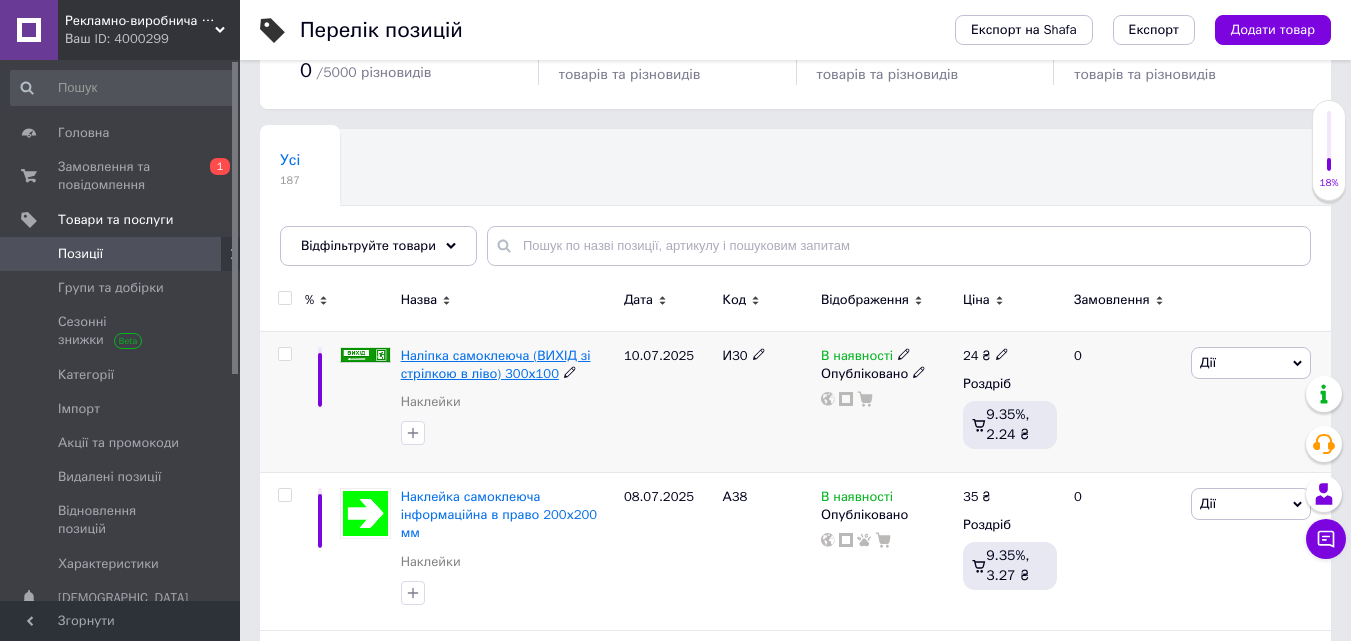 click on "Наліпка самоклеюча (ВИХІД зі стрілкою в ліво) 300х100" at bounding box center (496, 364) 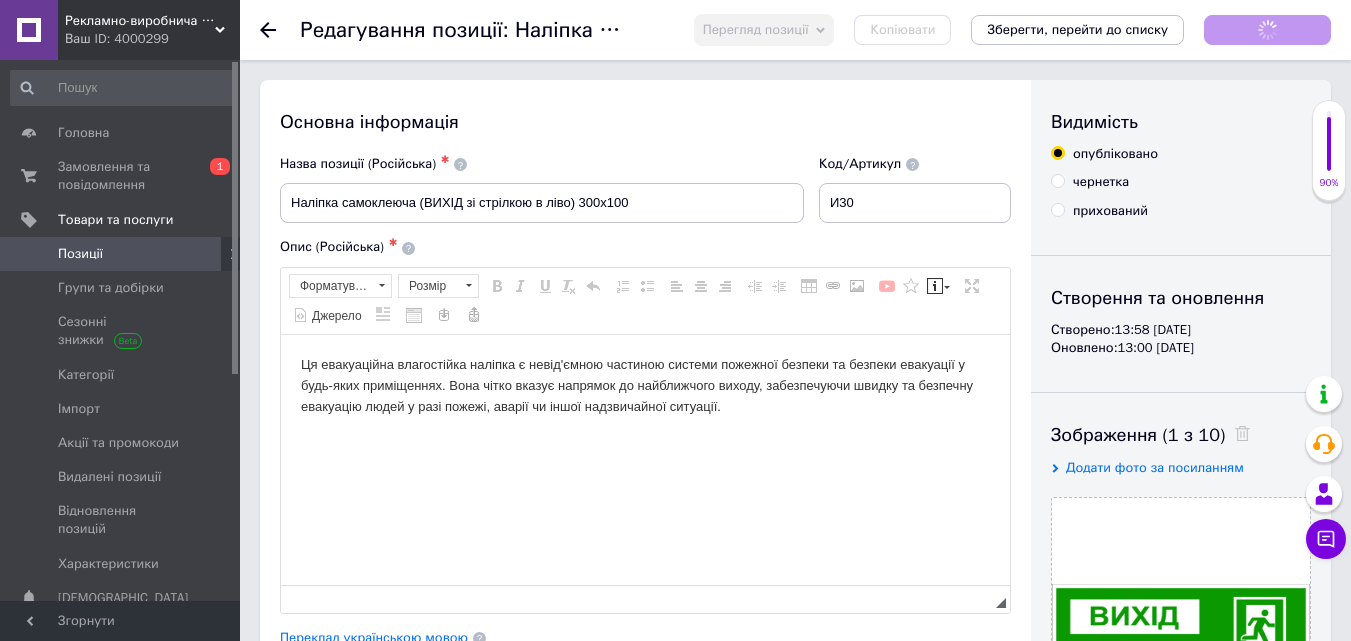 scroll, scrollTop: 0, scrollLeft: 0, axis: both 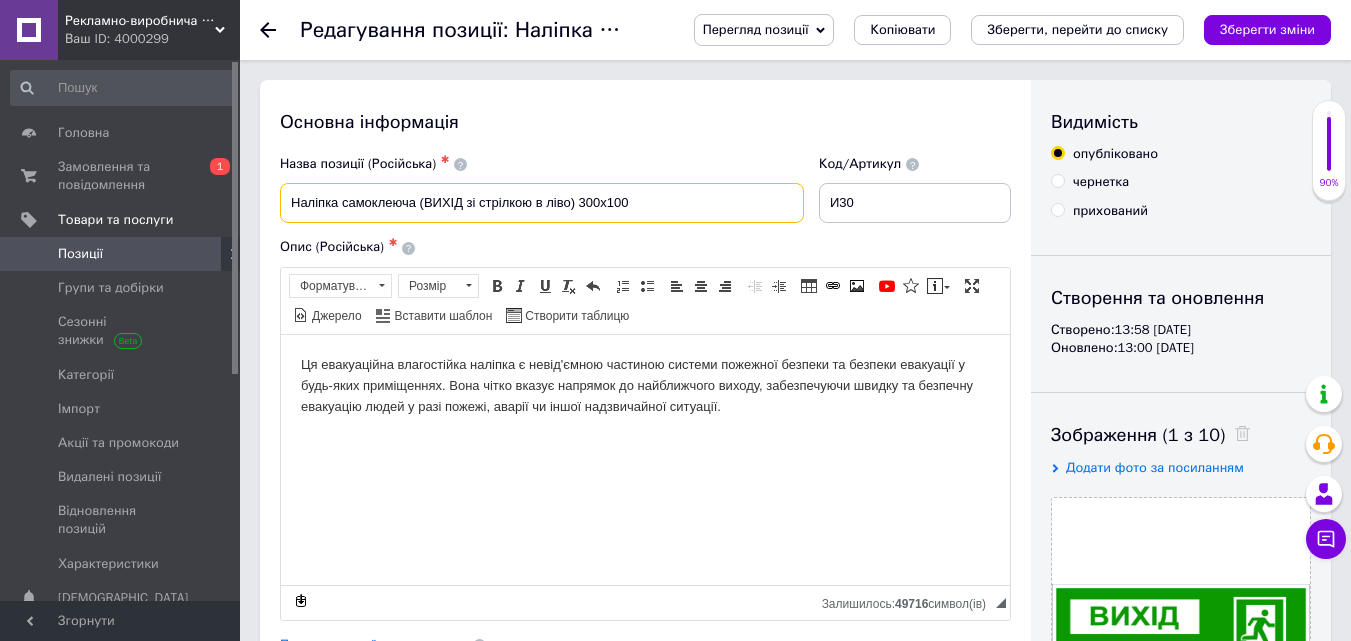 click on "Наліпка самоклеюча (ВИХІД зі стрілкою в ліво) 300х100" at bounding box center (542, 203) 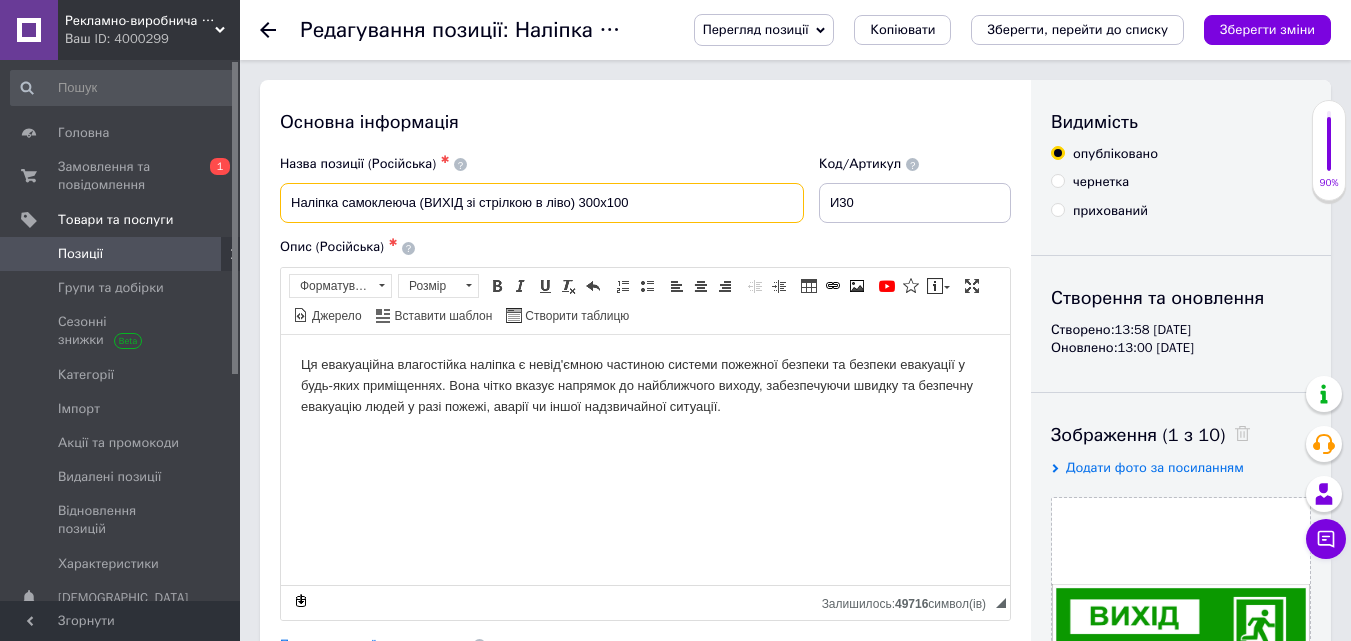 drag, startPoint x: 663, startPoint y: 202, endPoint x: 291, endPoint y: 207, distance: 372.0336 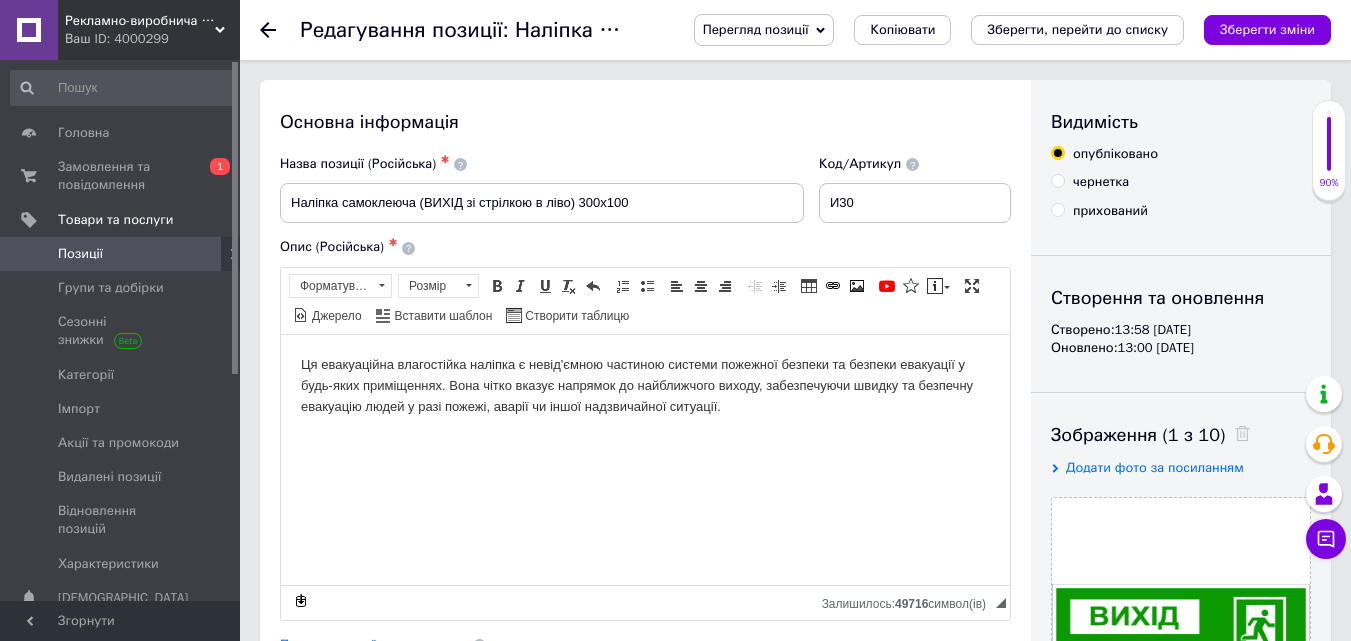 click on "Ця евакуаційна влагостійка наліпка є невід'ємною частиною системи пожежної безпеки та безпеки евакуації у будь-яких приміщеннях. Вона чітко вказує напрямок до найближчого виходу, забезпечуючи швидку та безпечну евакуацію людей у разі пожежі, аварії чи іншої надзвичайної ситуації." at bounding box center (645, 385) 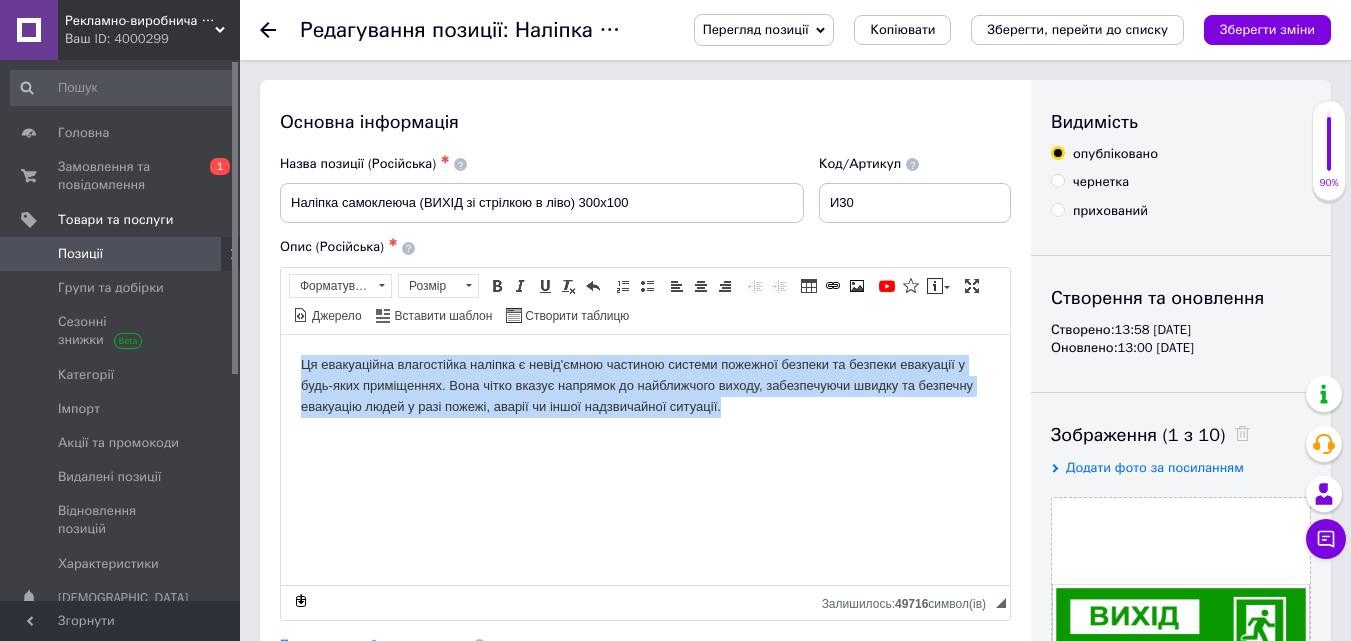 drag, startPoint x: 305, startPoint y: 367, endPoint x: 753, endPoint y: 408, distance: 449.8722 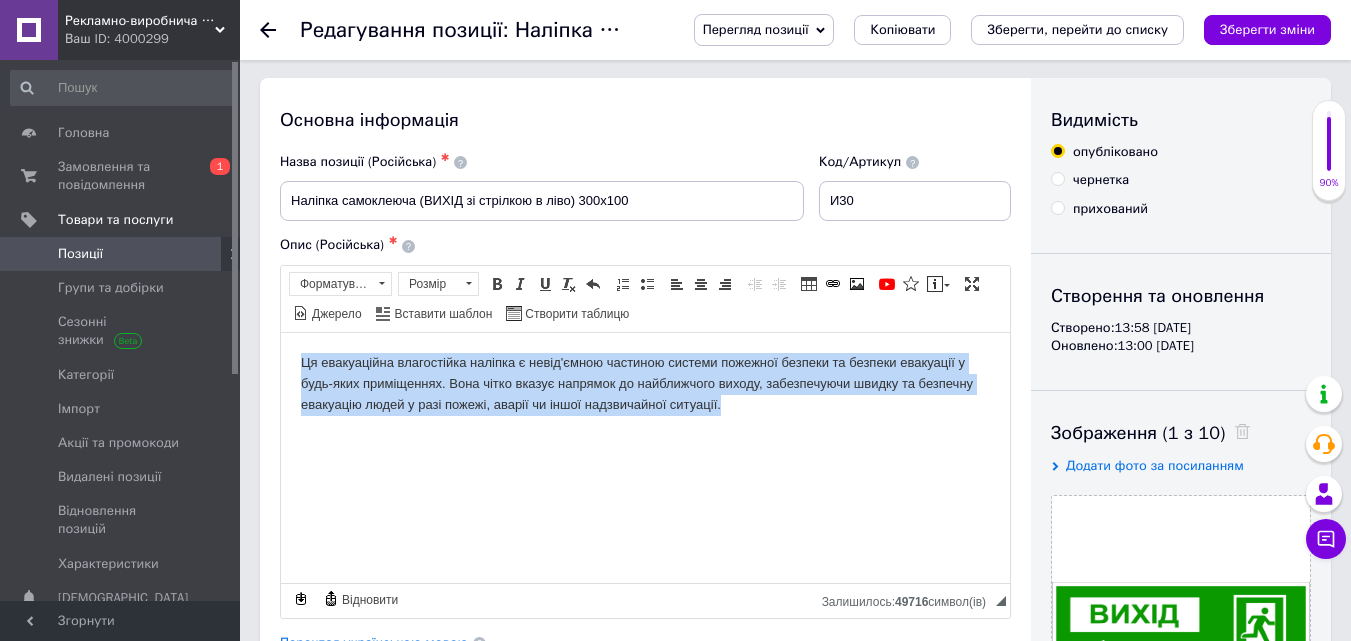 scroll, scrollTop: 0, scrollLeft: 0, axis: both 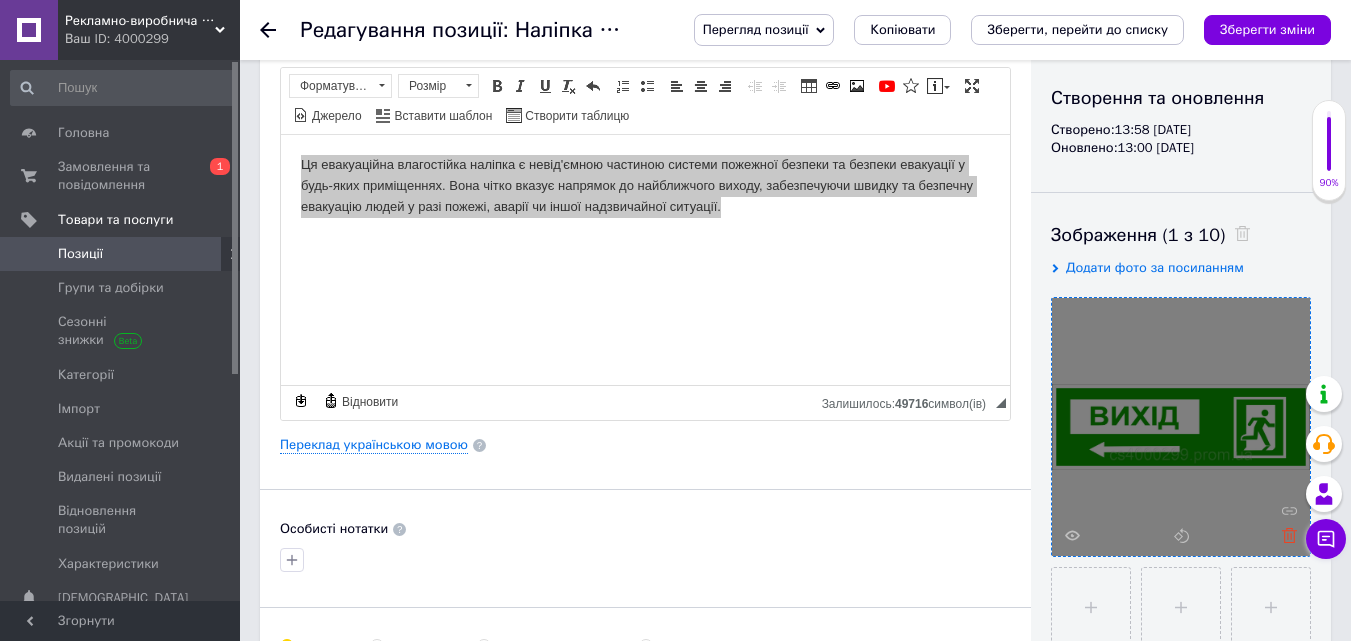 click 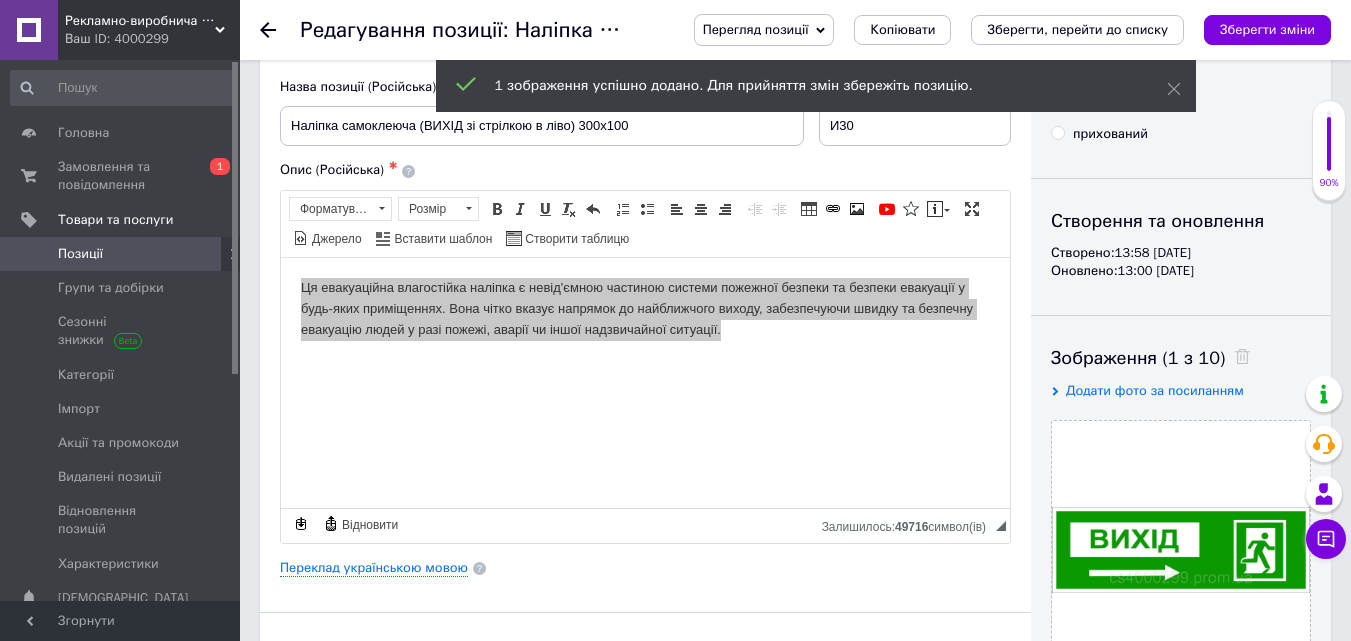 scroll, scrollTop: 0, scrollLeft: 0, axis: both 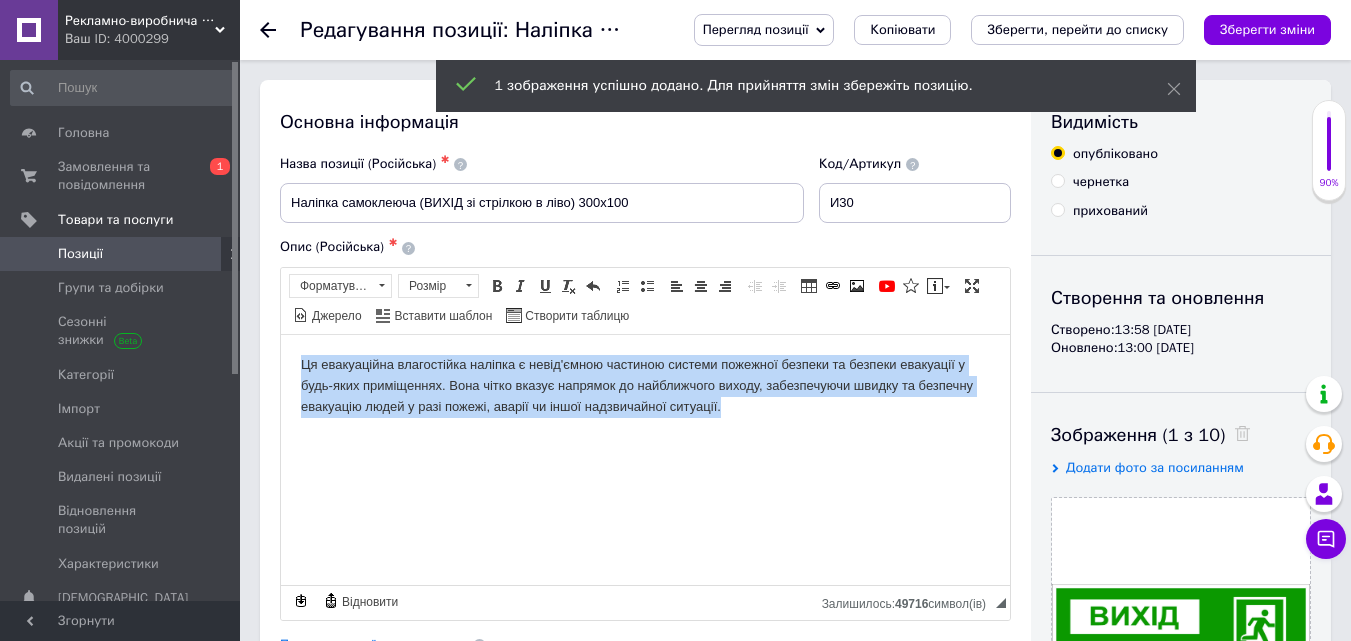 click on "Ця евакуаційна влагостійка наліпка є невід'ємною частиною системи пожежної безпеки та безпеки евакуації у будь-яких приміщеннях. Вона чітко вказує напрямок до найближчого виходу, забезпечуючи швидку та безпечну евакуацію людей у разі пожежі, аварії чи іншої надзвичайної ситуації." at bounding box center (645, 385) 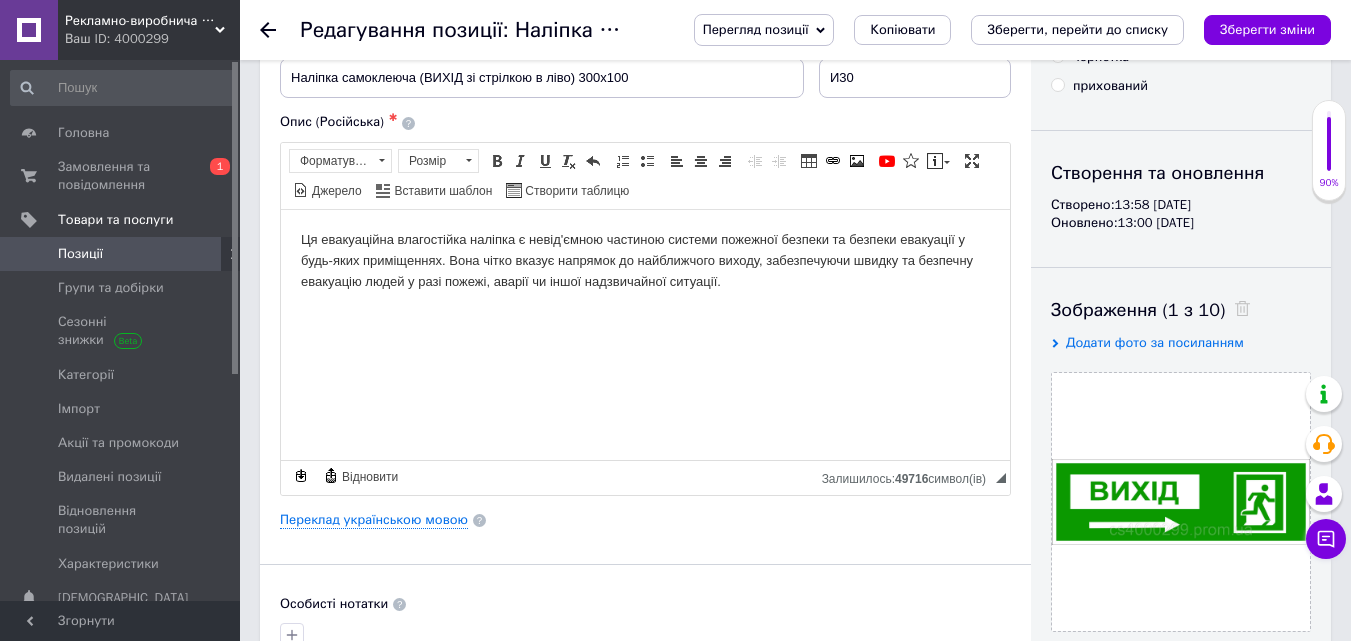 scroll, scrollTop: 0, scrollLeft: 0, axis: both 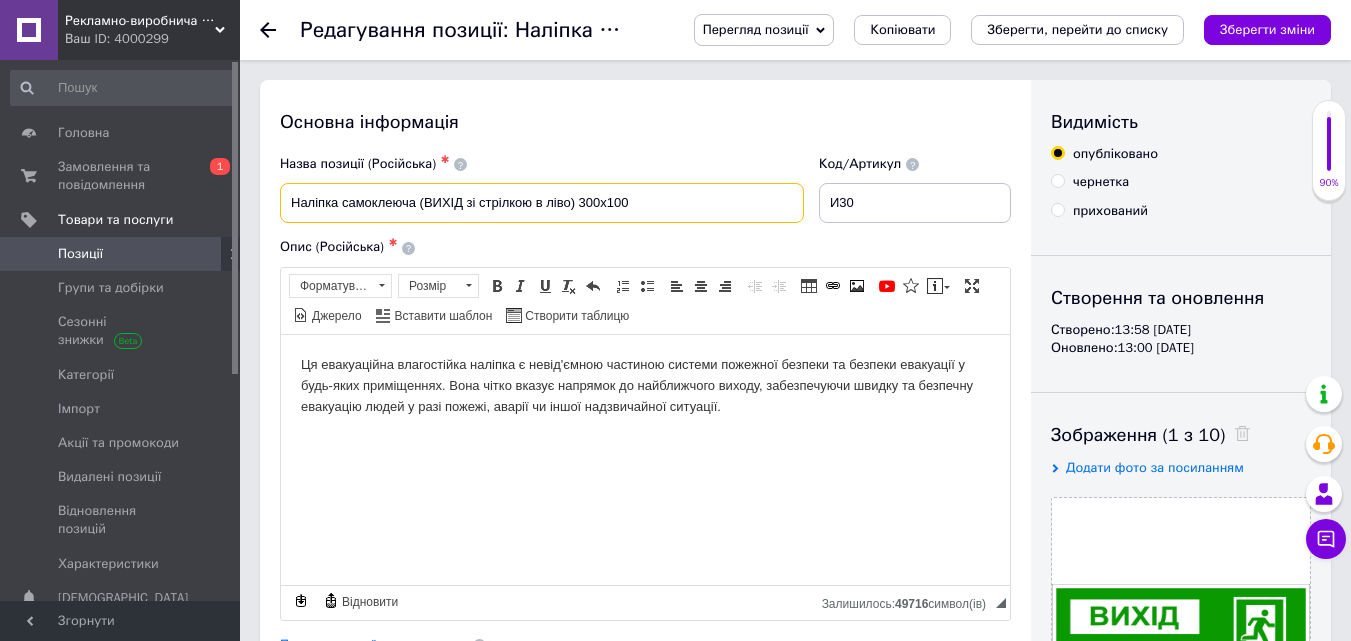 click on "Наліпка самоклеюча (ВИХІД зі стрілкою в ліво) 300х100" at bounding box center (542, 203) 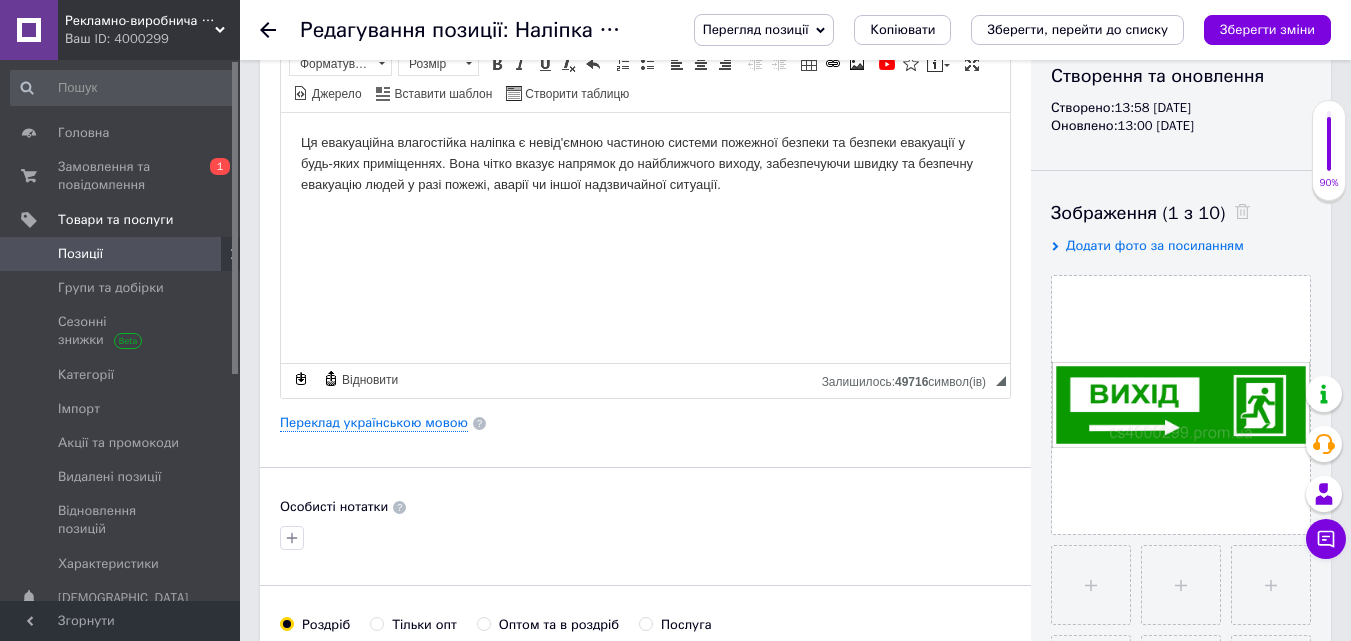 scroll, scrollTop: 0, scrollLeft: 0, axis: both 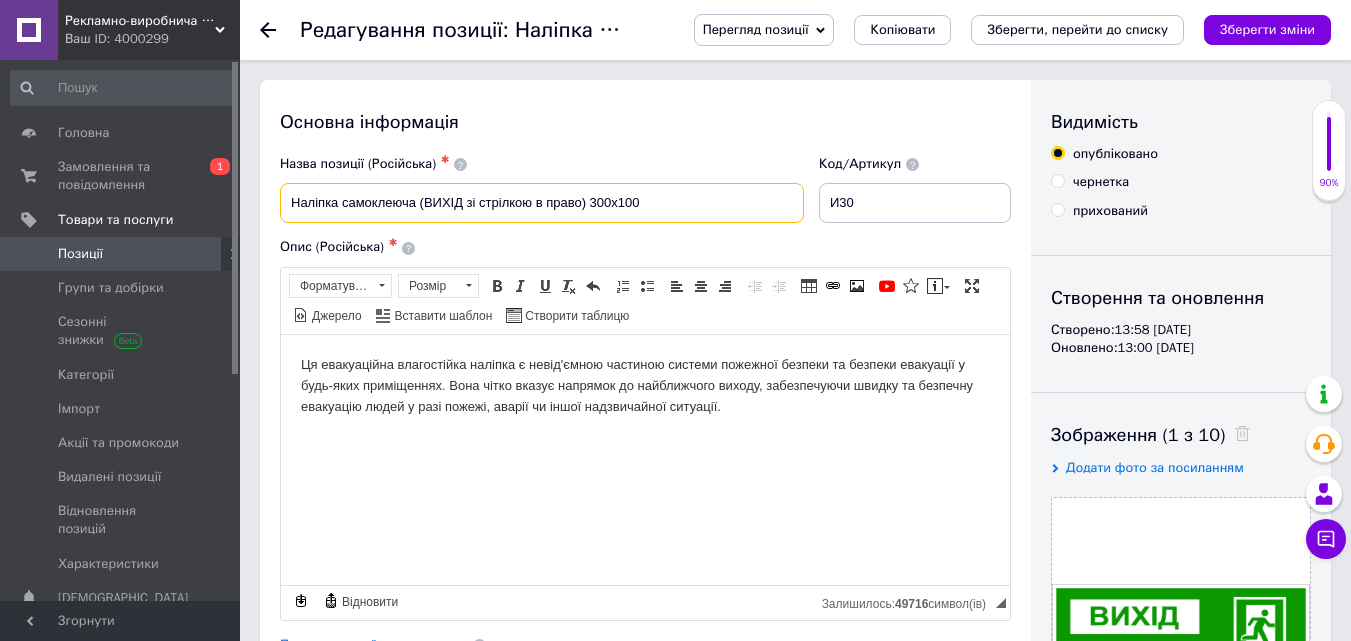 type on "Наліпка самоклеюча (ВИХІД зі стрілкою в право) 300х100" 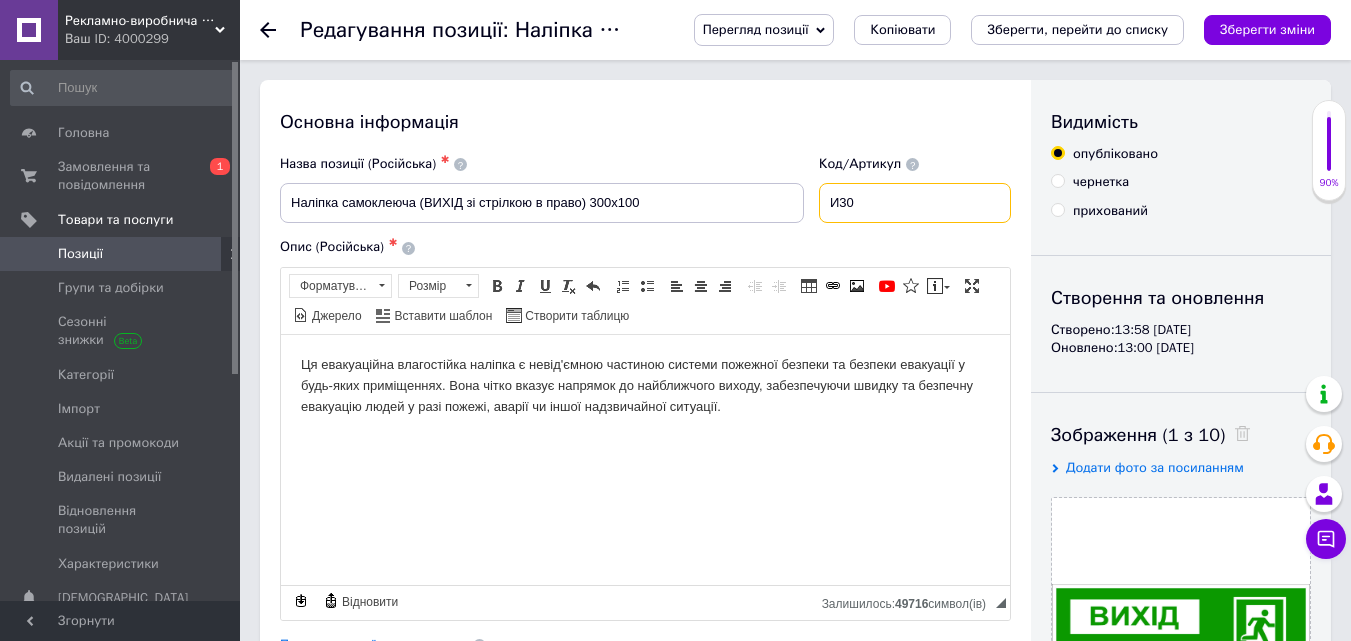 click on "И30" at bounding box center (915, 203) 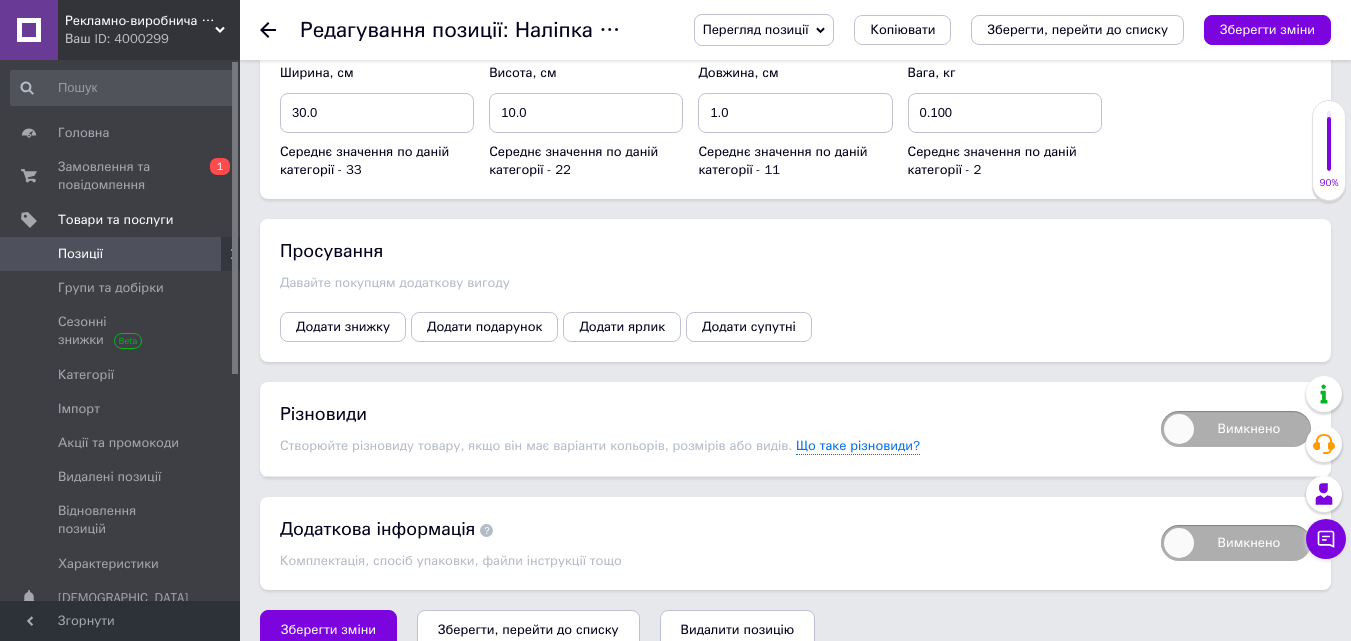 scroll, scrollTop: 2124, scrollLeft: 0, axis: vertical 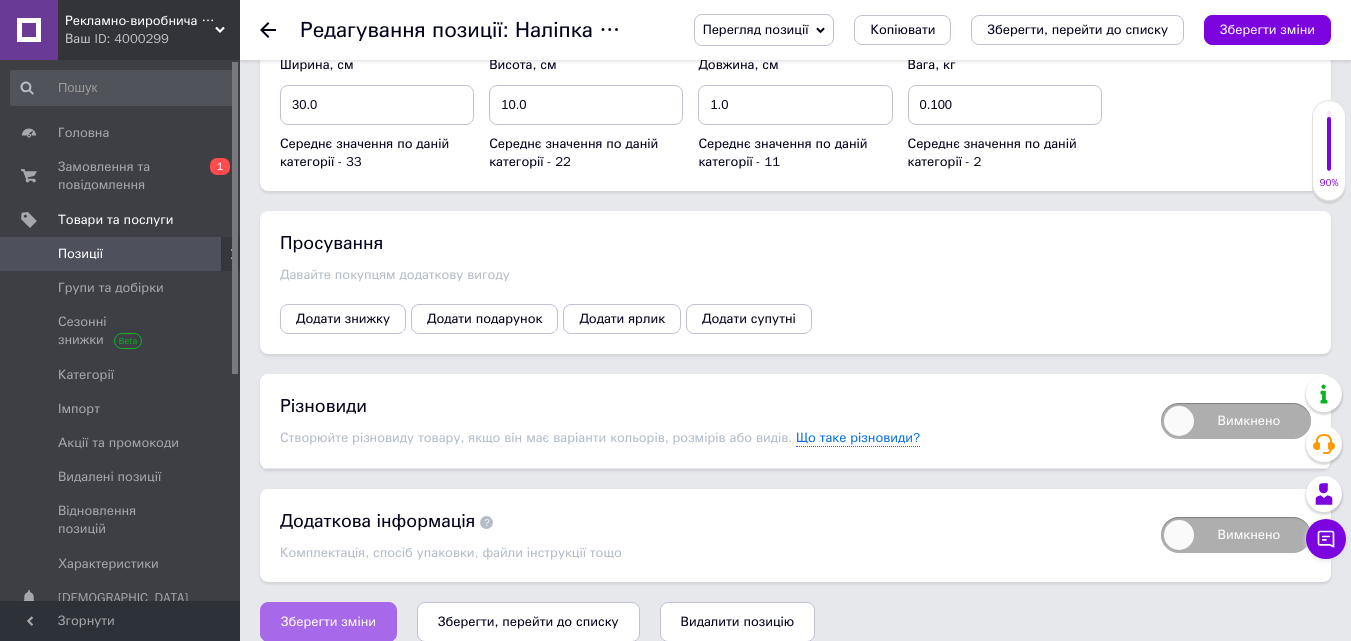 type on "И31" 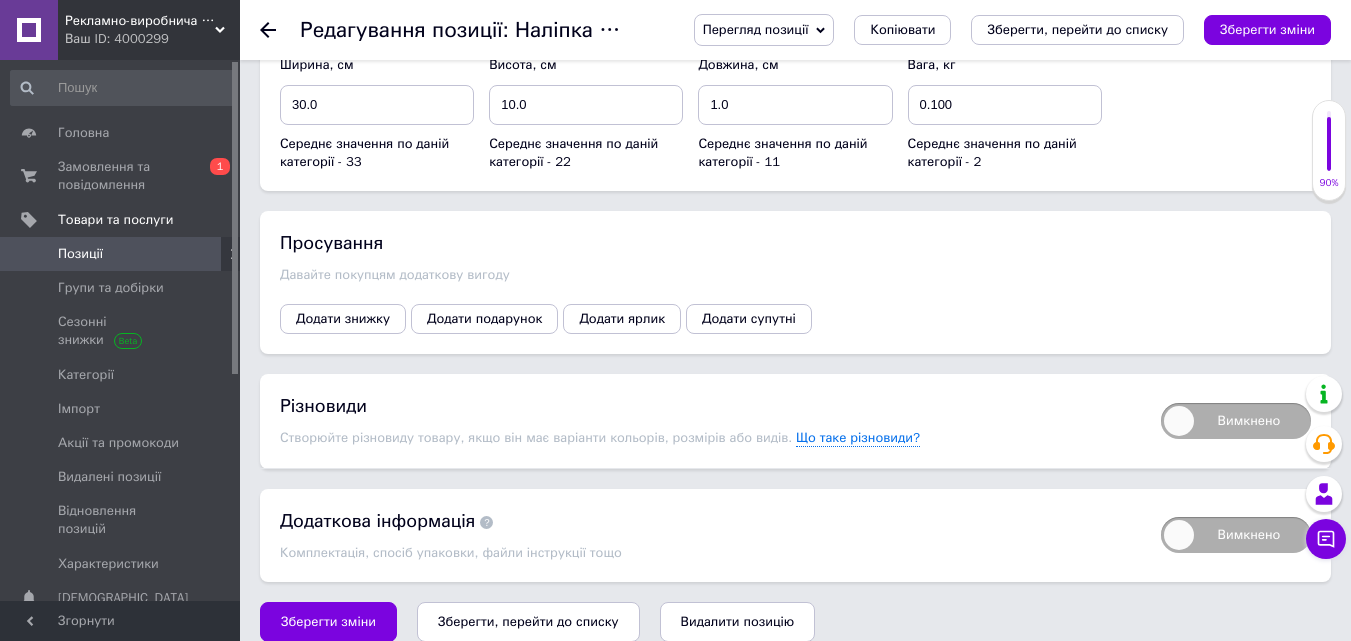 click on "Зберегти зміни" at bounding box center [328, 622] 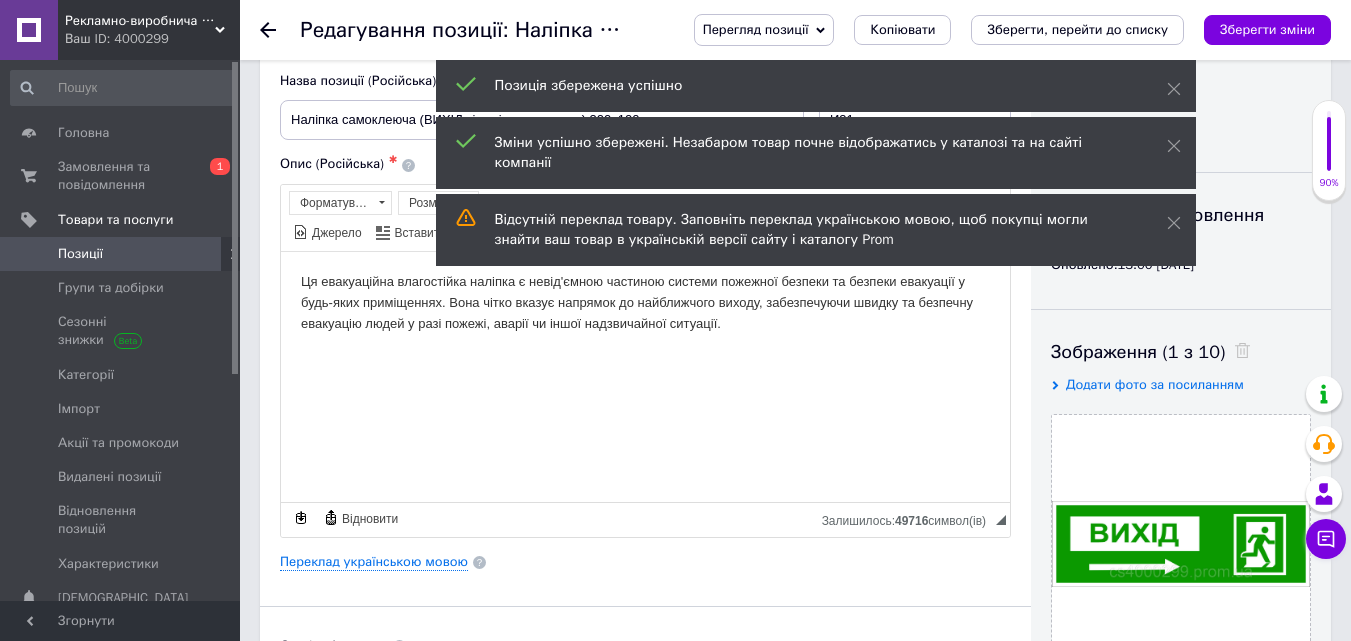 scroll, scrollTop: 0, scrollLeft: 0, axis: both 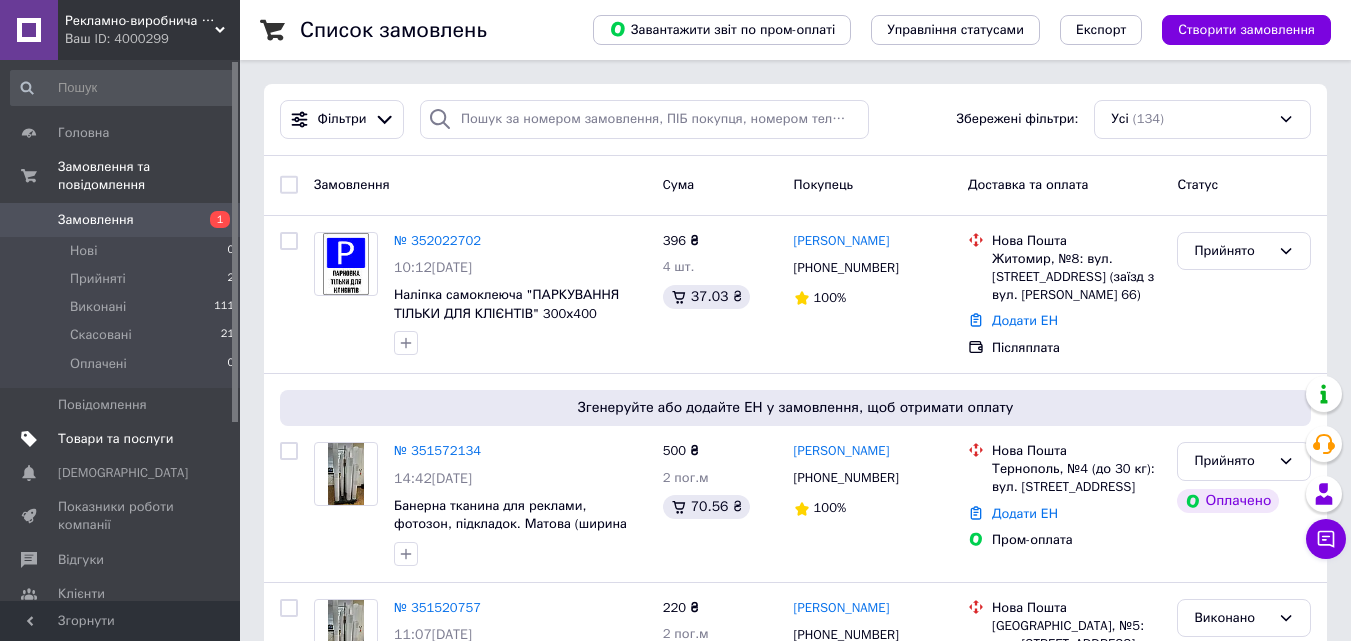 click on "Товари та послуги" at bounding box center (123, 439) 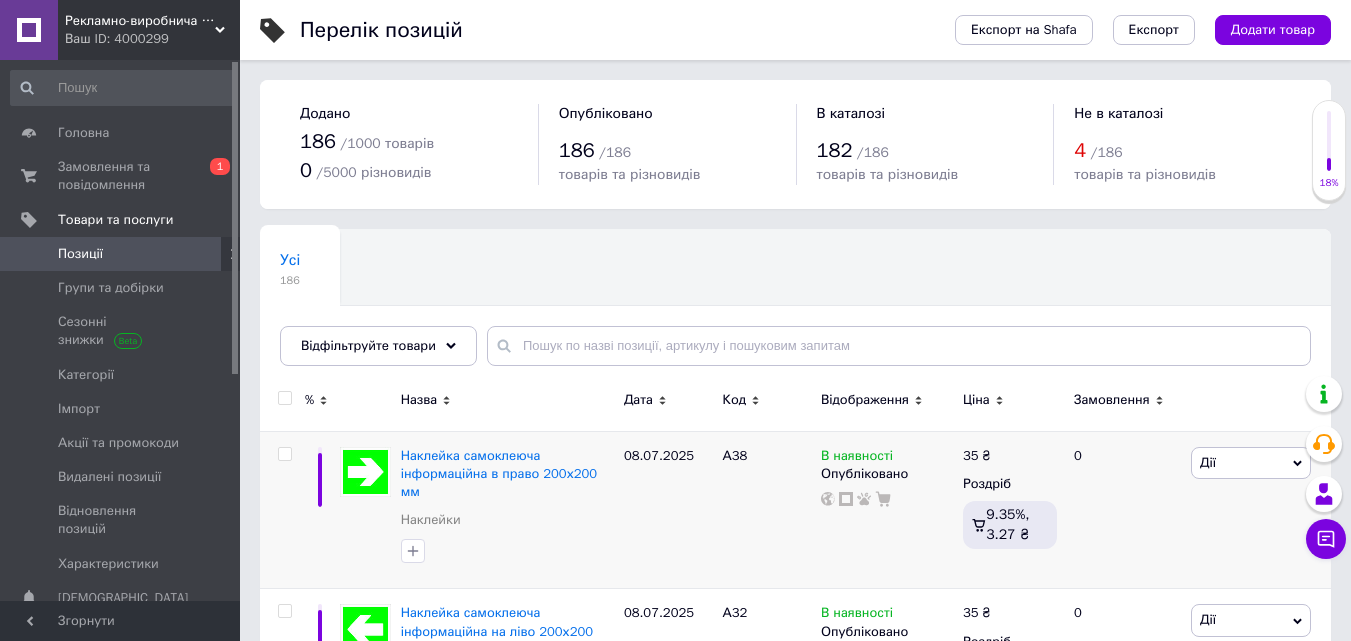 scroll, scrollTop: 100, scrollLeft: 0, axis: vertical 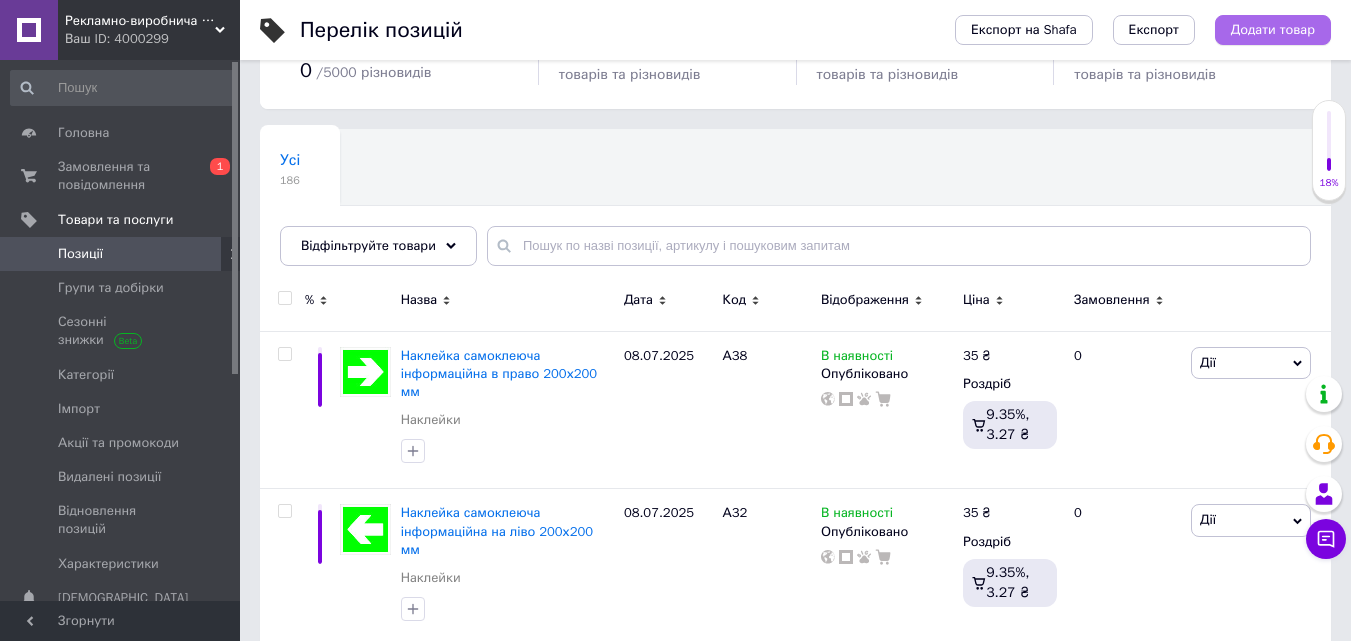 click on "Додати товар" at bounding box center (1273, 30) 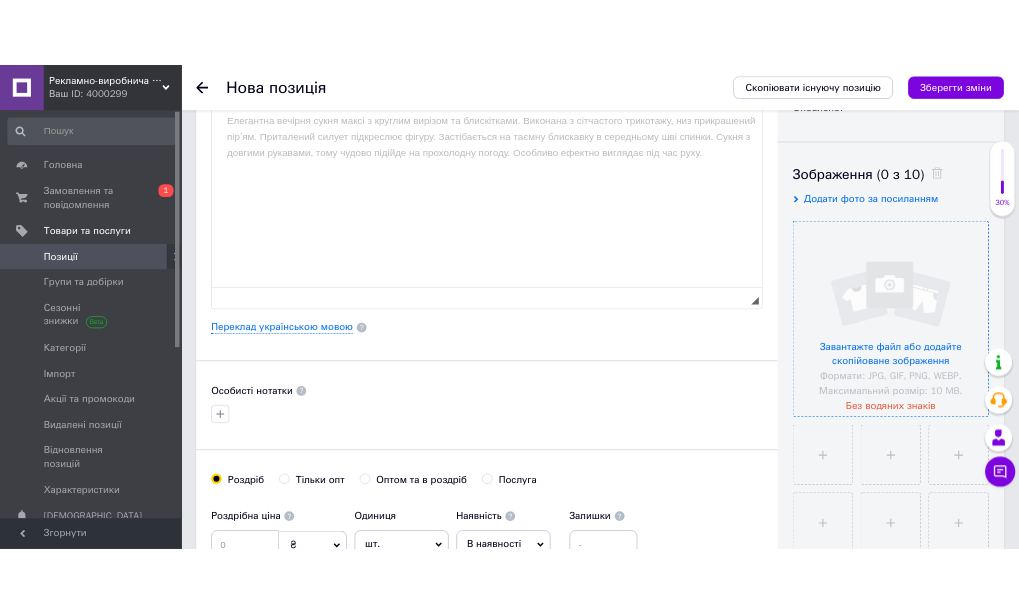 scroll, scrollTop: 300, scrollLeft: 0, axis: vertical 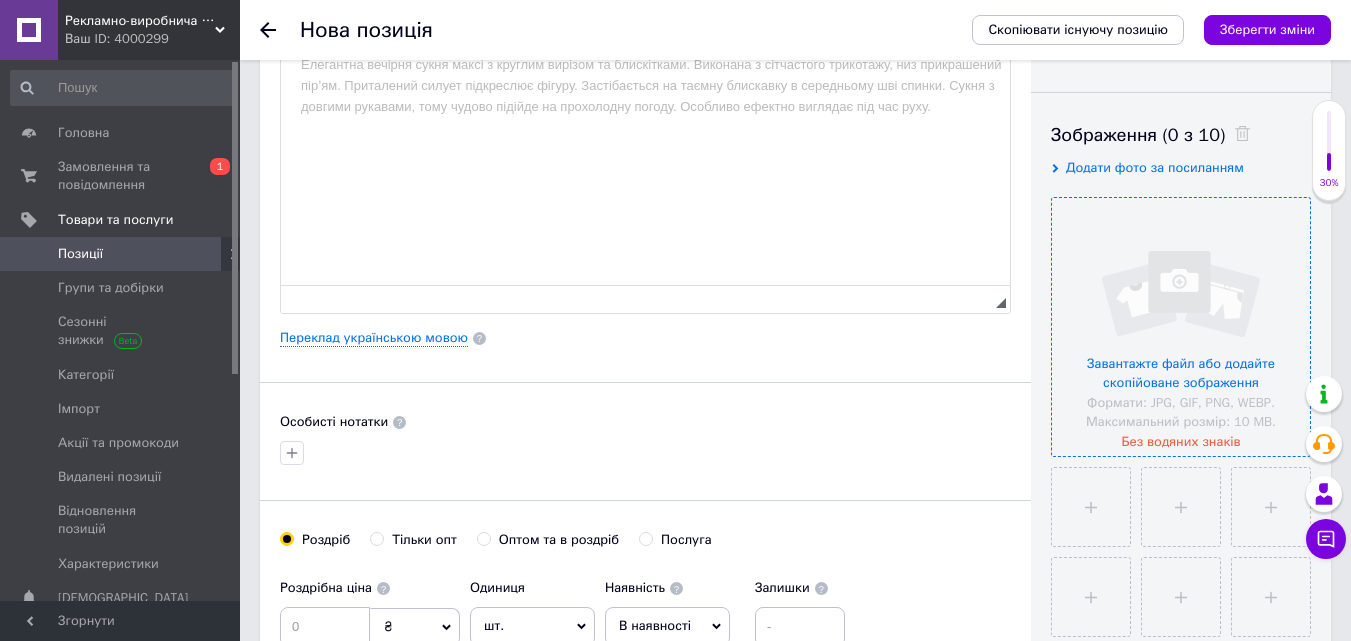 click at bounding box center (1181, 327) 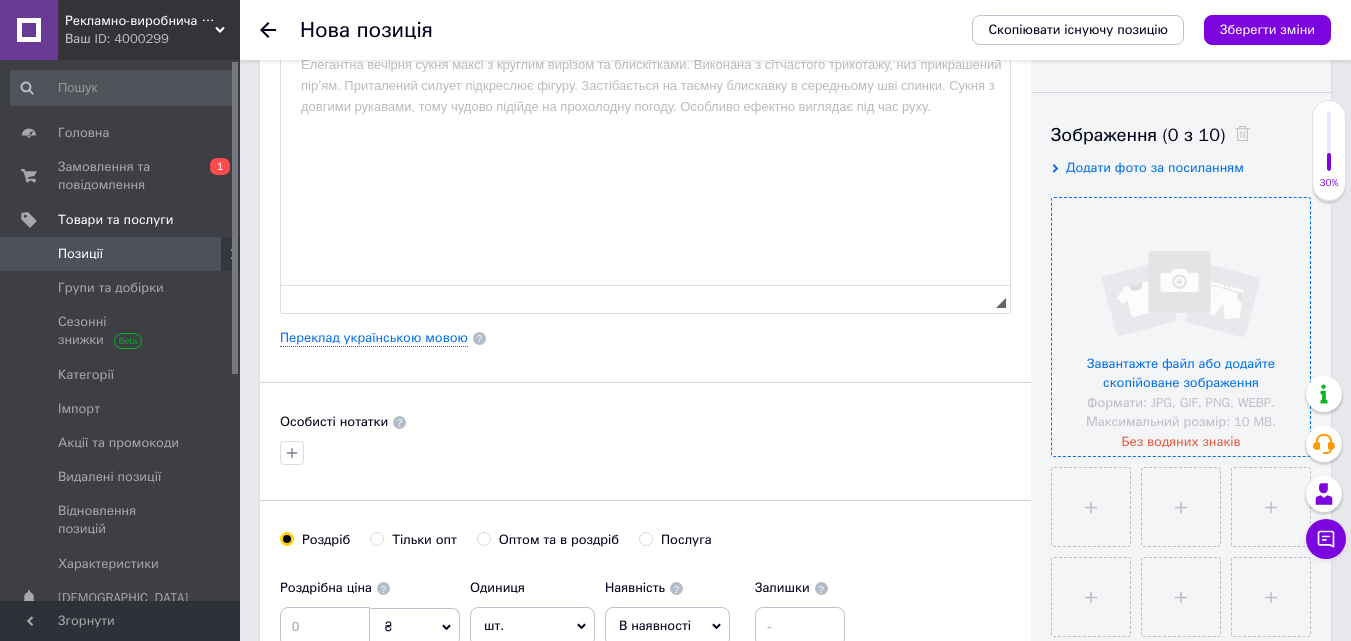 click at bounding box center [1181, 327] 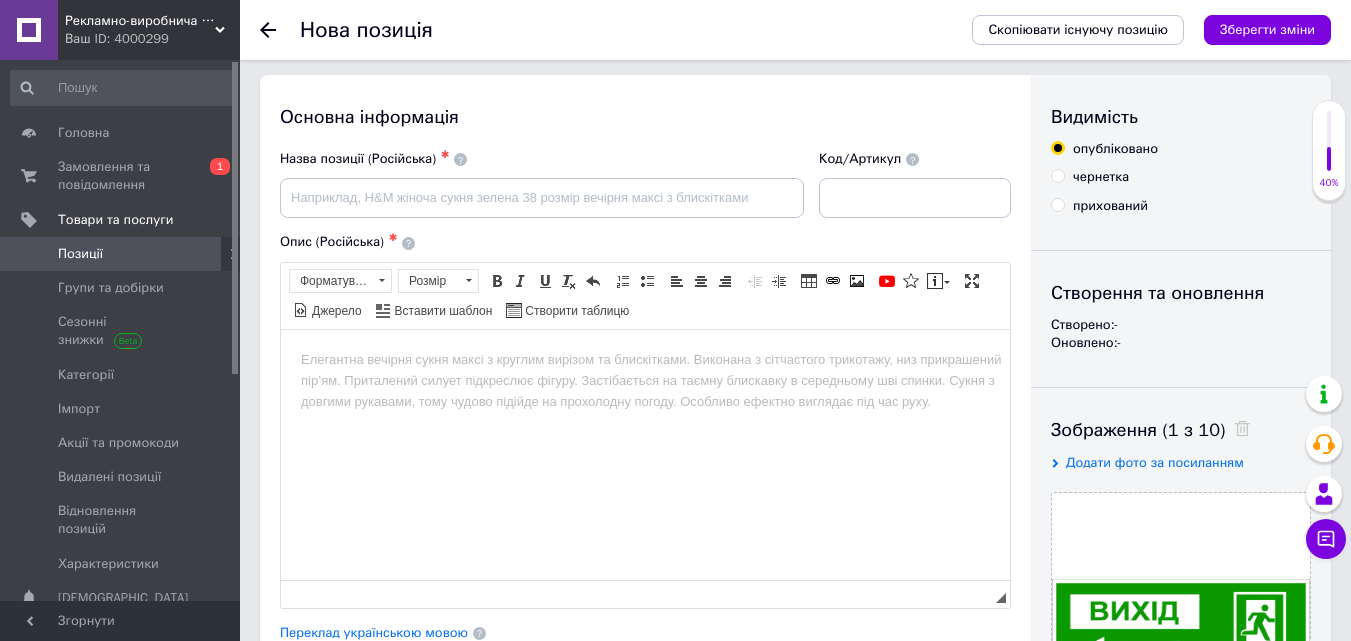 scroll, scrollTop: 0, scrollLeft: 0, axis: both 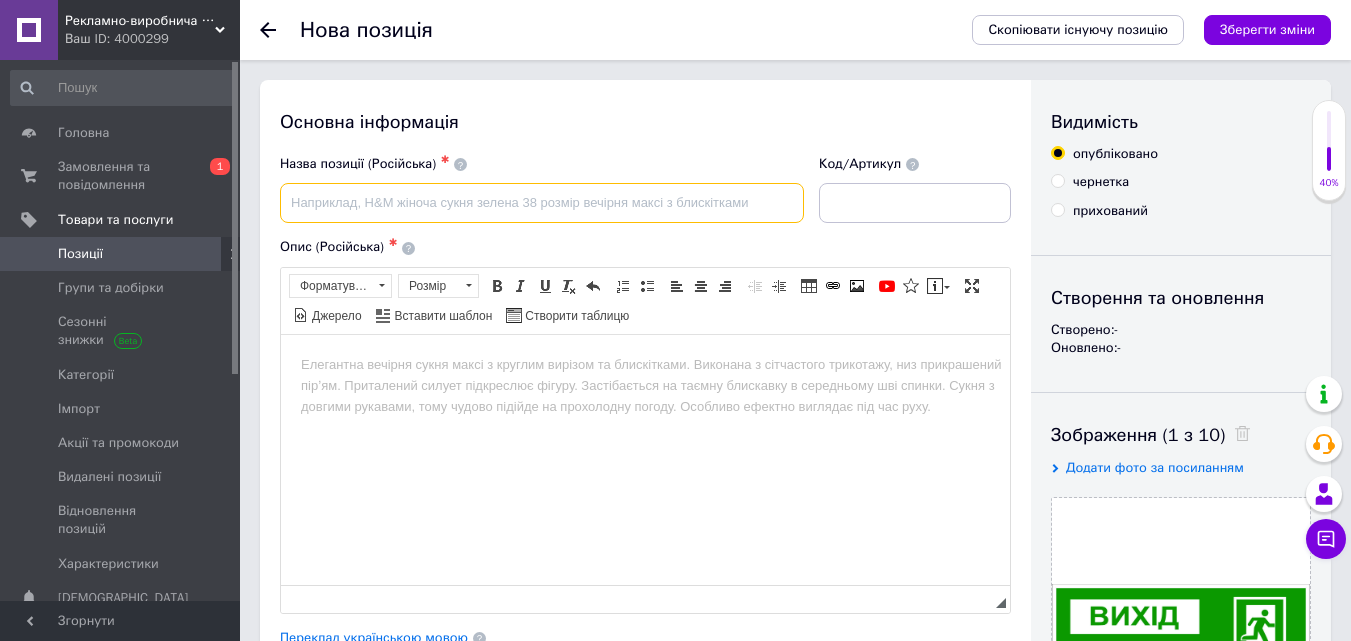click at bounding box center [542, 203] 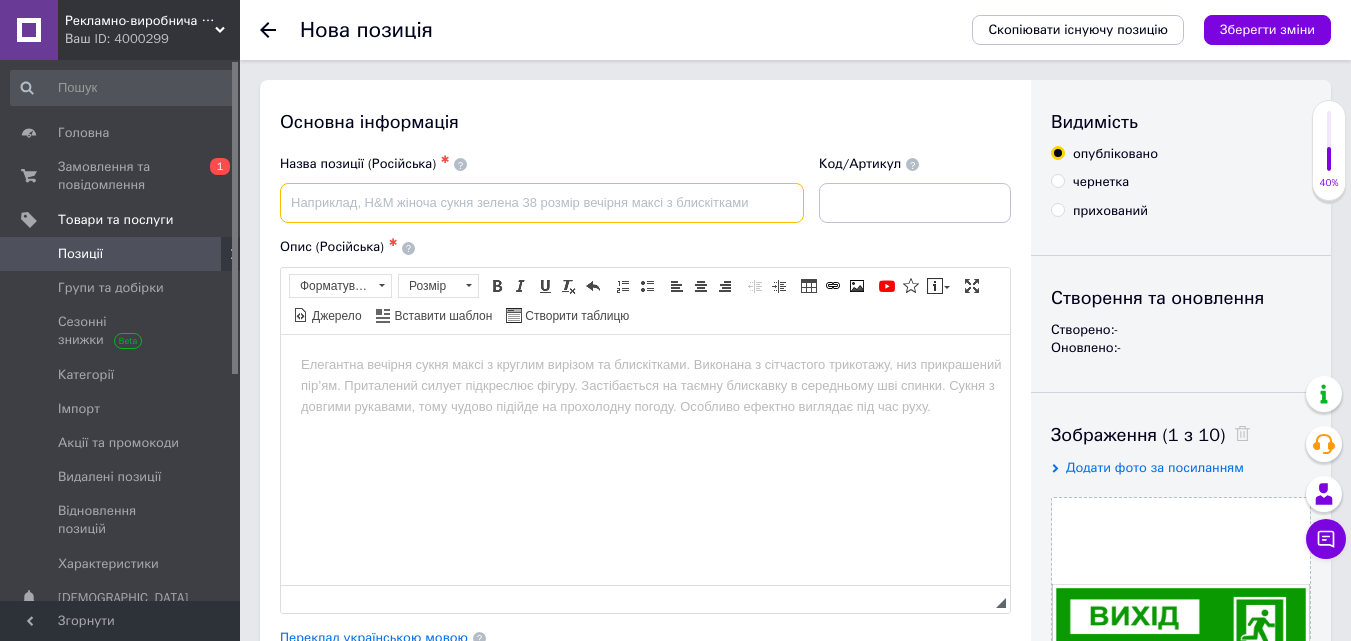 type on "Y" 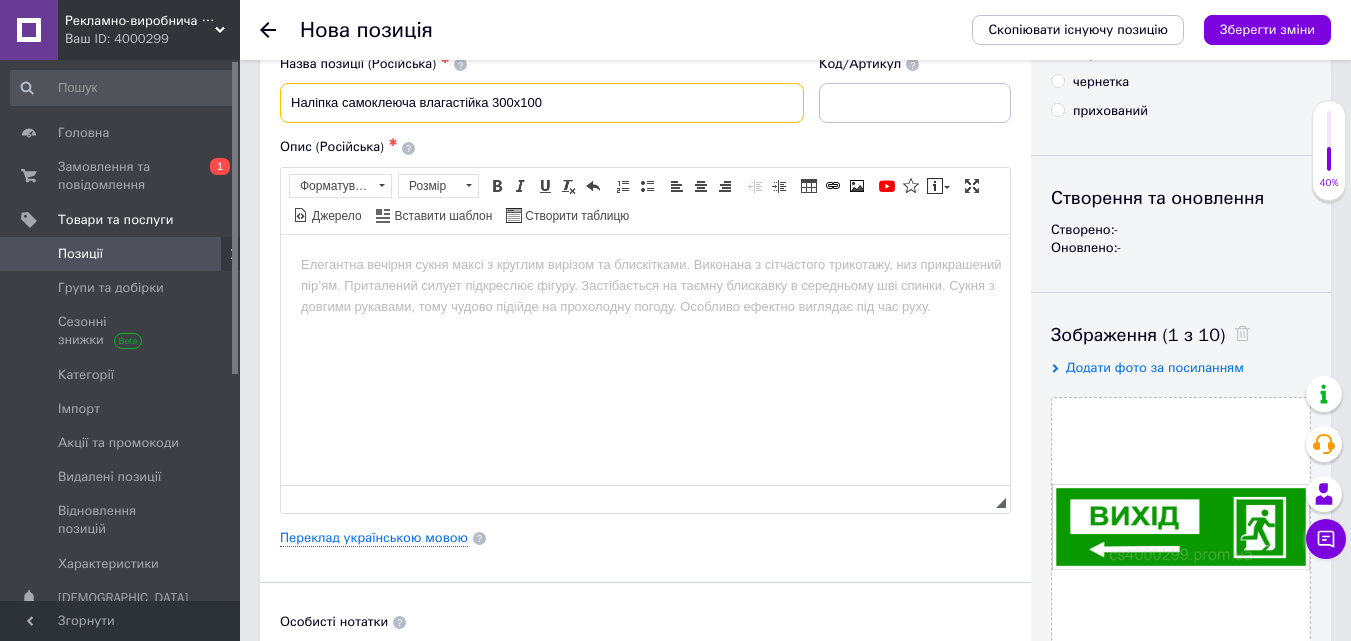 scroll, scrollTop: 0, scrollLeft: 0, axis: both 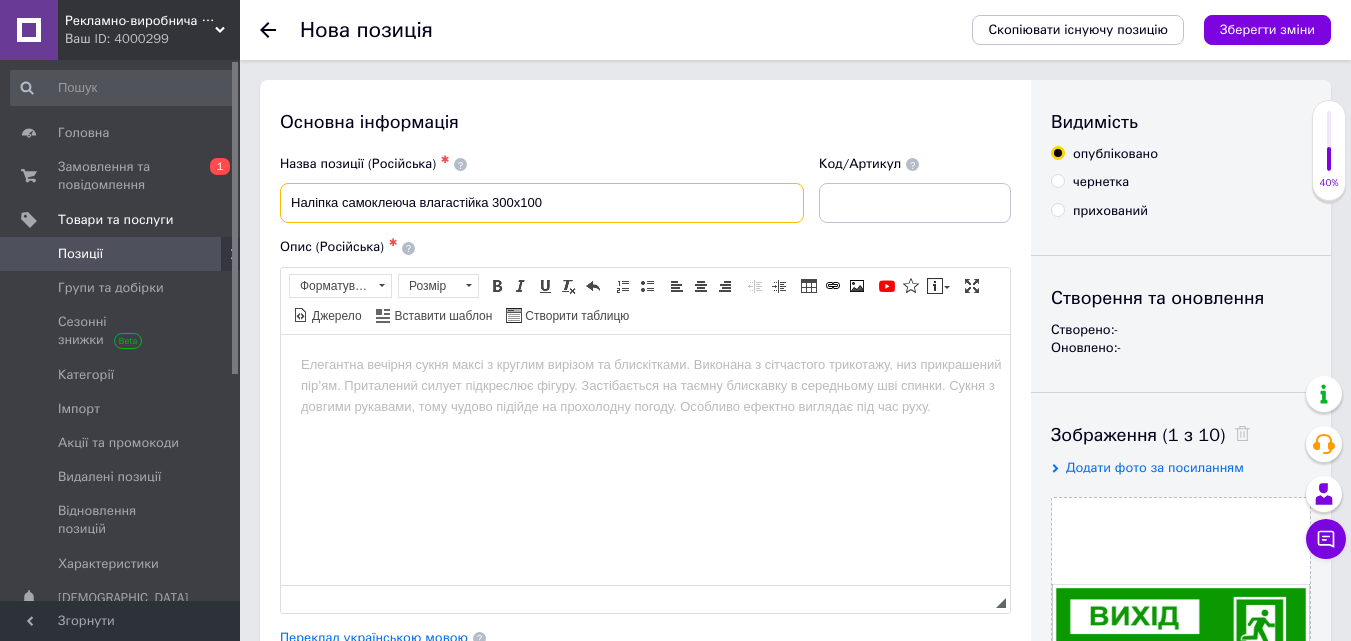 click on "Наліпка самоклеюча влагастійка 300х100" at bounding box center [542, 203] 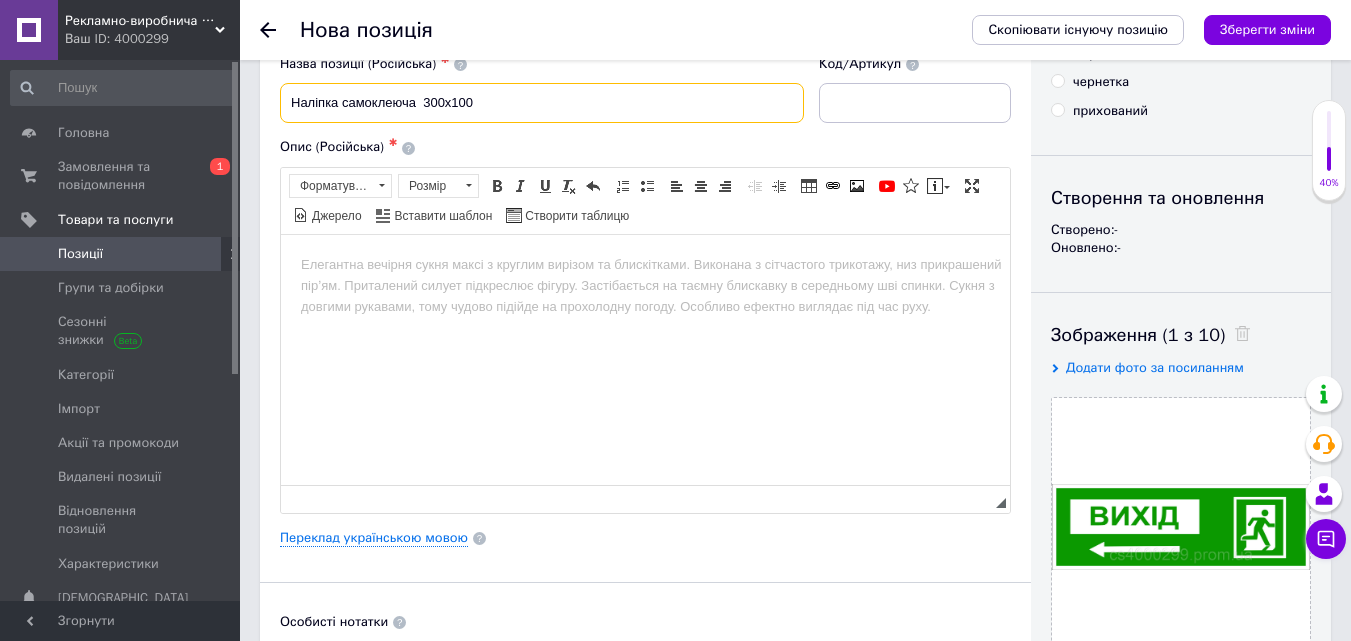 scroll, scrollTop: 0, scrollLeft: 0, axis: both 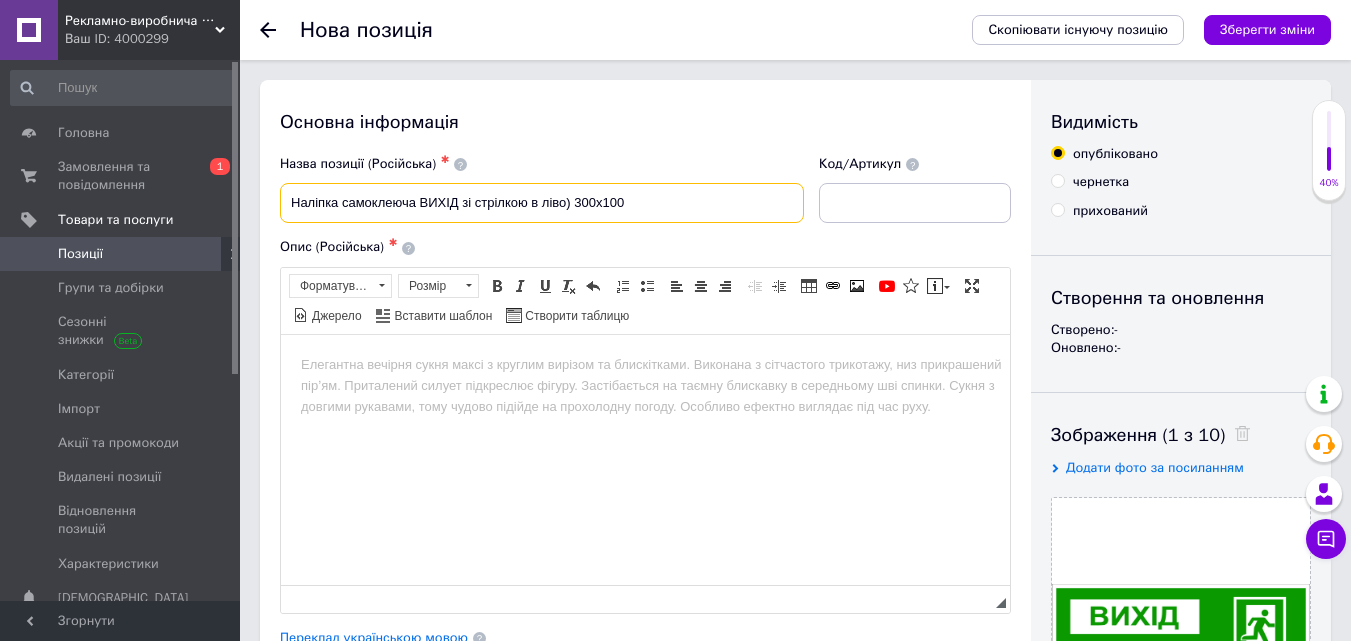 click on "Наліпка самоклеюча ВИХІД зі стрілкою в ліво) 300х100" at bounding box center (542, 203) 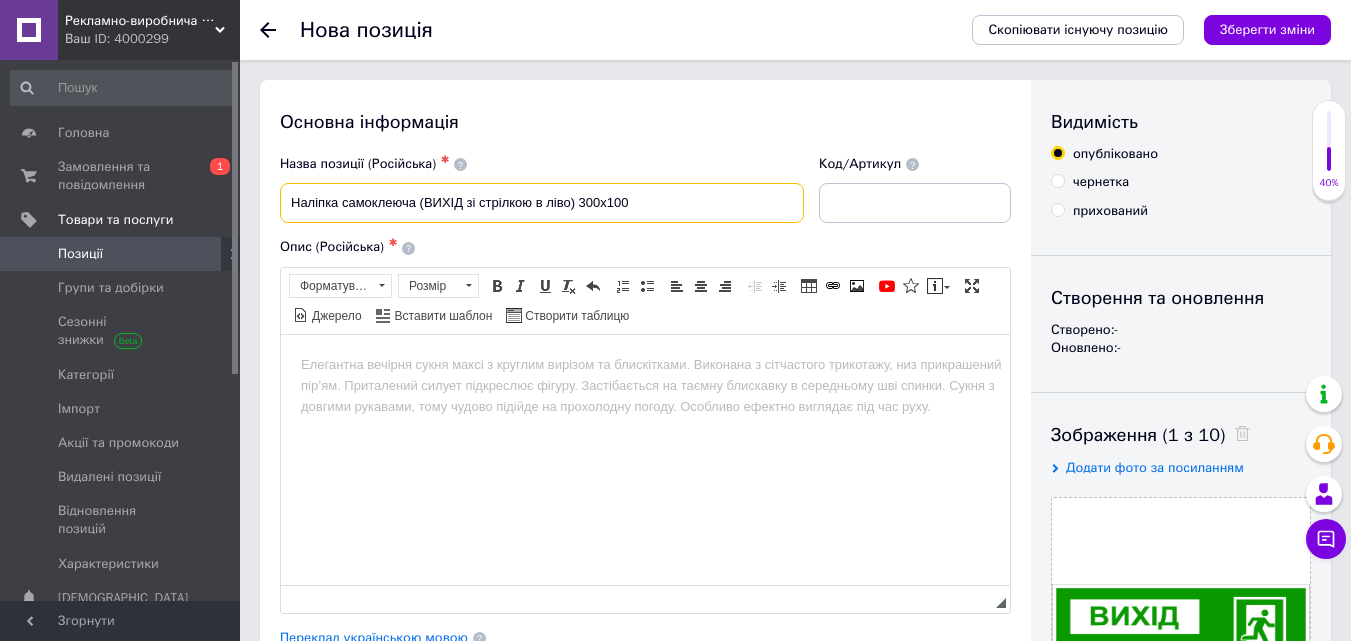 type on "Наліпка самоклеюча (ВИХІД зі стрілкою в ліво) 300х100" 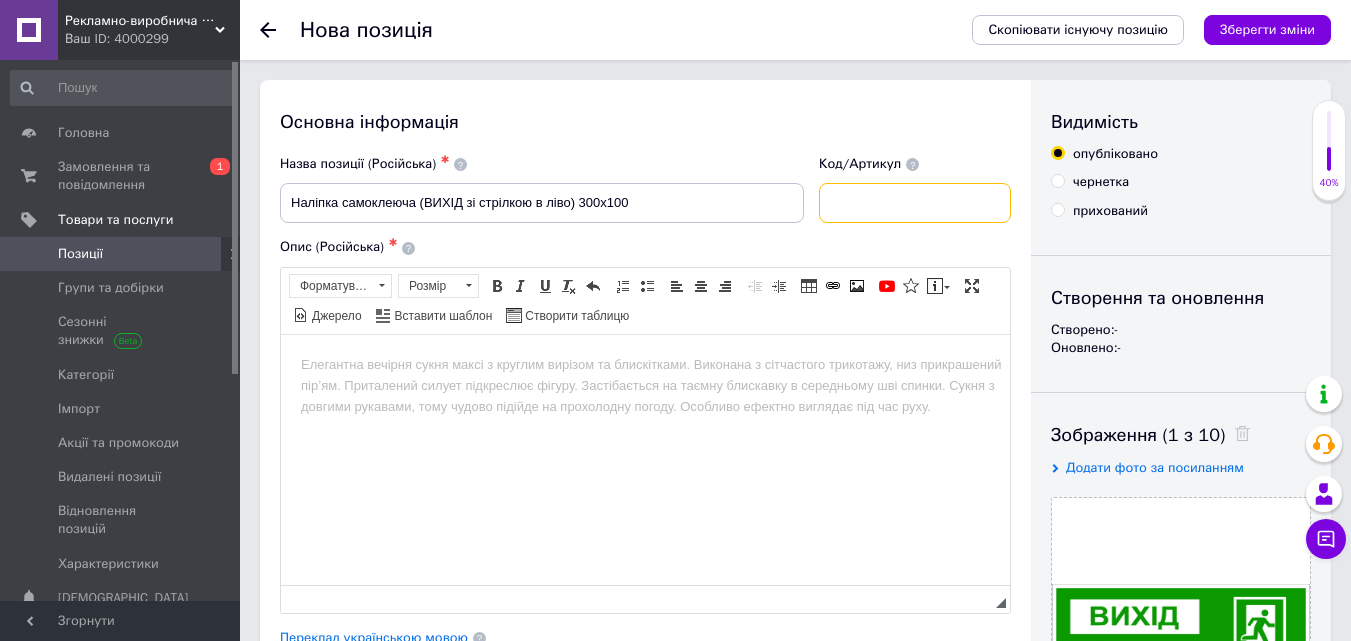 click at bounding box center [915, 203] 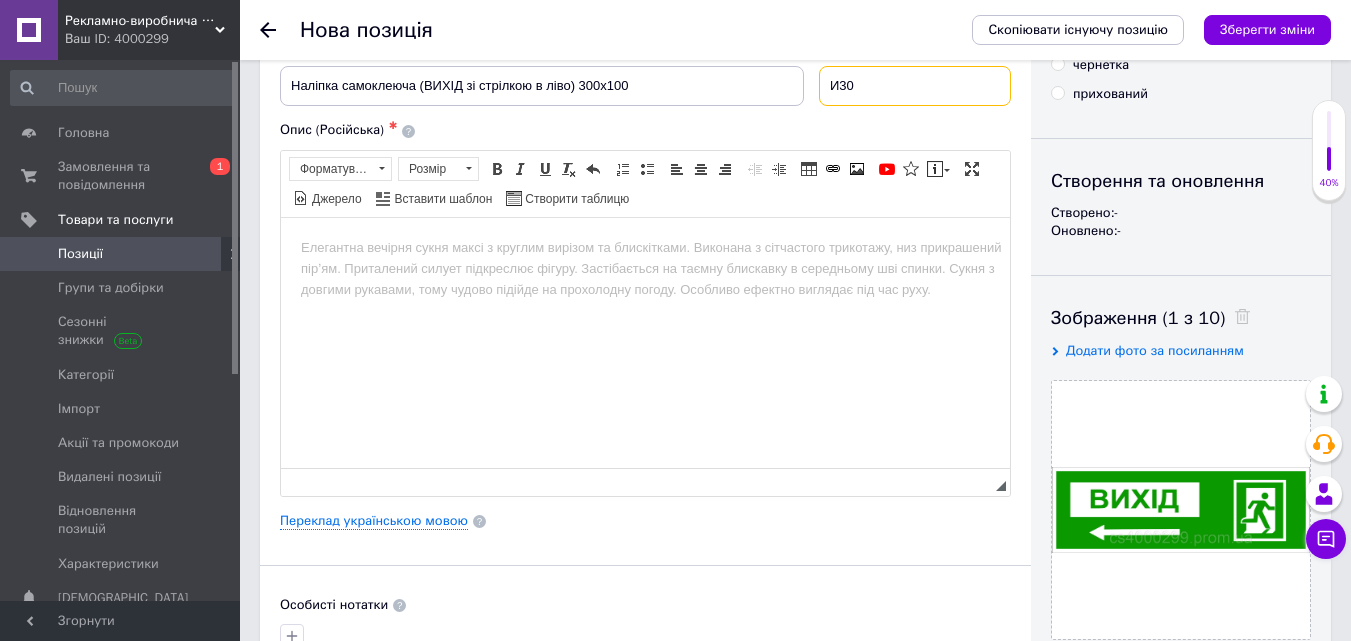 scroll, scrollTop: 100, scrollLeft: 0, axis: vertical 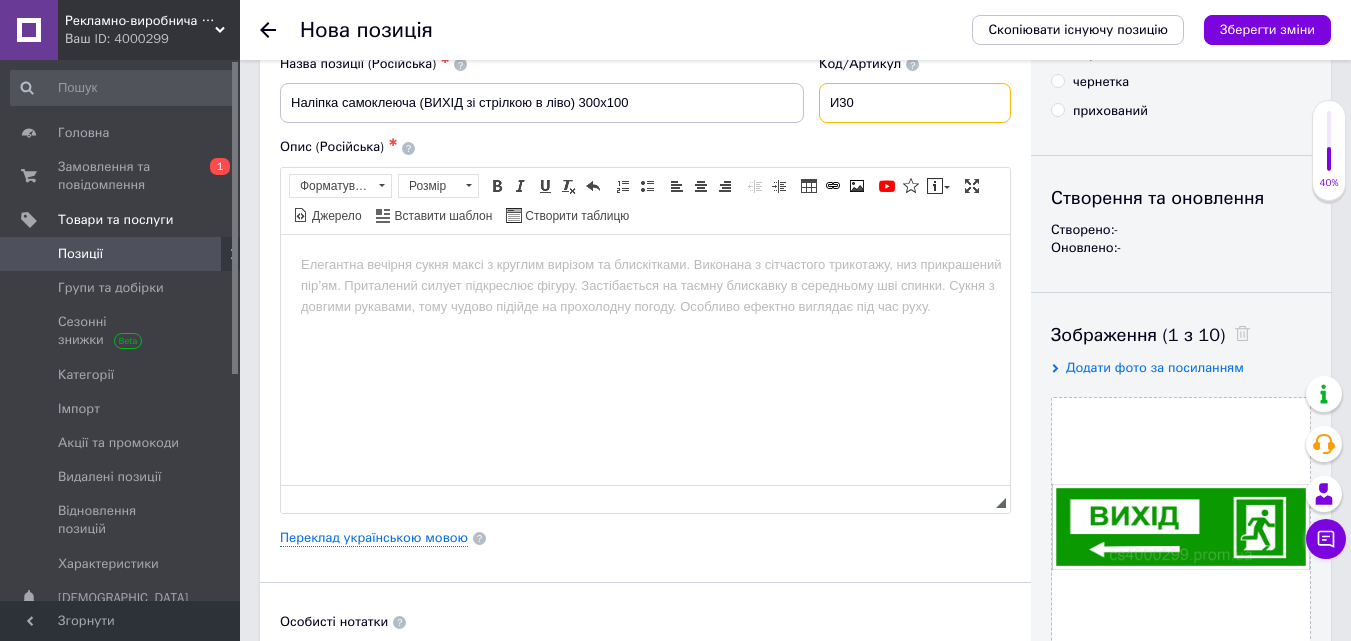 type on "И30" 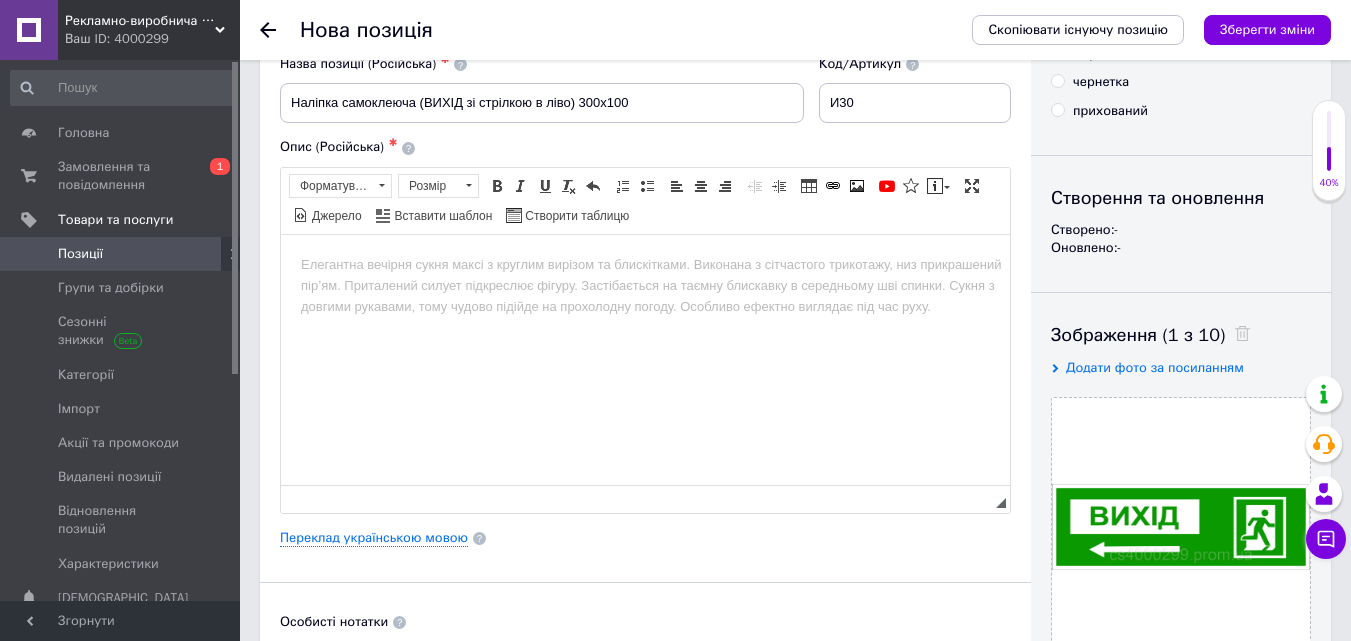 click at bounding box center (645, 264) 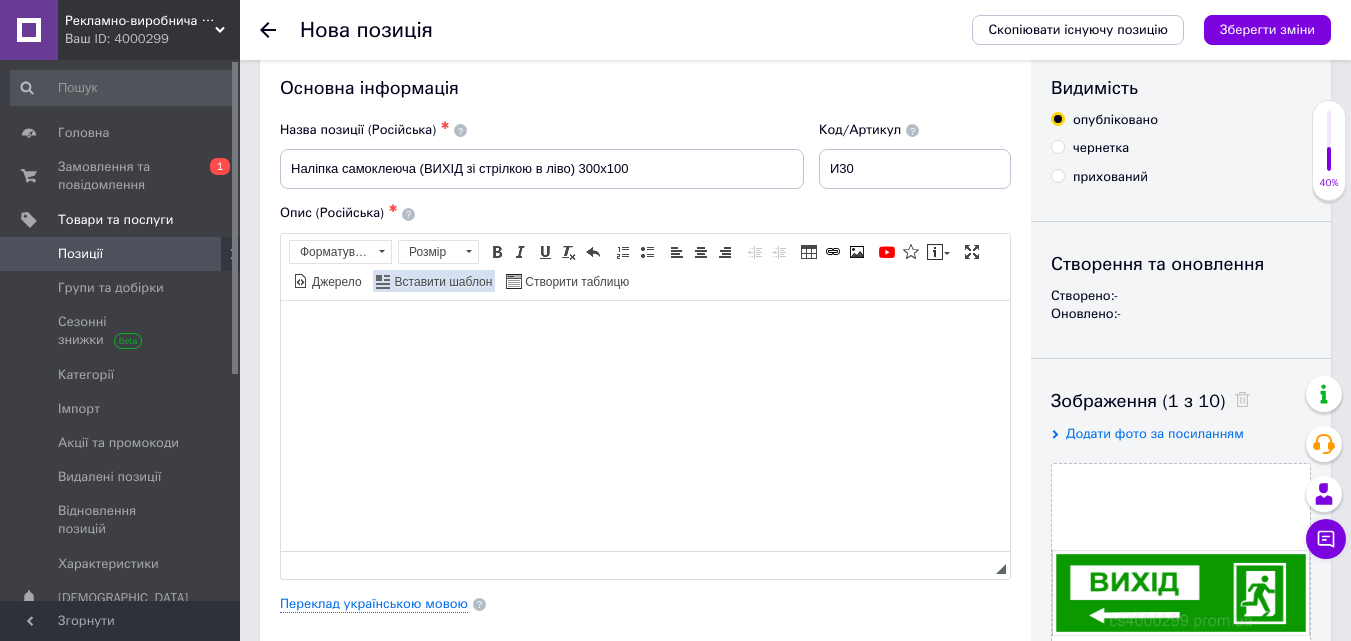 scroll, scrollTop: 0, scrollLeft: 0, axis: both 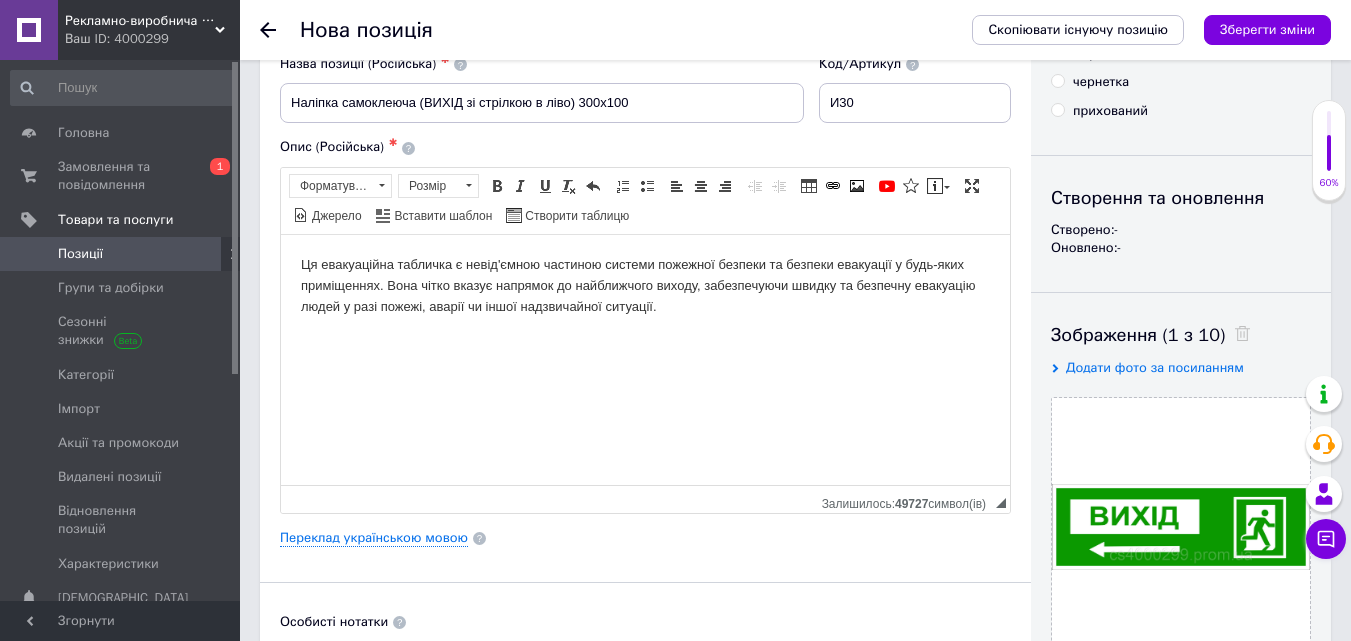 drag, startPoint x: 450, startPoint y: 264, endPoint x: 450, endPoint y: 282, distance: 18 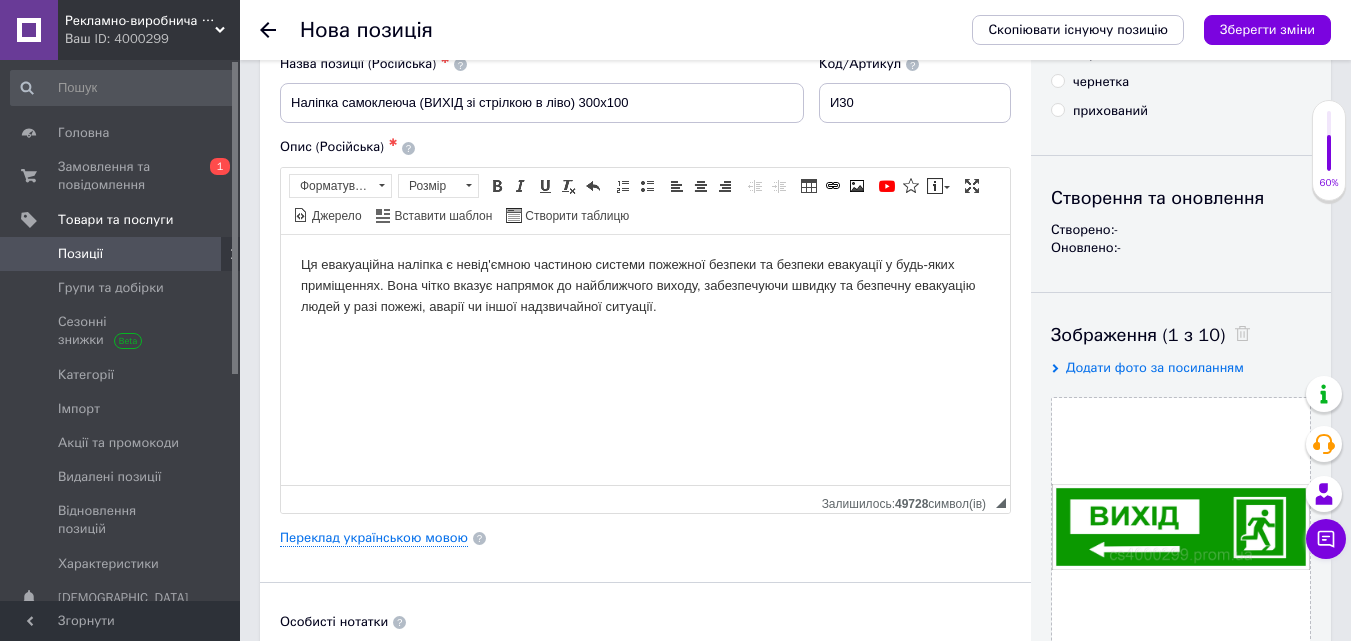 click on "Ця евакуаційна наліпка є невід'ємною частиною системи пожежної безпеки та безпеки евакуації у будь-яких приміщеннях. Вона чітко вказує напрямок до найближчого виходу, забезпечуючи швидку та безпечну евакуацію людей у разі пожежі, аварії чи іншої надзвичайної ситуації." at bounding box center (645, 285) 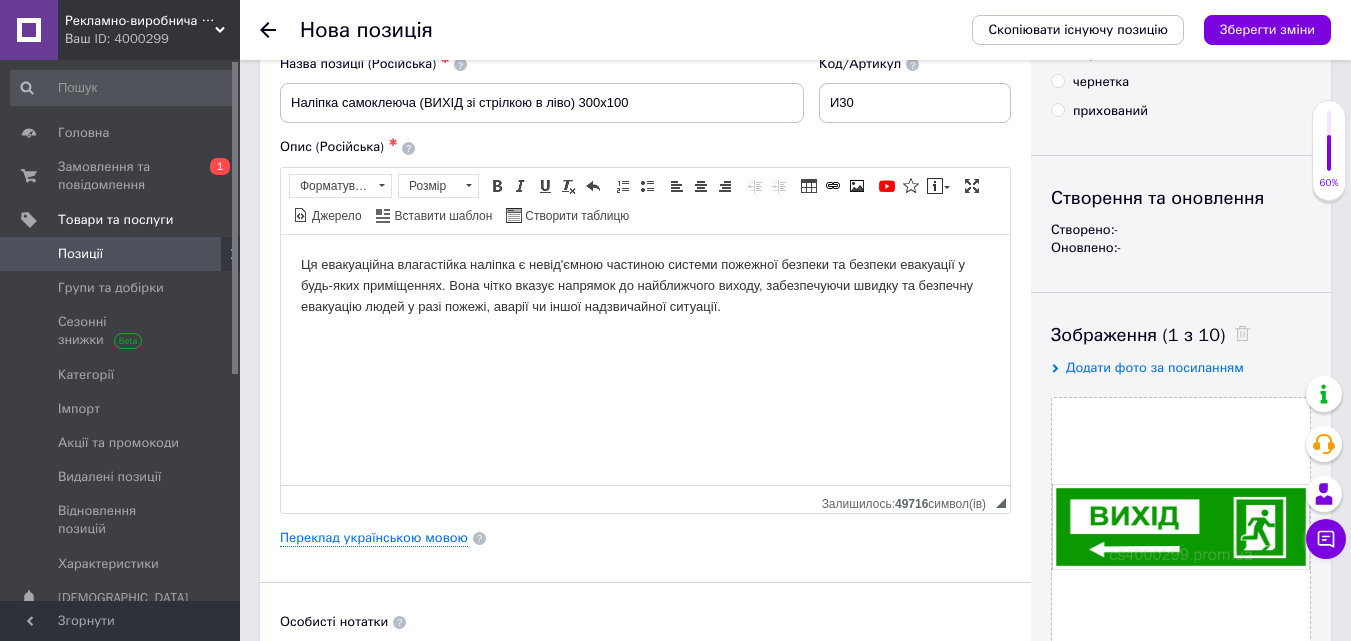 click on "Ця евакуаційна влагастійка наліпка є невід'ємною частиною системи пожежної безпеки та безпеки евакуації у будь-яких приміщеннях. Вона чітко вказує напрямок до найближчого виходу, забезпечуючи швидку та безпечну евакуацію людей у разі пожежі, аварії чи іншої надзвичайної ситуації." at bounding box center (645, 285) 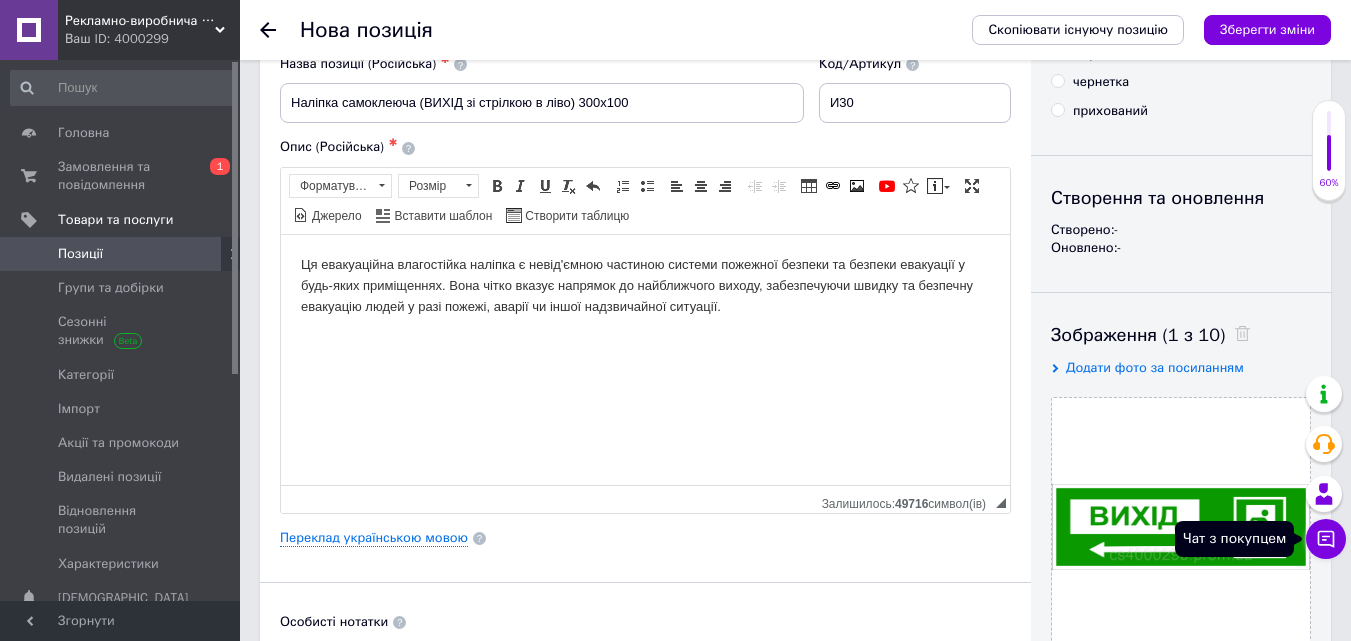 click on "Чат з покупцем" at bounding box center [1326, 539] 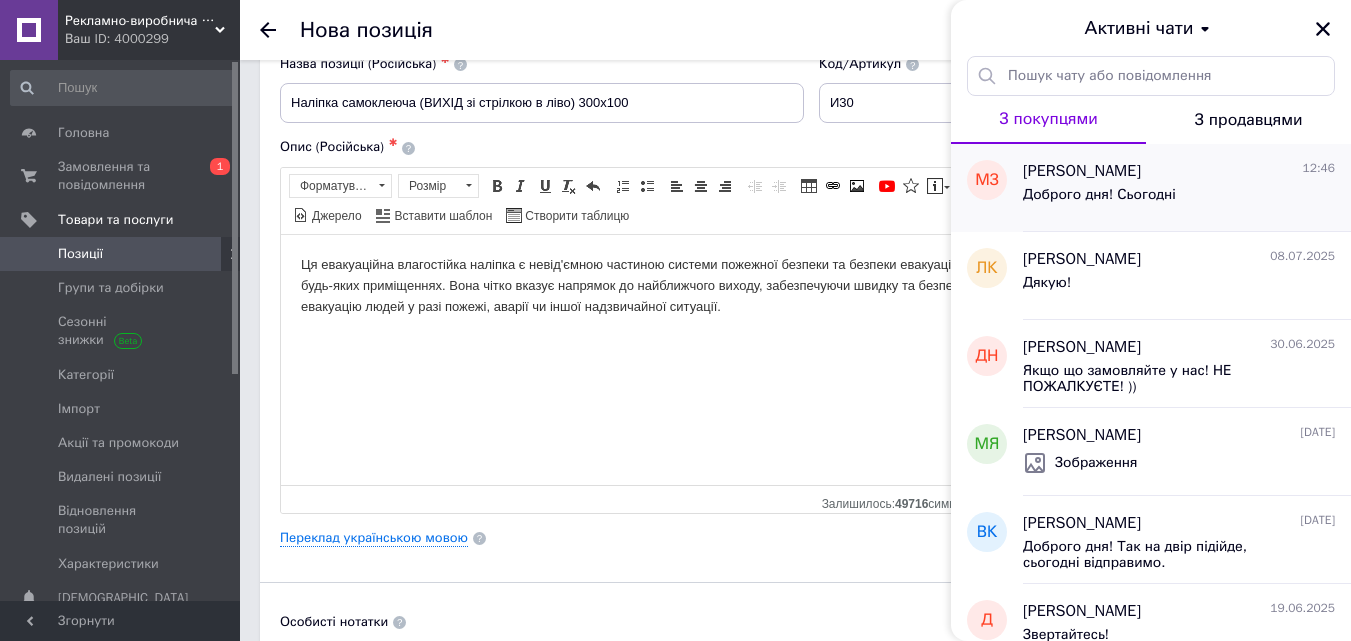 click on "Марина Заболотна 12:46" at bounding box center [1179, 171] 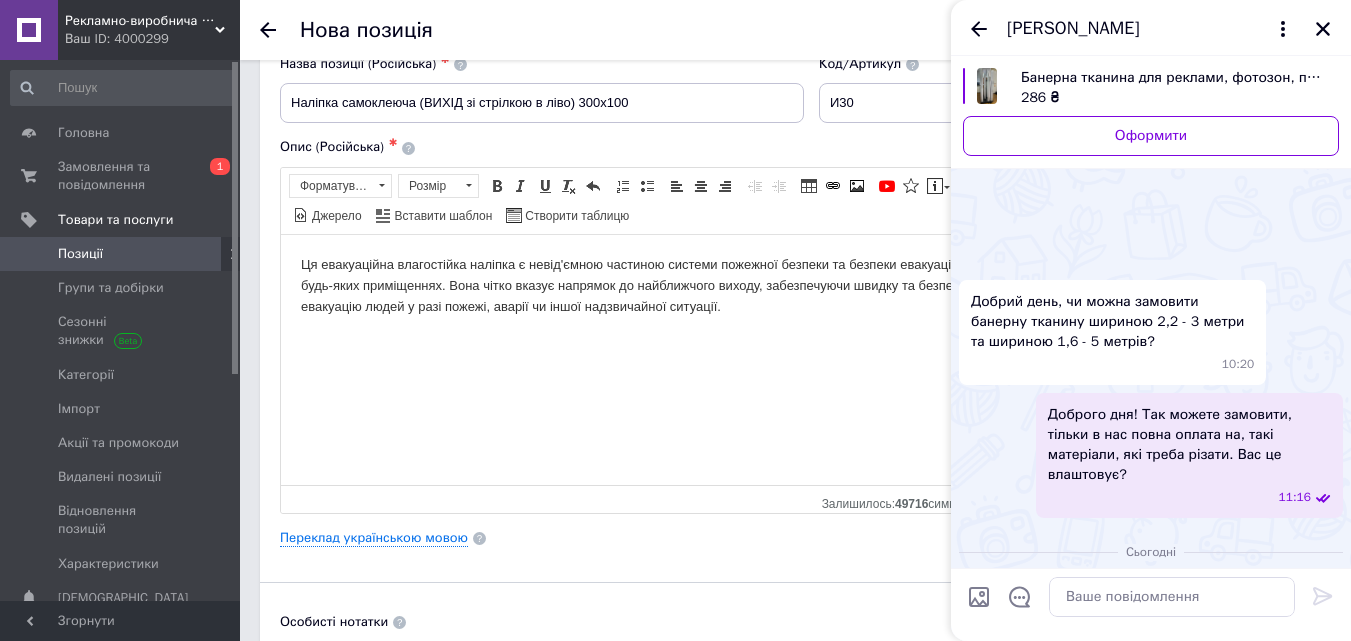 scroll, scrollTop: 117, scrollLeft: 0, axis: vertical 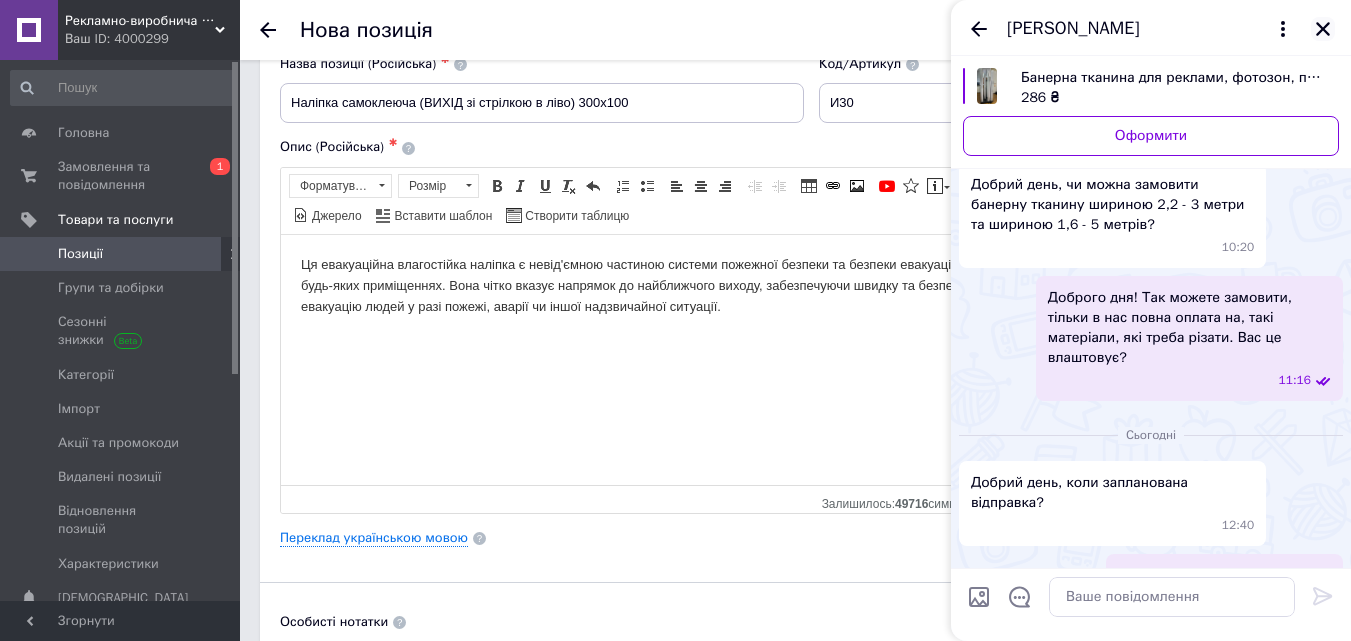 click 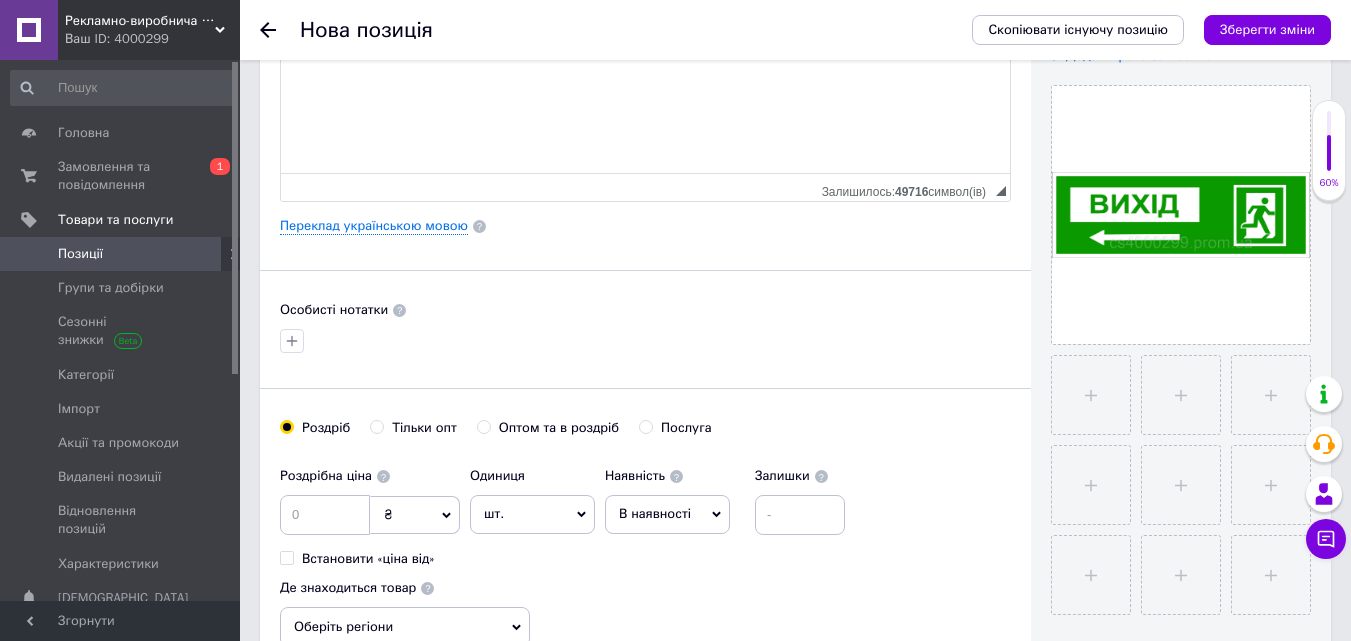 scroll, scrollTop: 600, scrollLeft: 0, axis: vertical 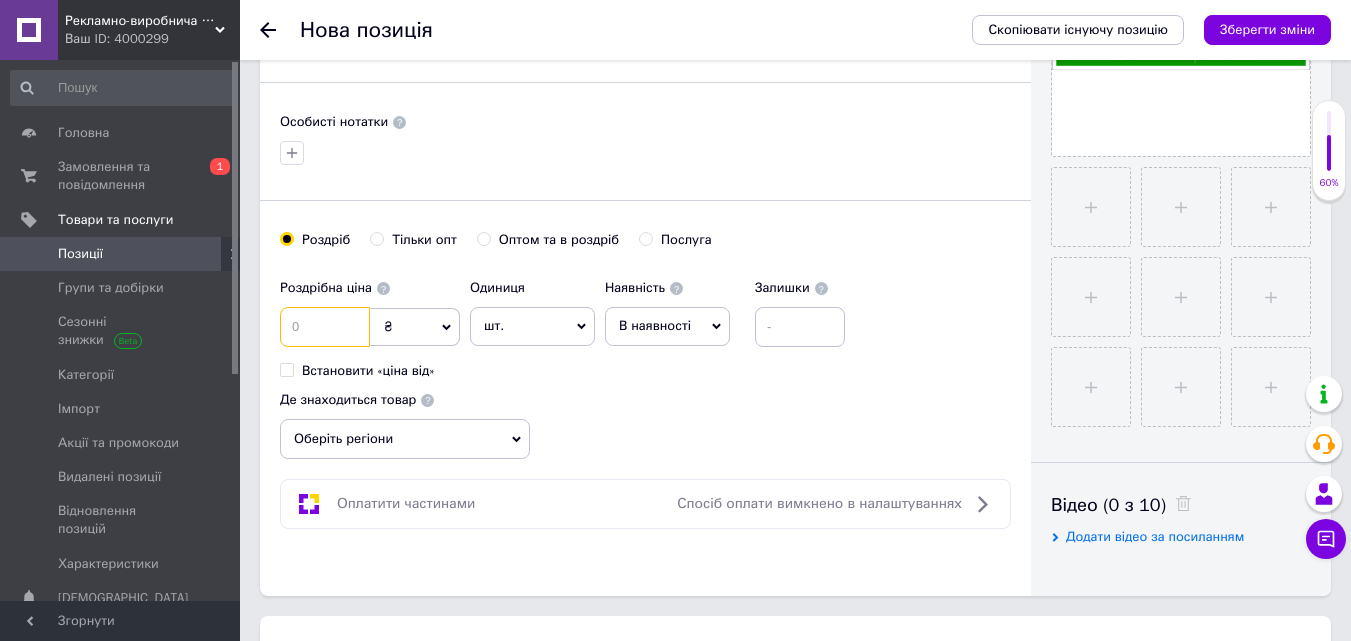 click at bounding box center (325, 327) 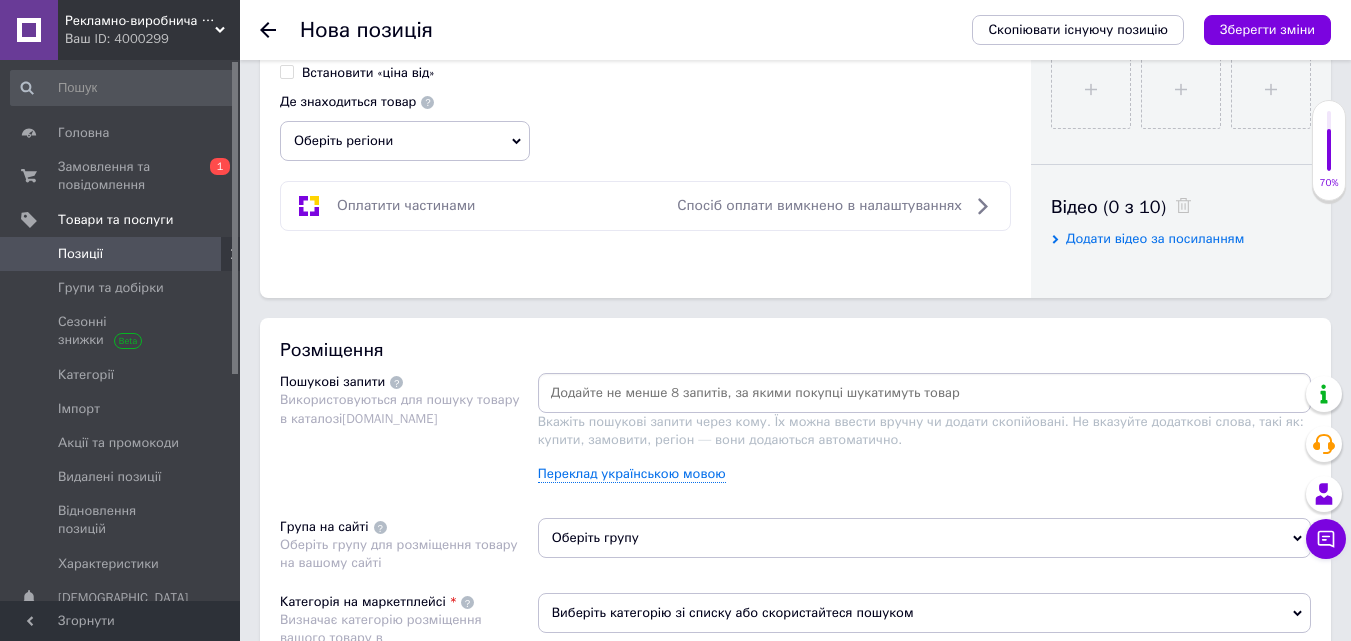 scroll, scrollTop: 900, scrollLeft: 0, axis: vertical 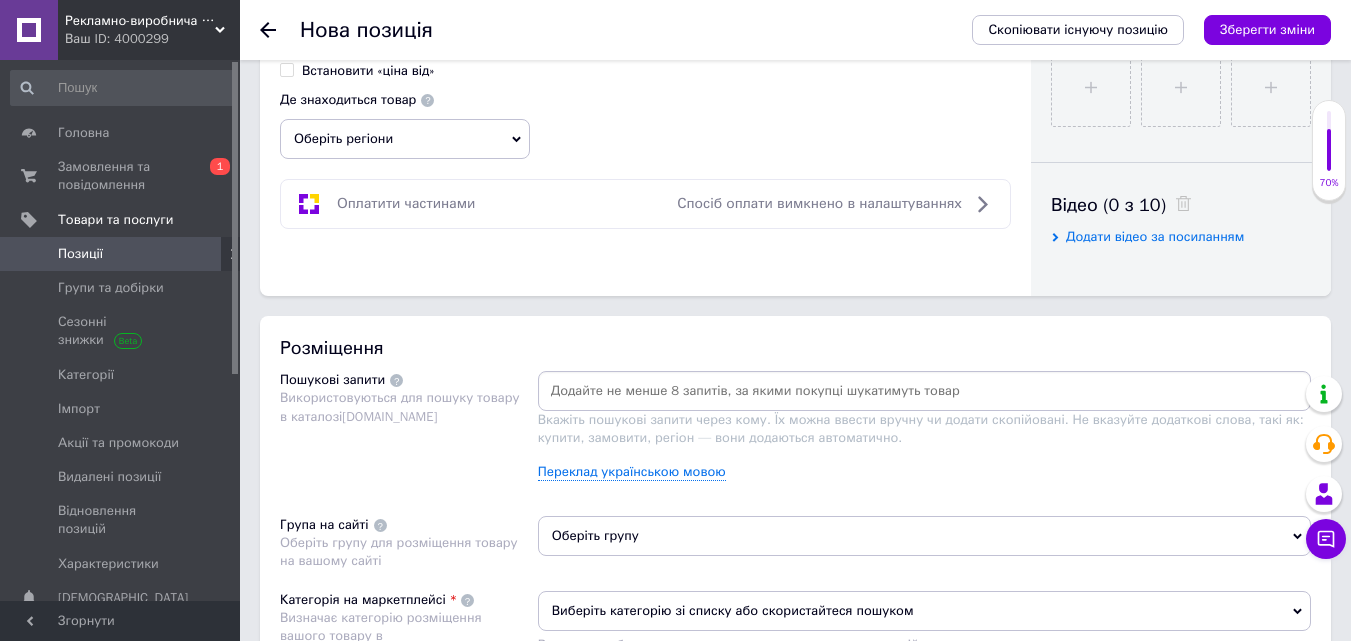 type on "24" 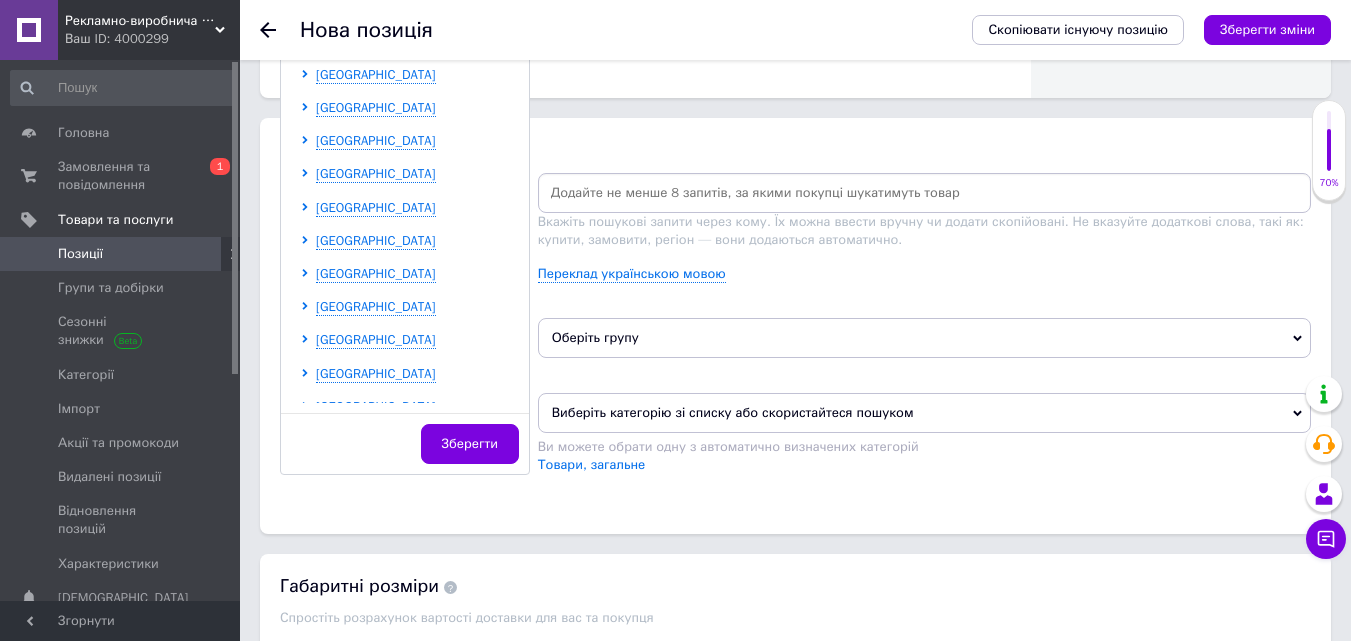 scroll, scrollTop: 1100, scrollLeft: 0, axis: vertical 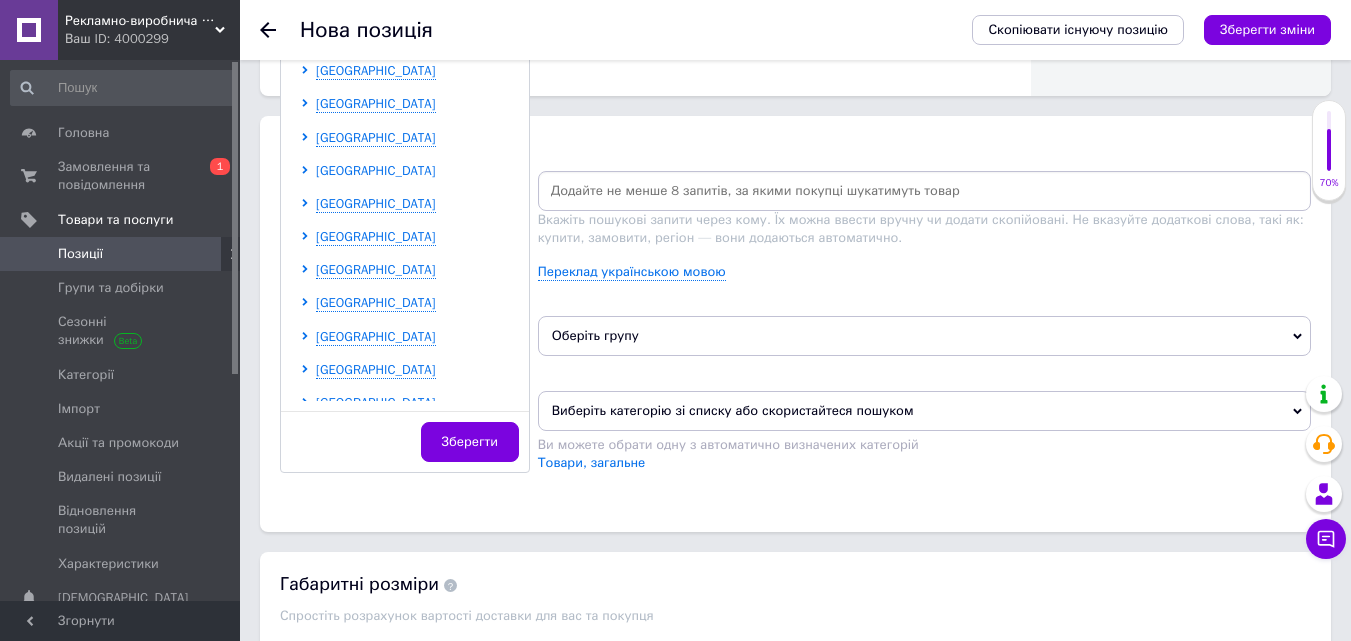 click on "[GEOGRAPHIC_DATA]" at bounding box center (376, 170) 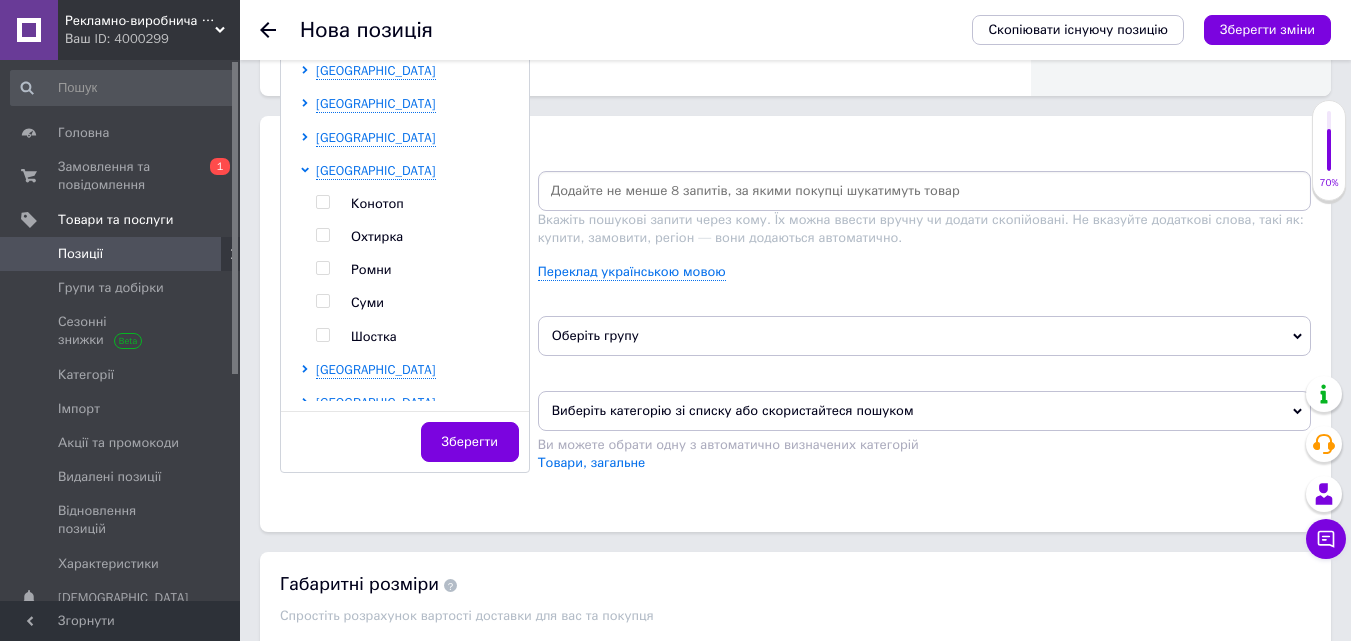 click at bounding box center [322, 301] 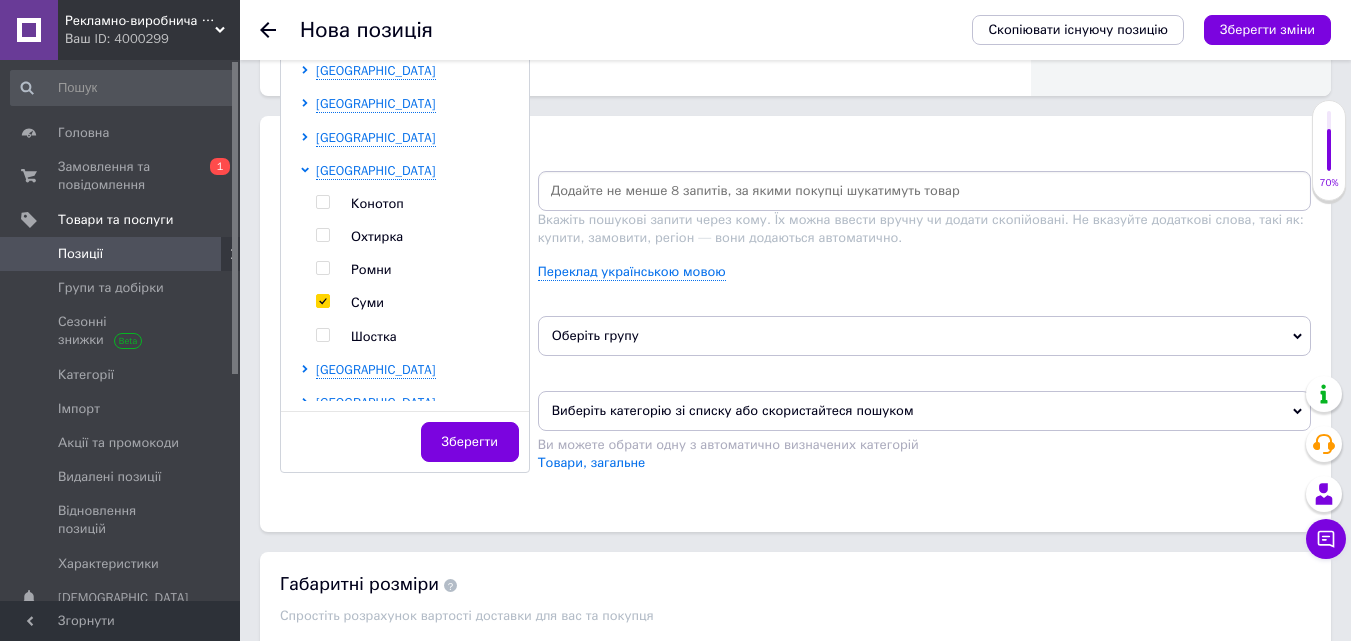 checkbox on "true" 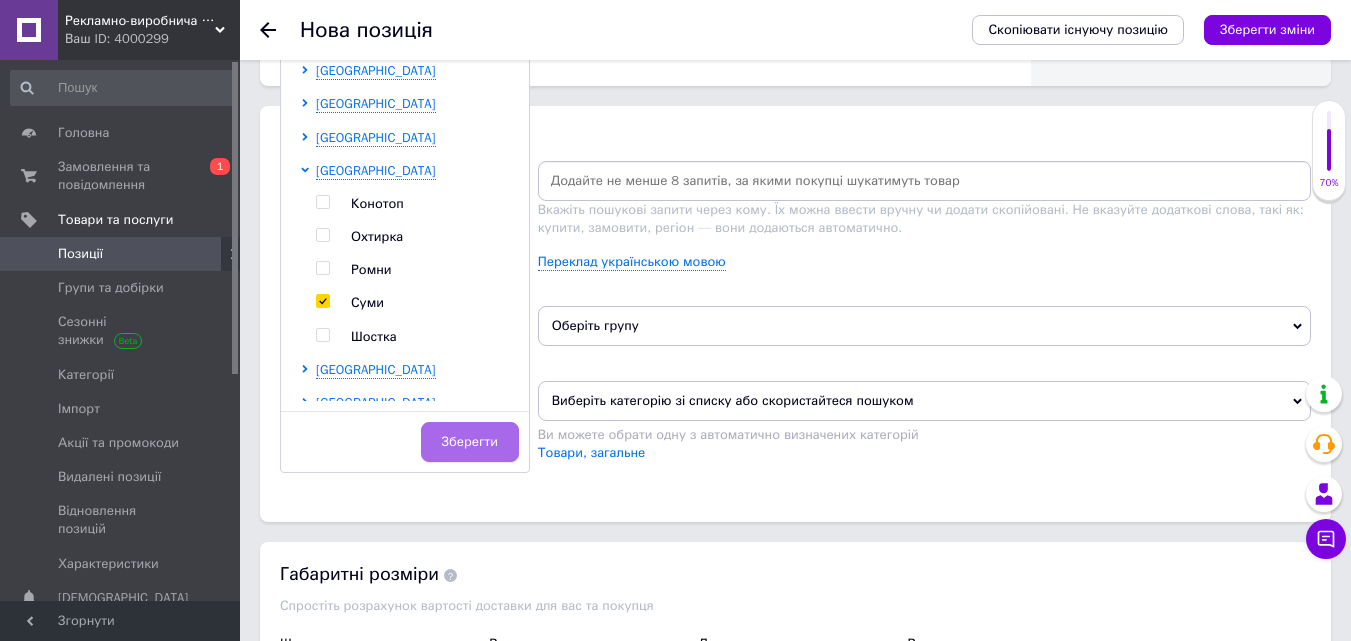 click on "Зберегти" at bounding box center [470, 442] 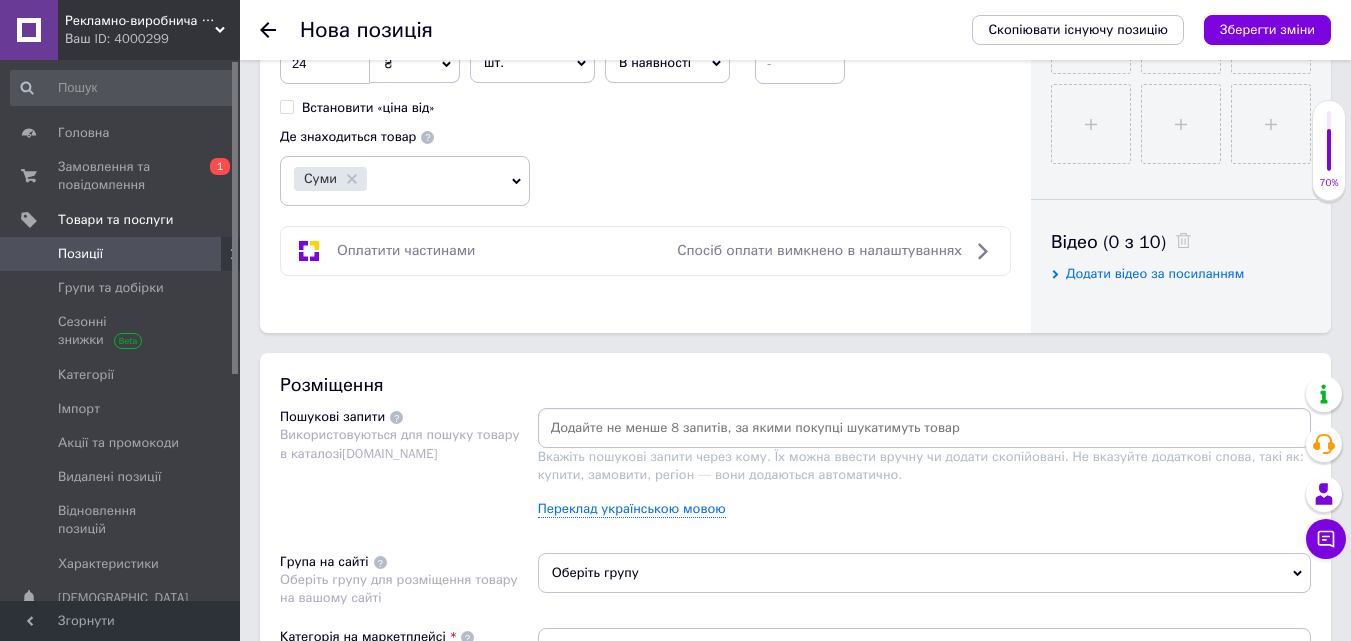 scroll, scrollTop: 900, scrollLeft: 0, axis: vertical 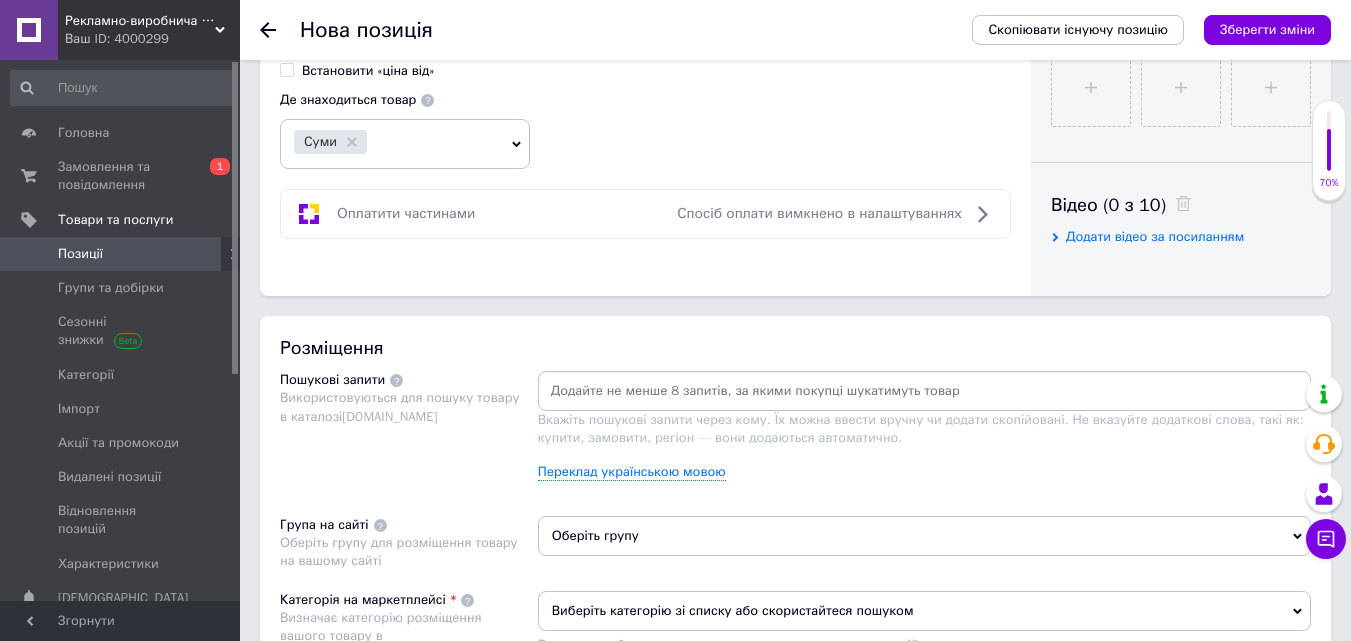 click at bounding box center (924, 391) 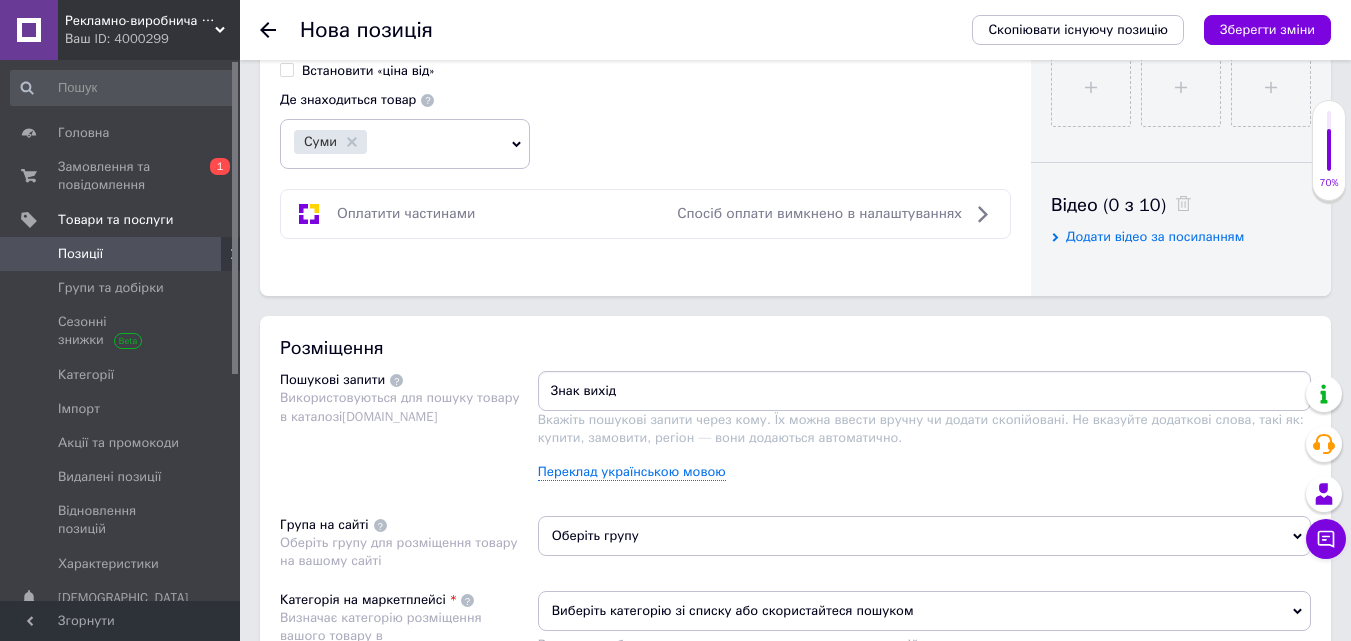 drag, startPoint x: 576, startPoint y: 389, endPoint x: 533, endPoint y: 395, distance: 43.416588 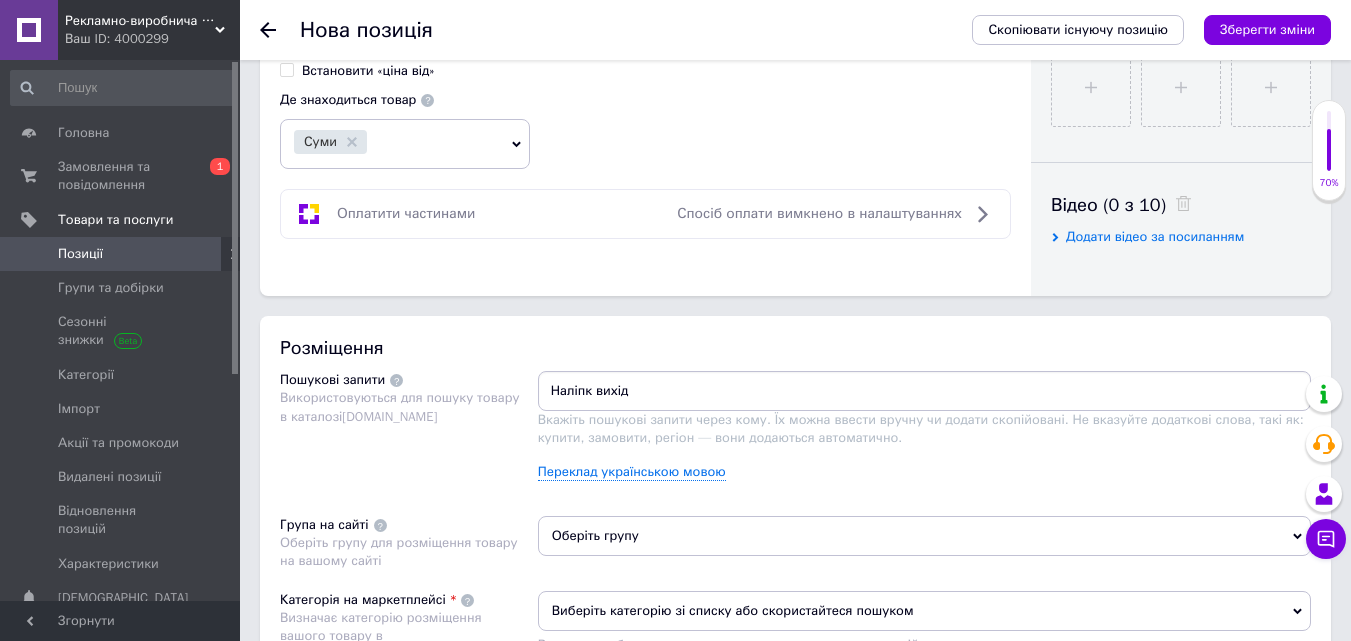 type on "Наліпка вихід" 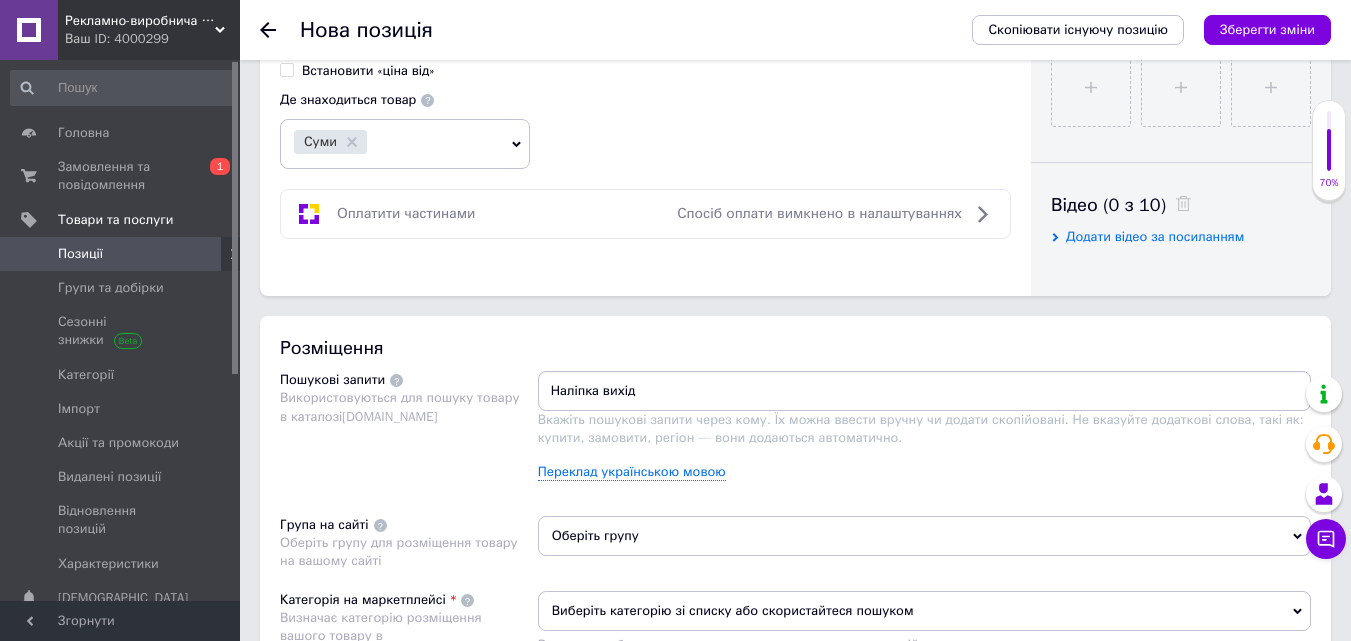 click on "Наліпка вихід" at bounding box center (924, 391) 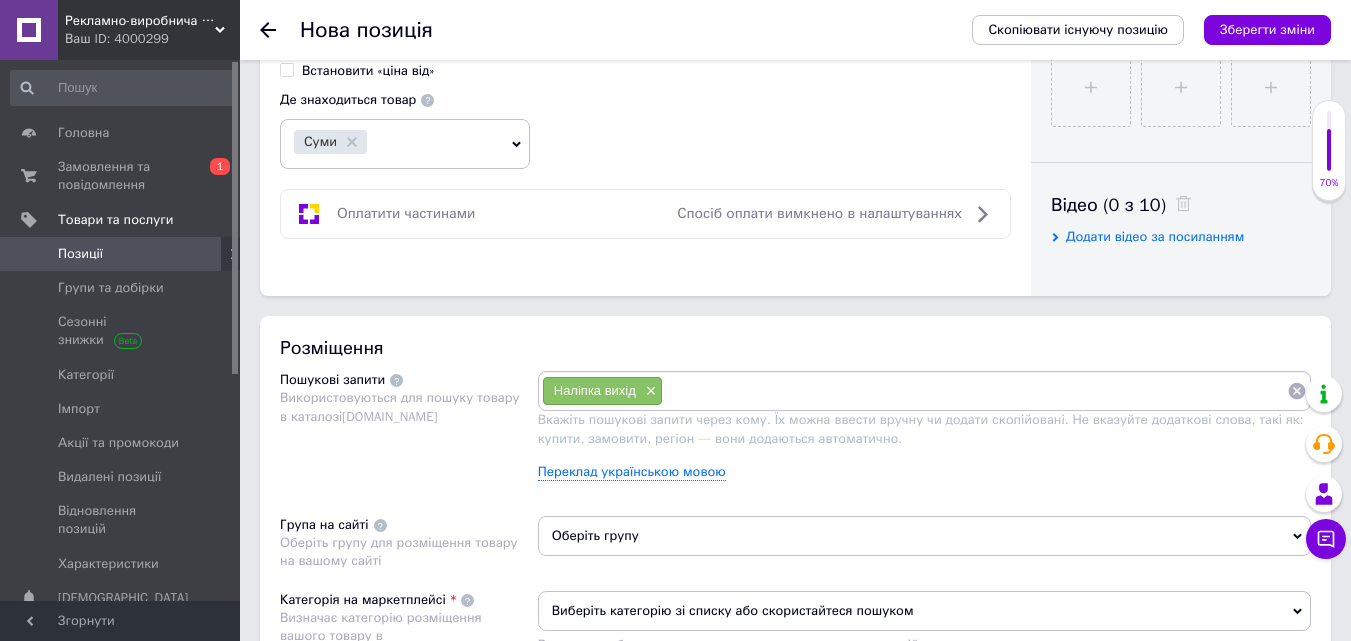 paste on "Вказівник виходу" 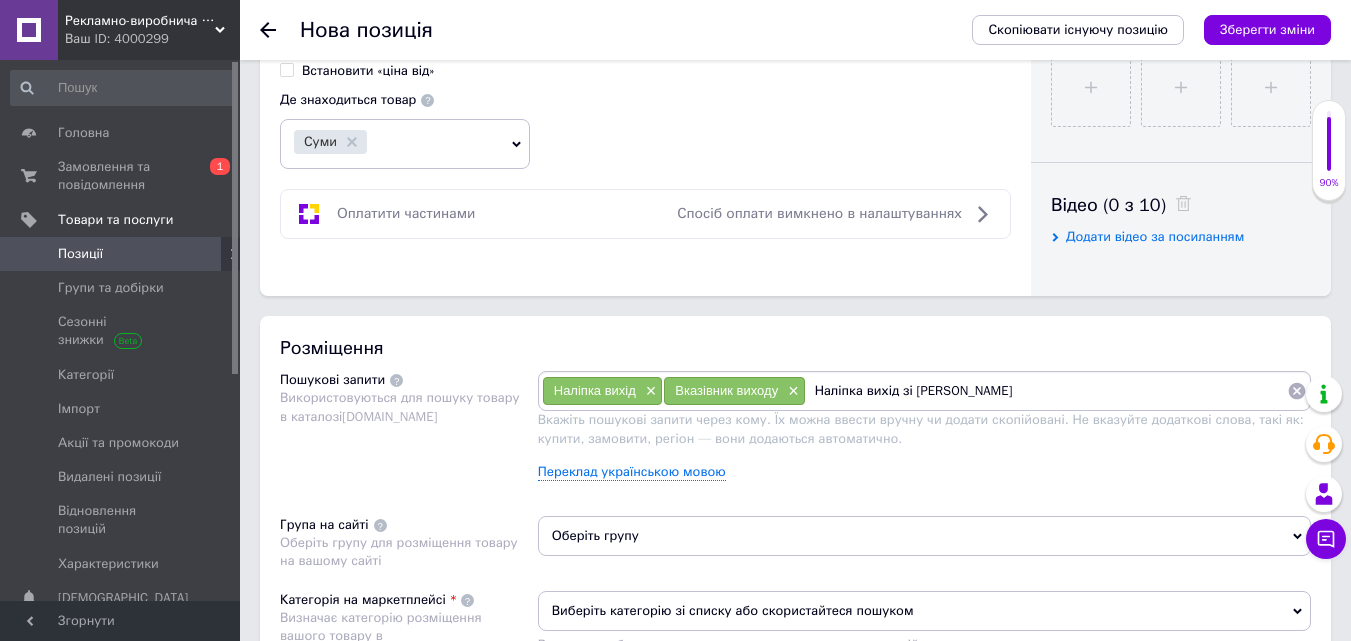 type on "Наліпка вихід зі стрілкою" 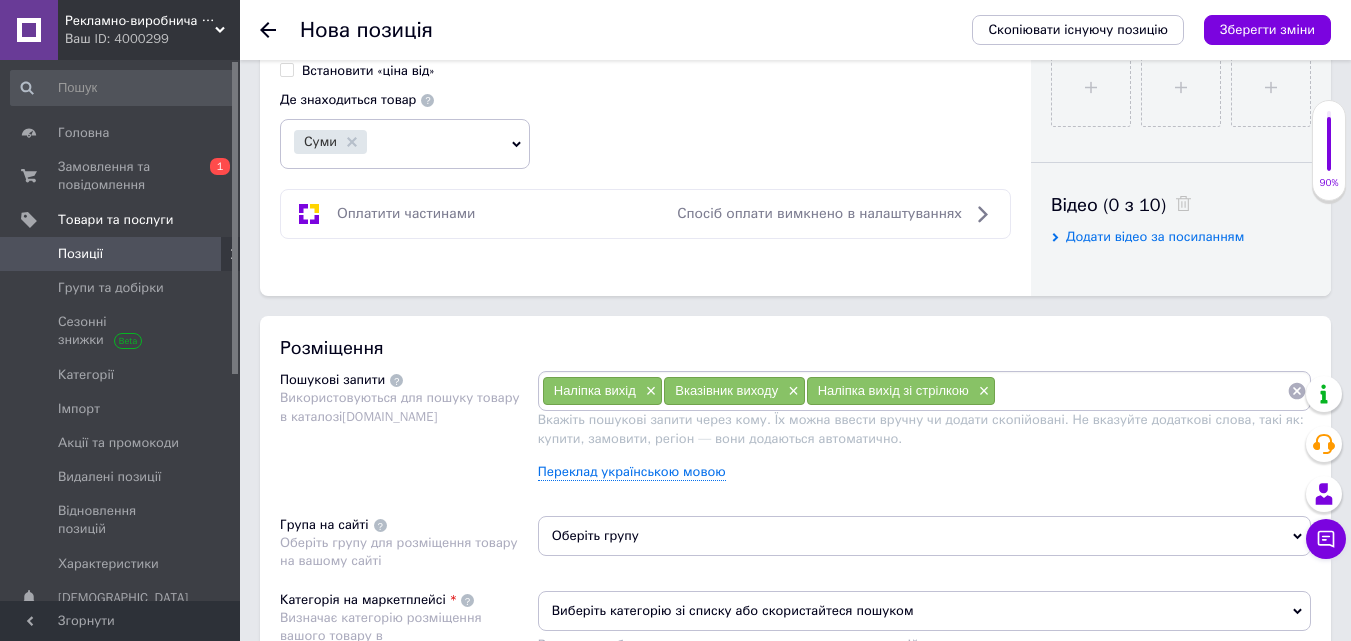 paste on "Стрілка вихід" 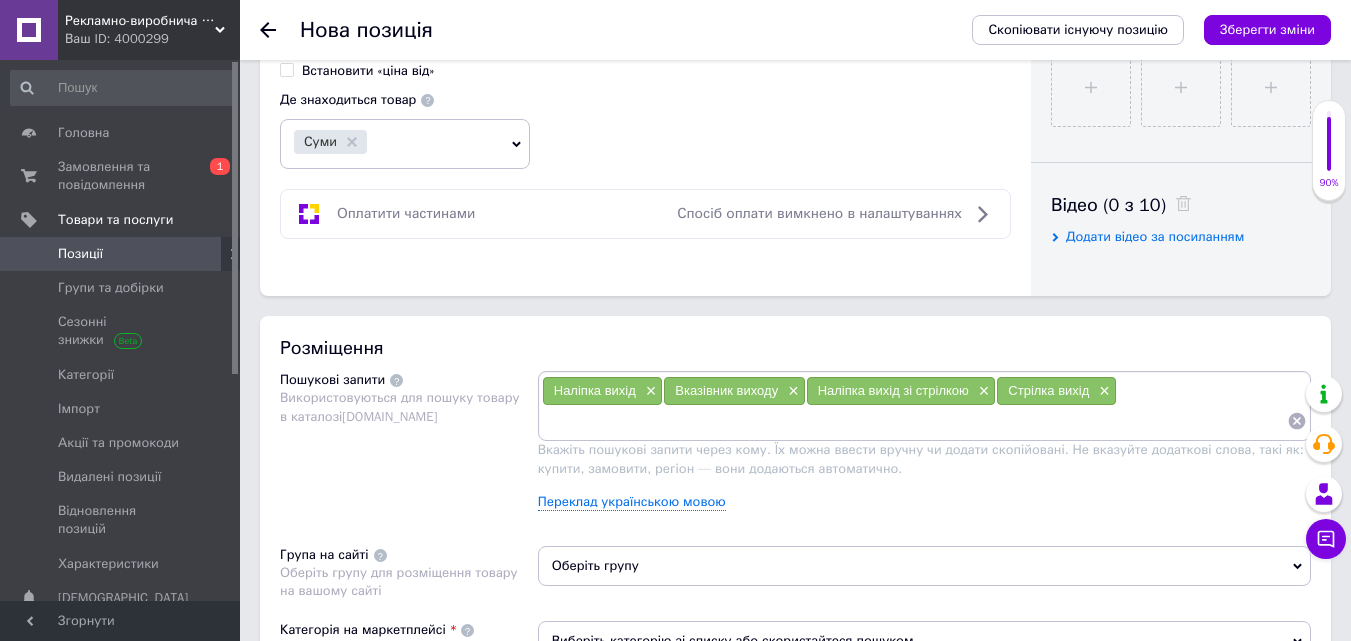 paste on "Знак пожежної безпеки" 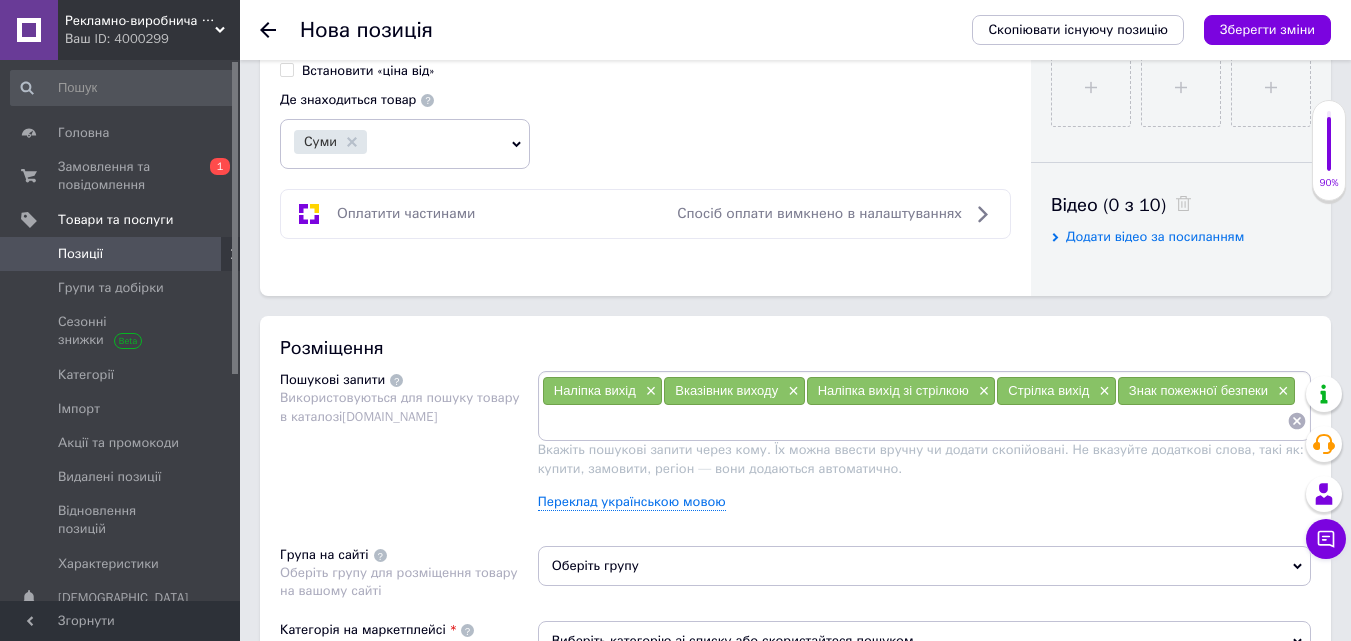 click on "×" at bounding box center [1281, 391] 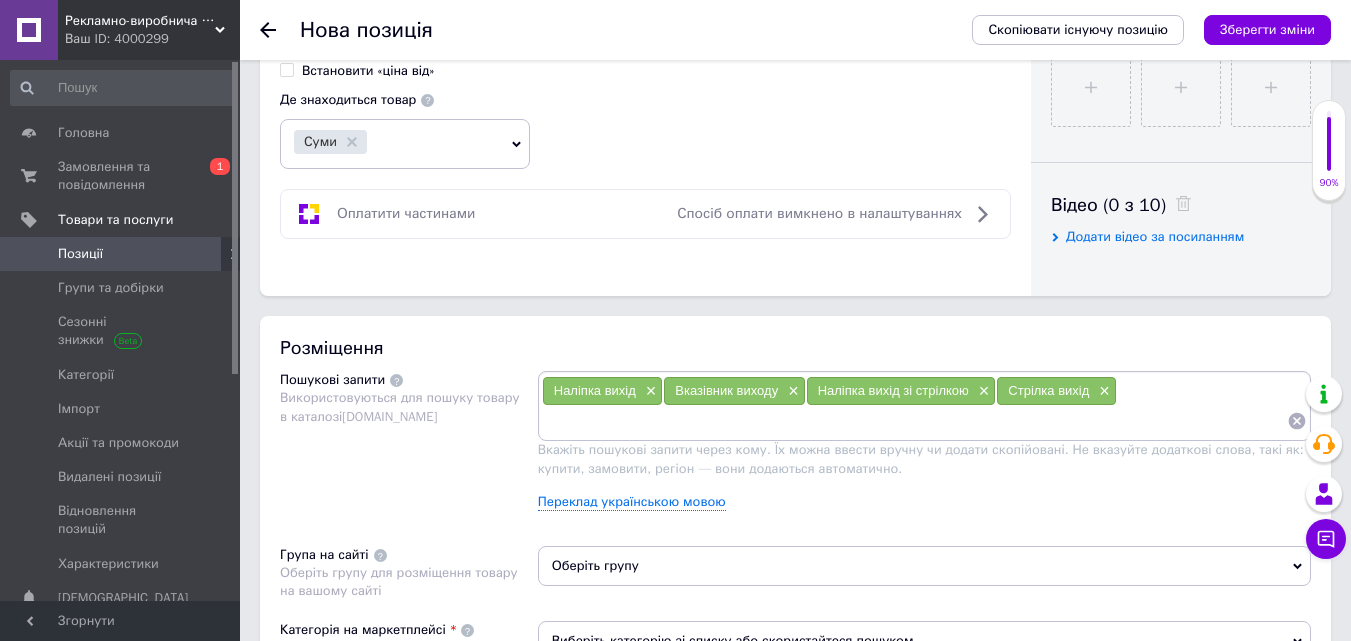 click on "Наліпка вихід × Вказівник виходу × Наліпка вихід зі стрілкою × Стрілка вихід ×" at bounding box center (924, 406) 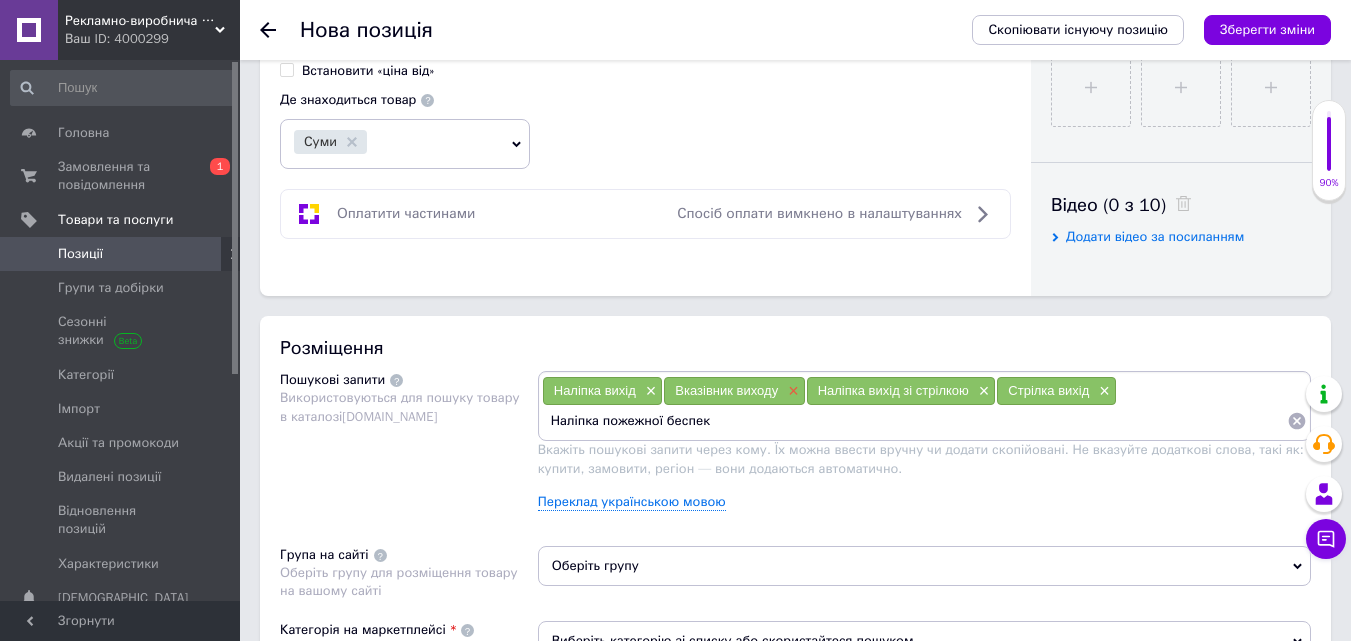 type on "Наліпка пожежної беспеки" 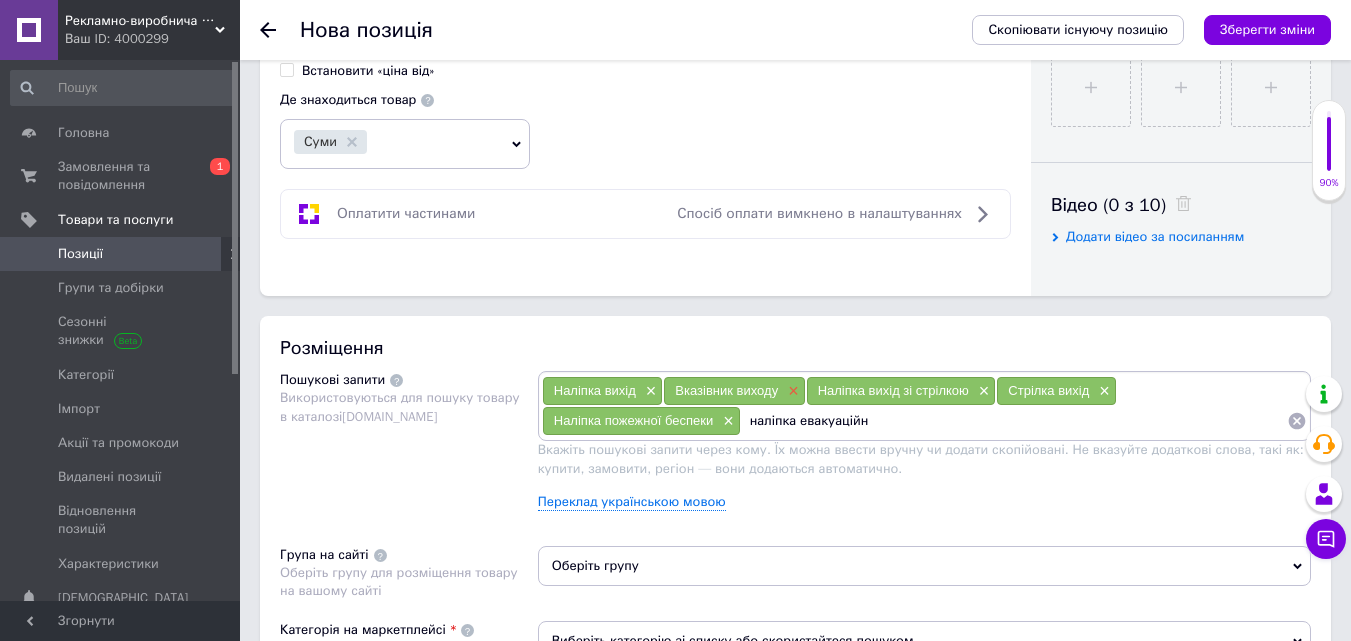 type on "наліпка евакуаційна" 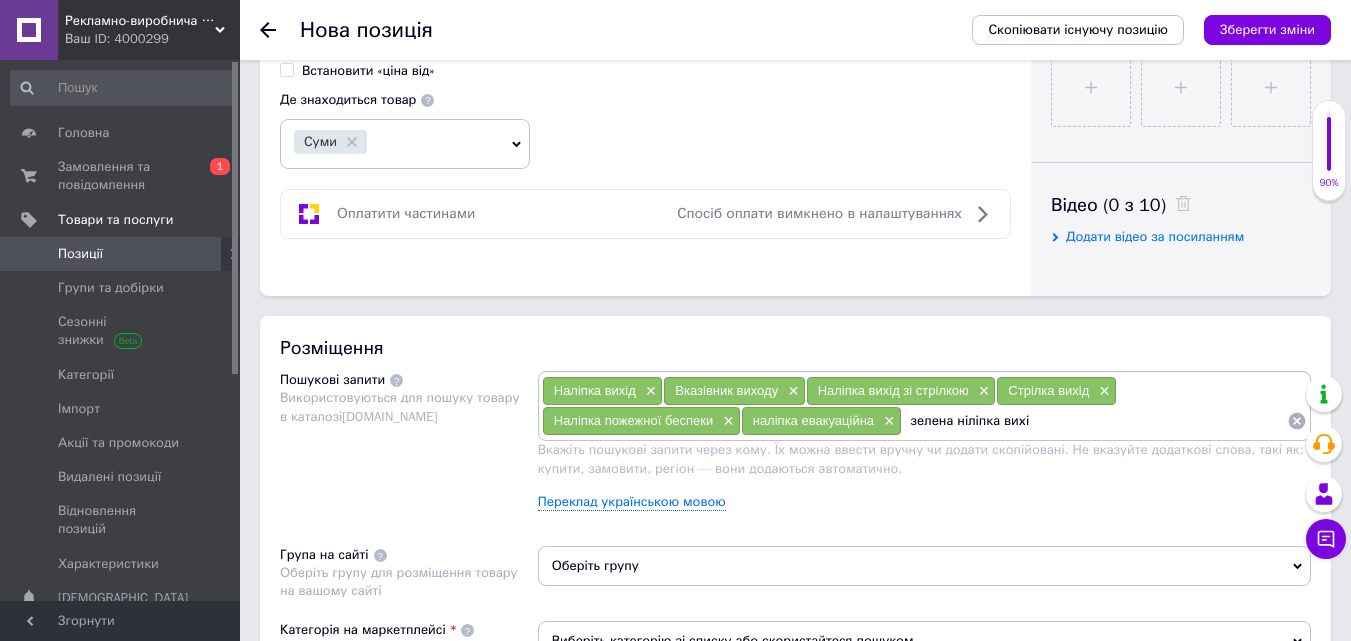 type on "зелена ніліпка вихід" 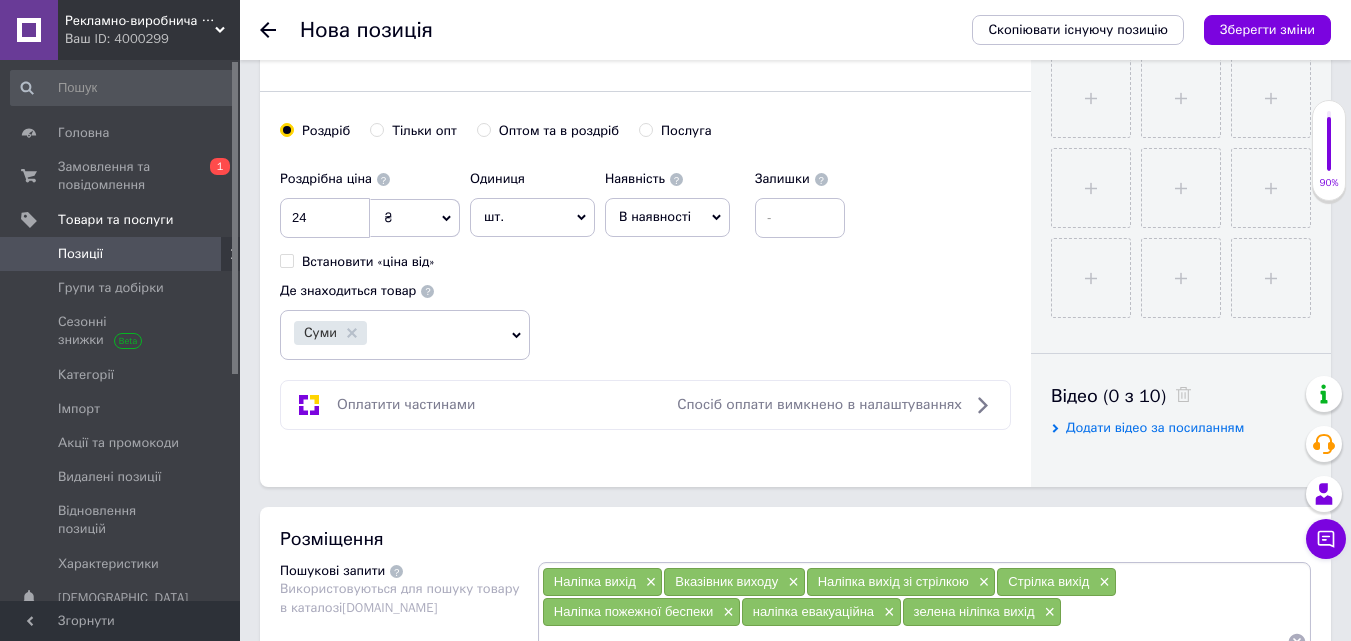 scroll, scrollTop: 1000, scrollLeft: 0, axis: vertical 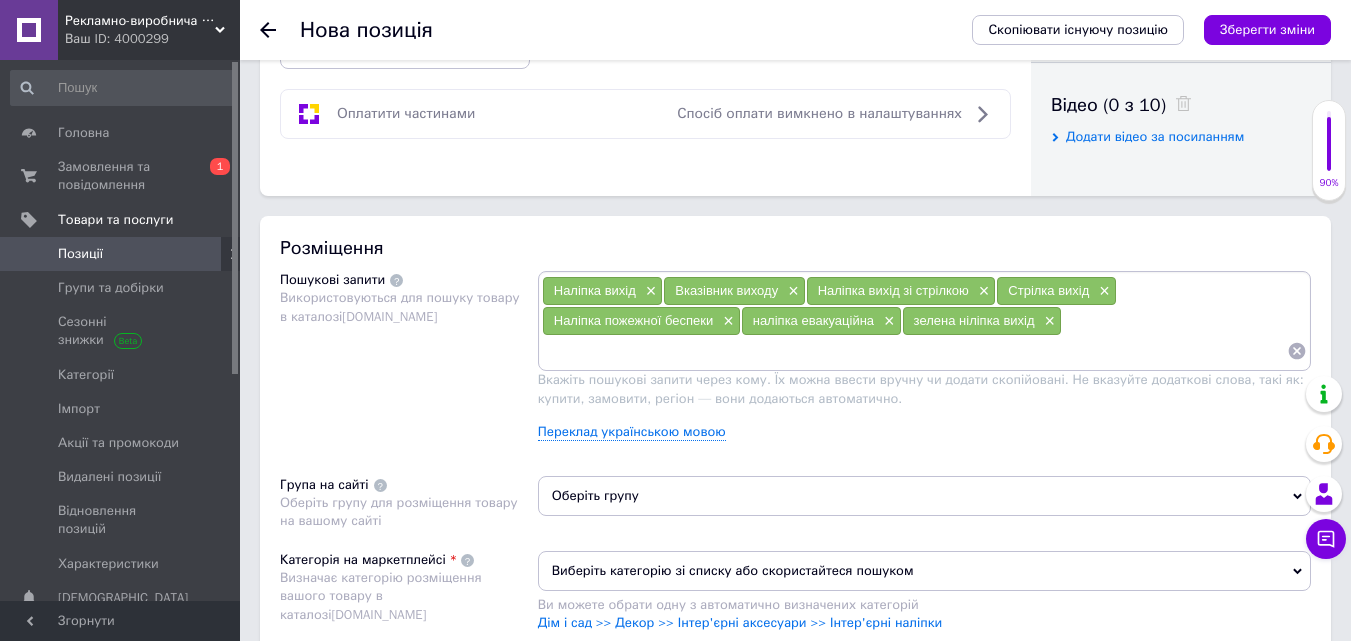 paste on "Знак вихід українською" 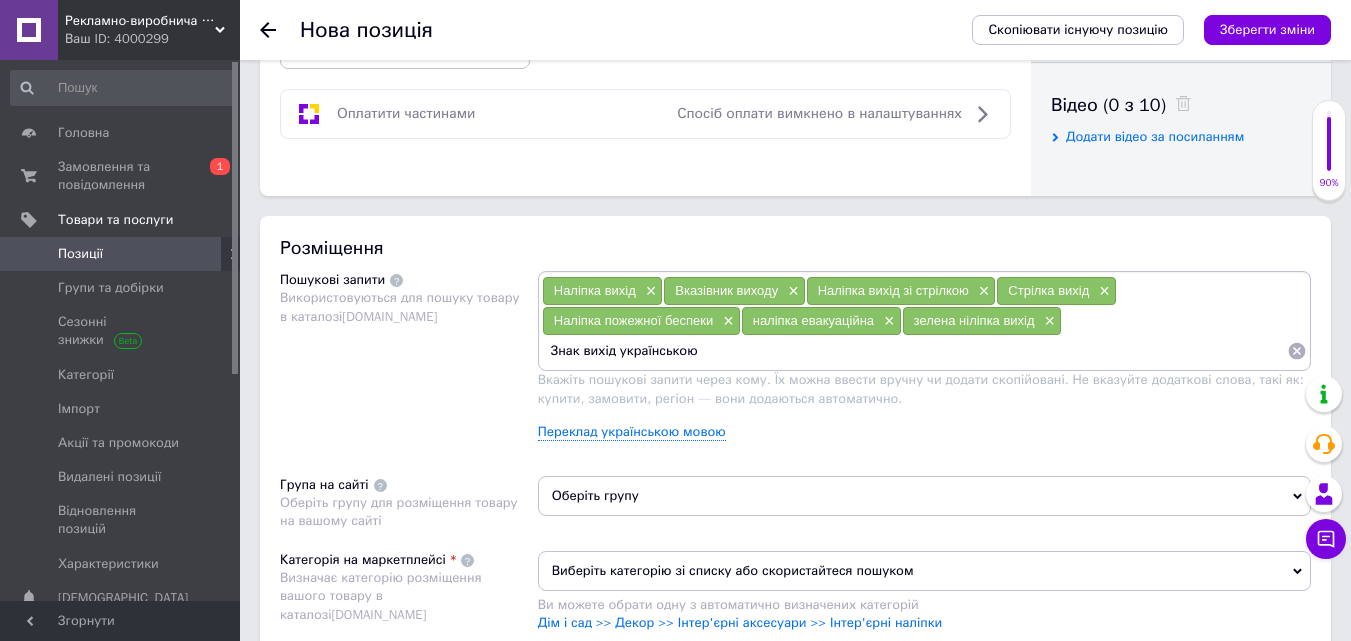 drag, startPoint x: 575, startPoint y: 356, endPoint x: 504, endPoint y: 361, distance: 71.17584 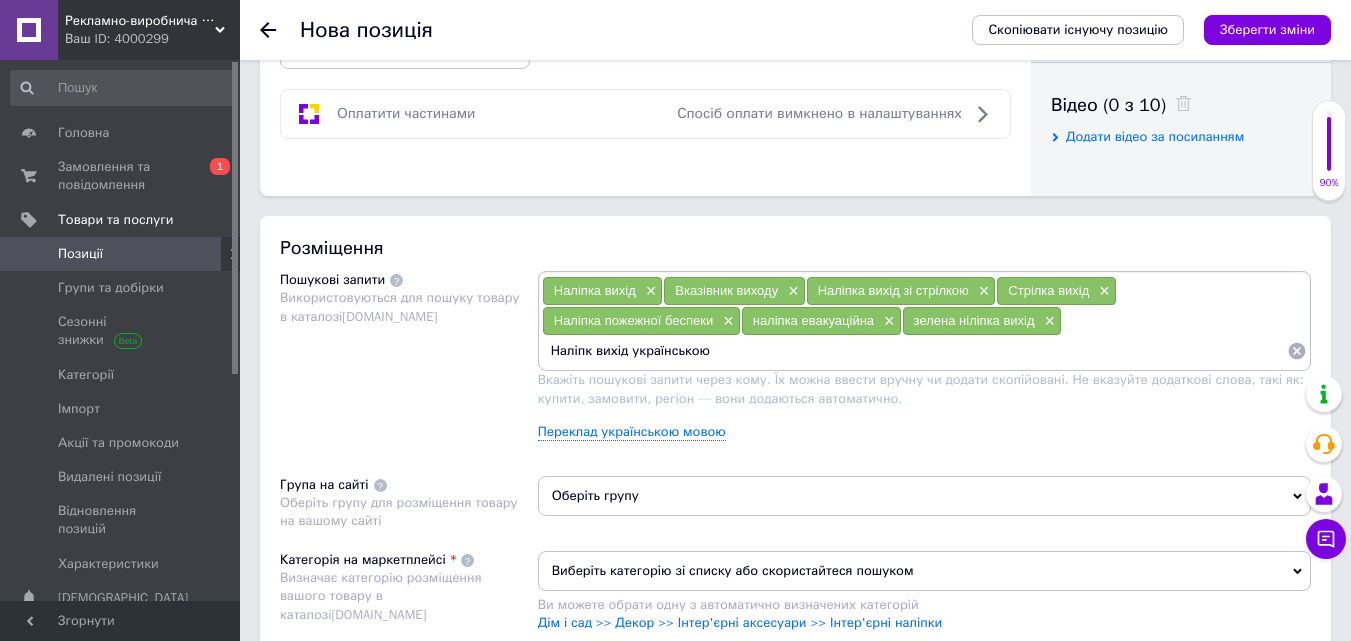 type on "Наліпка вихід українською" 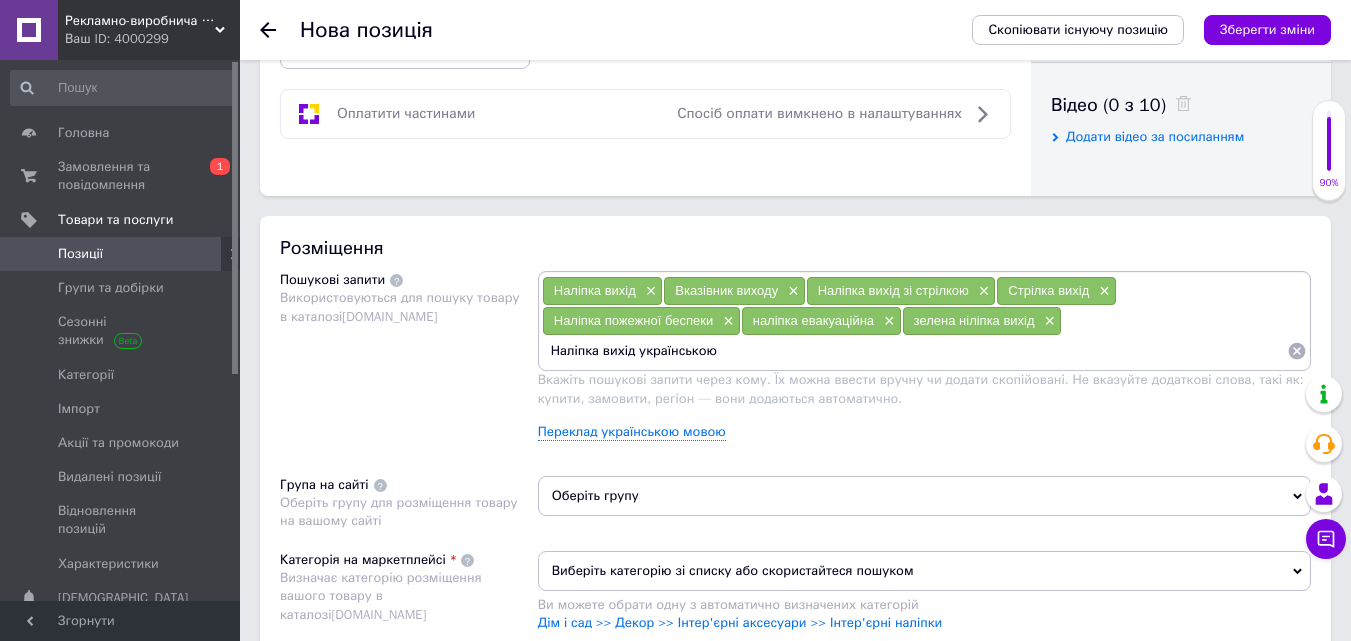 click on "Наліпка вихід українською" at bounding box center (914, 351) 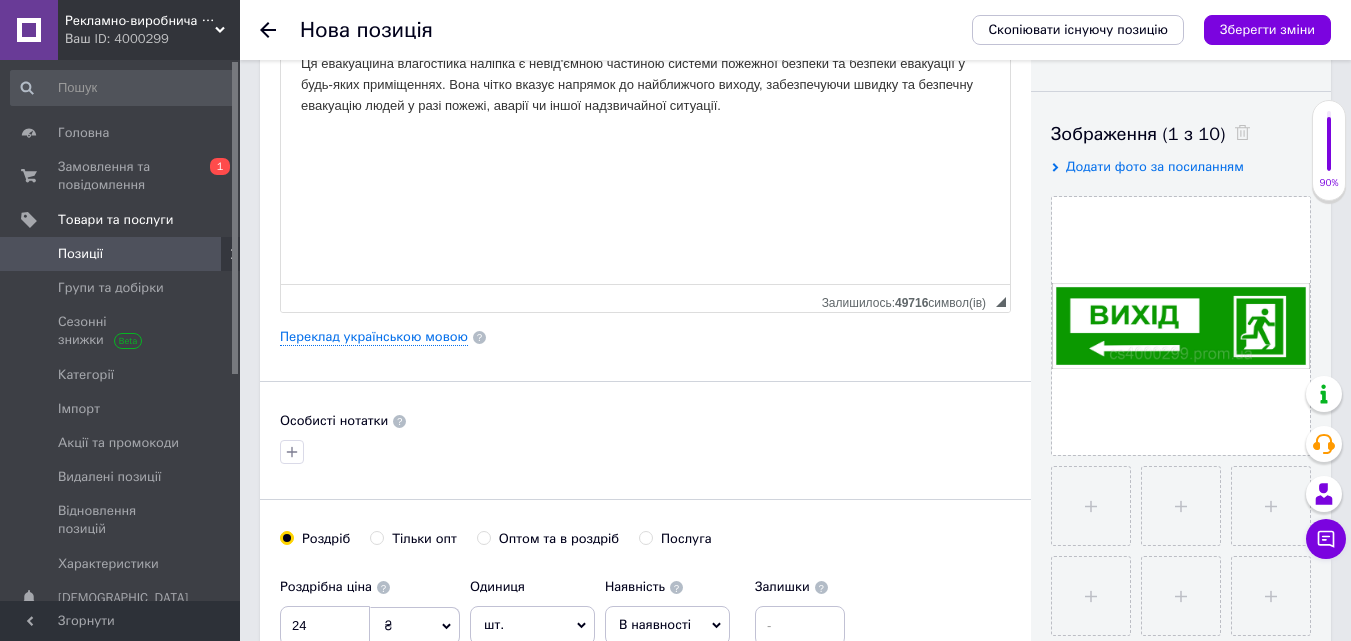scroll, scrollTop: 0, scrollLeft: 0, axis: both 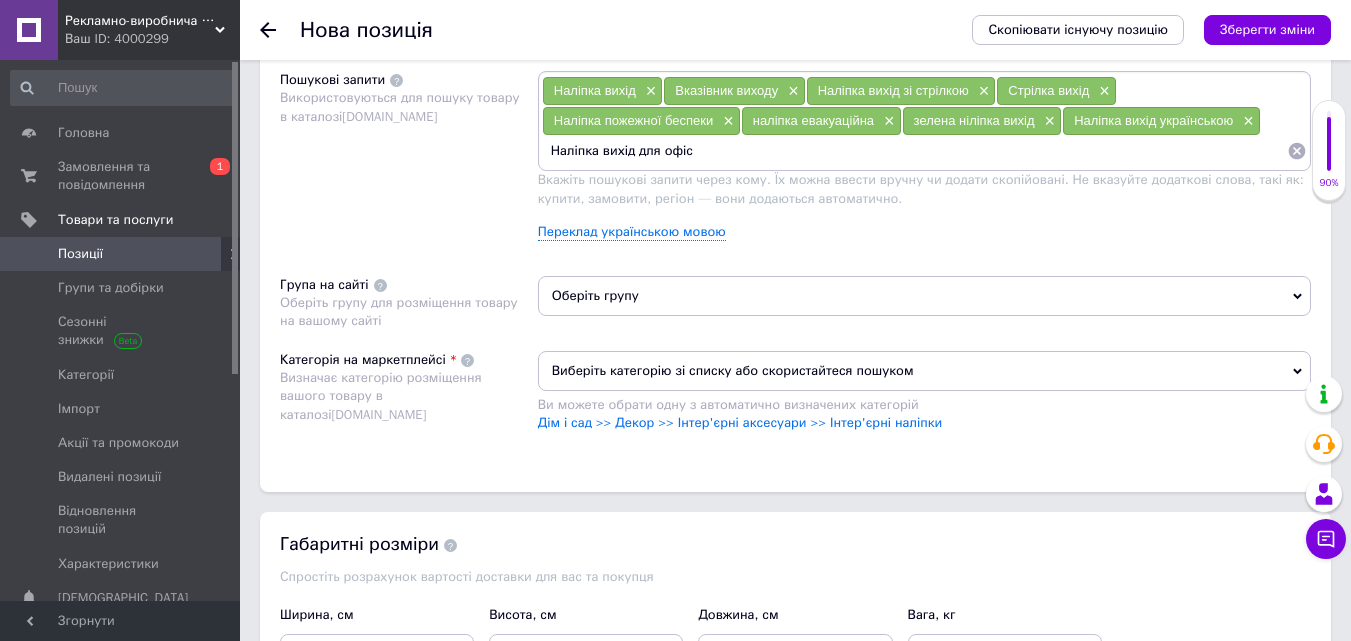 type on "Наліпка вихід для офісу" 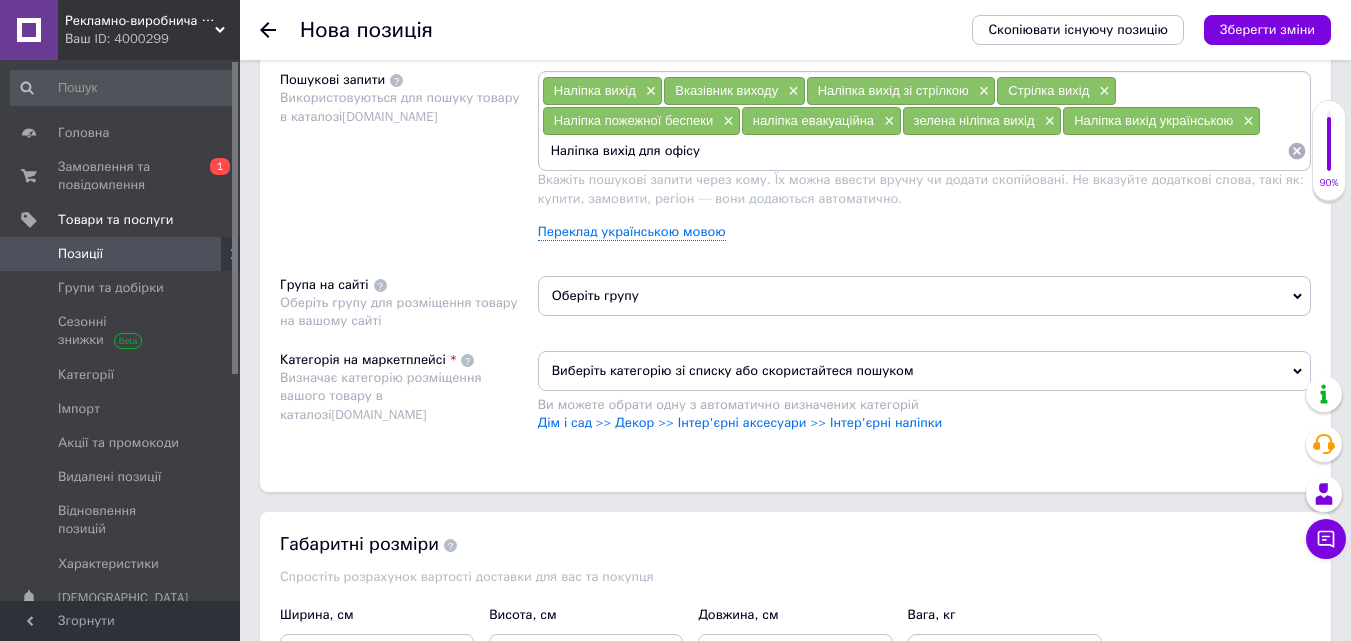 type 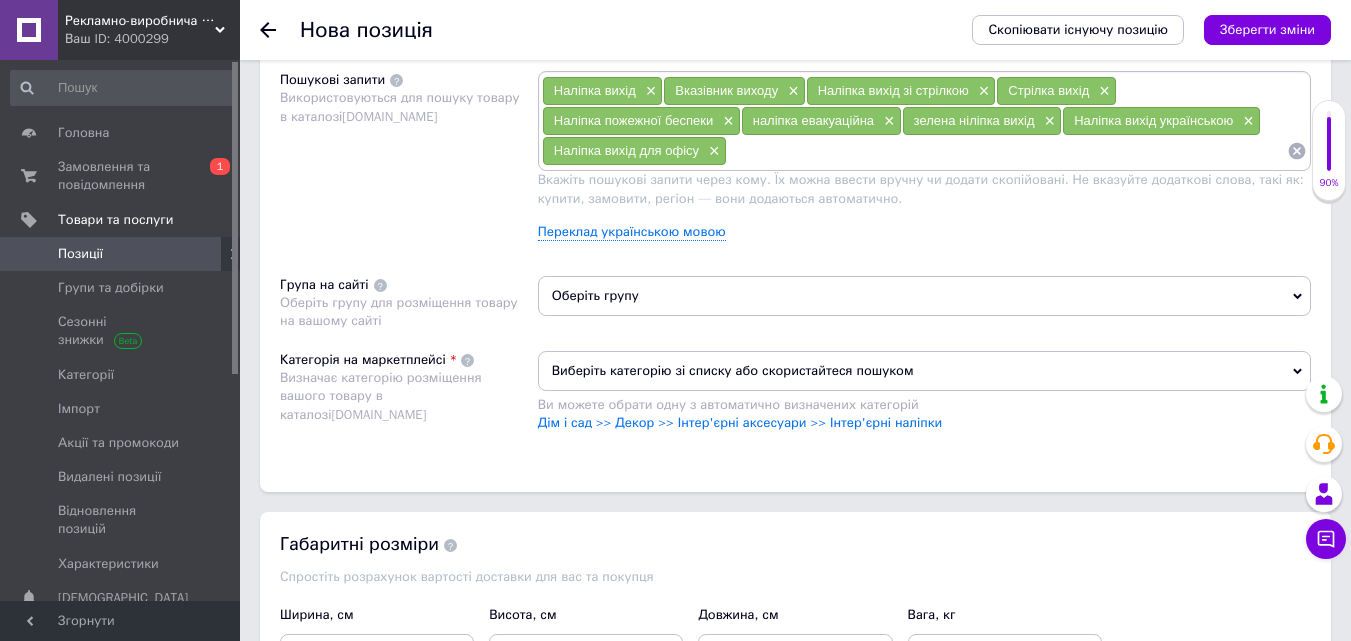 click on "Оберіть групу" at bounding box center [924, 296] 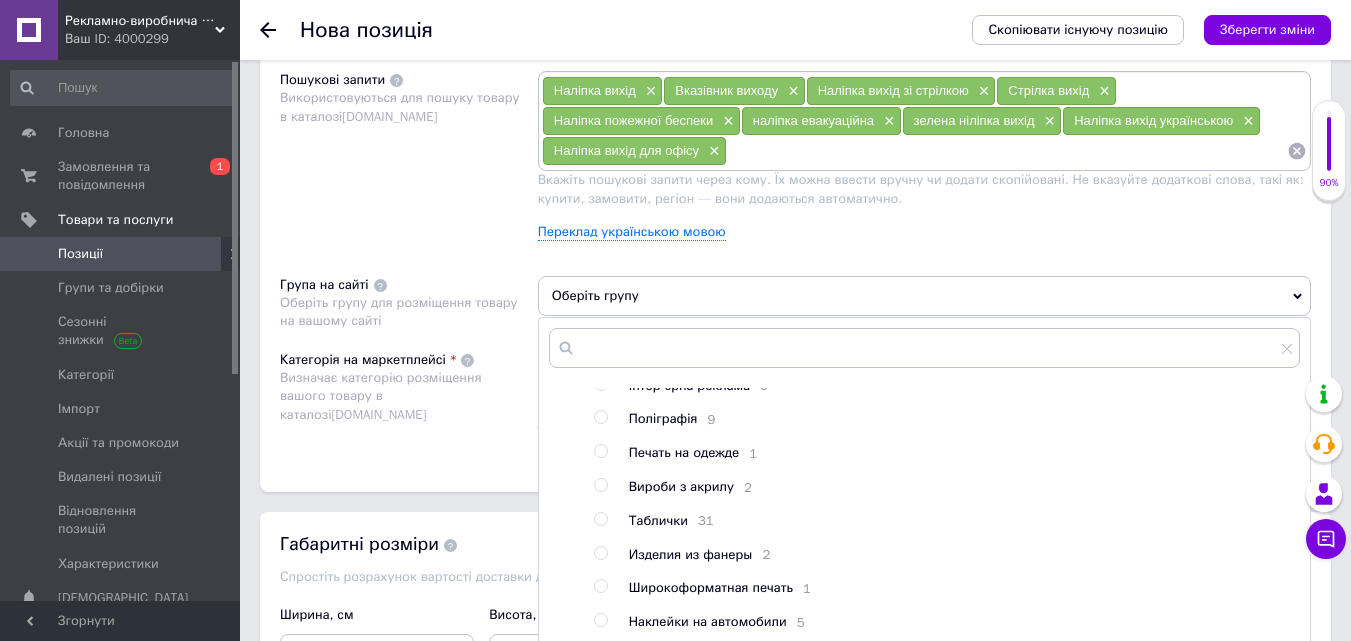scroll, scrollTop: 138, scrollLeft: 0, axis: vertical 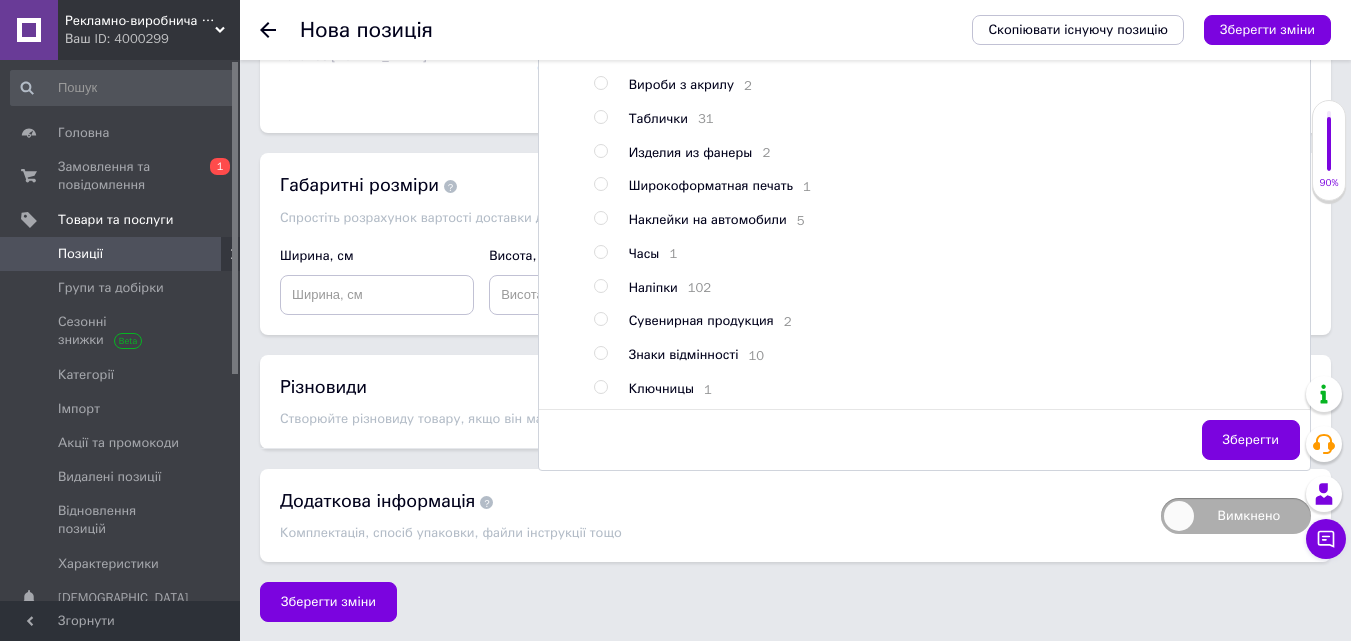click at bounding box center (600, 286) 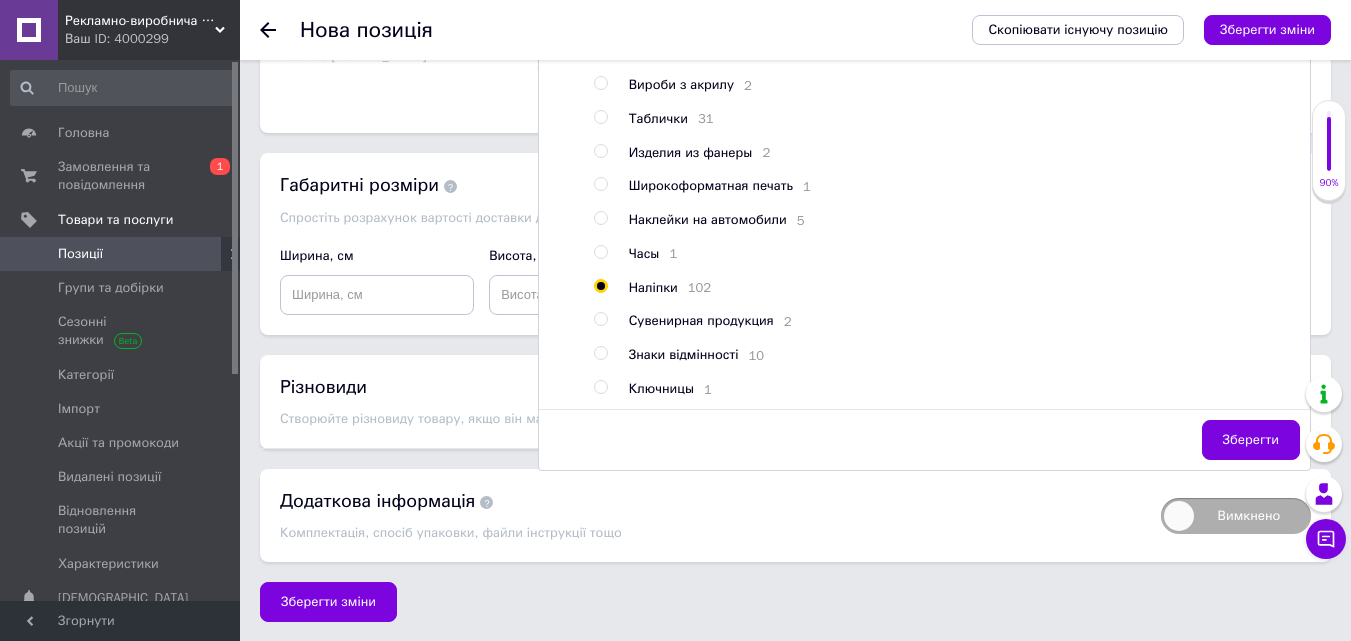 radio on "true" 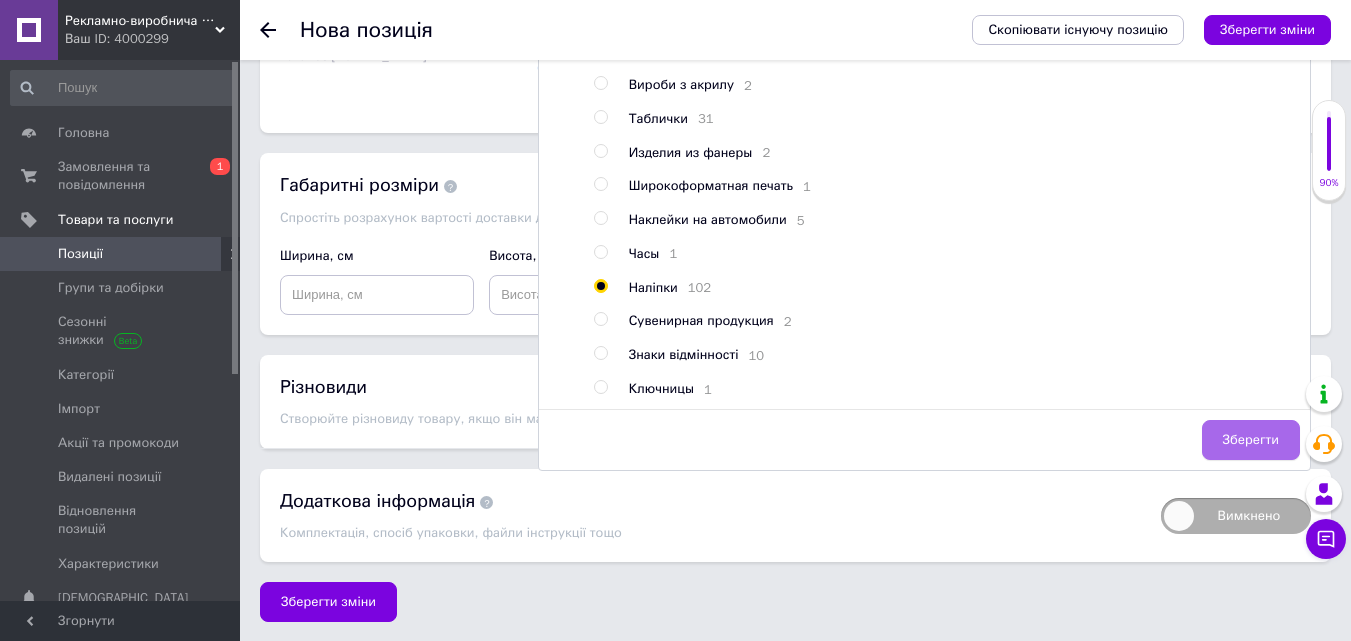 click on "Зберегти" at bounding box center [1251, 440] 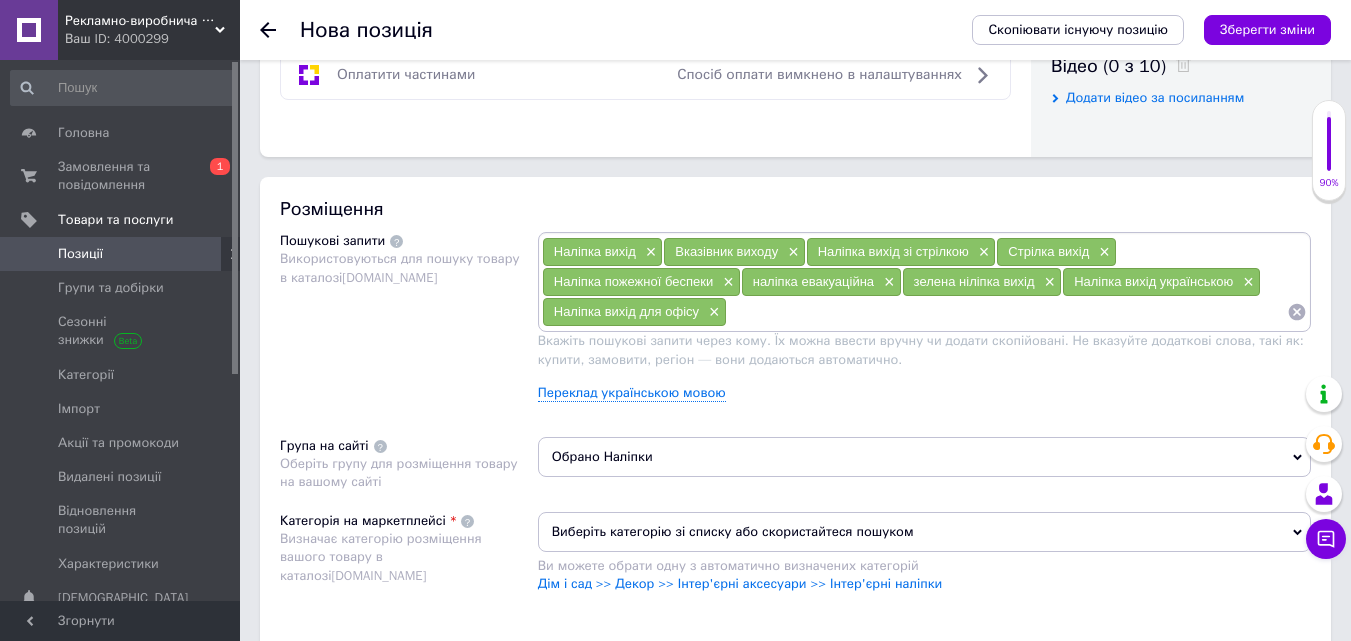 scroll, scrollTop: 1200, scrollLeft: 0, axis: vertical 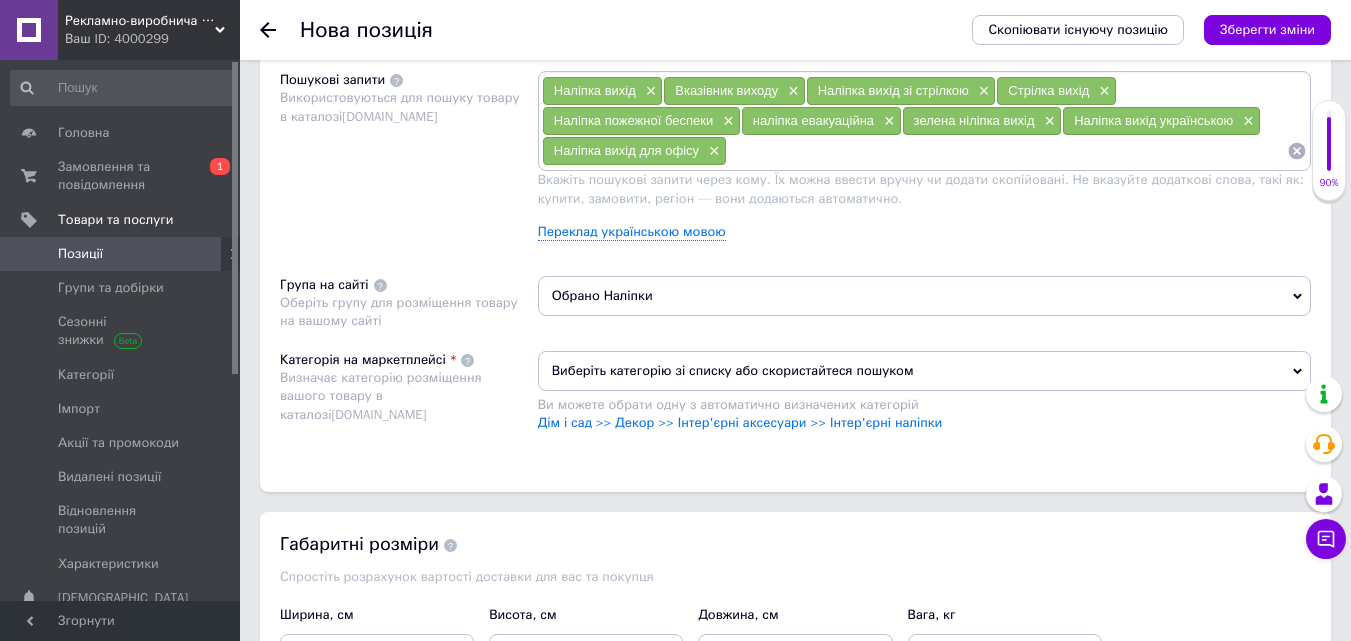 click on "Обрано Наліпки" at bounding box center (924, 296) 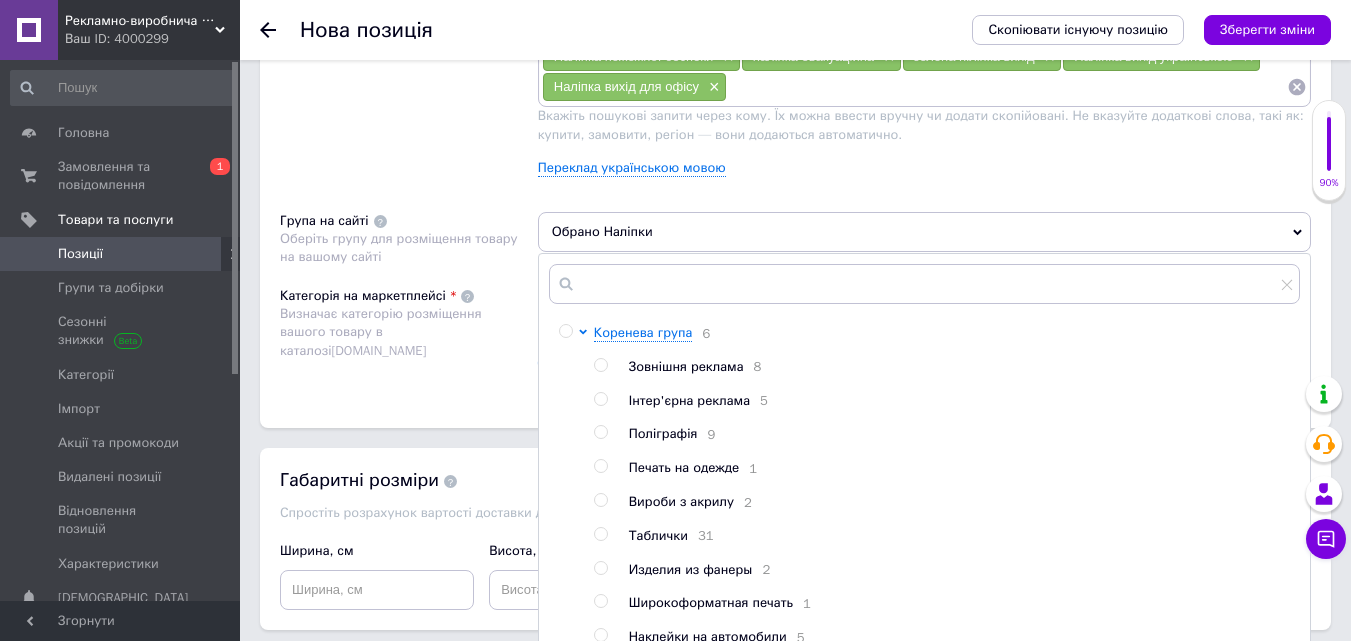scroll, scrollTop: 1500, scrollLeft: 0, axis: vertical 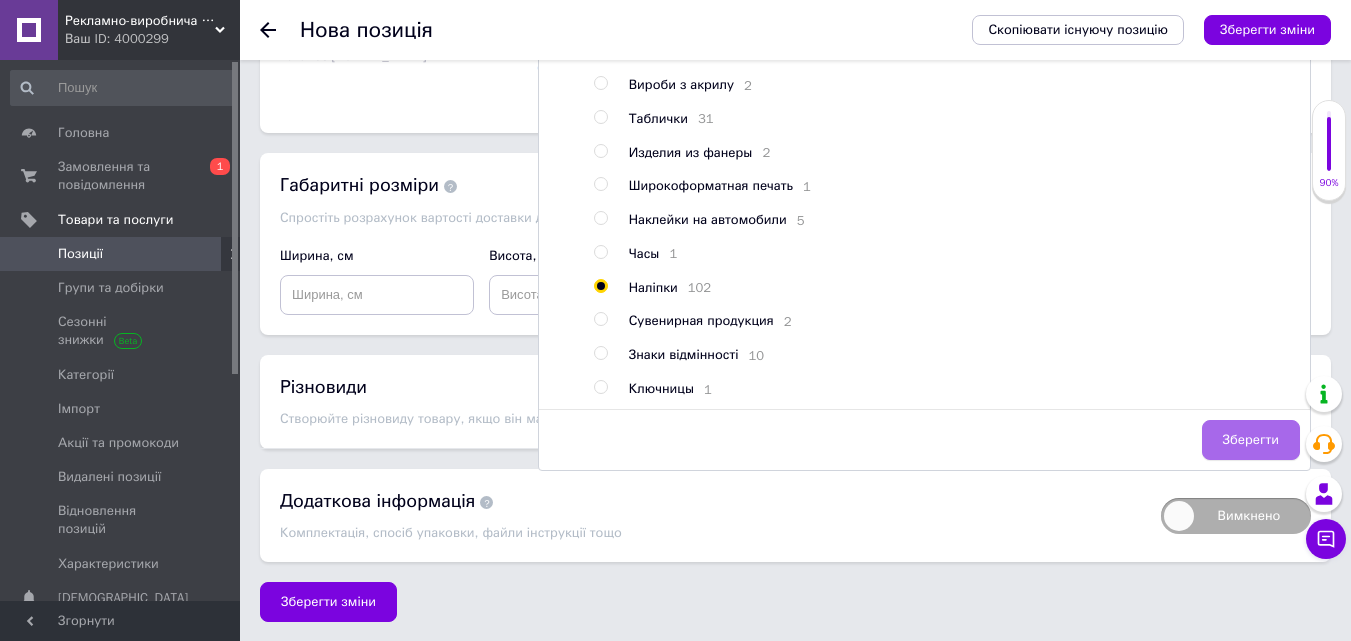 click on "Зберегти" at bounding box center [1251, 440] 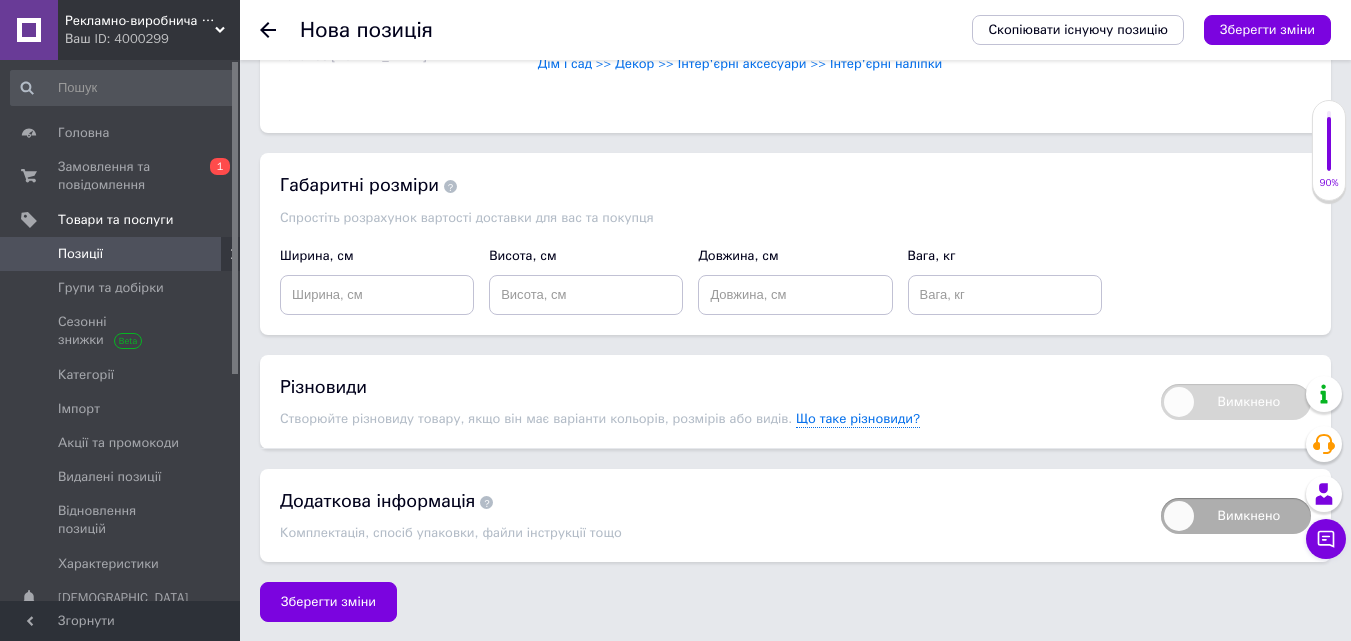 scroll, scrollTop: 1259, scrollLeft: 0, axis: vertical 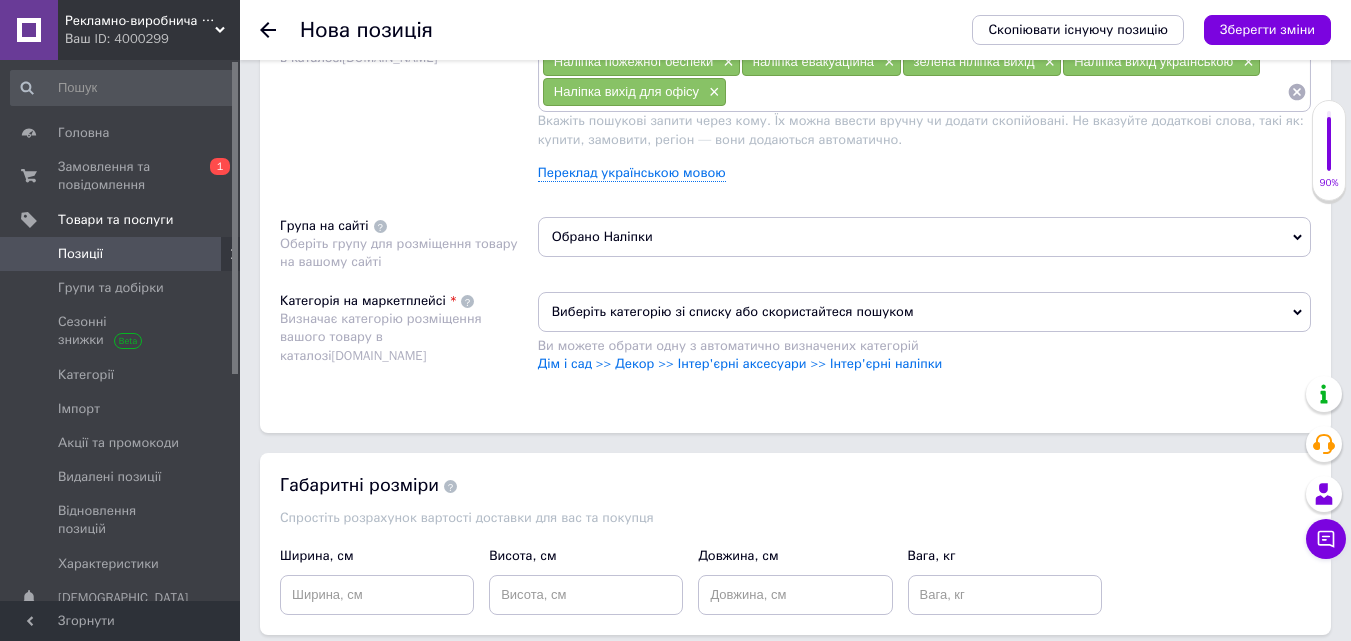 click on "Виберіть категорію зі списку або скористайтеся пошуком" at bounding box center (924, 312) 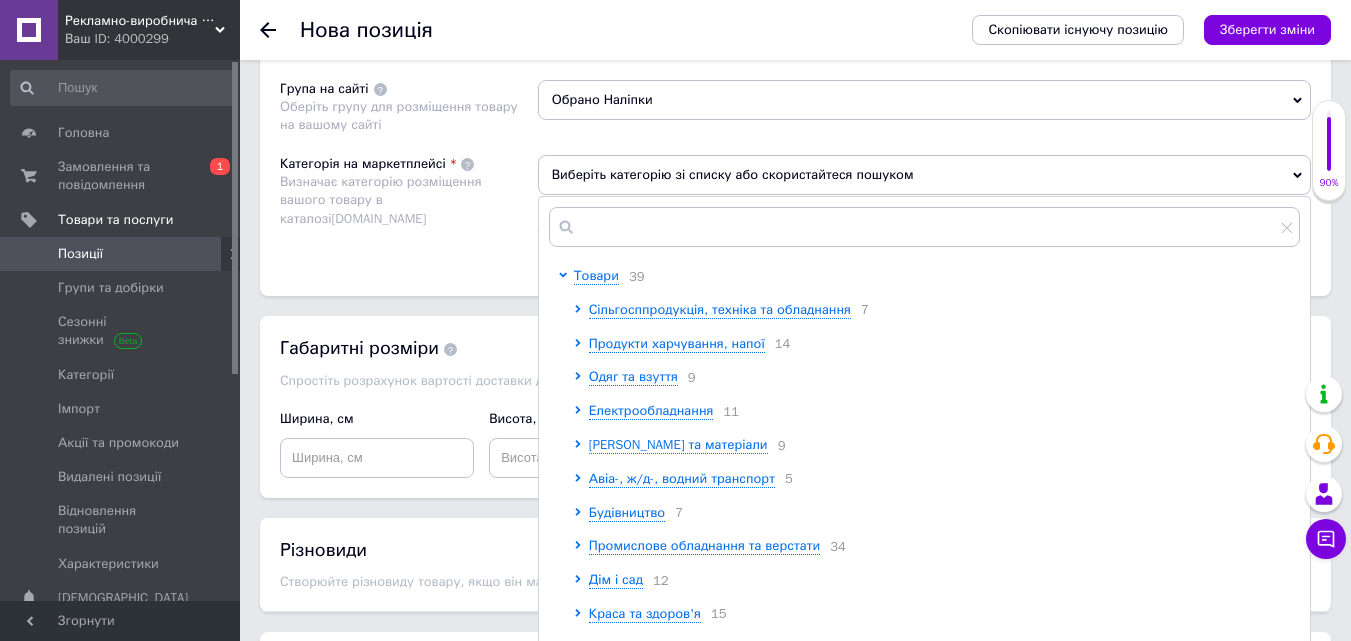 scroll, scrollTop: 1559, scrollLeft: 0, axis: vertical 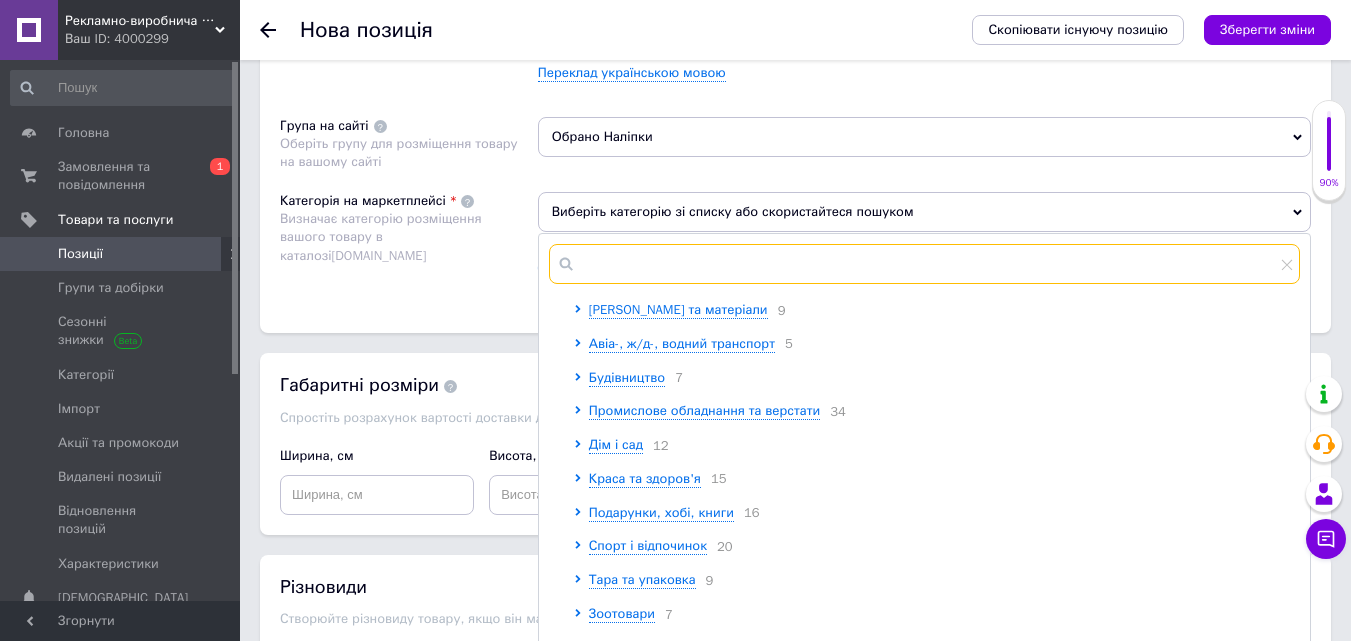 click at bounding box center (924, 264) 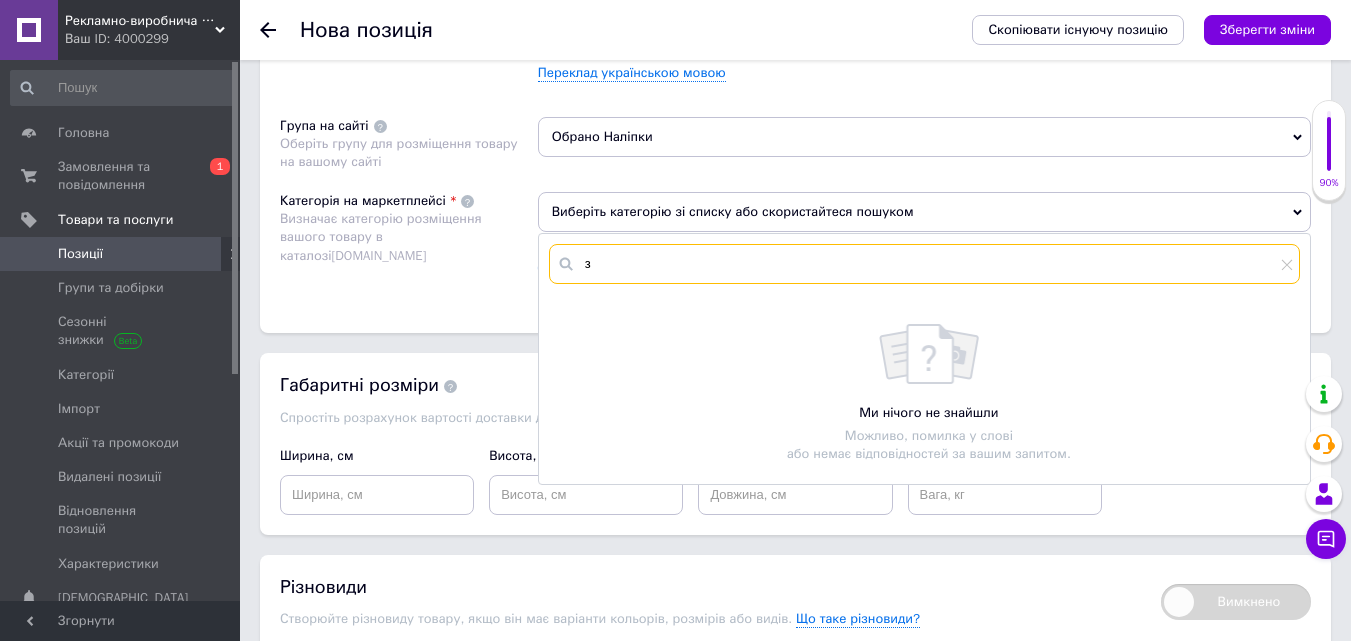scroll, scrollTop: 0, scrollLeft: 0, axis: both 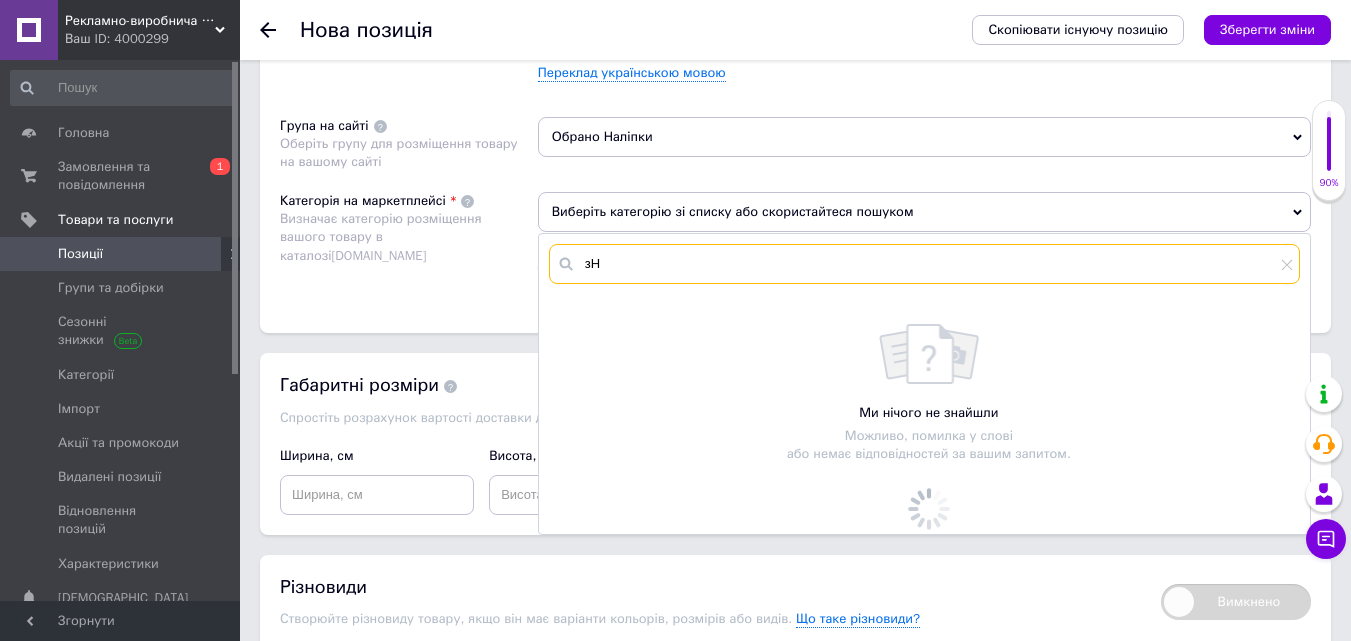 type on "з" 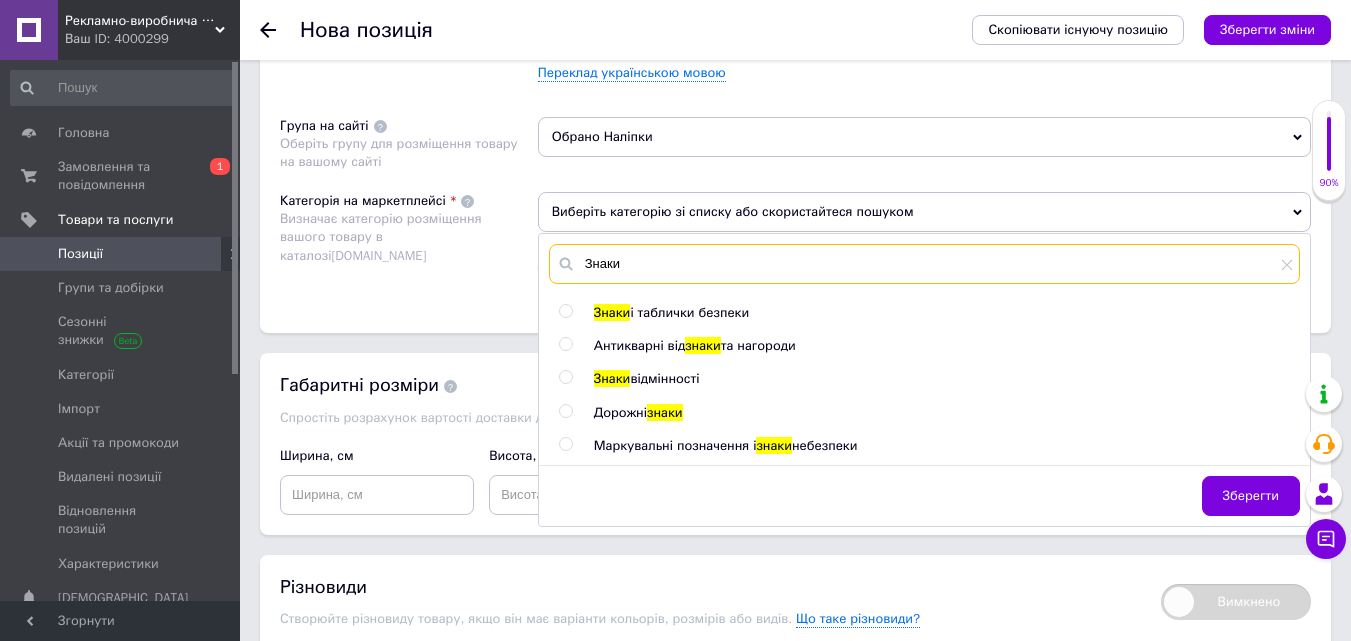 type on "Знаки" 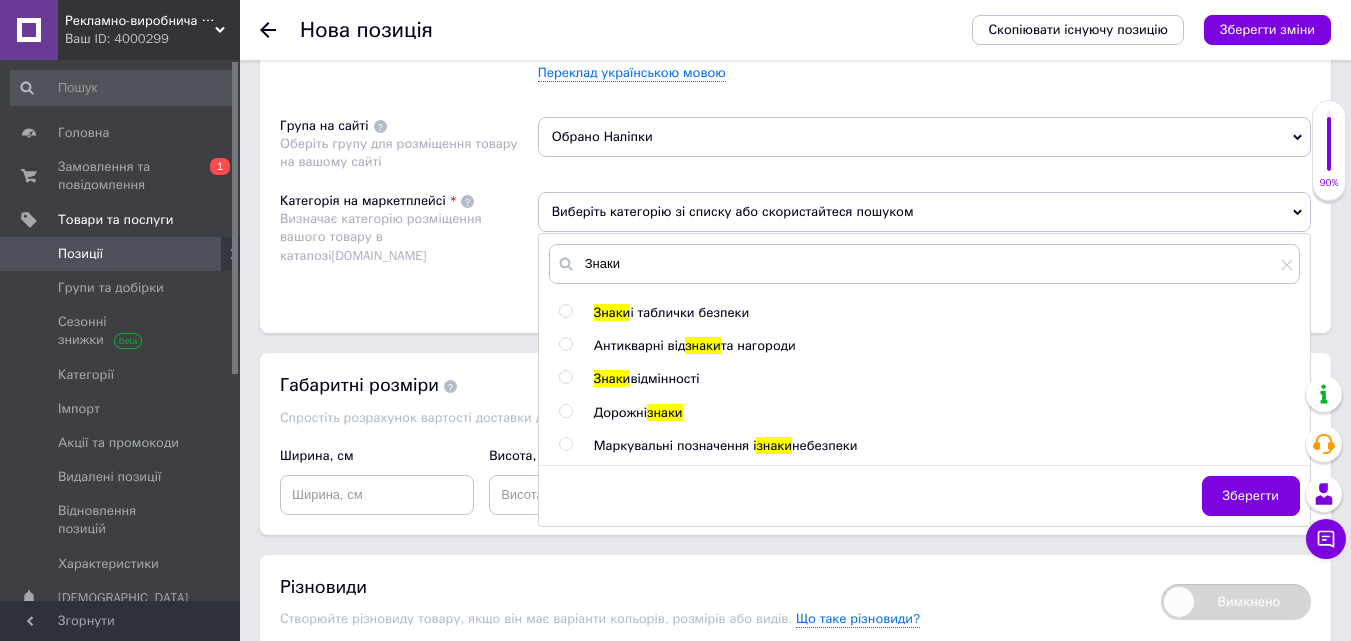 click at bounding box center (565, 311) 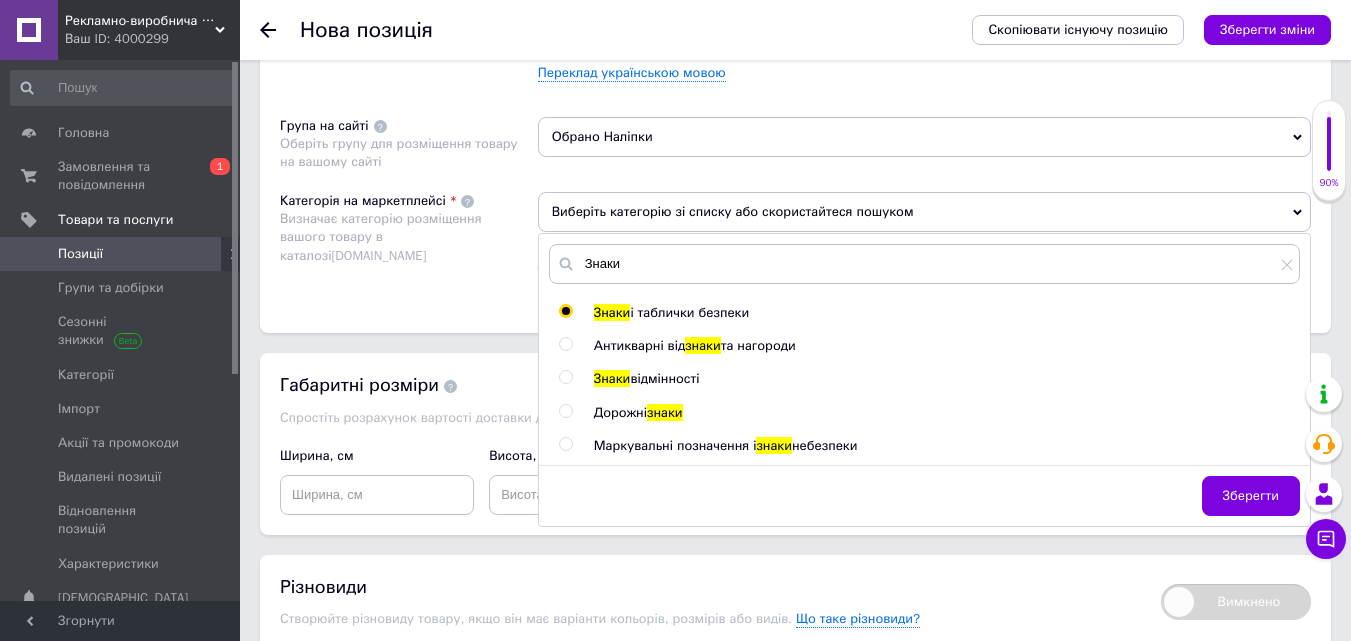 radio on "true" 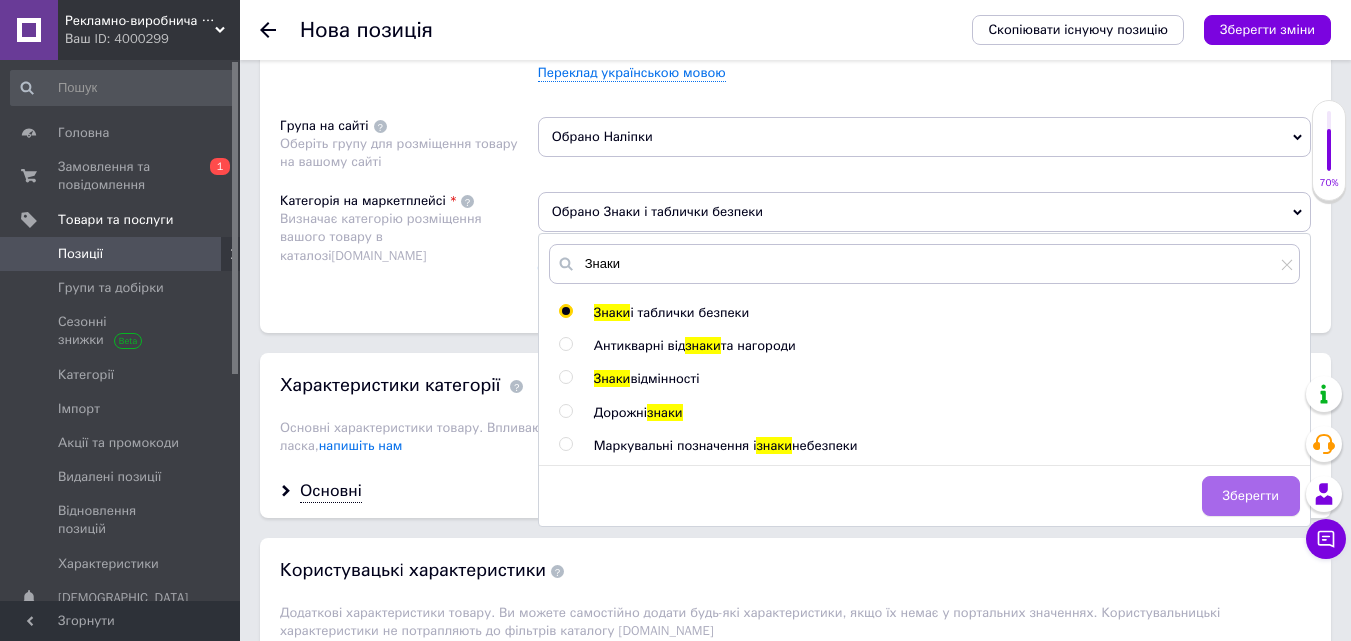 click on "Зберегти" at bounding box center (1251, 496) 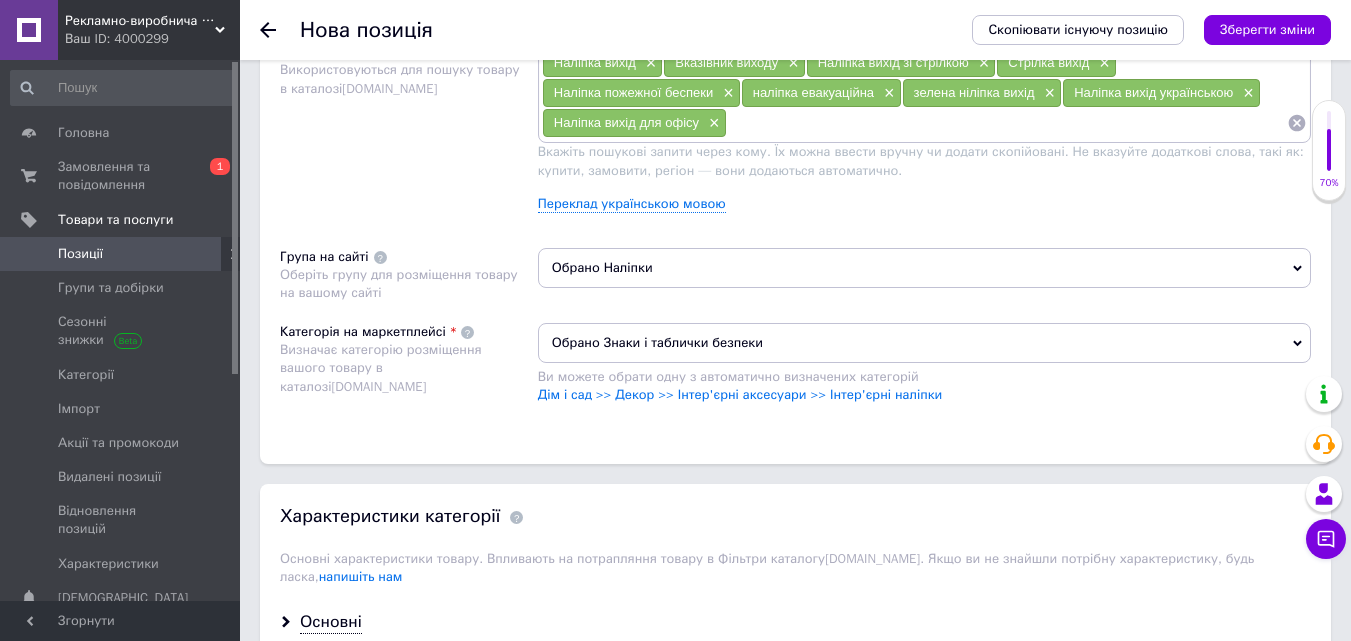 scroll, scrollTop: 1059, scrollLeft: 0, axis: vertical 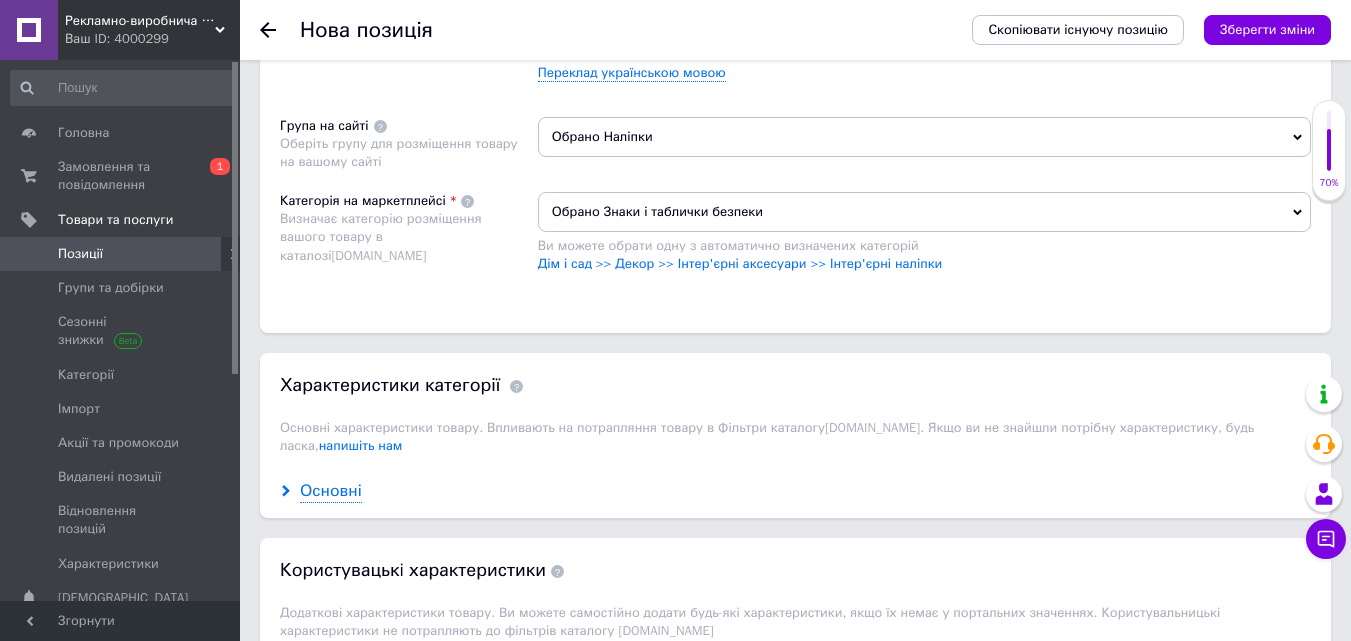 click on "Основні" at bounding box center [331, 491] 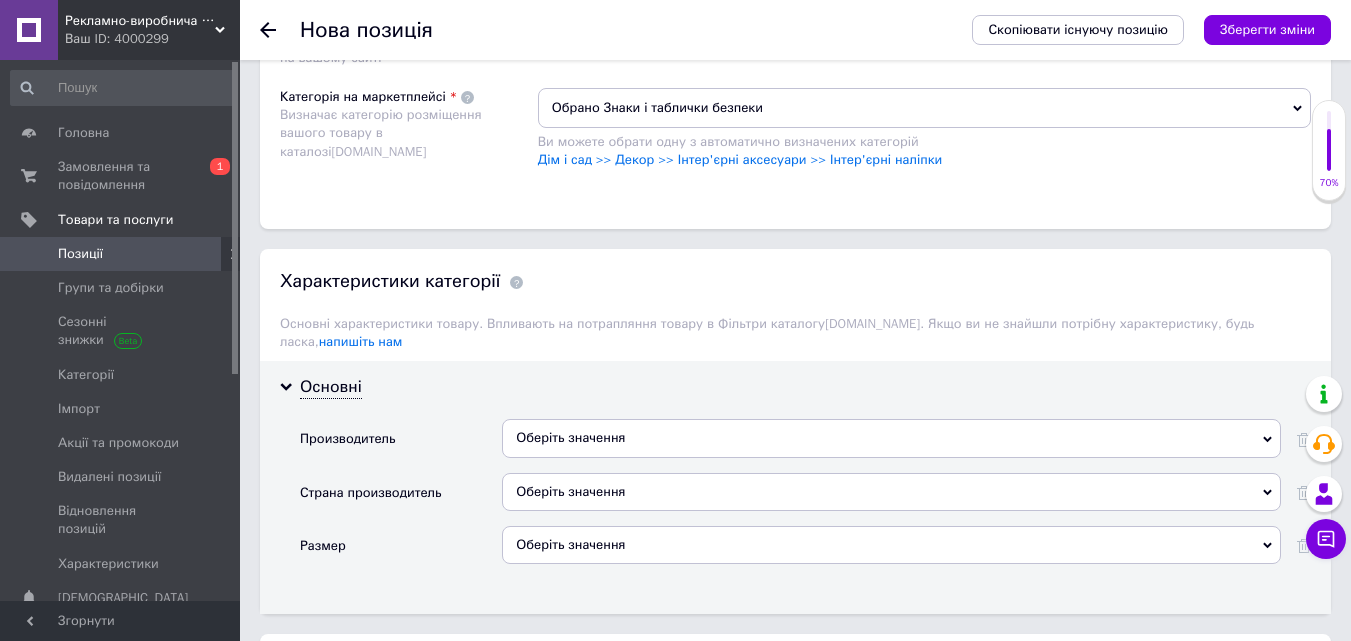 scroll, scrollTop: 1559, scrollLeft: 0, axis: vertical 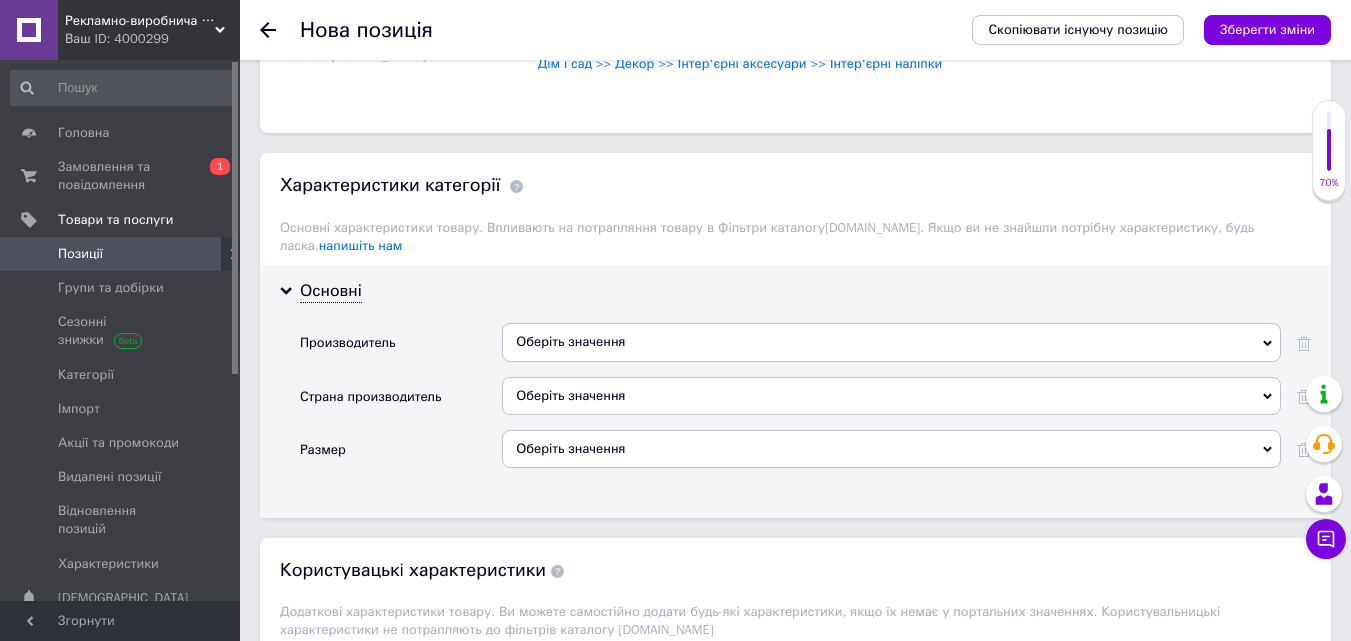 click on "Оберіть значення" at bounding box center (891, 342) 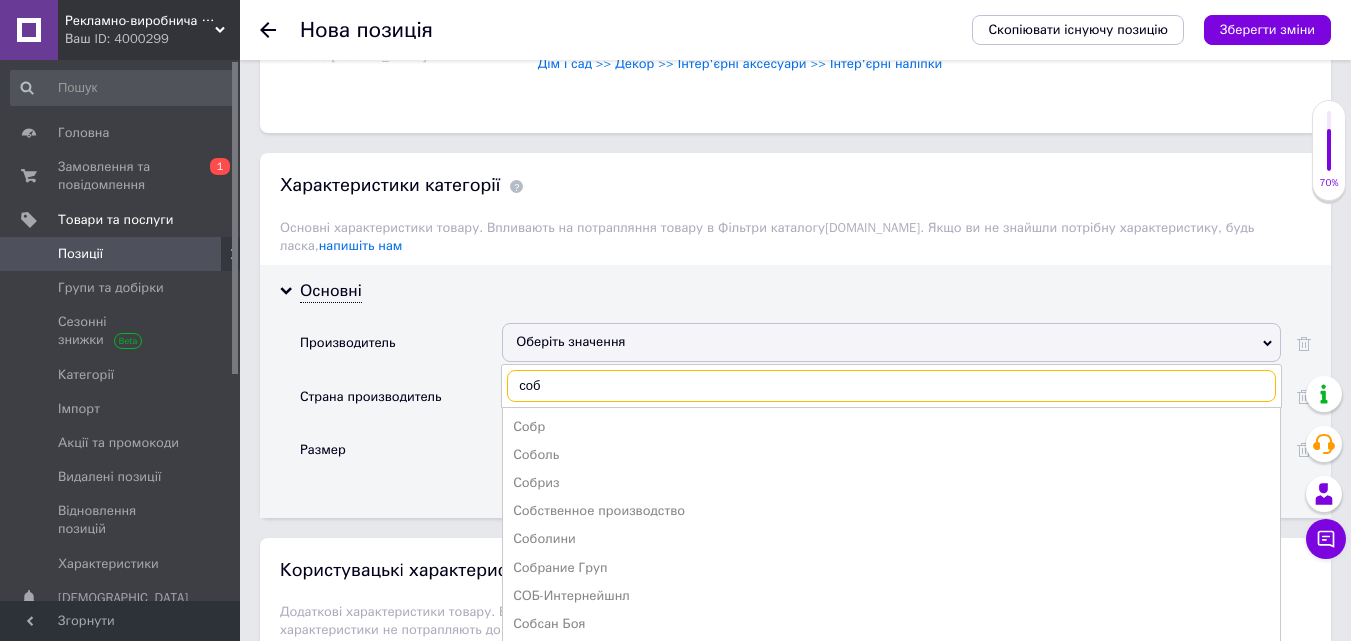 type on "соб" 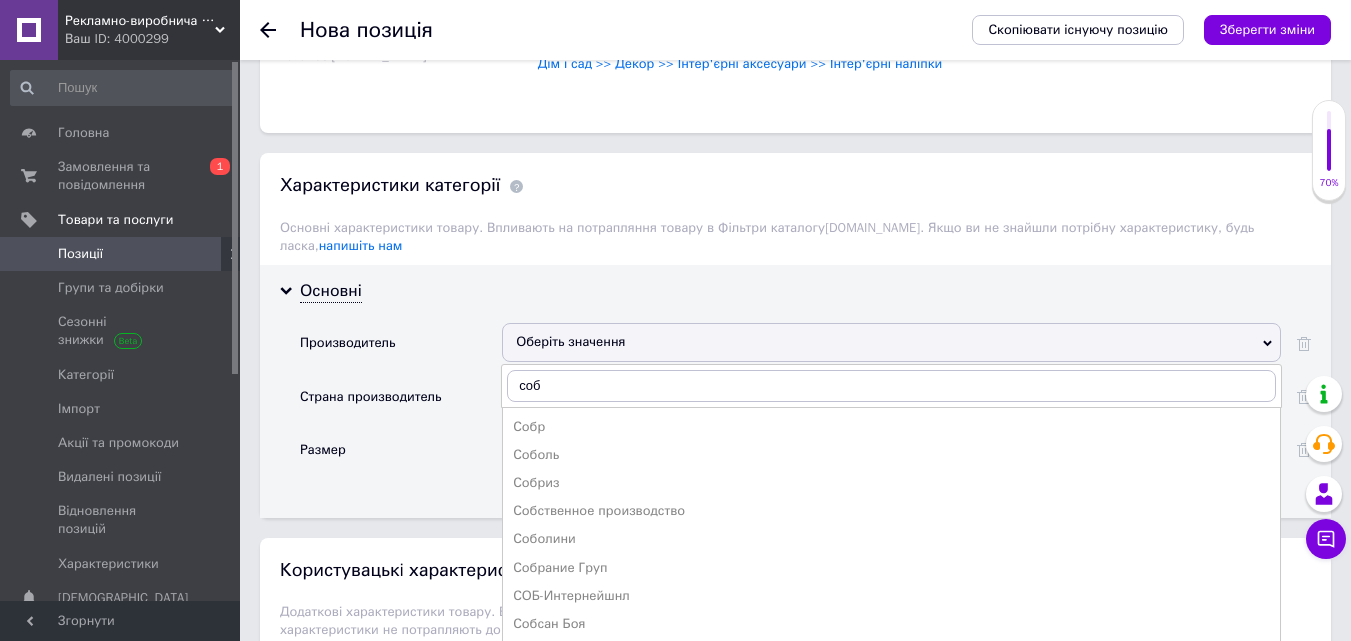 click on "Собственное производство" at bounding box center [891, 511] 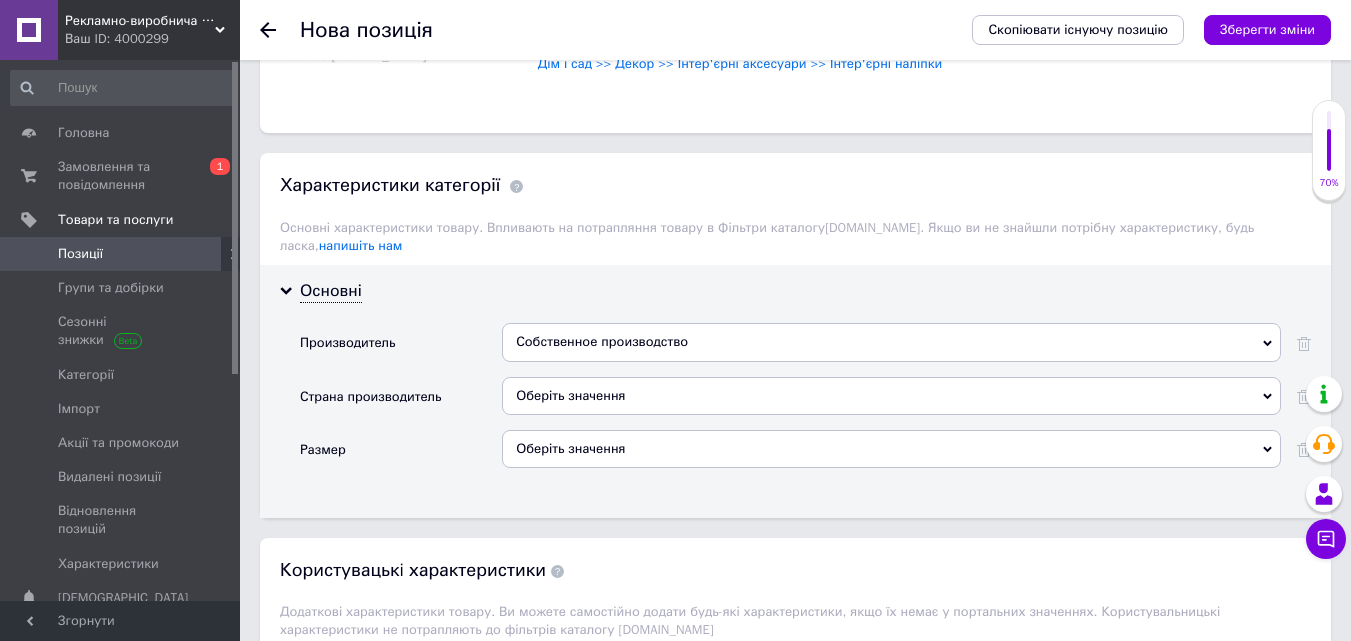 click on "Оберіть значення" at bounding box center [891, 396] 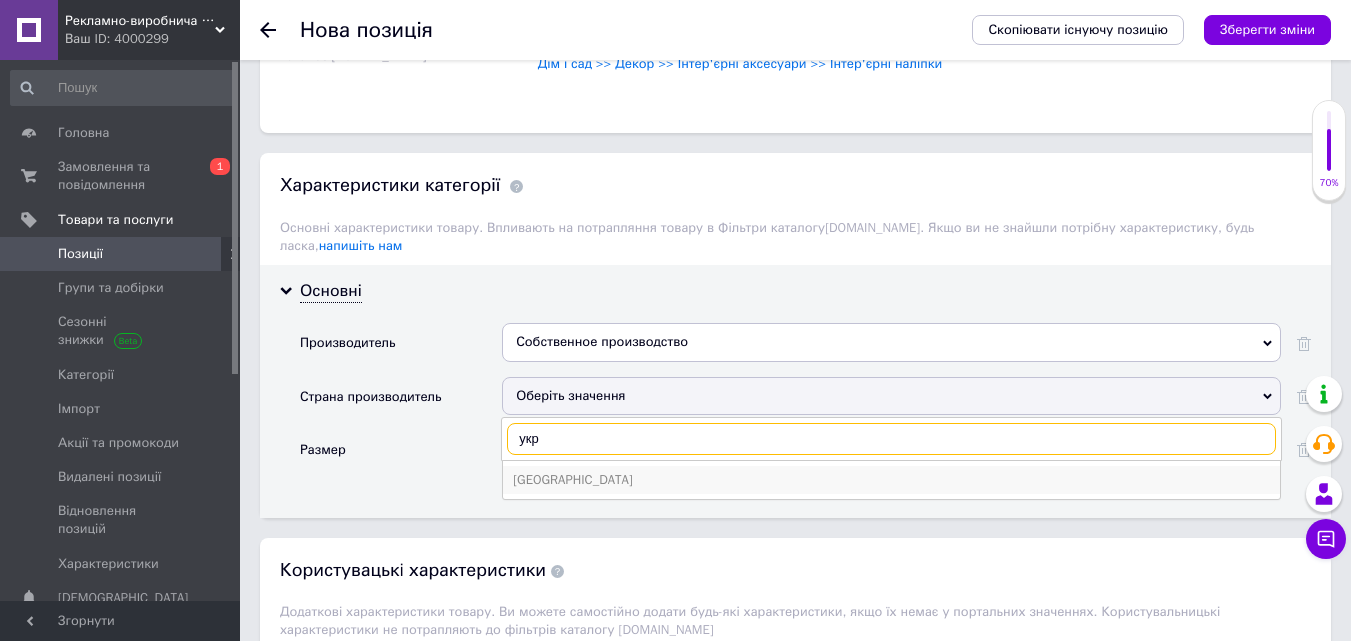 type on "укр" 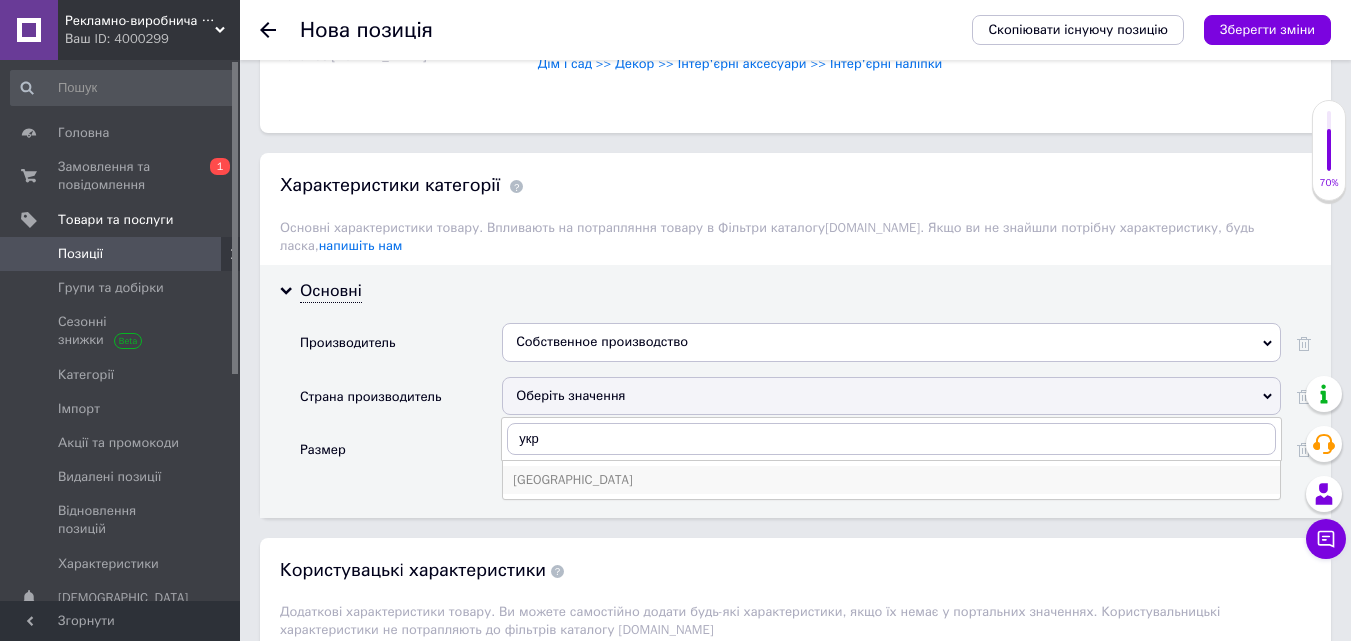 click on "Украина" at bounding box center [891, 480] 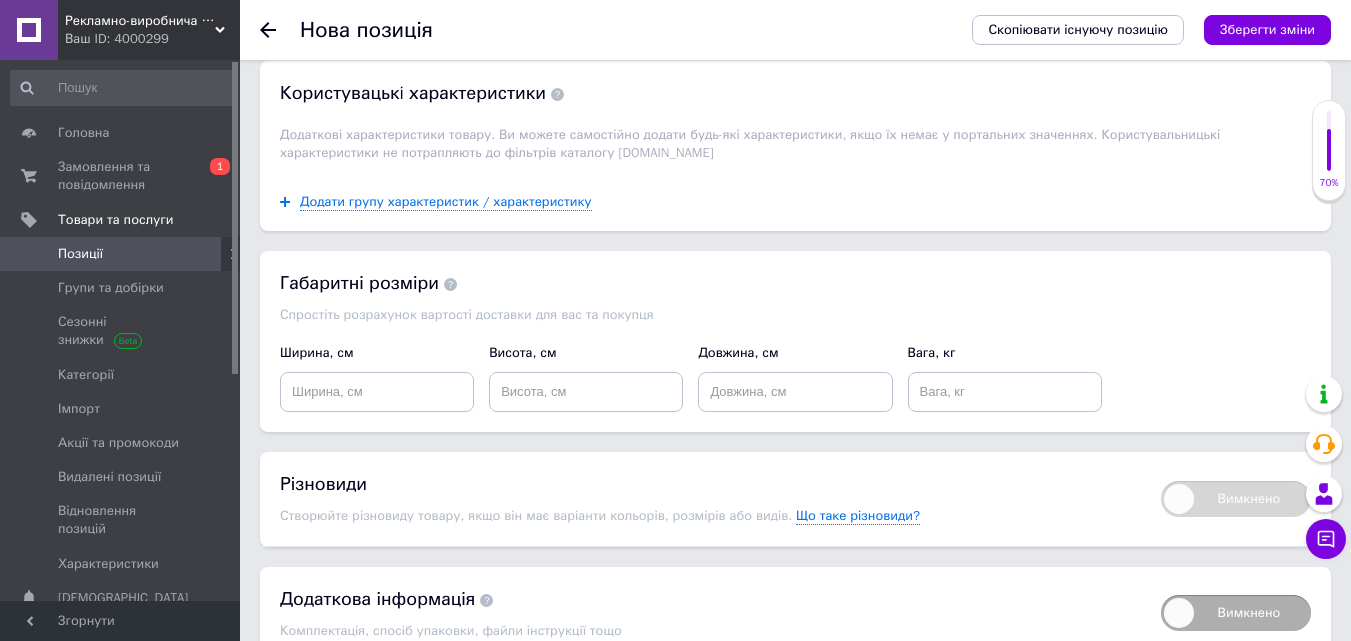 scroll, scrollTop: 2015, scrollLeft: 0, axis: vertical 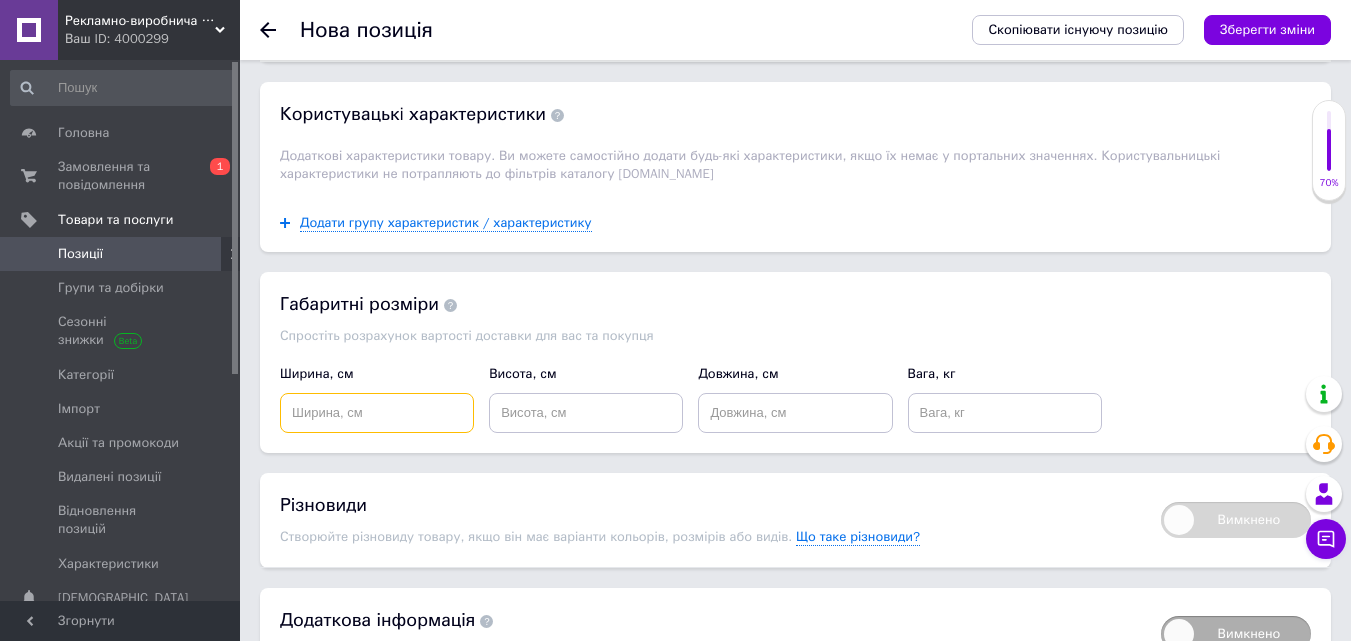 click at bounding box center (377, 413) 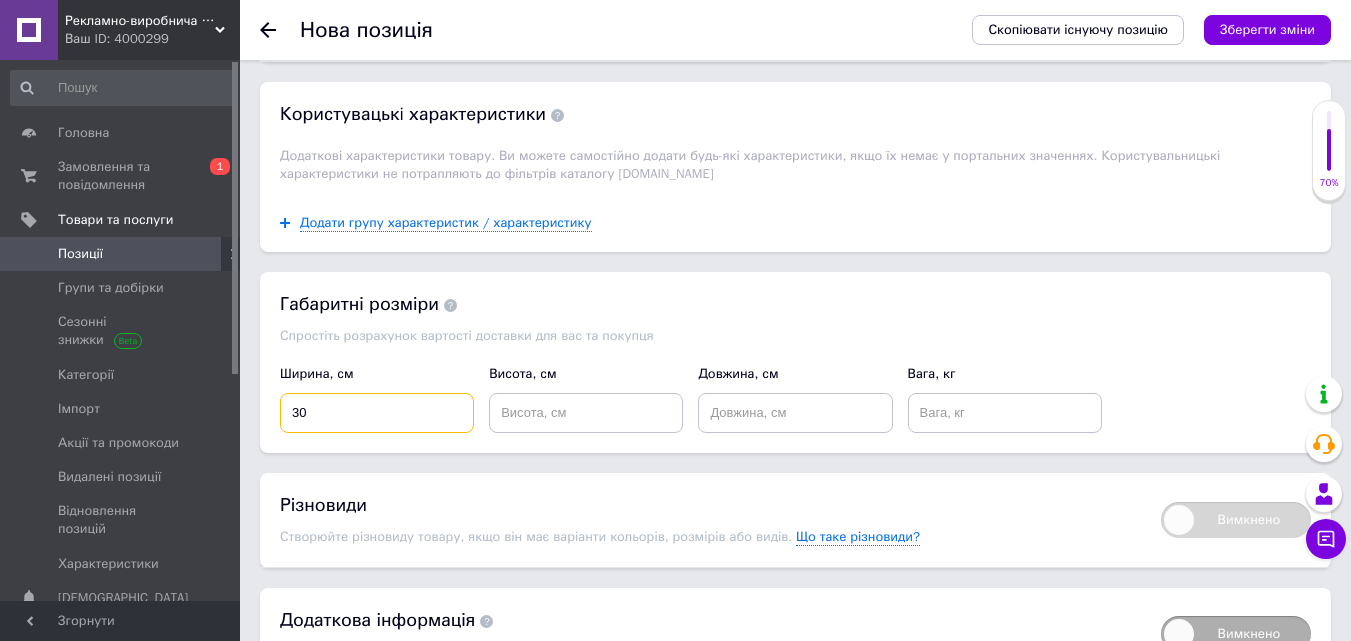 type on "30" 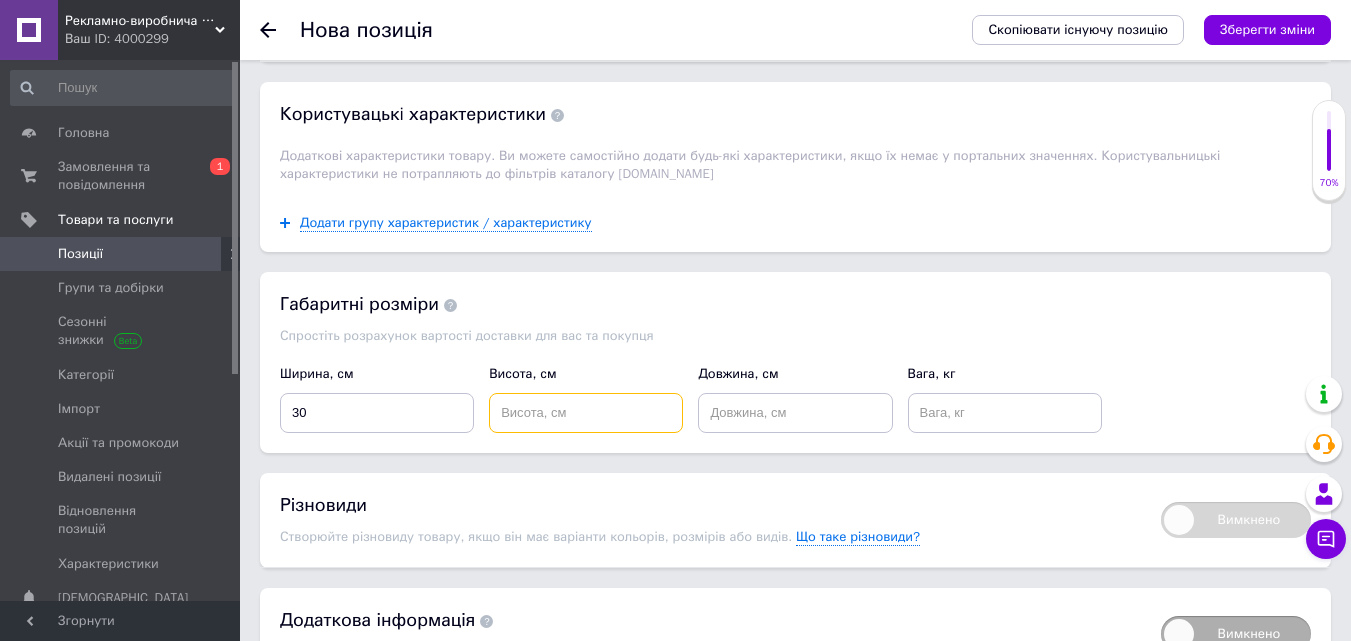 click at bounding box center (586, 413) 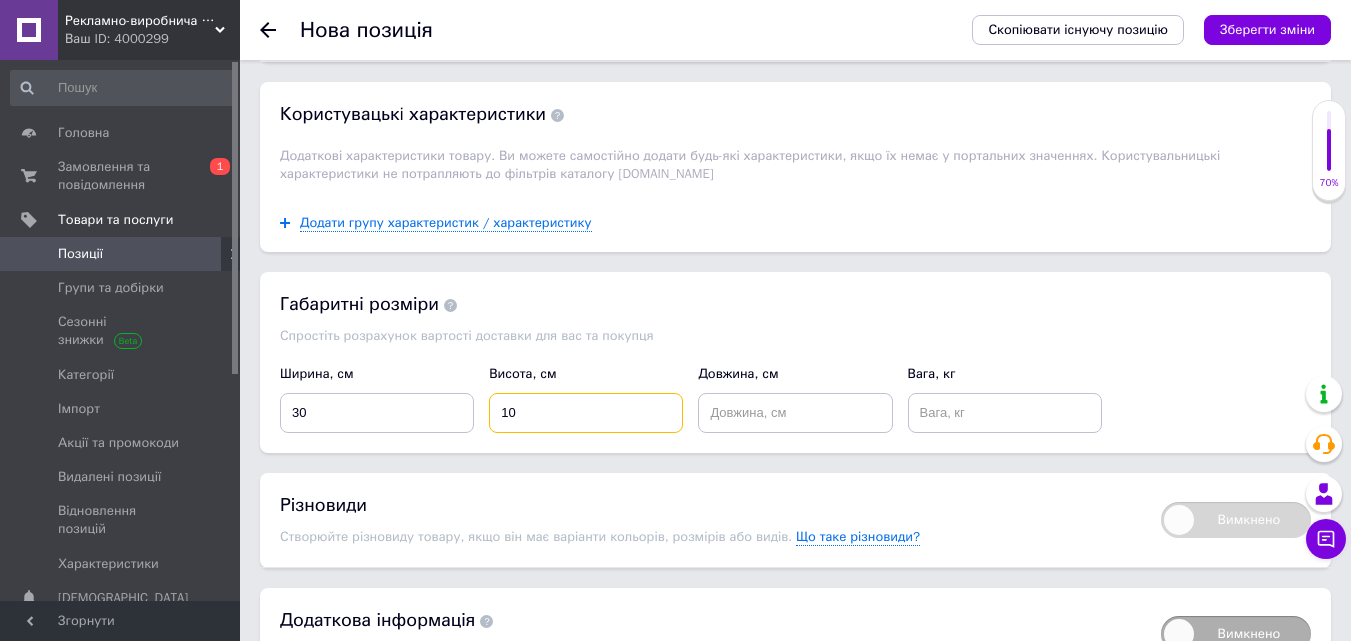 type on "10" 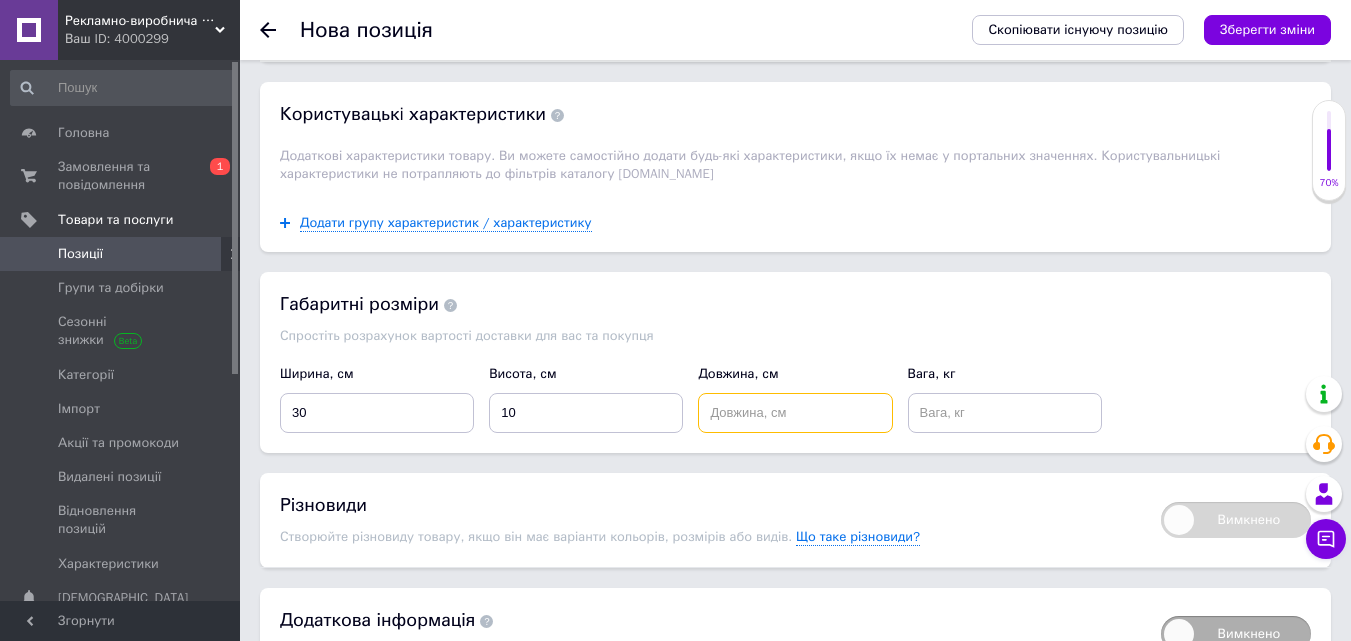 click at bounding box center (795, 413) 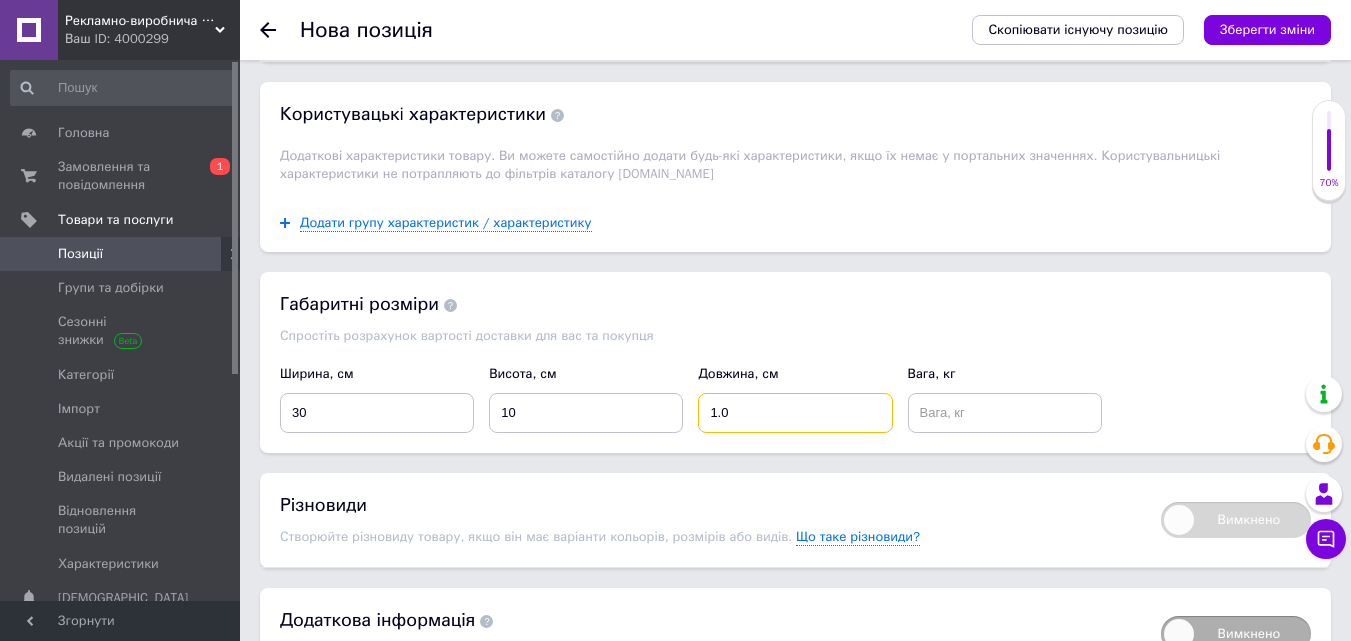 type on "1.0" 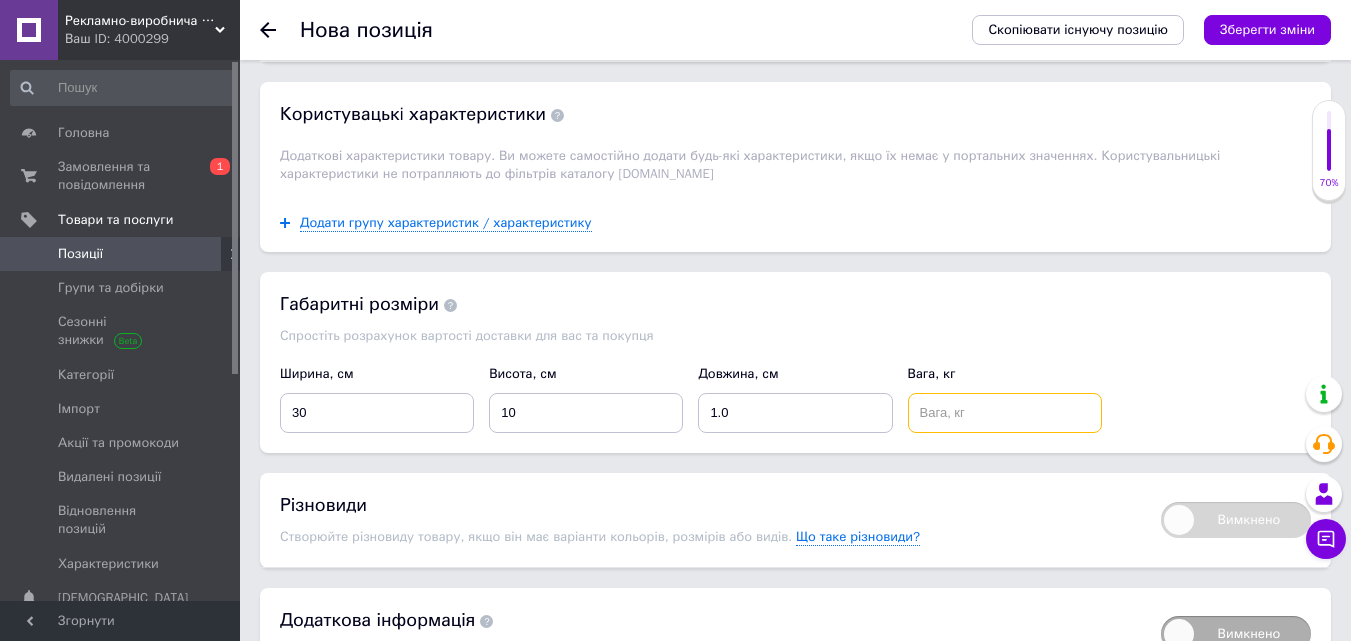 click at bounding box center (1005, 413) 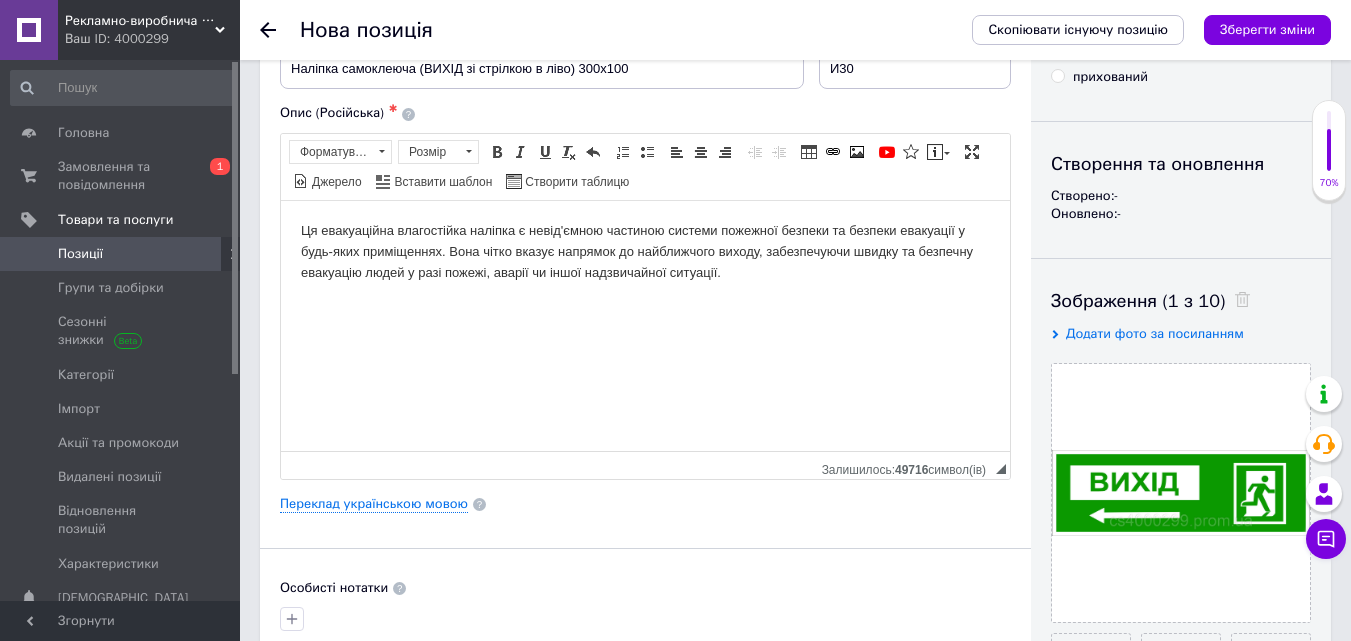 scroll, scrollTop: 0, scrollLeft: 0, axis: both 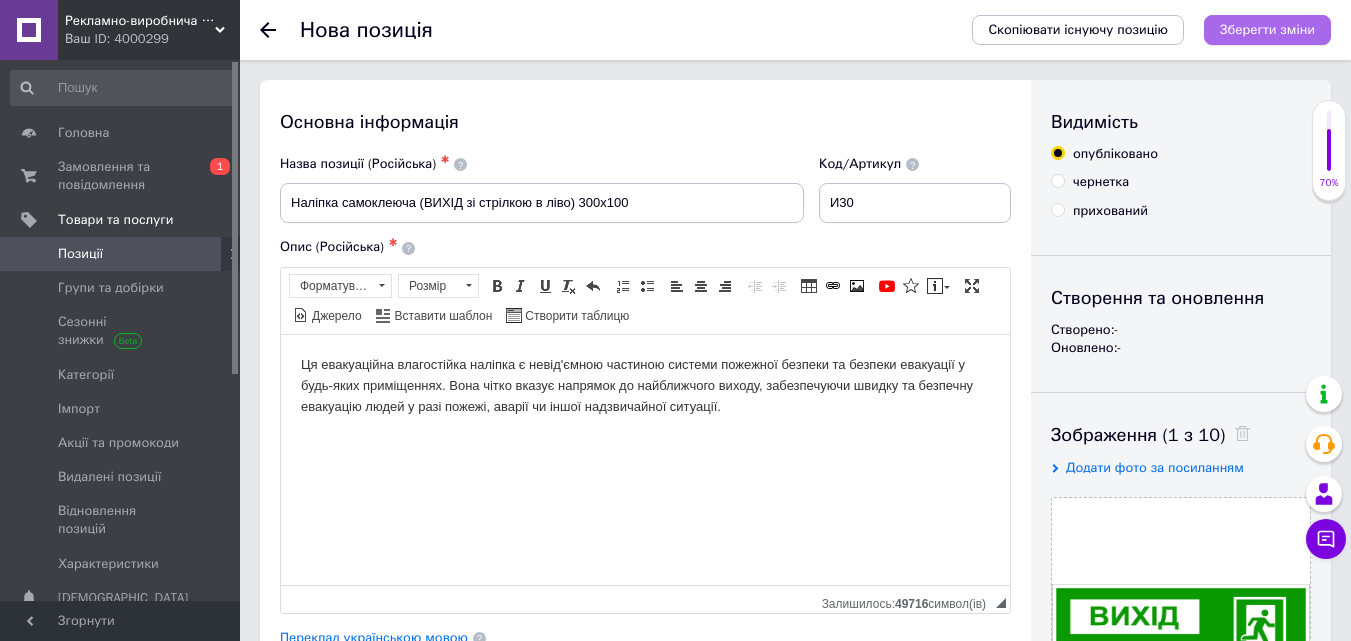 type on "0.100" 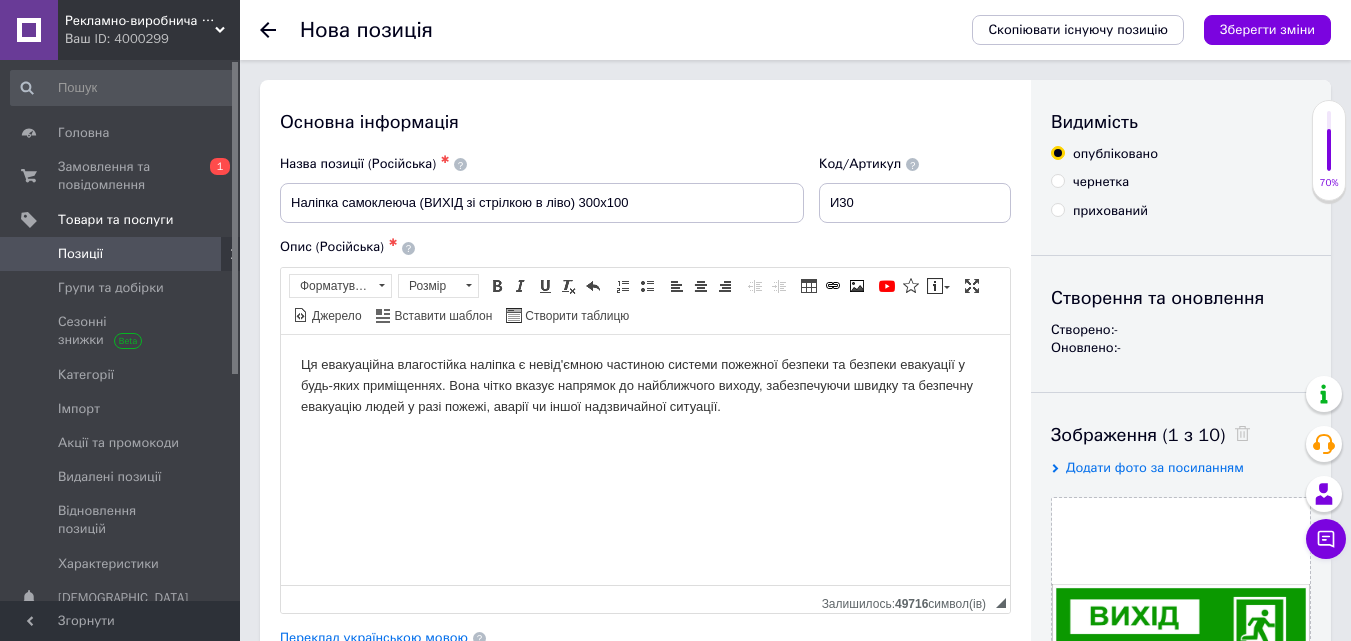 click on "Зберегти зміни" at bounding box center (1267, 29) 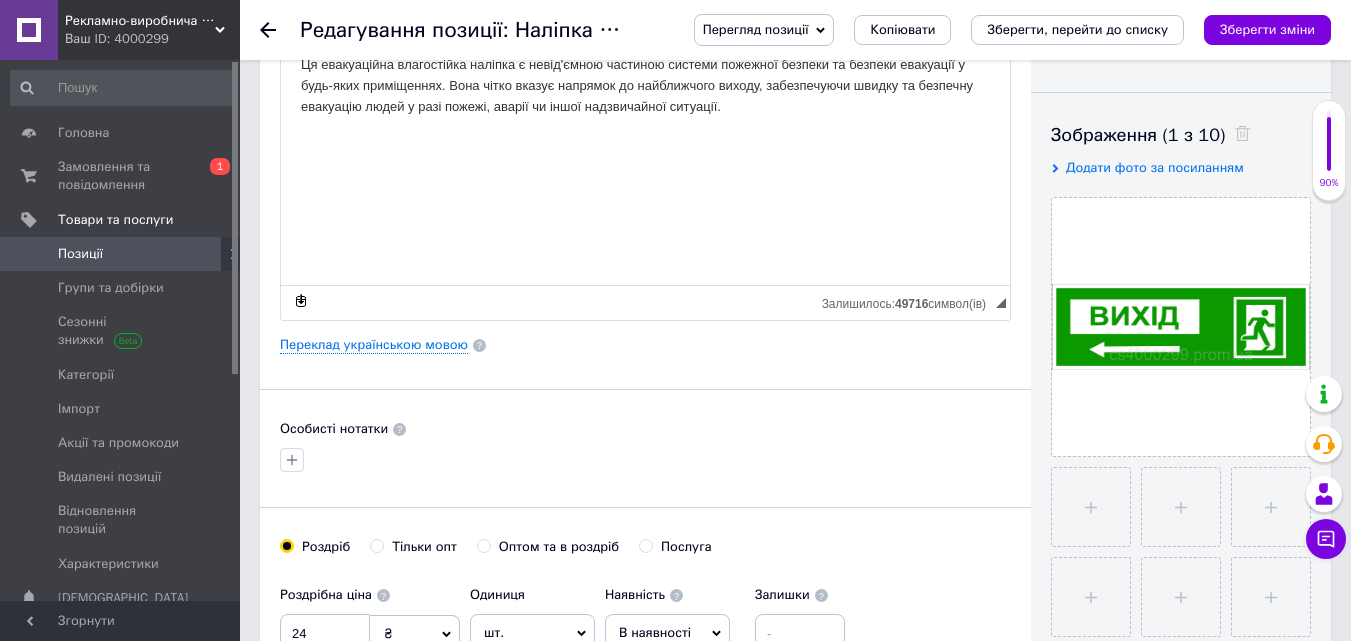 scroll, scrollTop: 0, scrollLeft: 0, axis: both 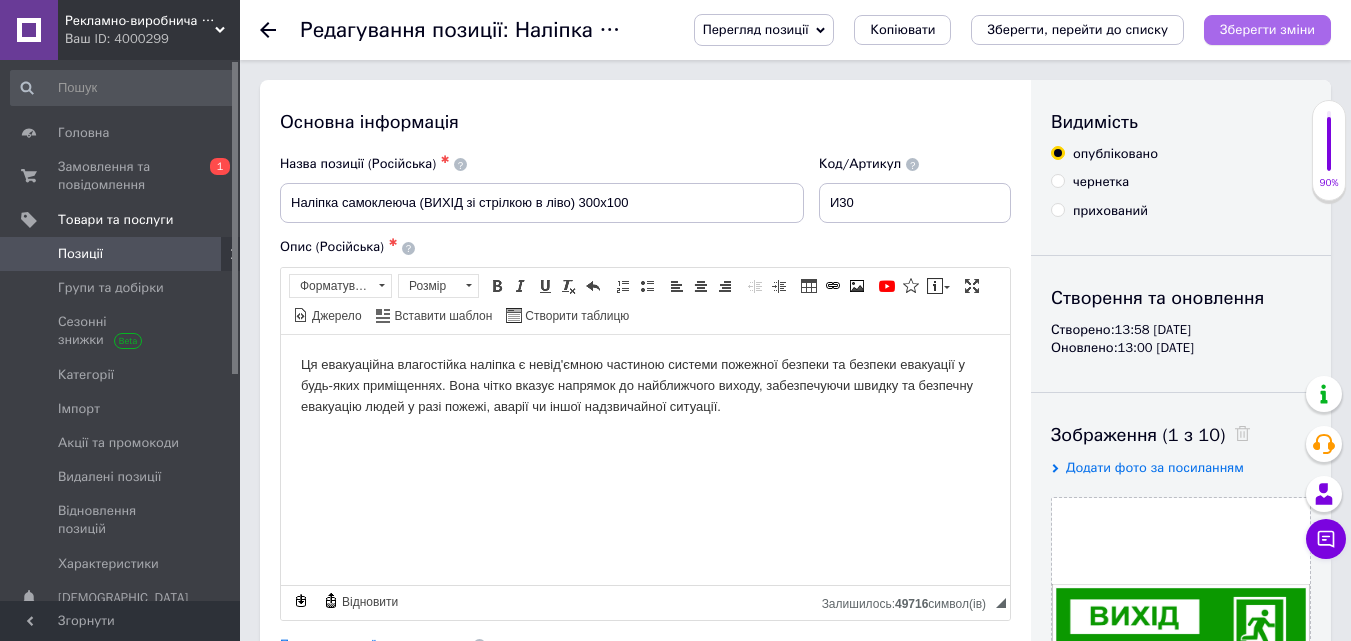 click on "Зберегти зміни" at bounding box center [1267, 30] 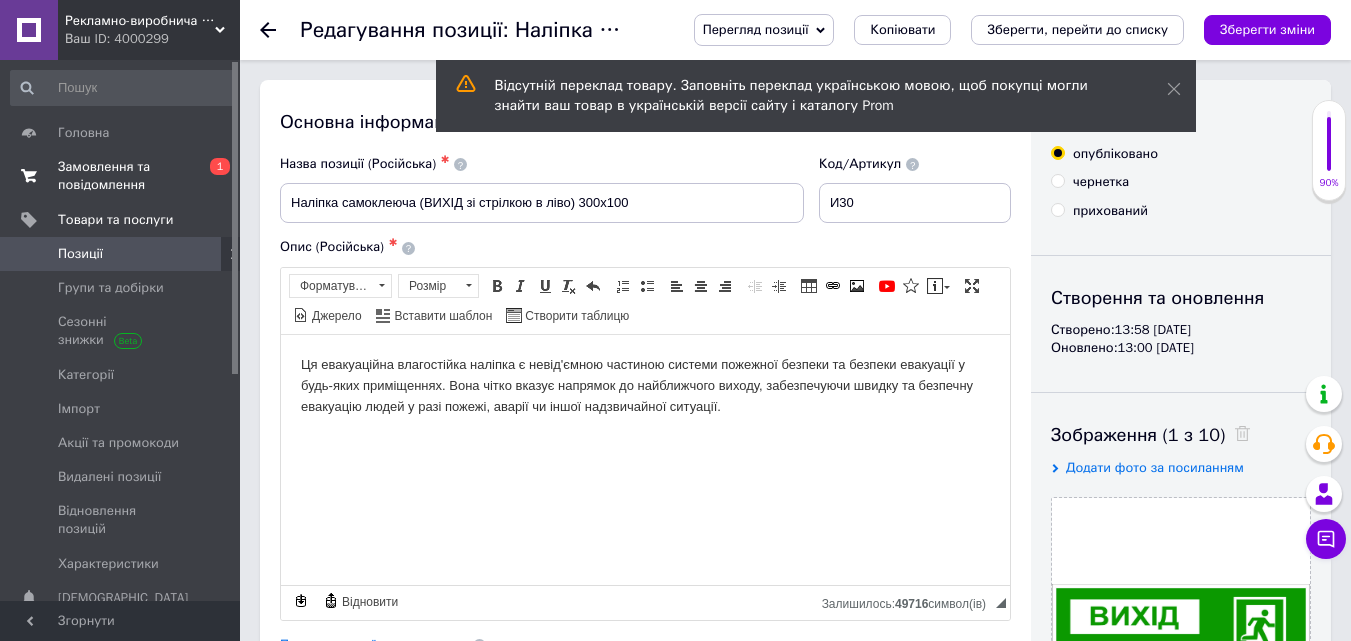 click on "Замовлення та повідомлення" at bounding box center (121, 176) 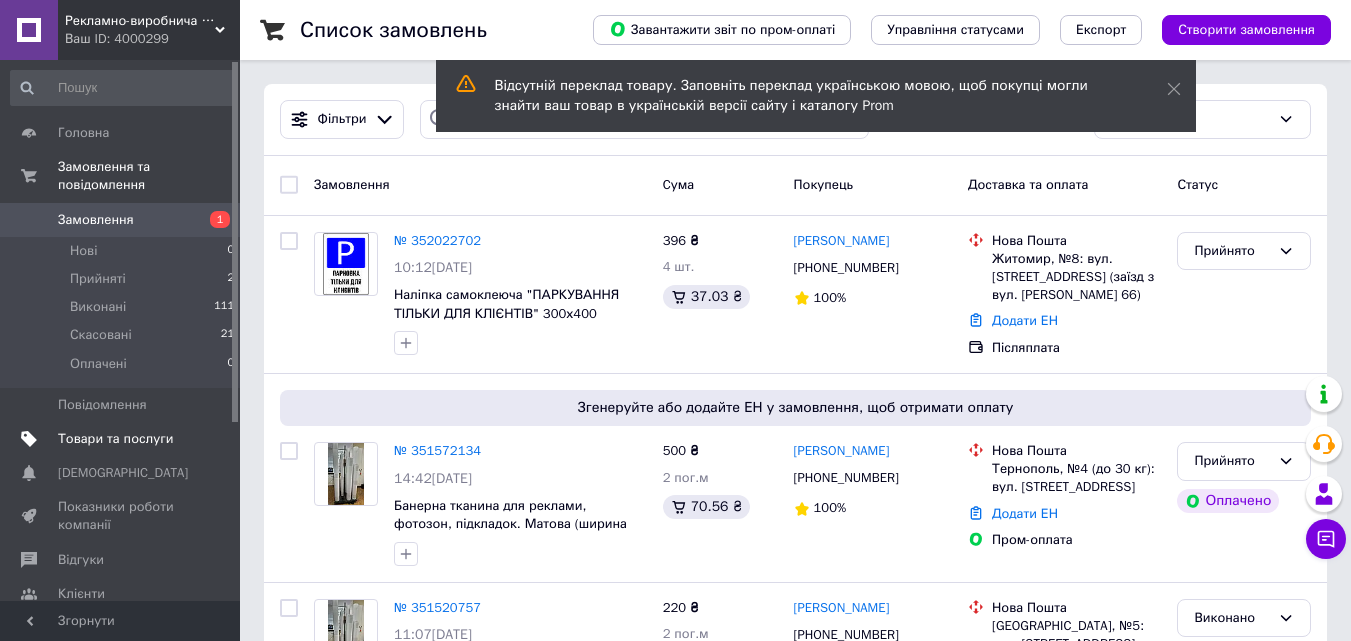 click on "Товари та послуги" at bounding box center (115, 439) 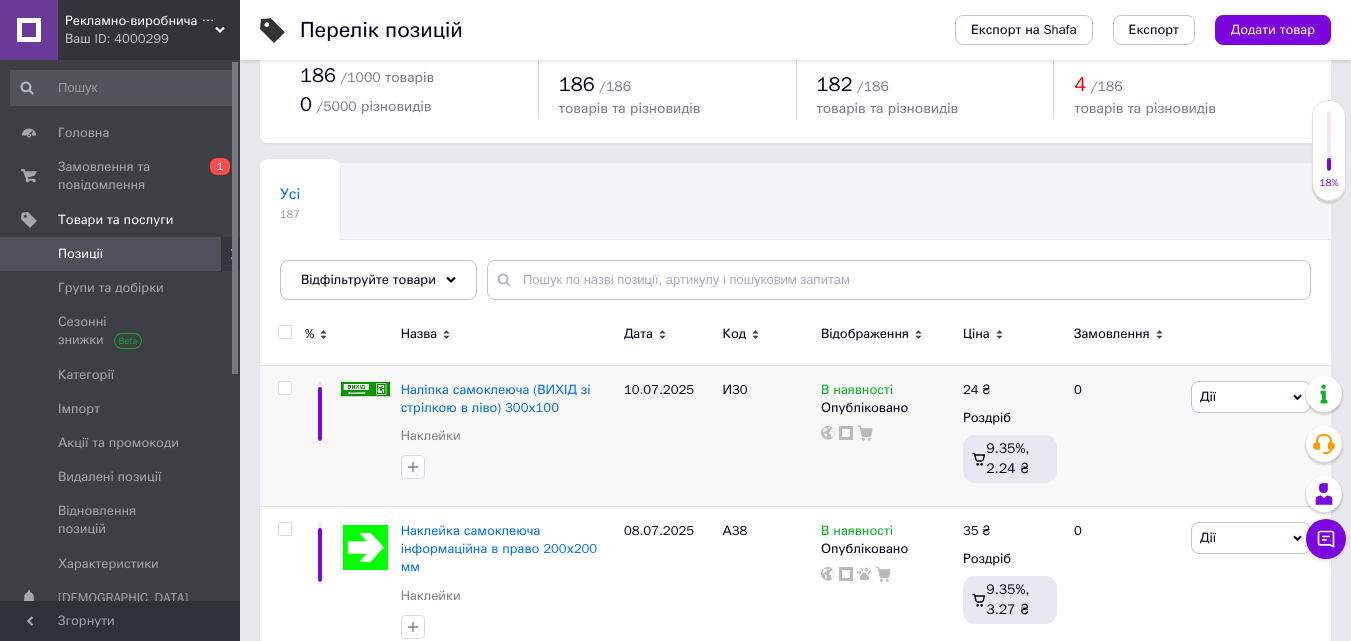 scroll, scrollTop: 100, scrollLeft: 0, axis: vertical 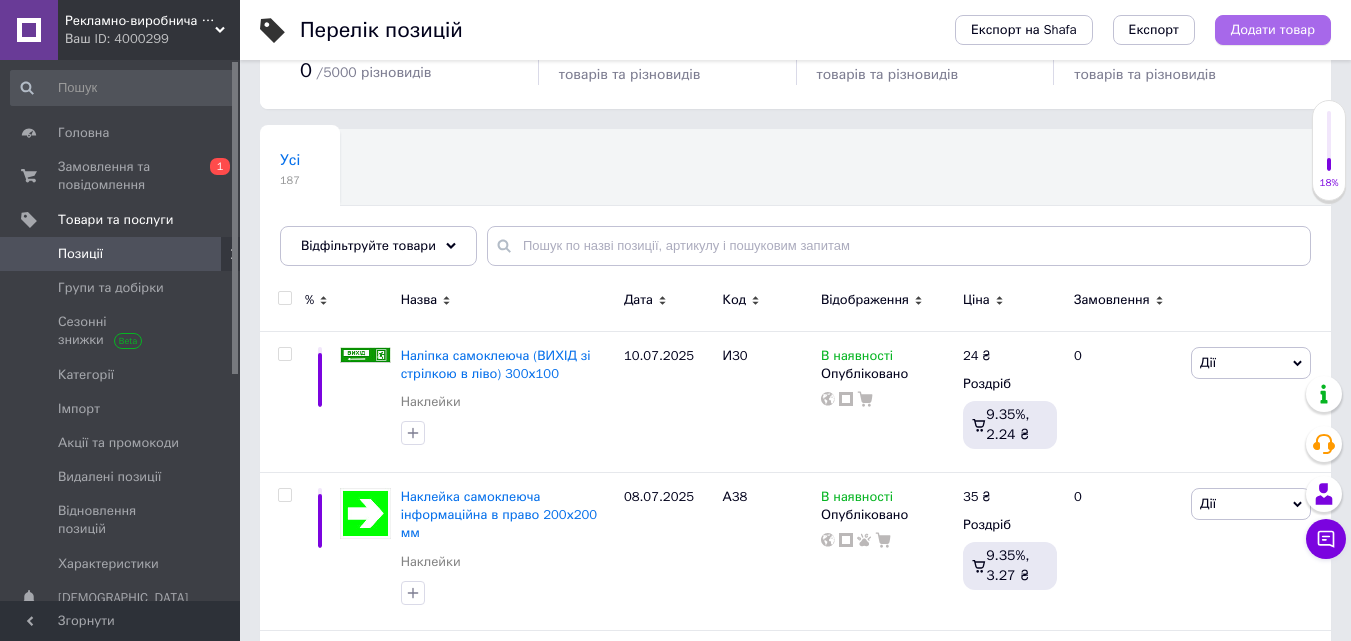 click on "Додати товар" at bounding box center (1273, 30) 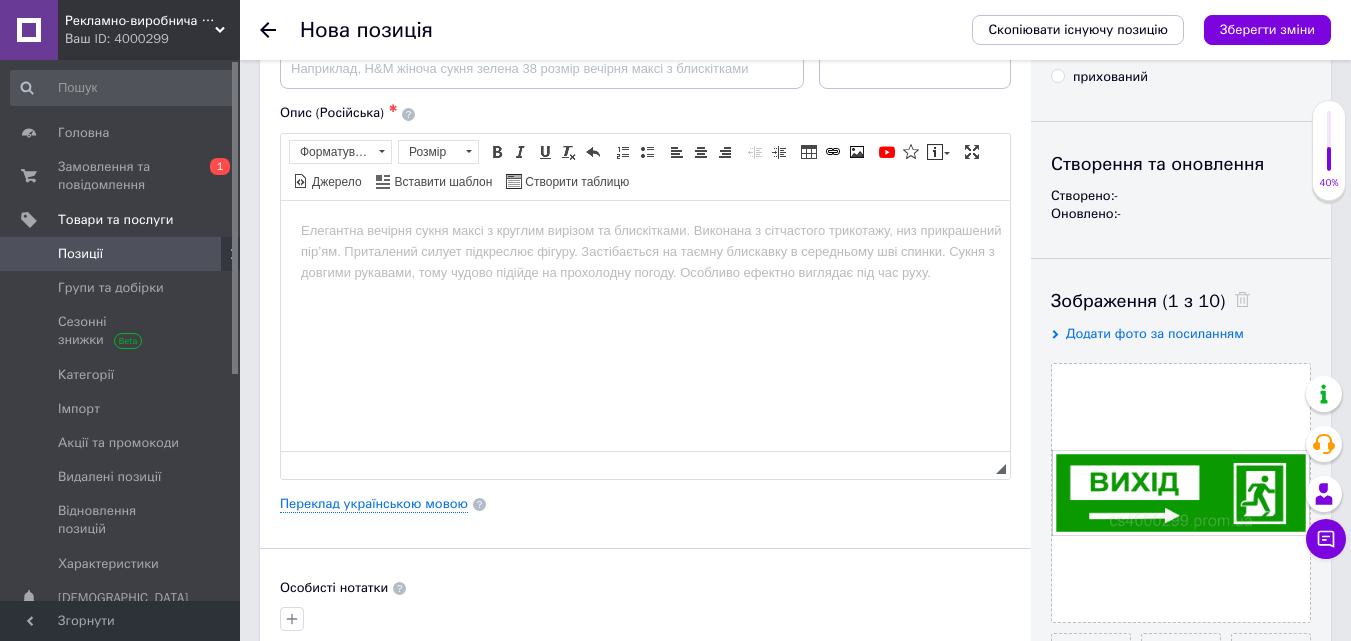 scroll, scrollTop: 0, scrollLeft: 0, axis: both 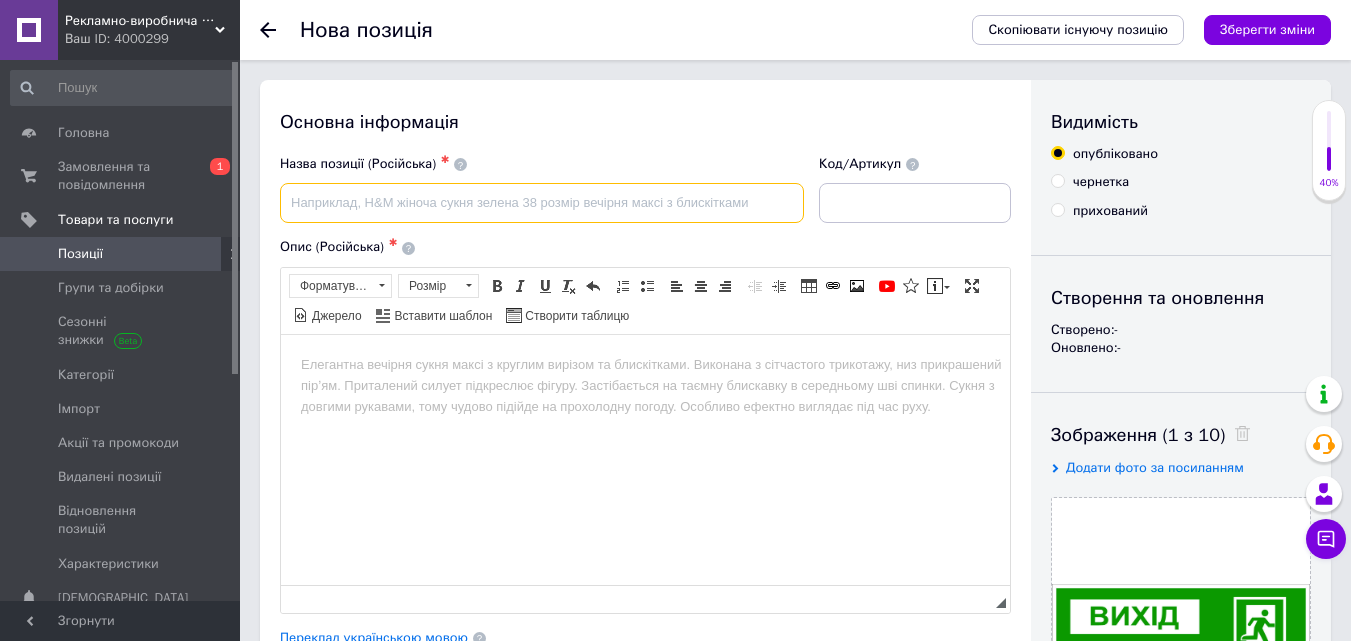 click at bounding box center (542, 203) 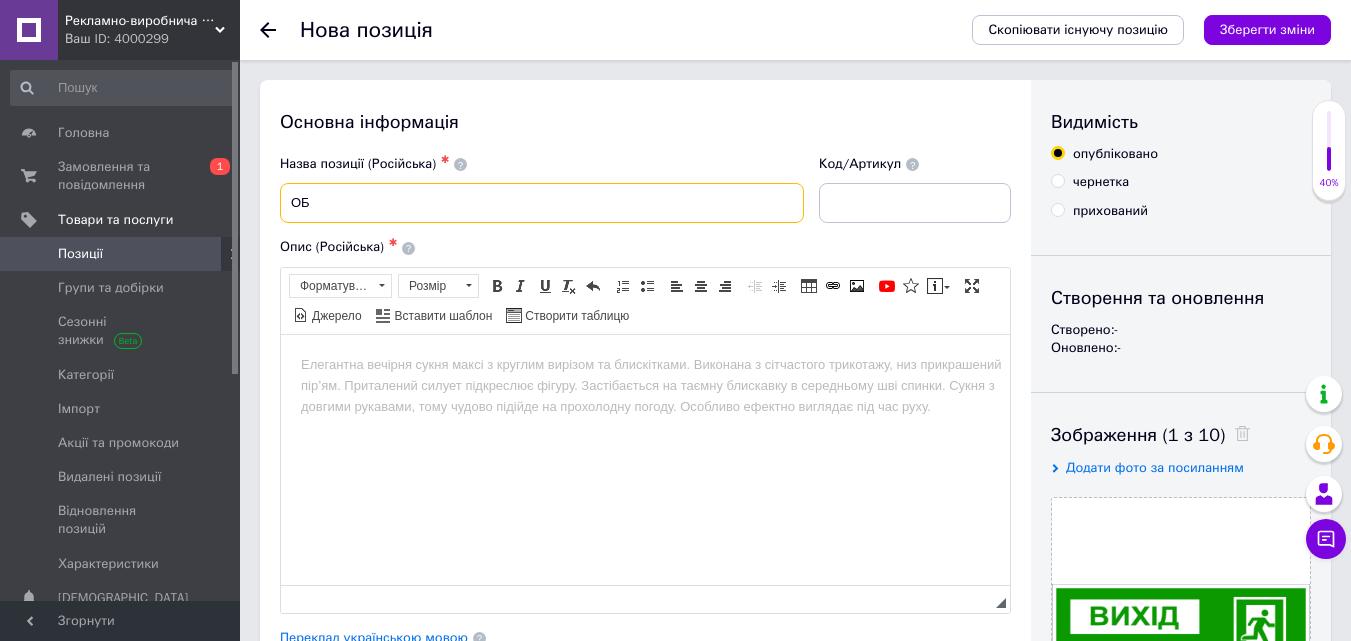 type on "О" 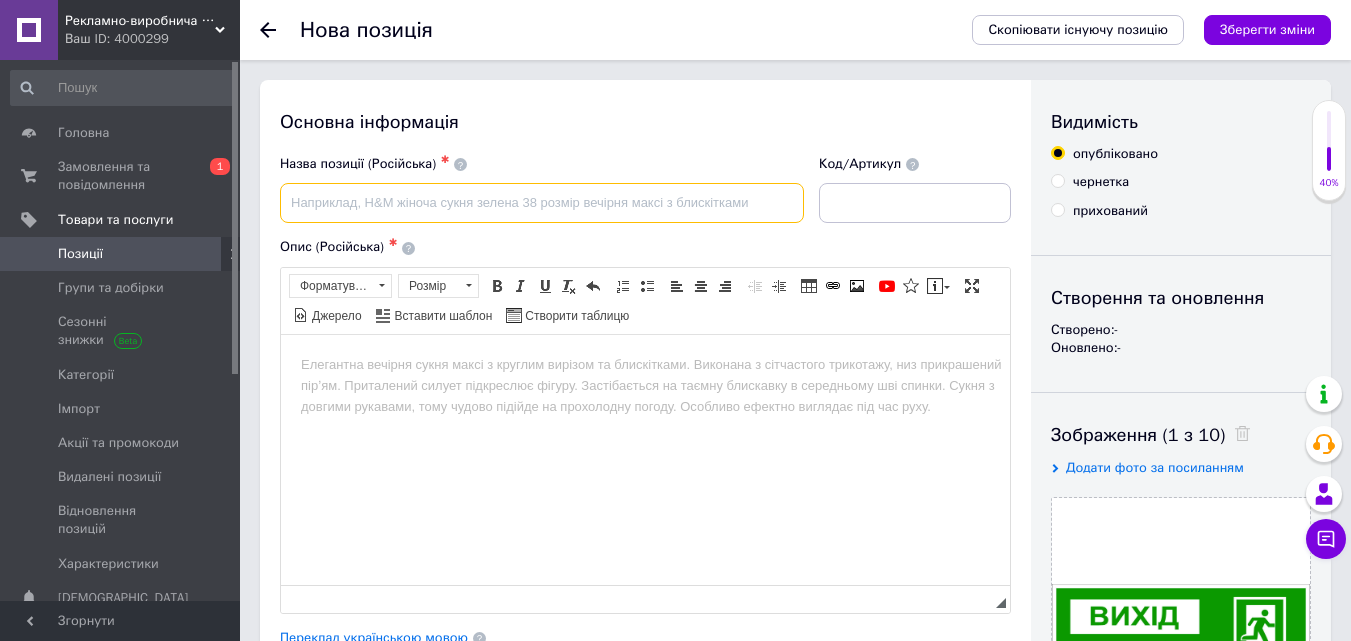 paste on "Наліпка самоклеюча (ВИХІД зі стрілкою в ліво) 300х100" 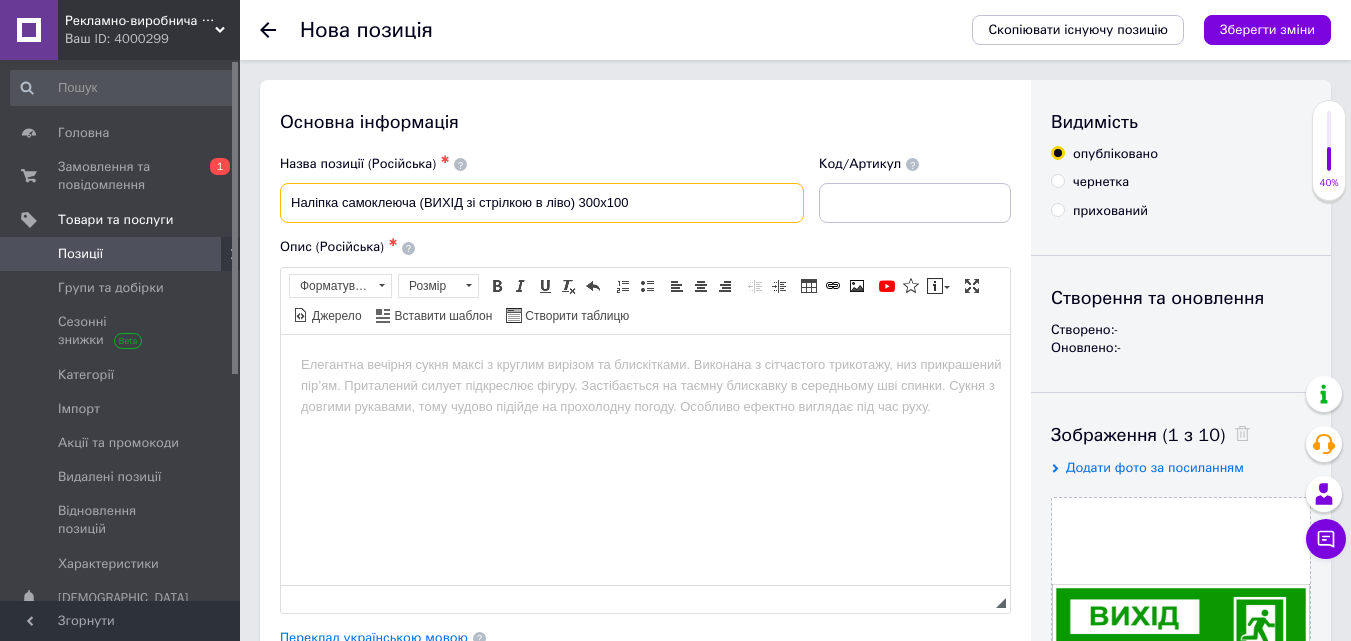 type on "Наліпка самоклеюча (ВИХІД зі стрілкою в ліво) 300х100" 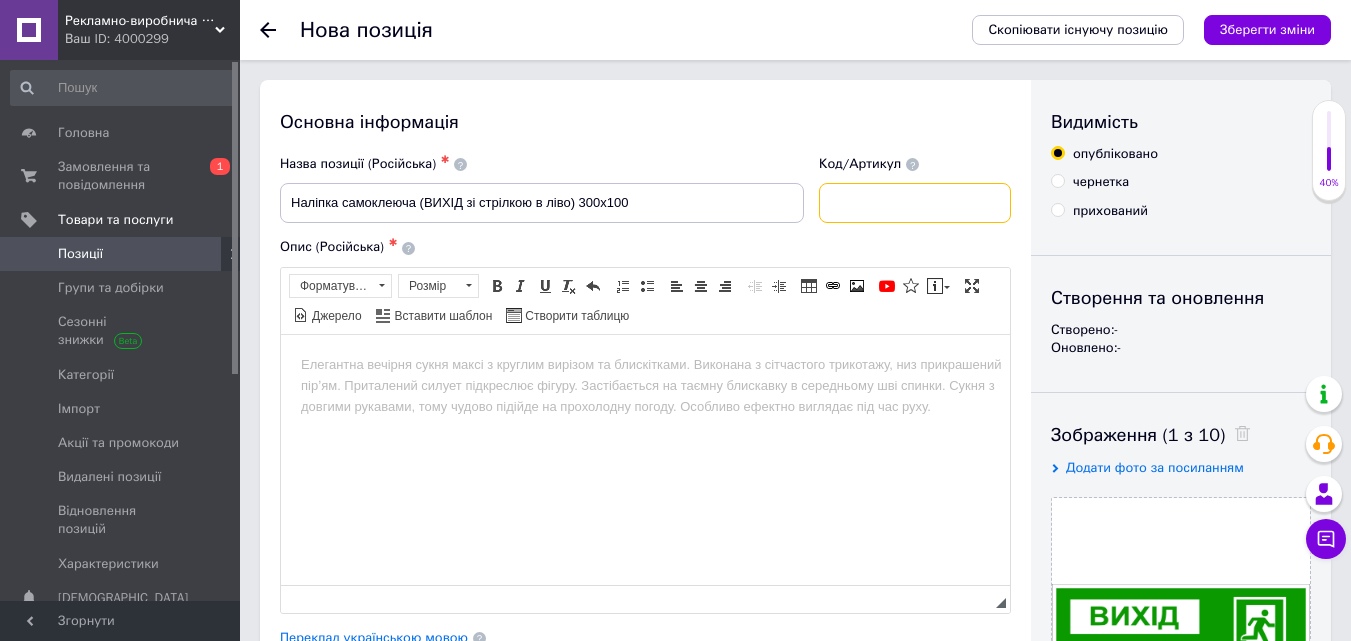 click at bounding box center (915, 203) 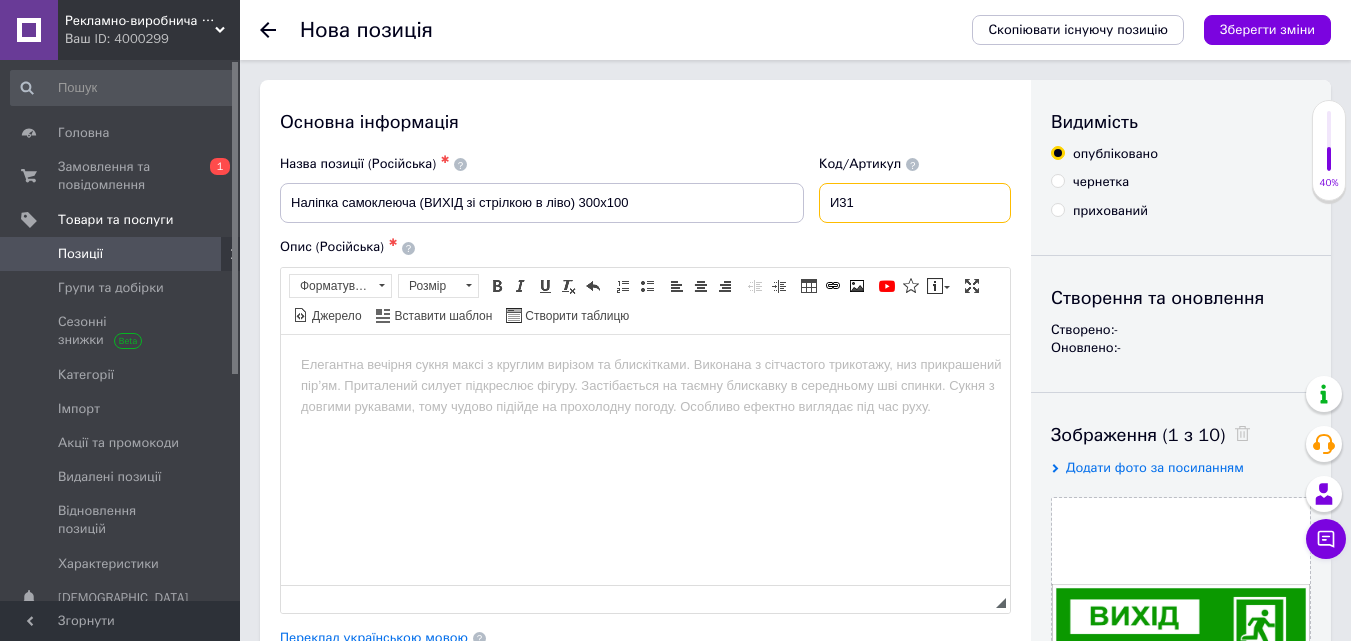 type on "И31" 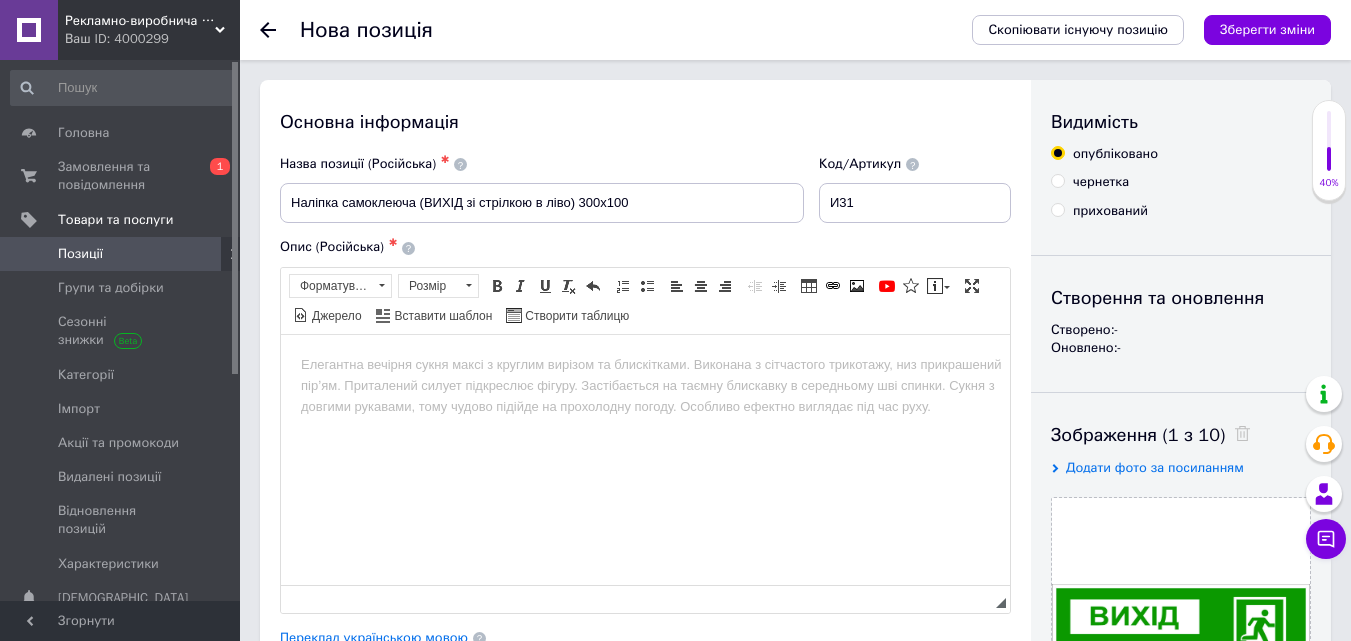 click at bounding box center [645, 364] 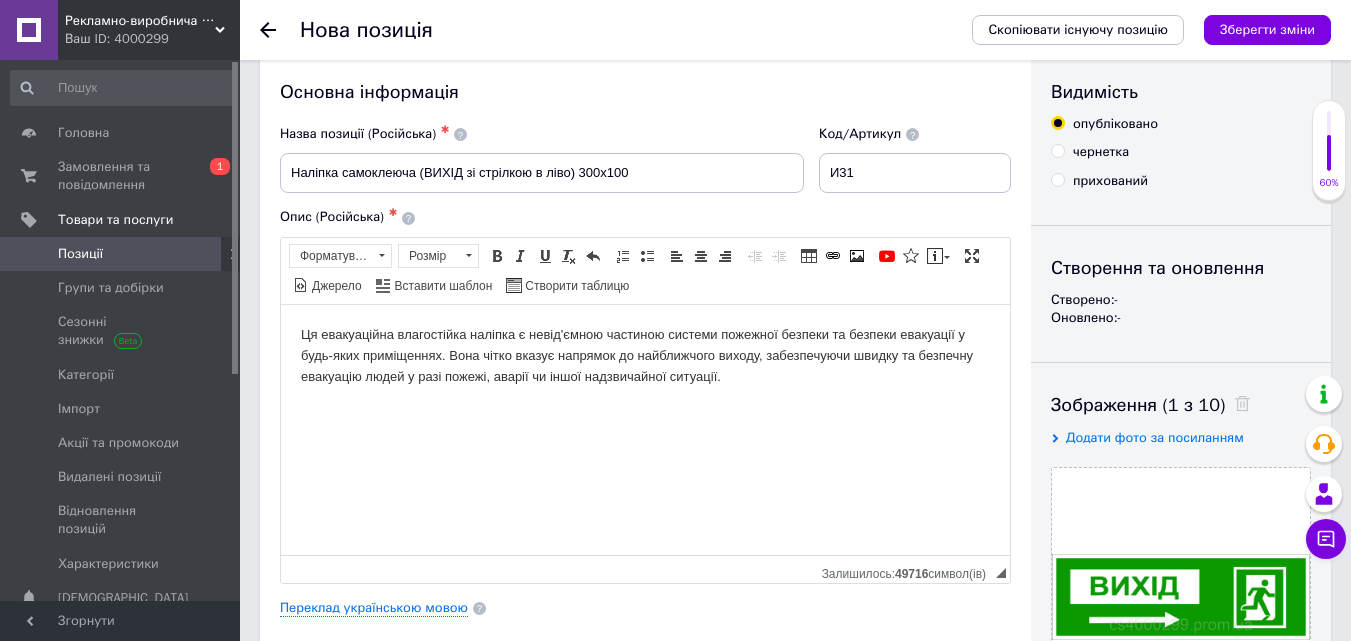 scroll, scrollTop: 0, scrollLeft: 0, axis: both 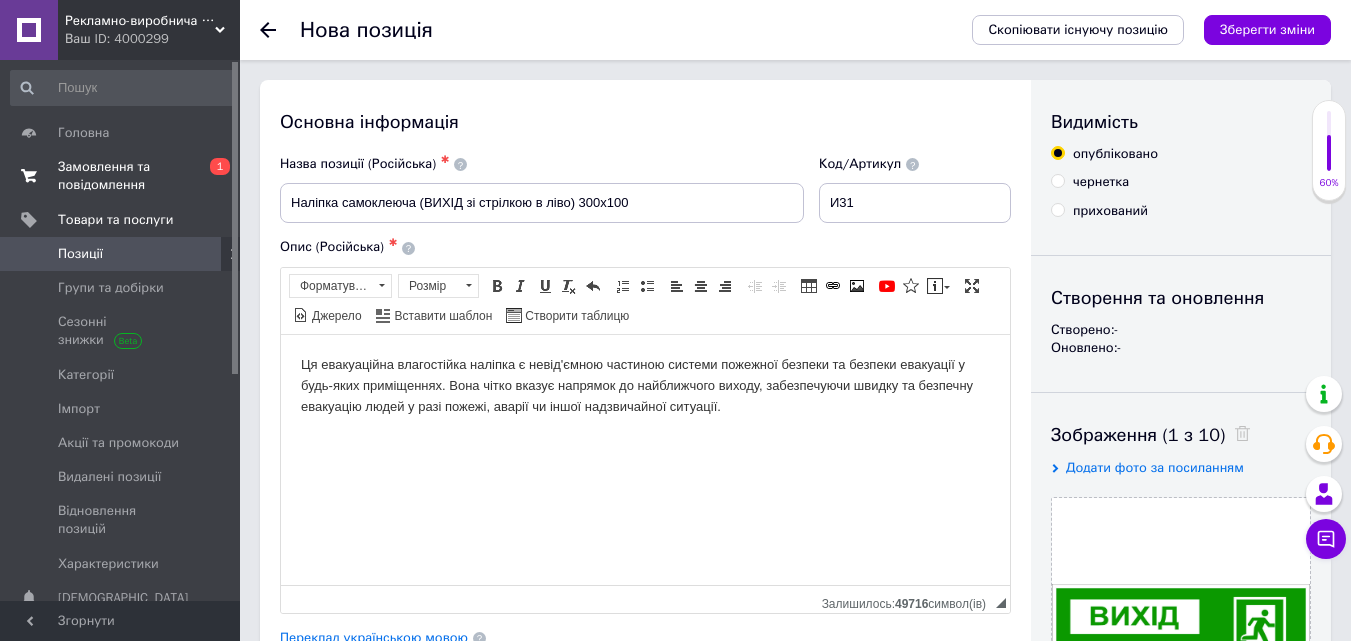 click on "Замовлення та повідомлення" at bounding box center [121, 176] 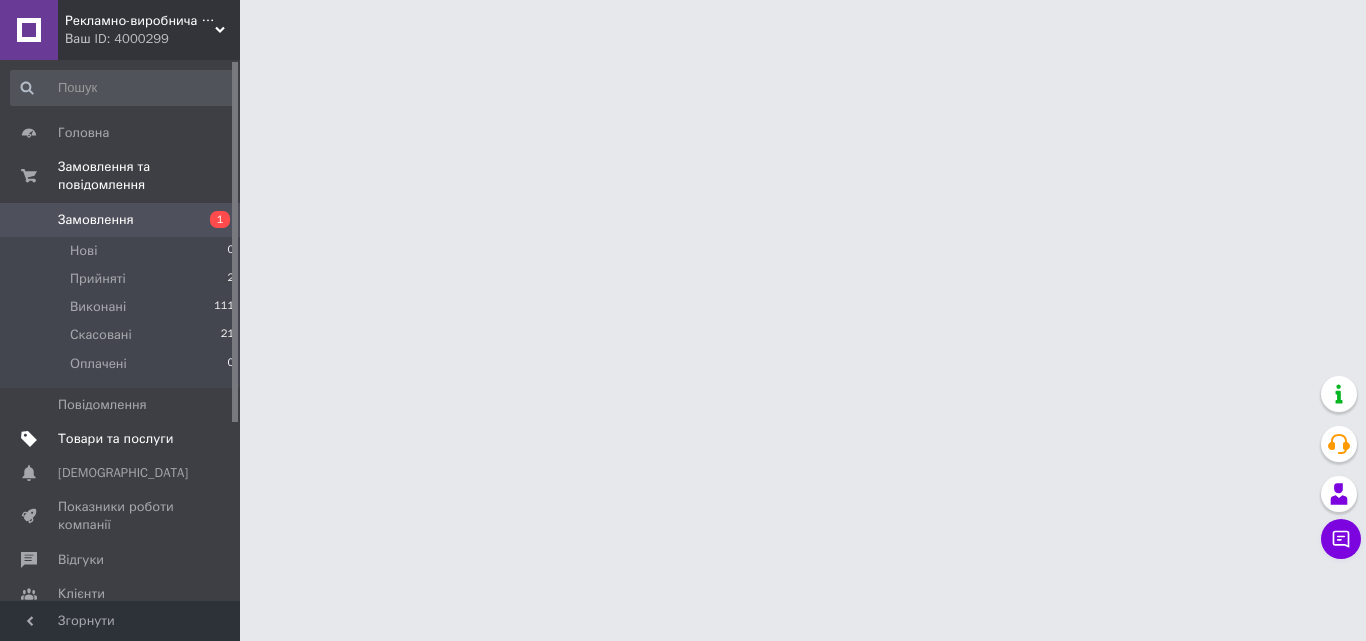 click on "Товари та послуги" at bounding box center [115, 439] 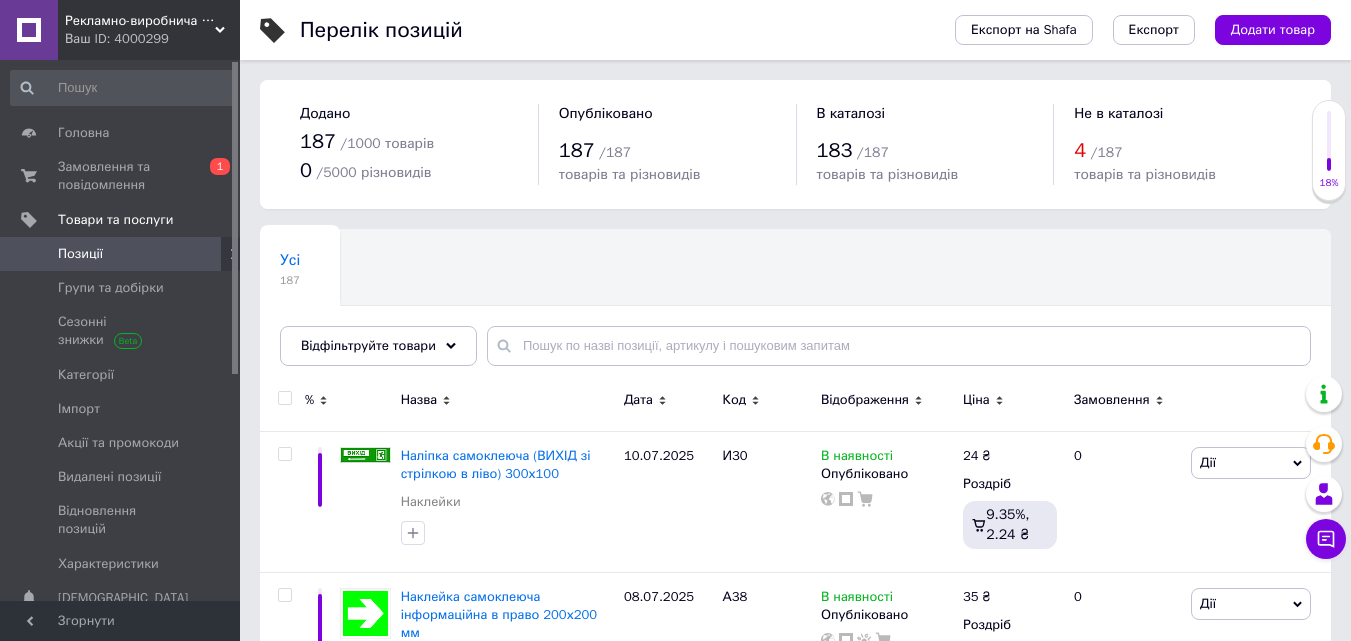 scroll, scrollTop: 100, scrollLeft: 0, axis: vertical 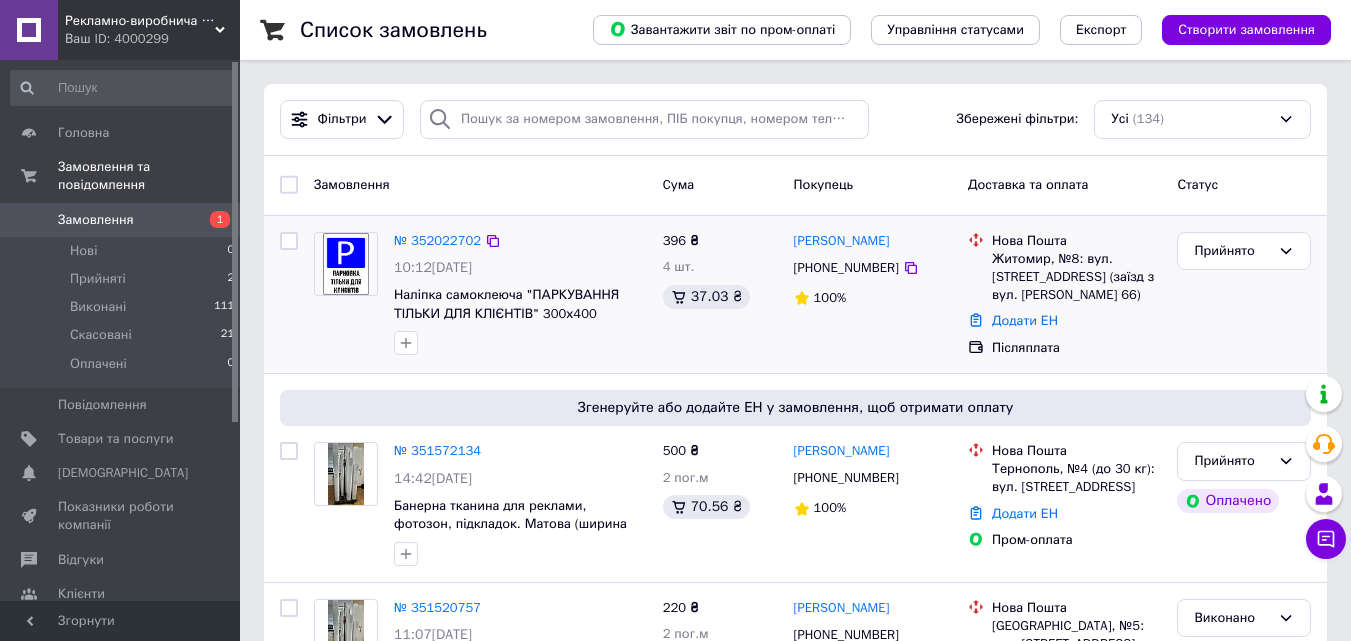 click at bounding box center (346, 264) 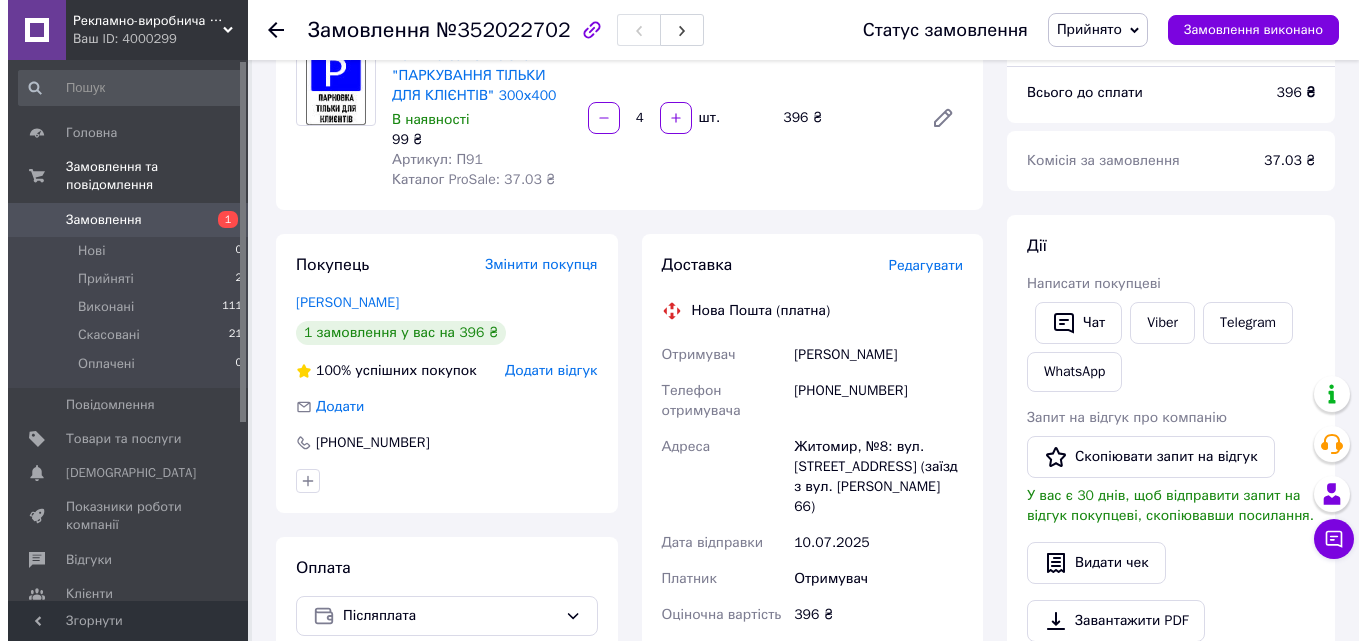 scroll, scrollTop: 94, scrollLeft: 0, axis: vertical 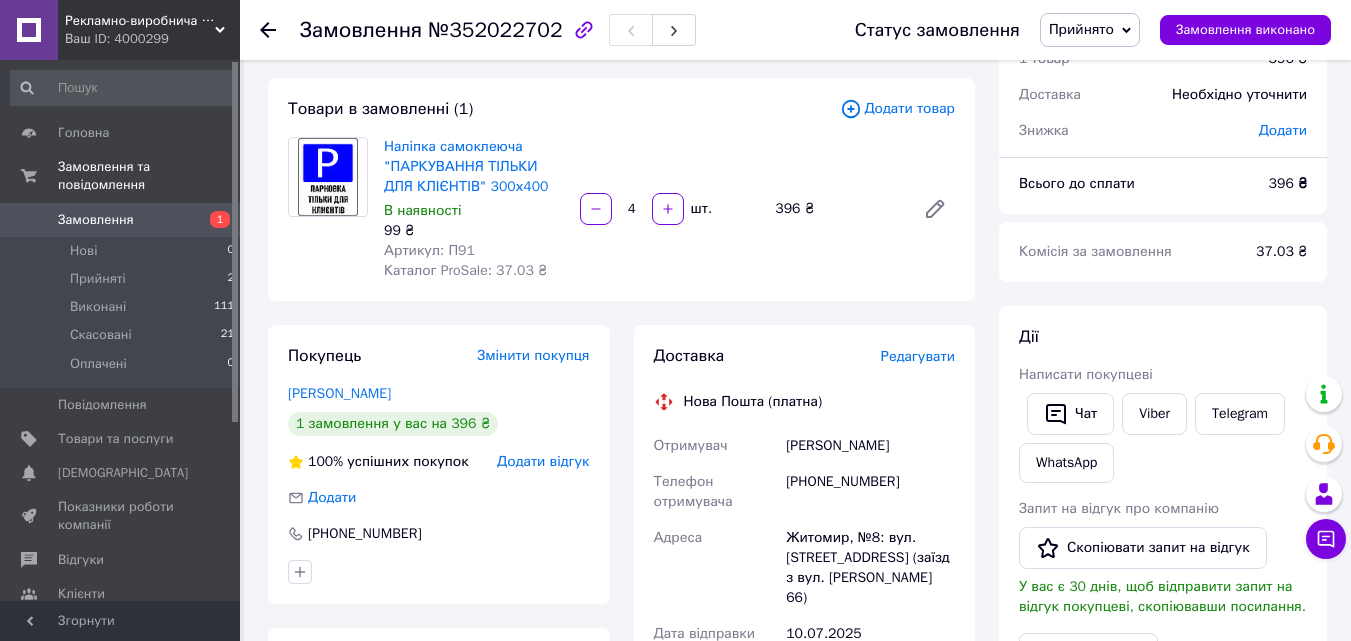 click on "Редагувати" at bounding box center [918, 356] 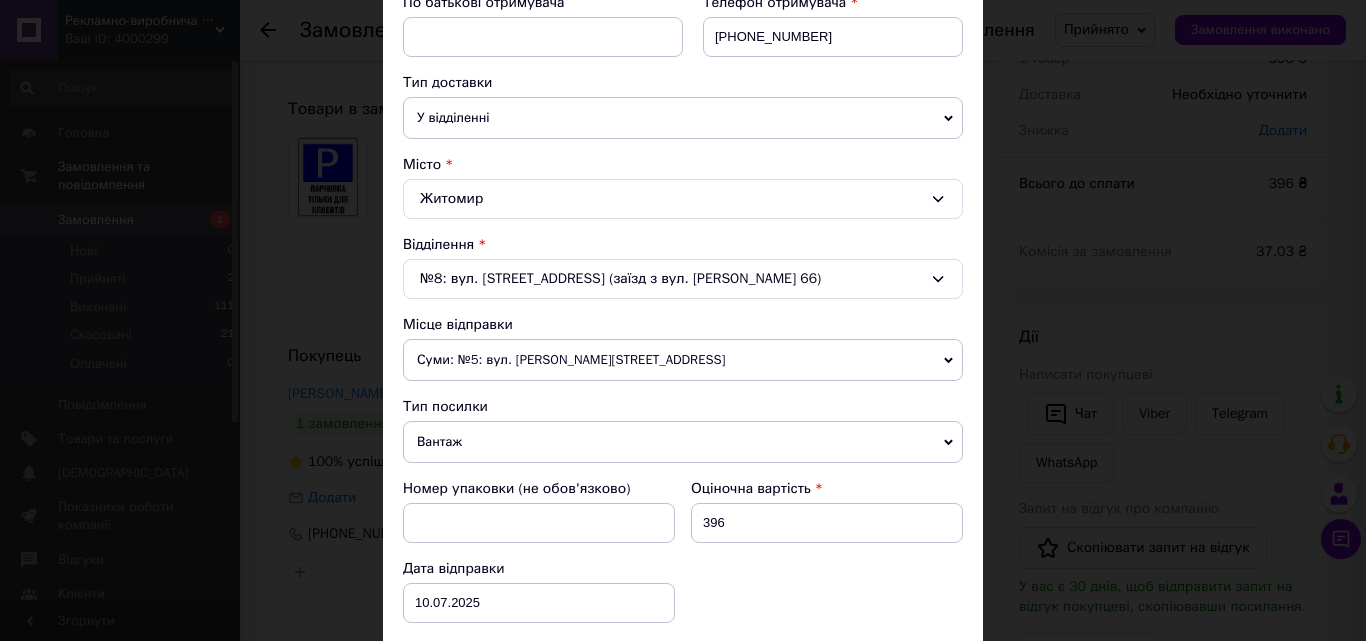 scroll, scrollTop: 500, scrollLeft: 0, axis: vertical 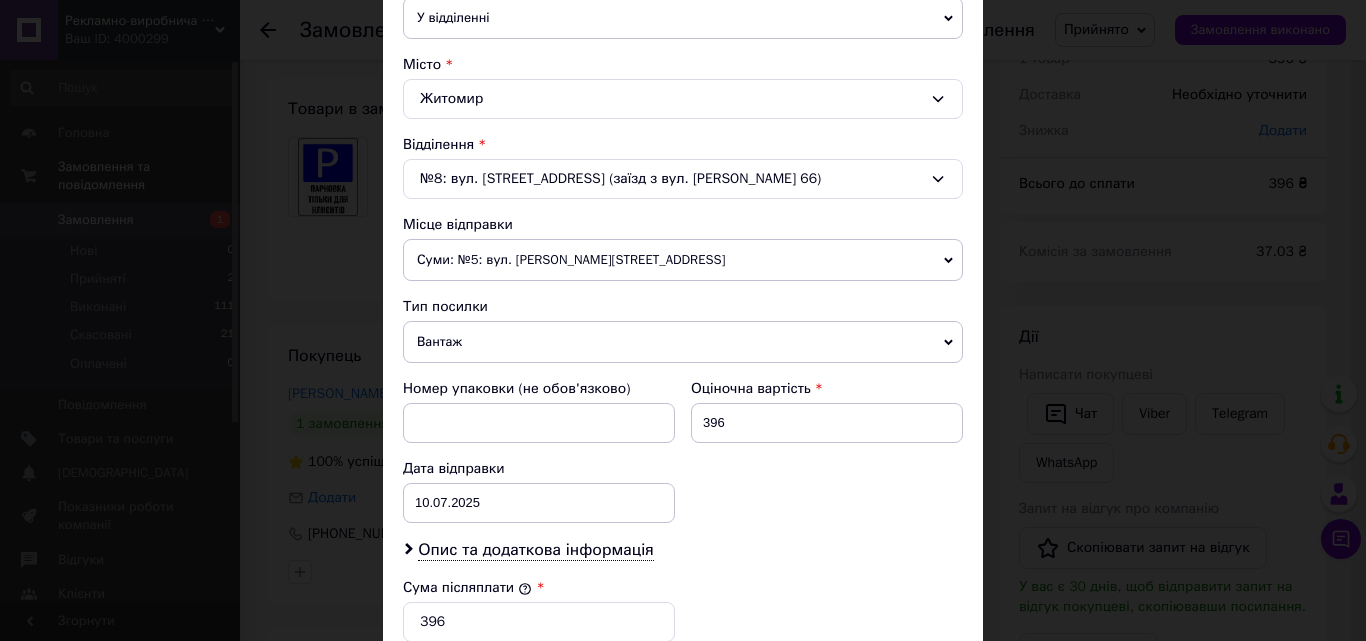 click on "Вантаж" at bounding box center (683, 342) 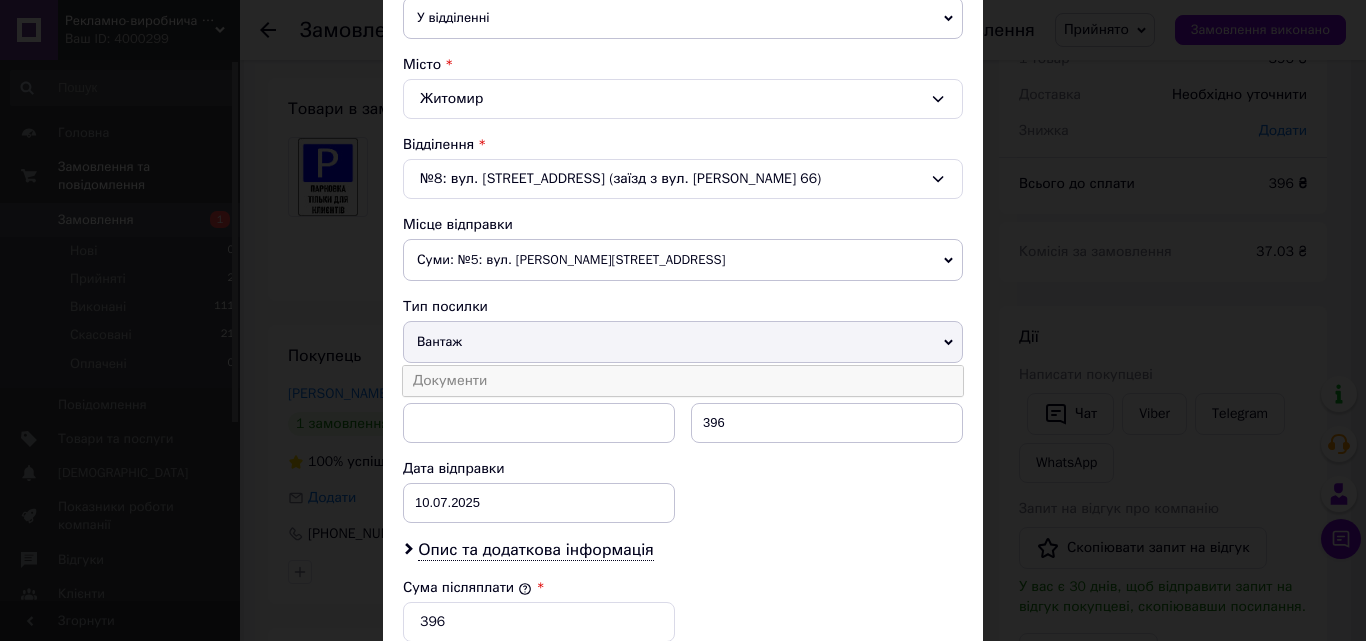 click on "Документи" at bounding box center (683, 381) 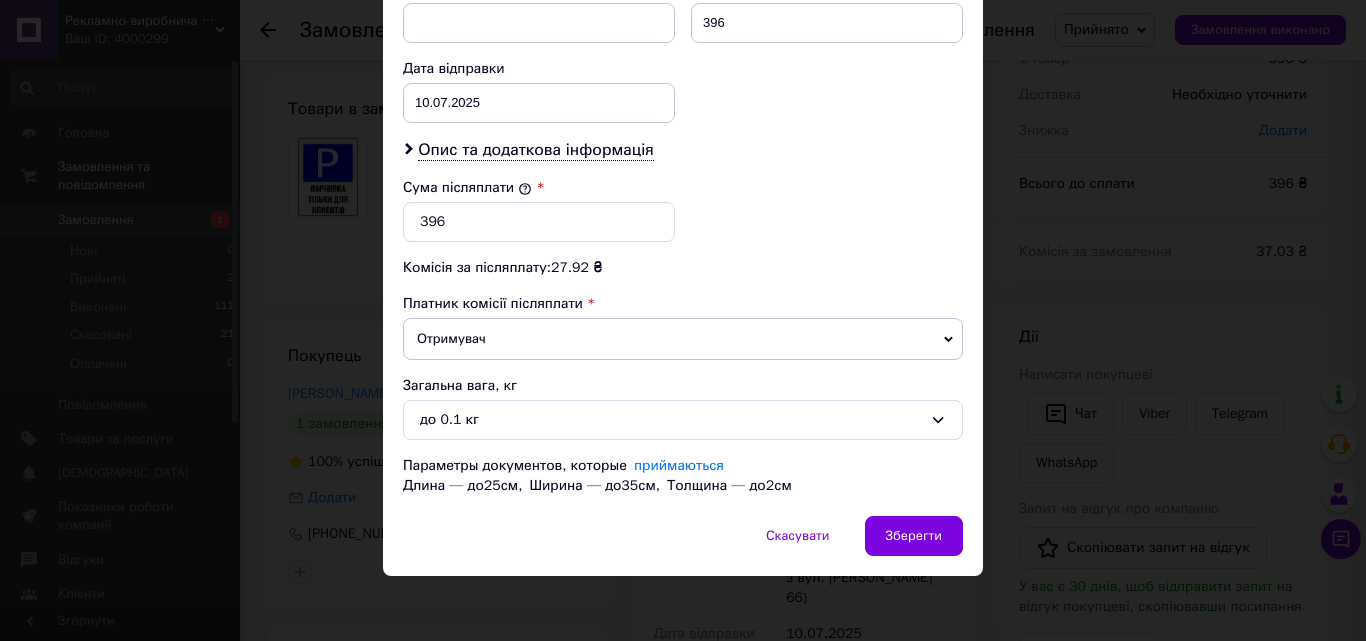 scroll, scrollTop: 600, scrollLeft: 0, axis: vertical 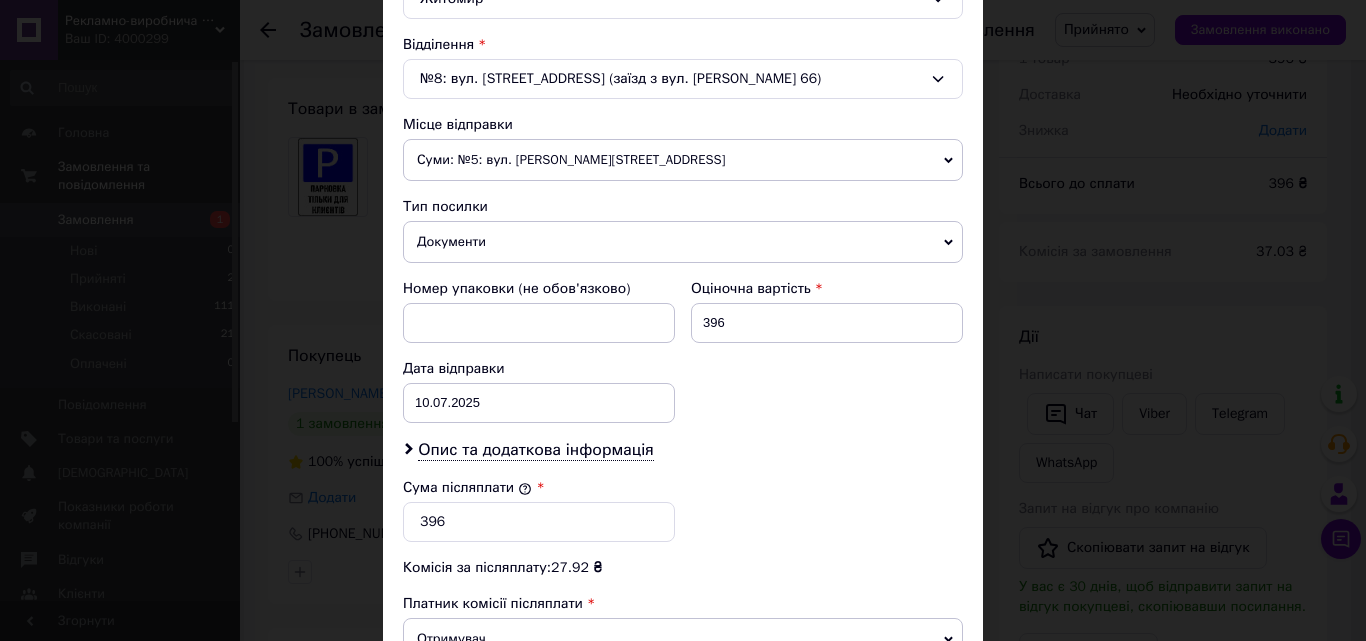 click on "Документи" at bounding box center (683, 242) 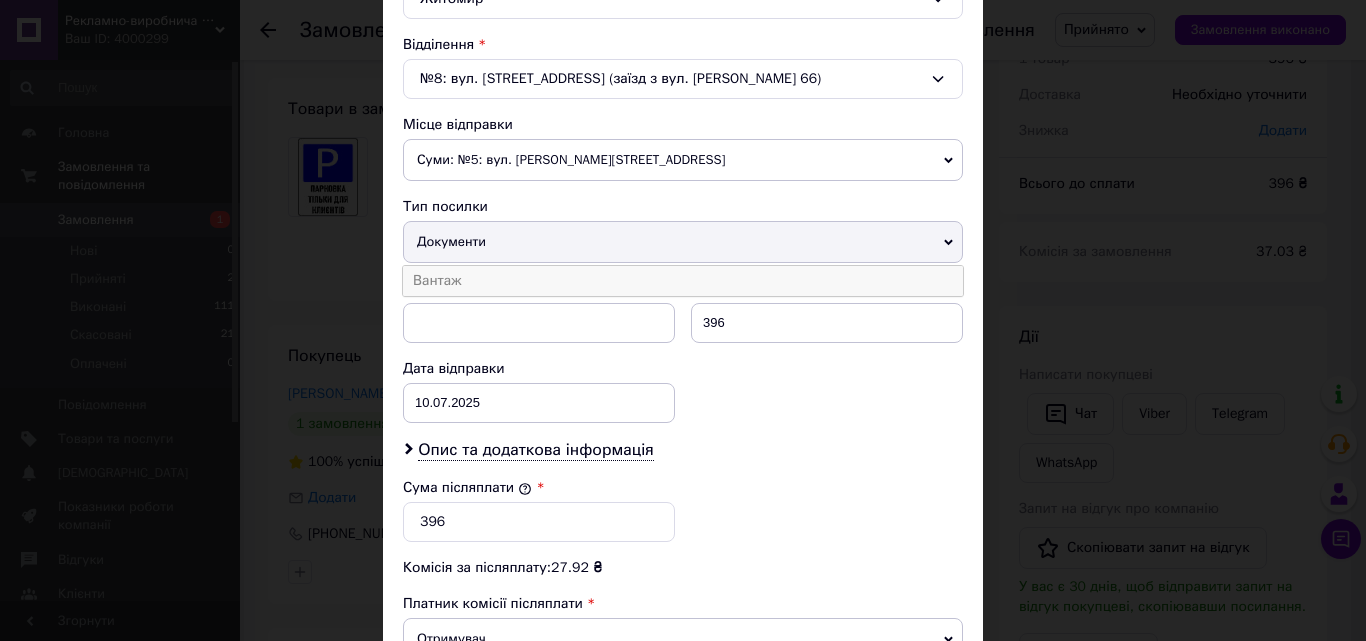 click on "Вантаж" at bounding box center [683, 281] 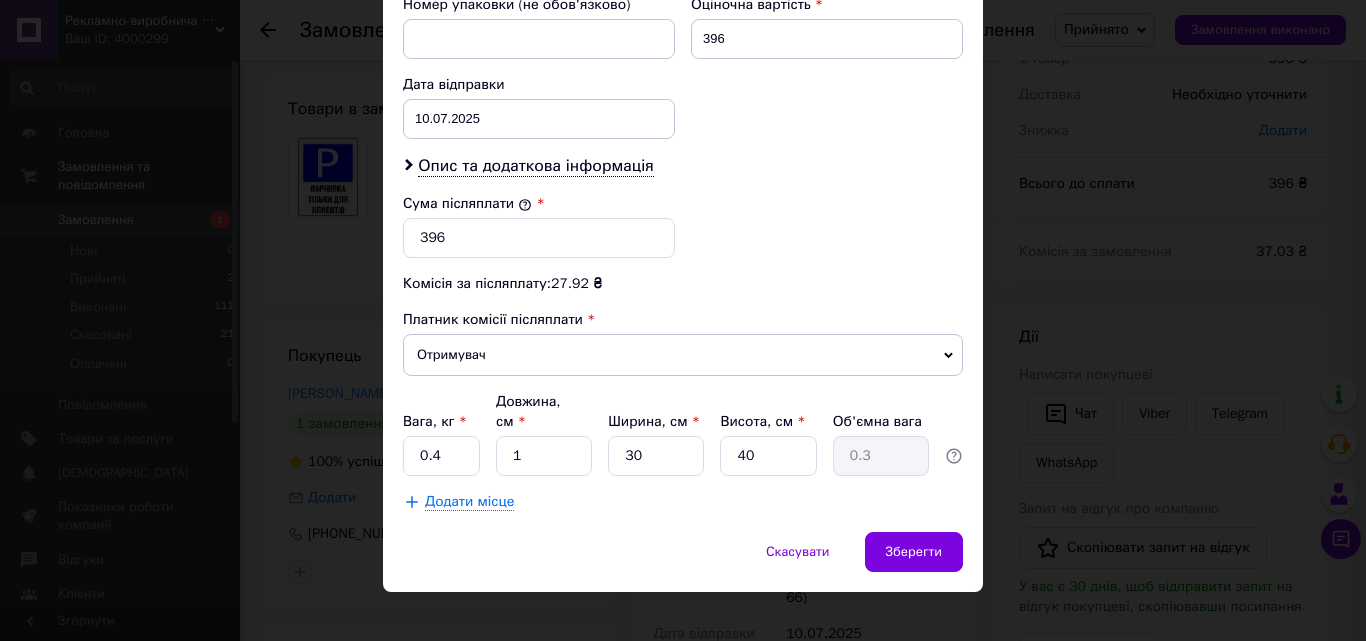 scroll, scrollTop: 885, scrollLeft: 0, axis: vertical 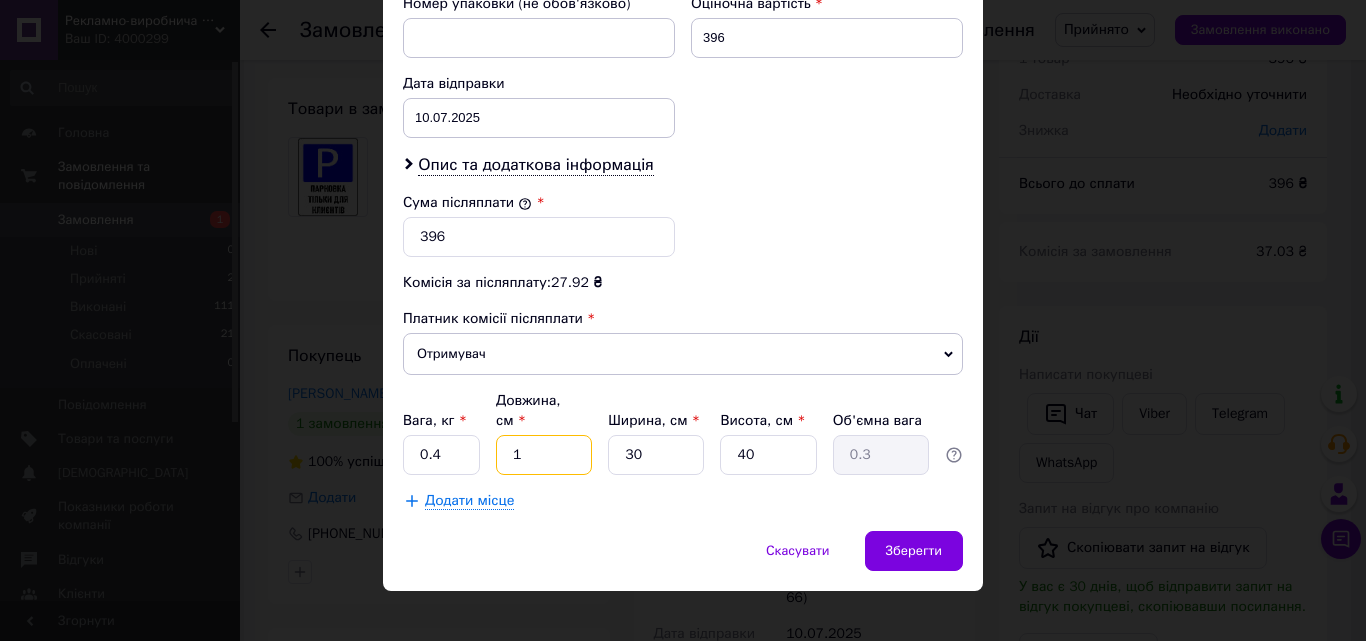 click on "1" at bounding box center [544, 455] 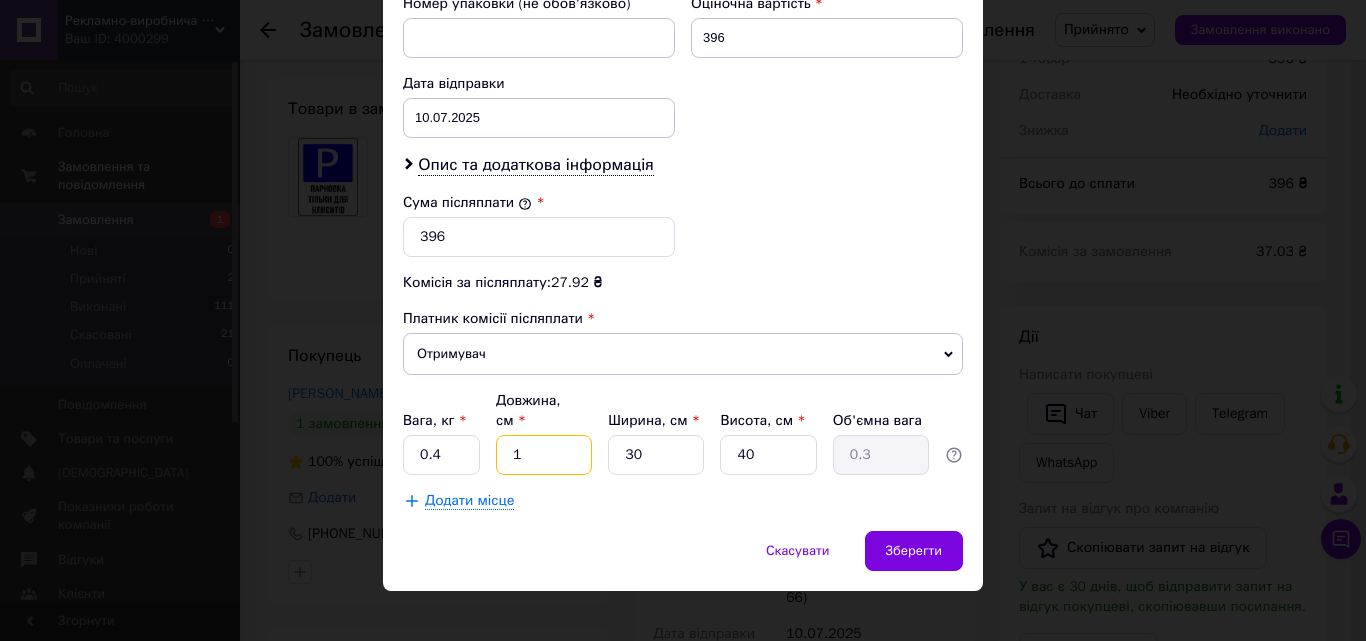 type 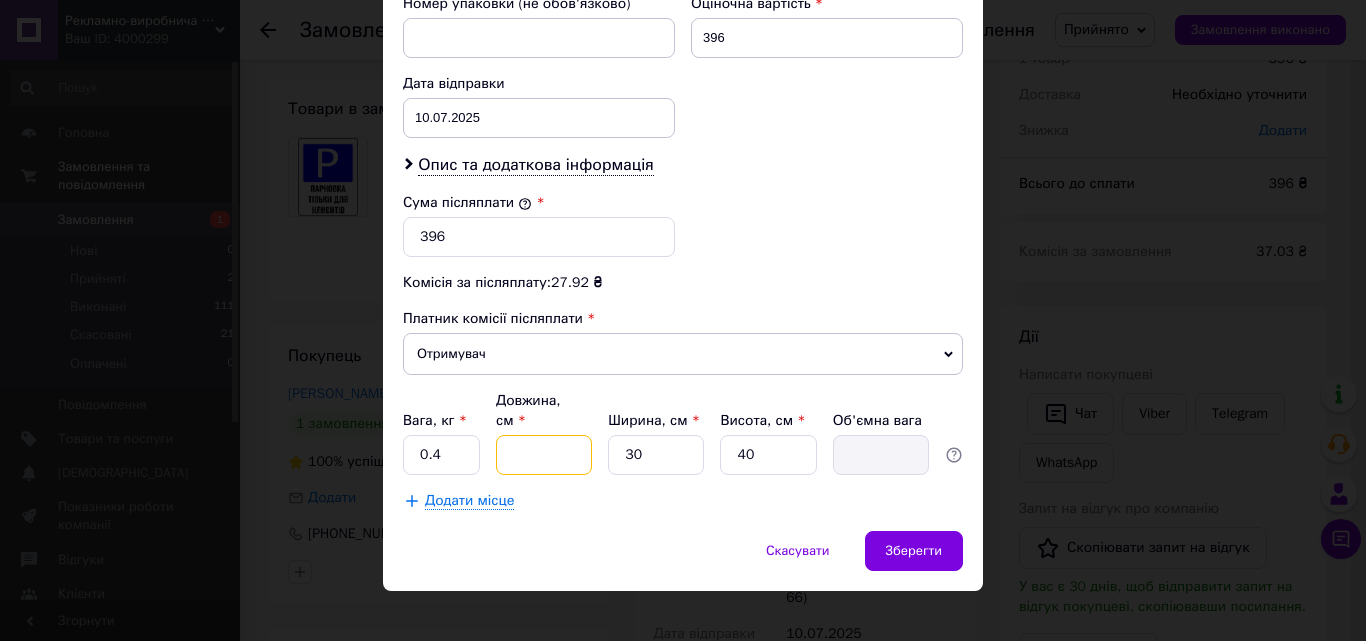 type on "3" 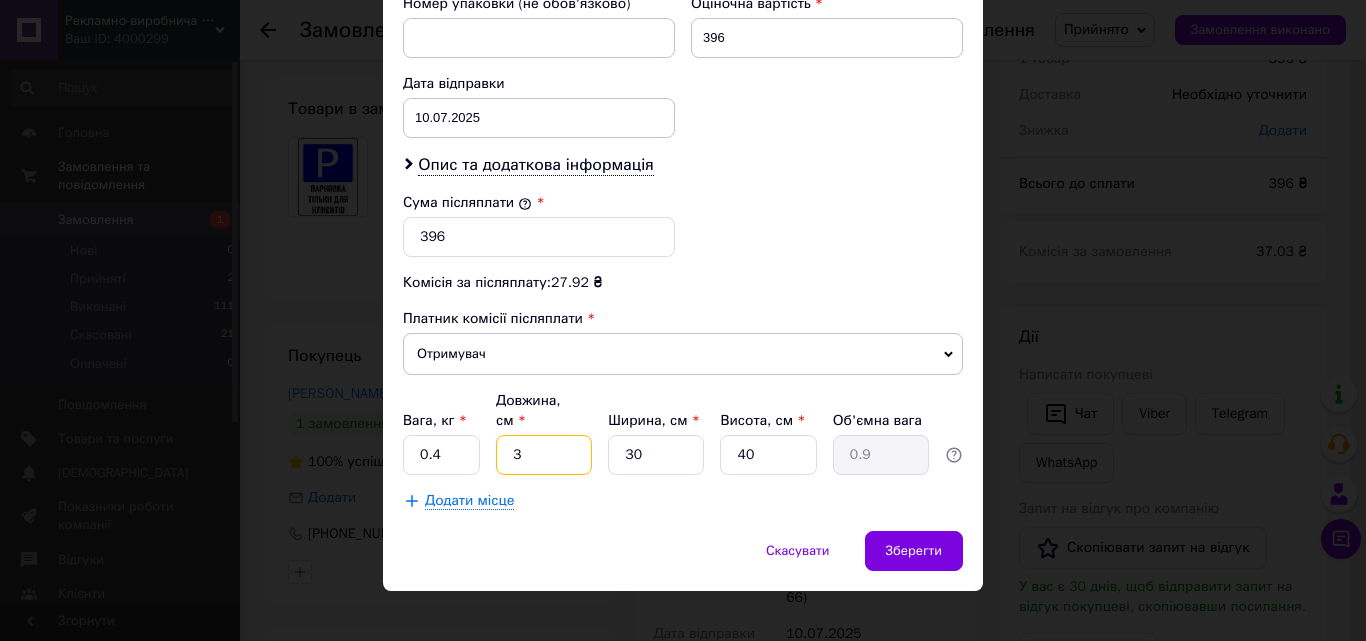 type on "31" 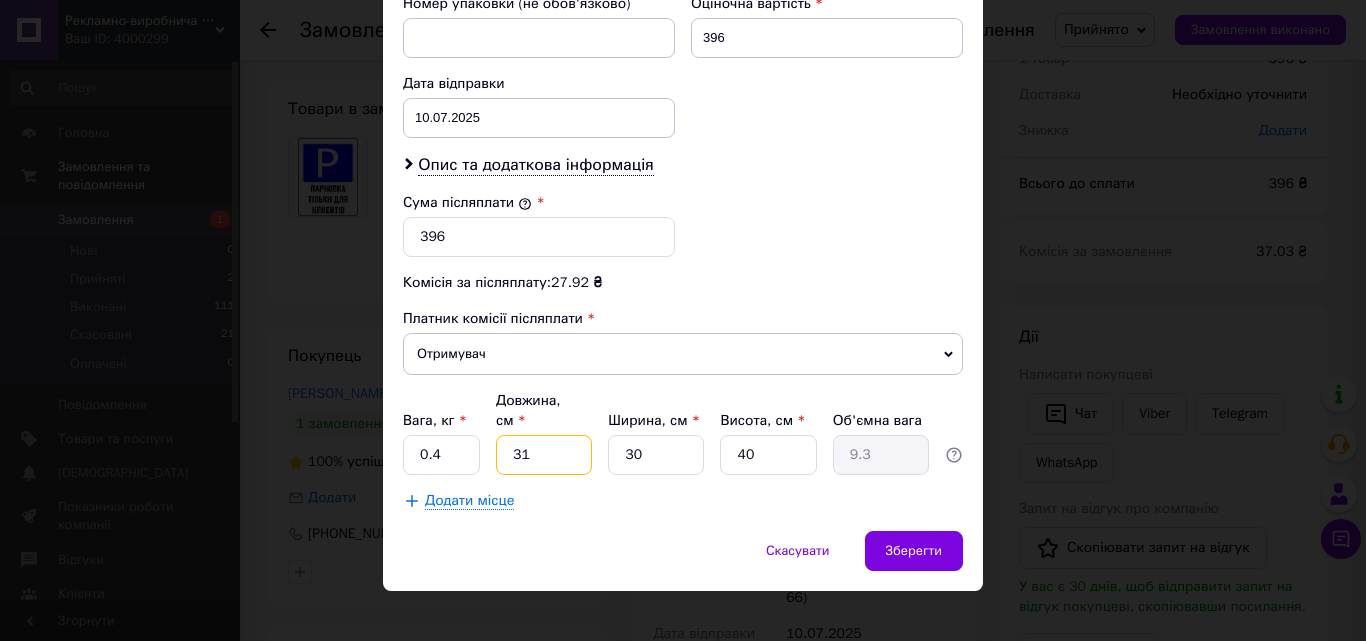type on "31" 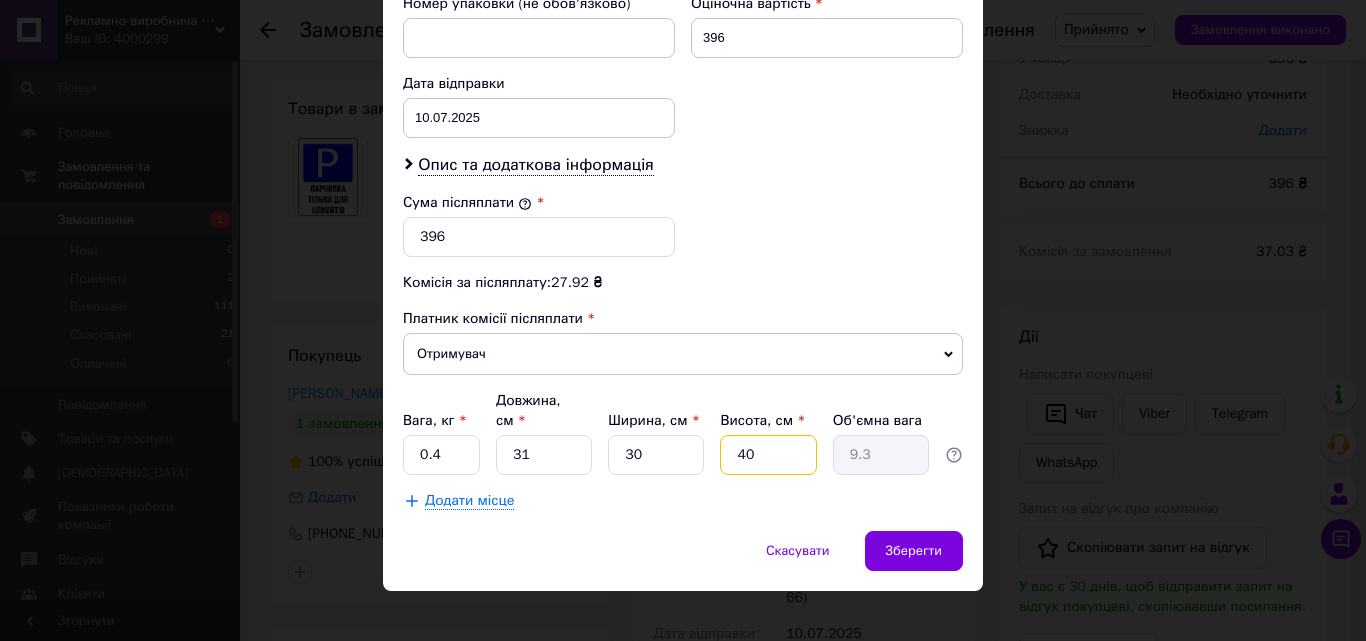 click on "40" at bounding box center (768, 455) 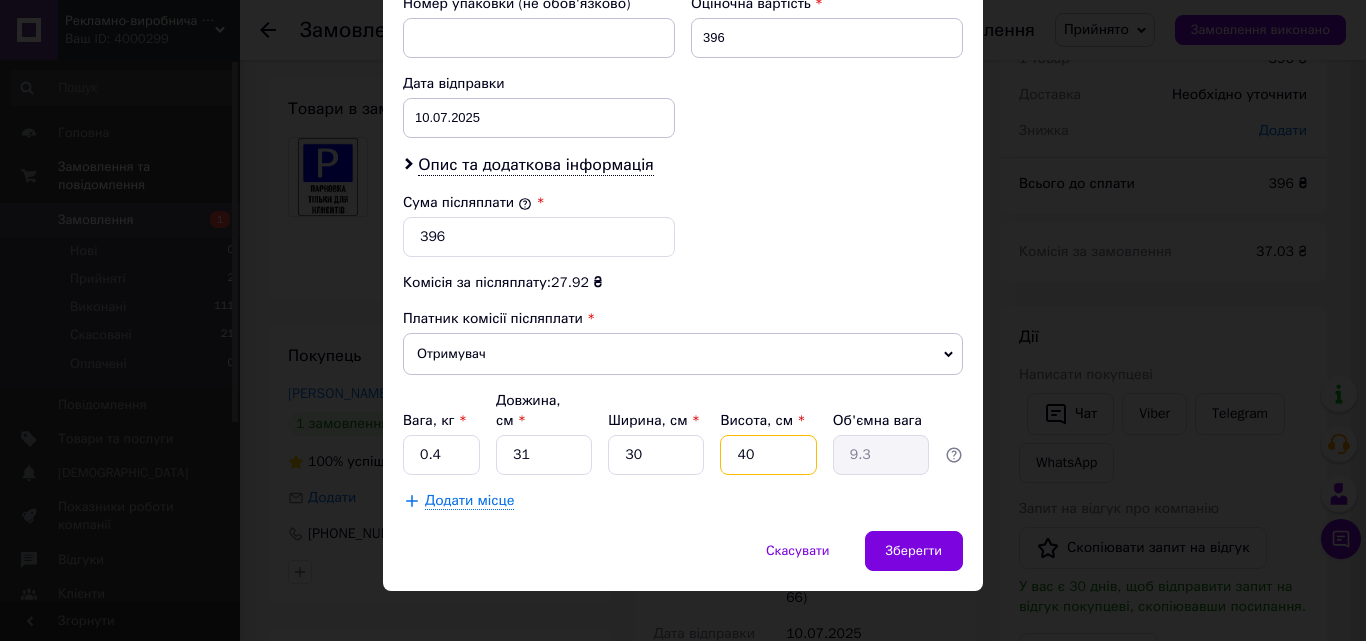 type on "4" 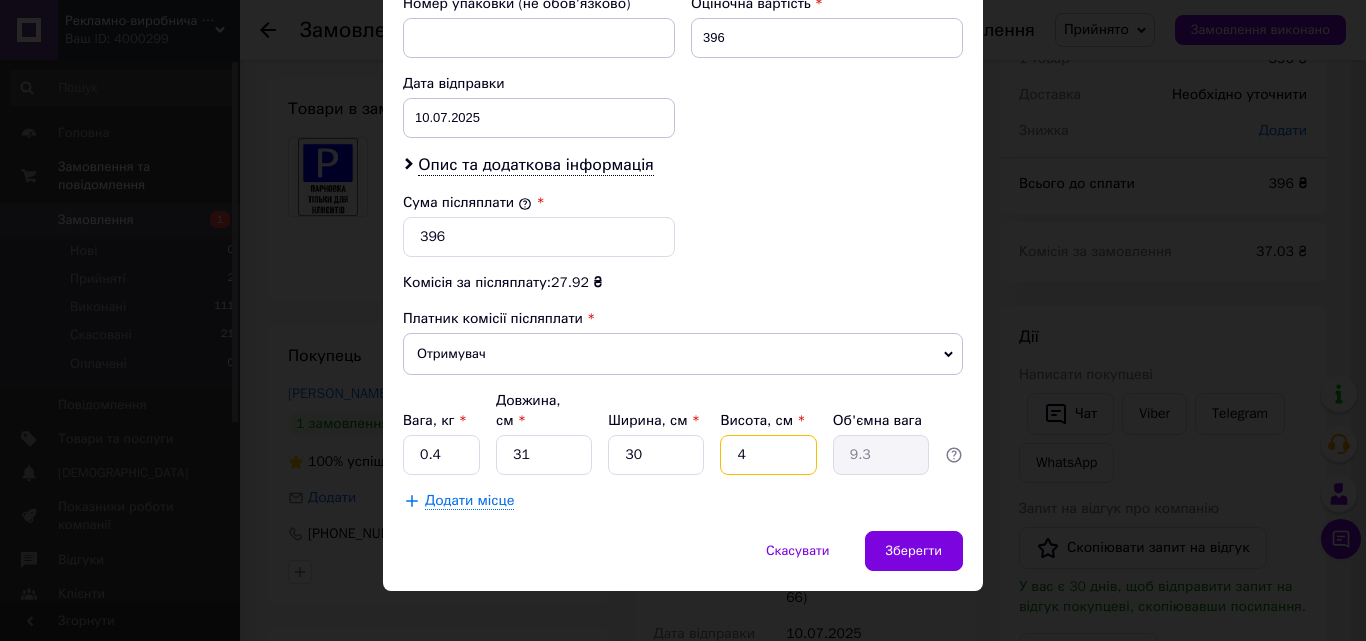 type on "0.93" 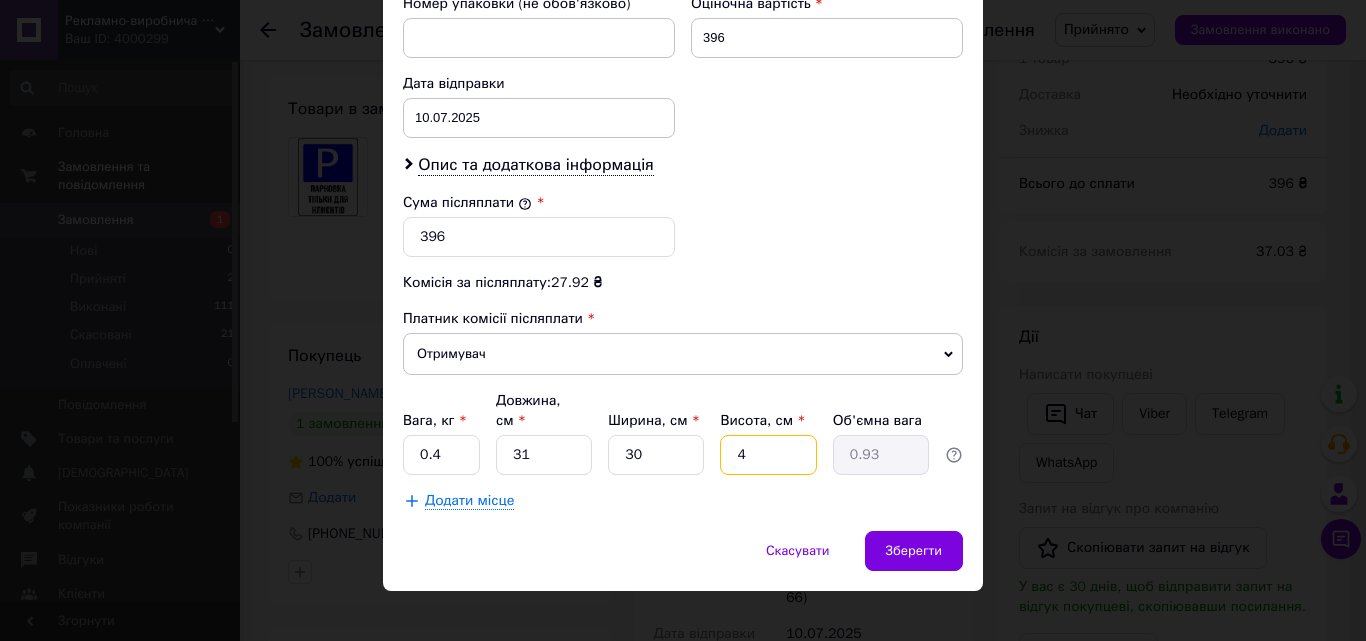 type 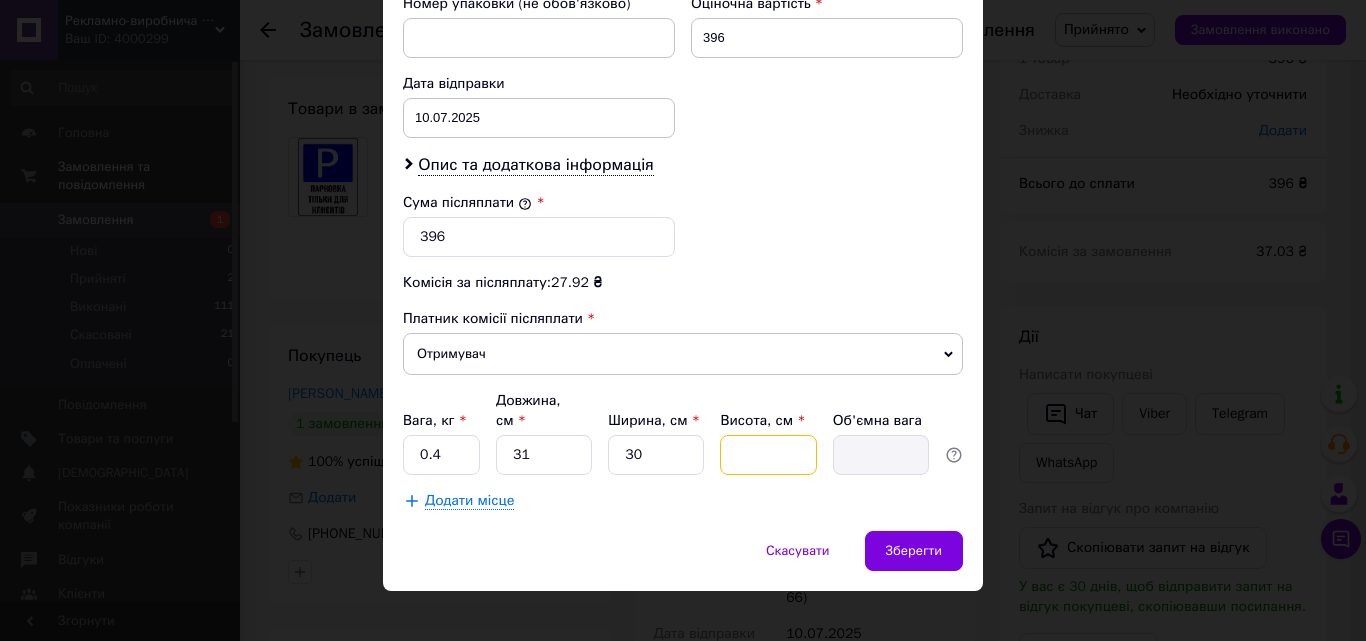 type on "3" 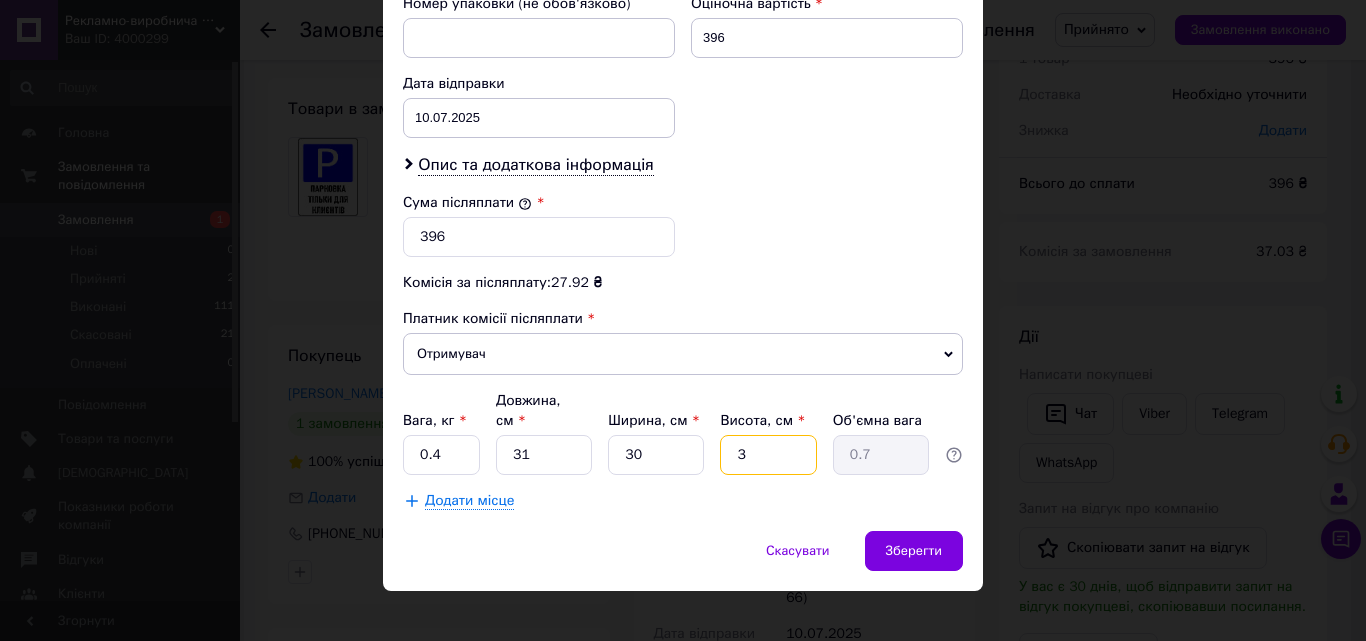 type on "33" 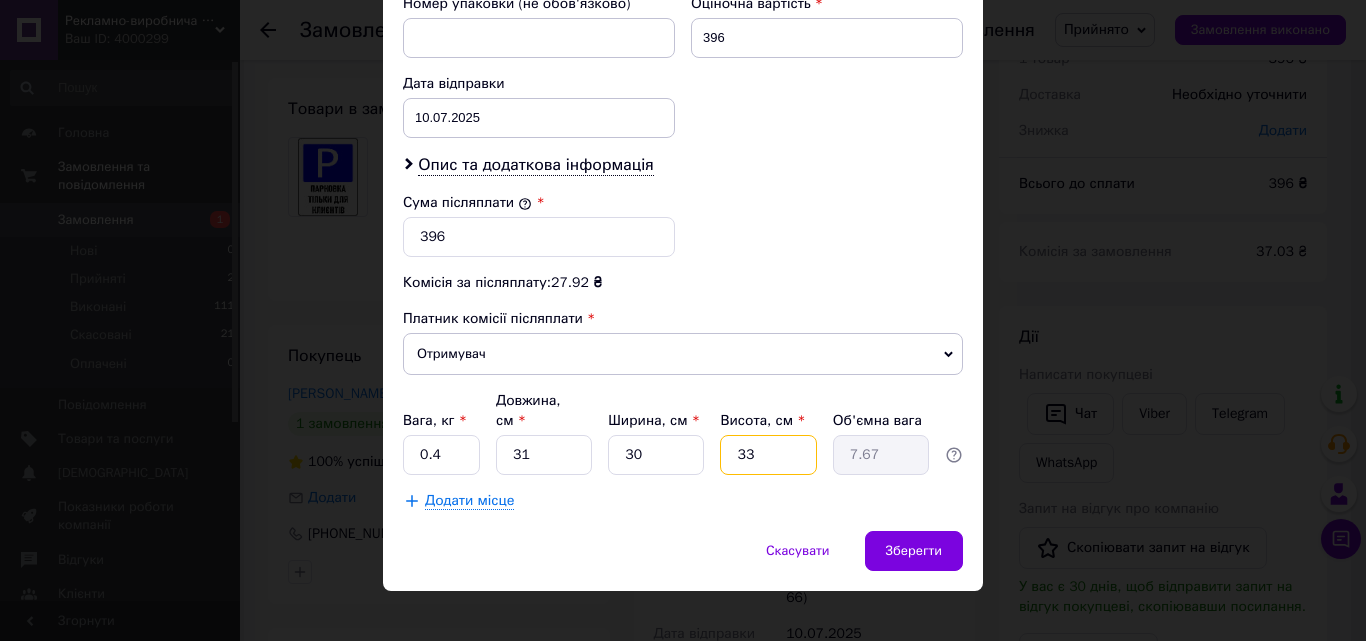type on "3" 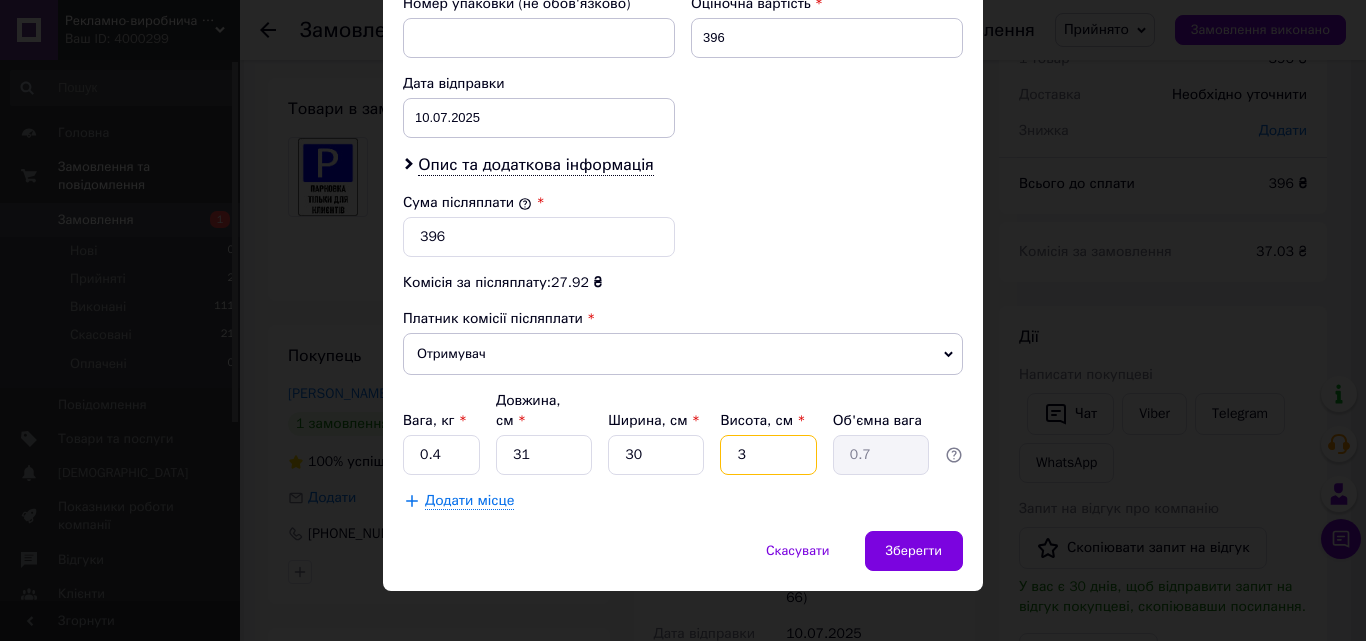 type on "31" 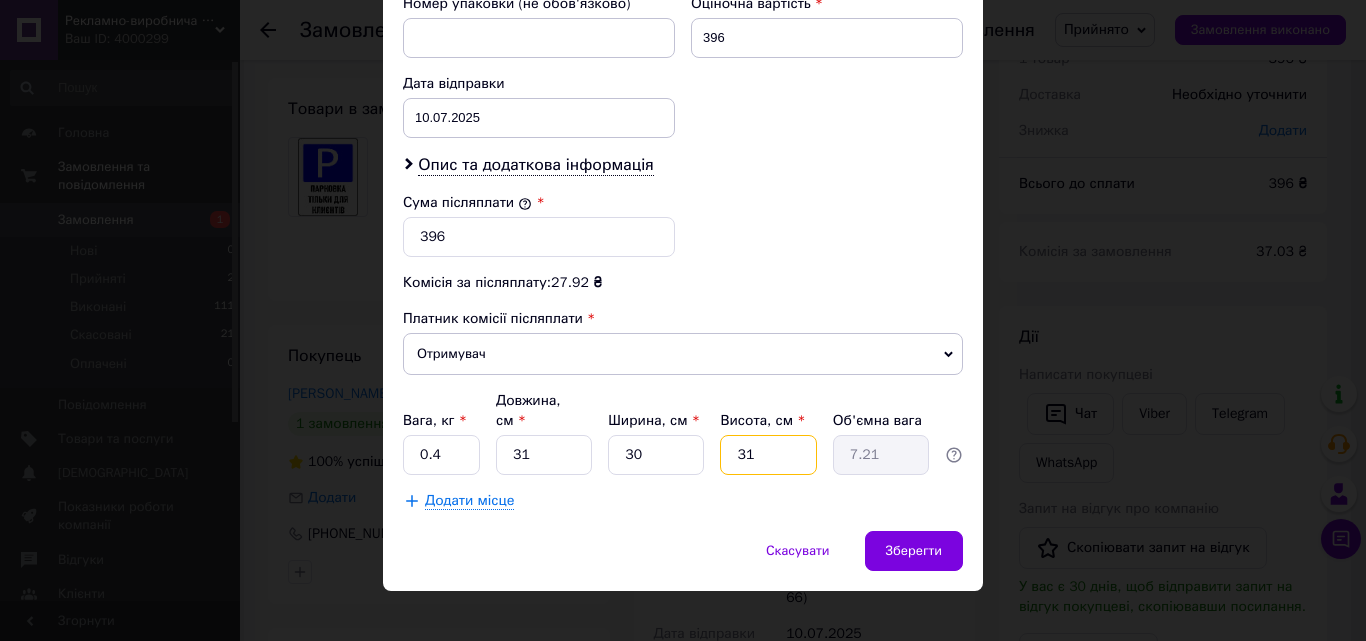 type on "31" 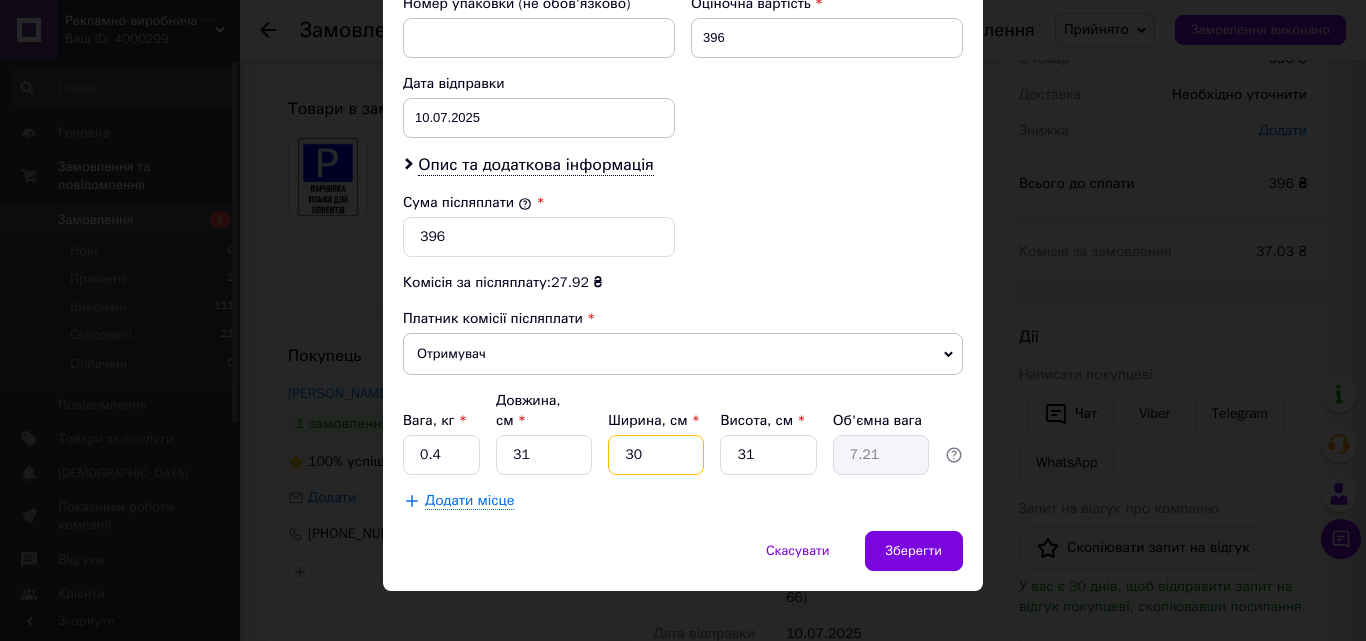 drag, startPoint x: 676, startPoint y: 442, endPoint x: 615, endPoint y: 447, distance: 61.204575 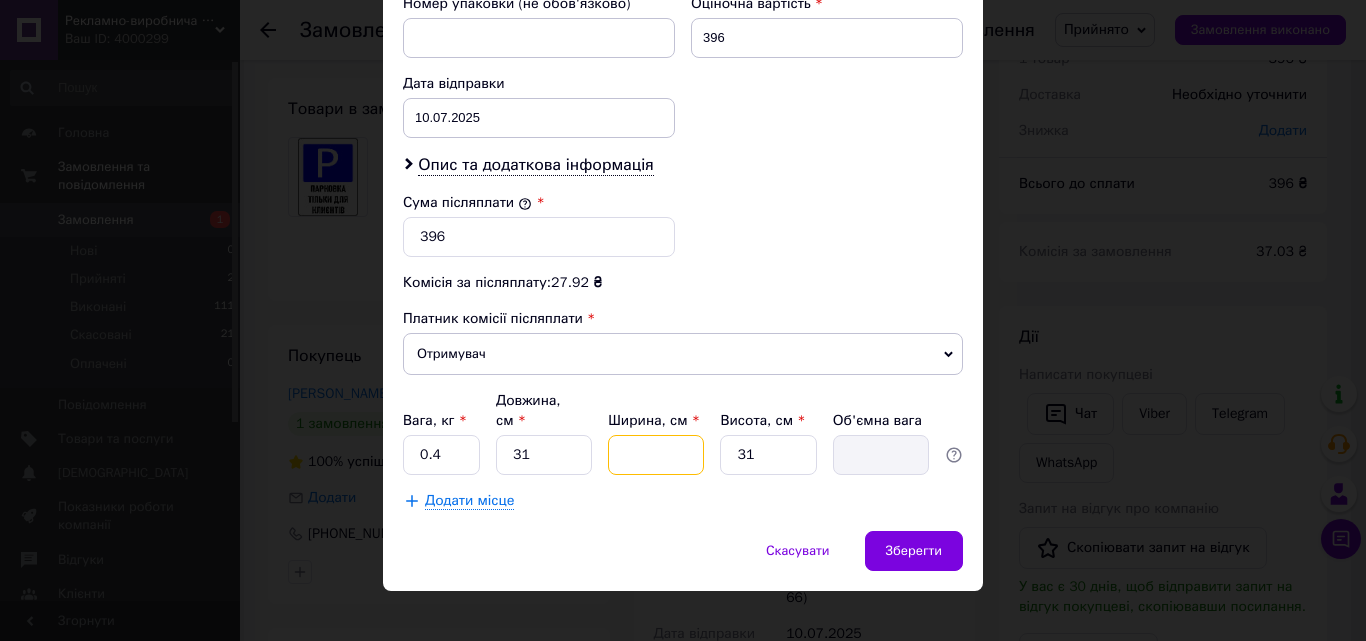 type on "7" 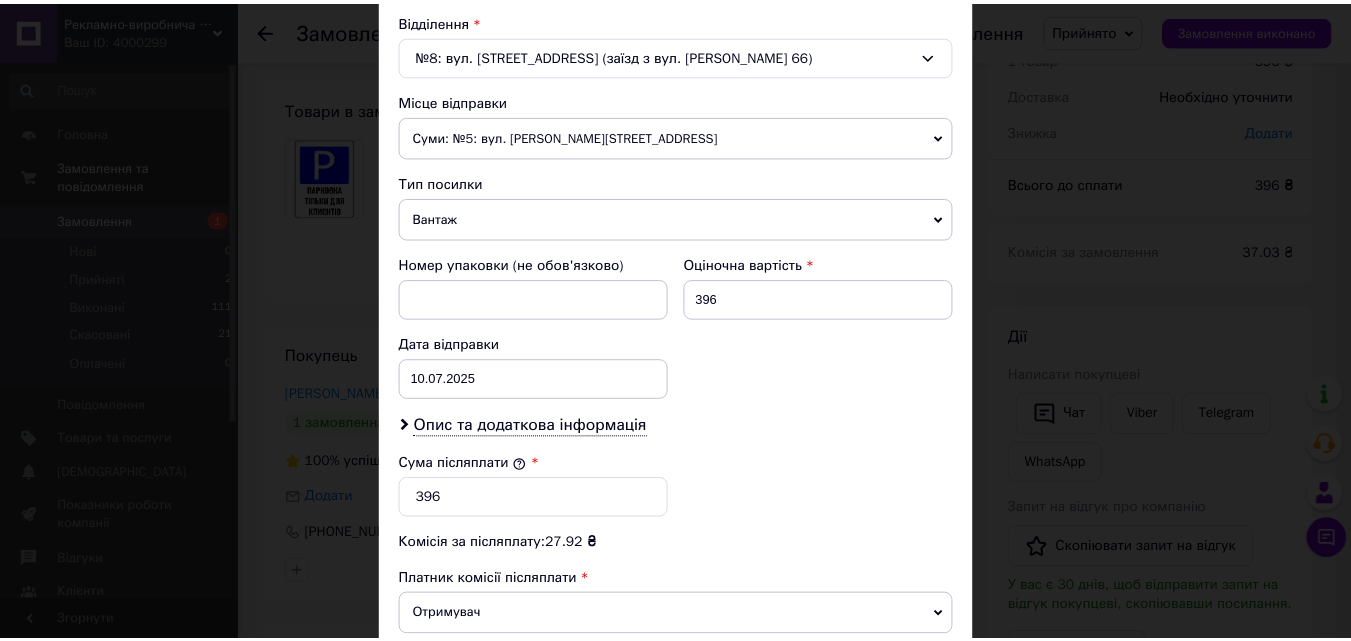 scroll, scrollTop: 885, scrollLeft: 0, axis: vertical 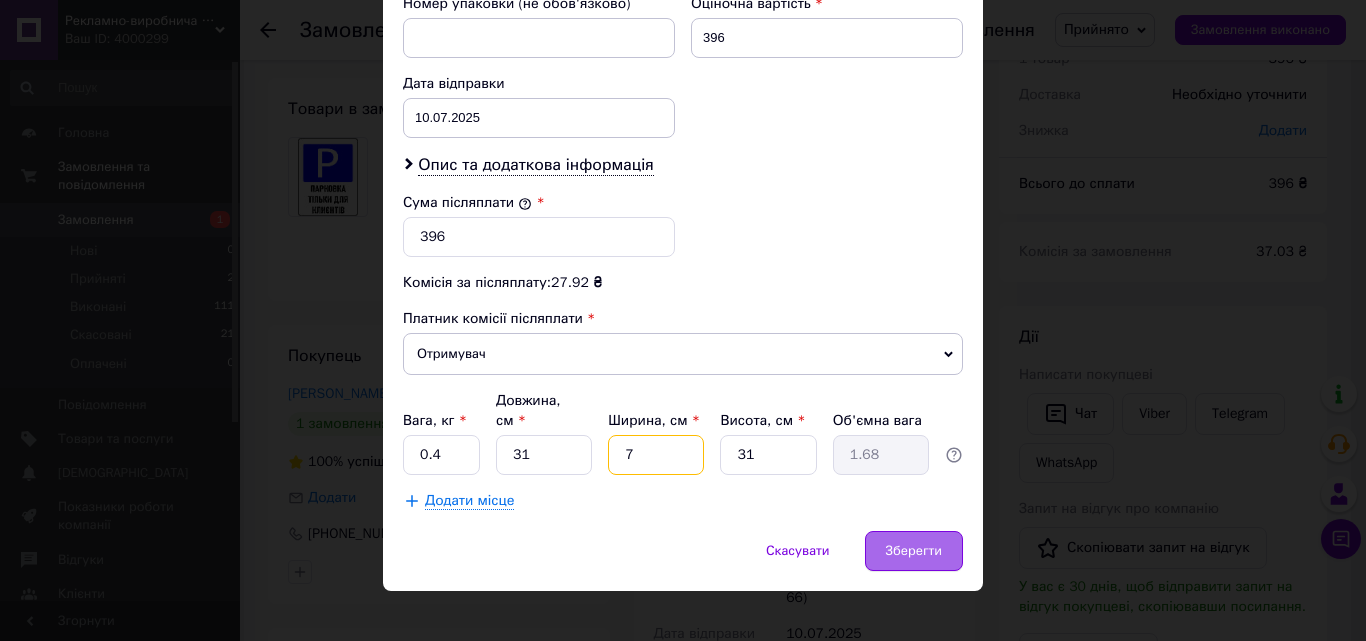 type on "7" 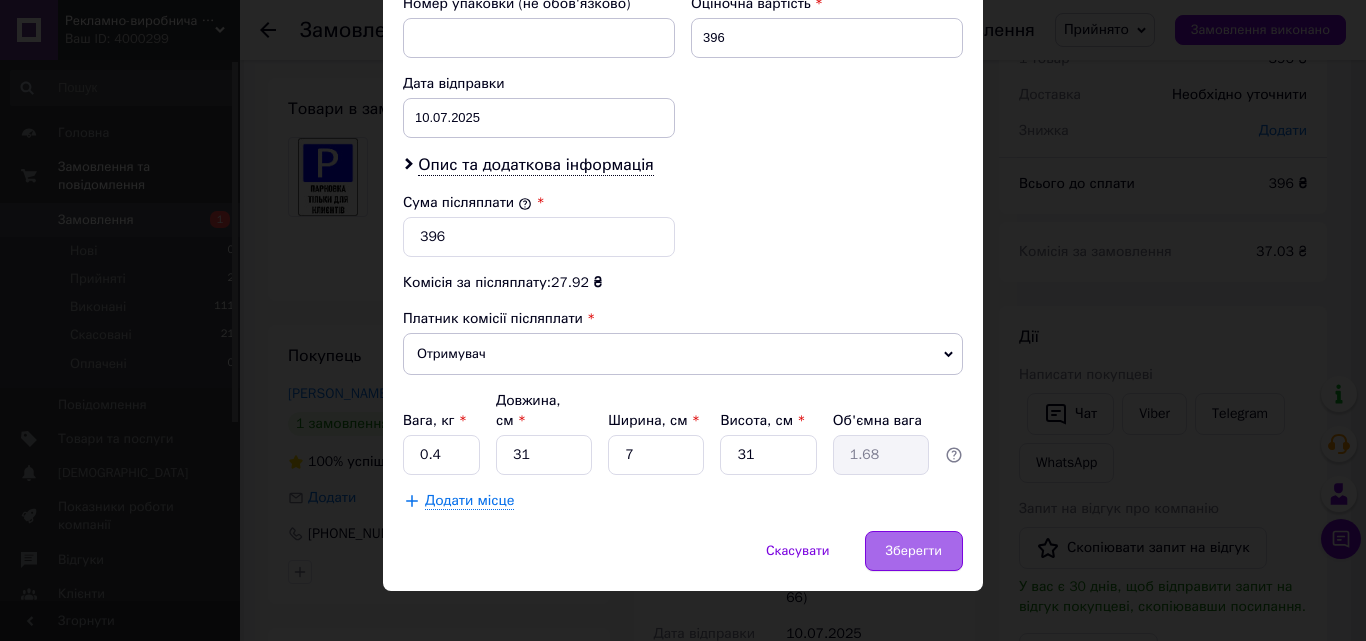 click on "Зберегти" at bounding box center [914, 551] 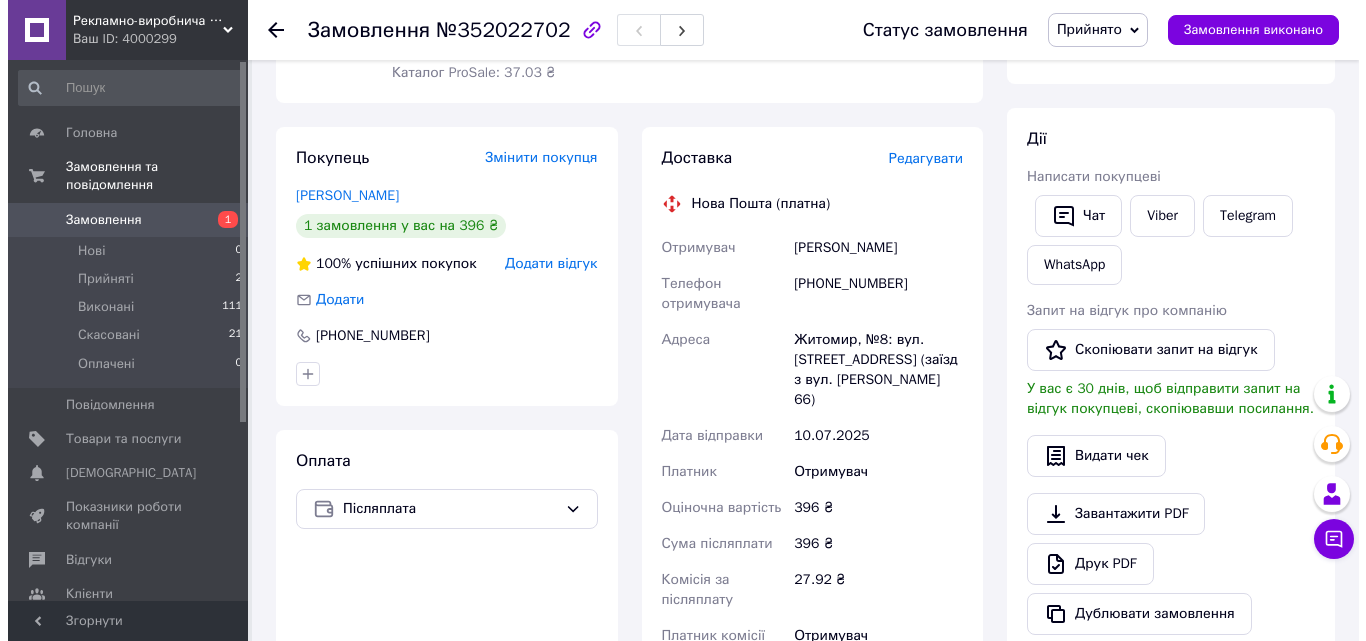scroll, scrollTop: 300, scrollLeft: 0, axis: vertical 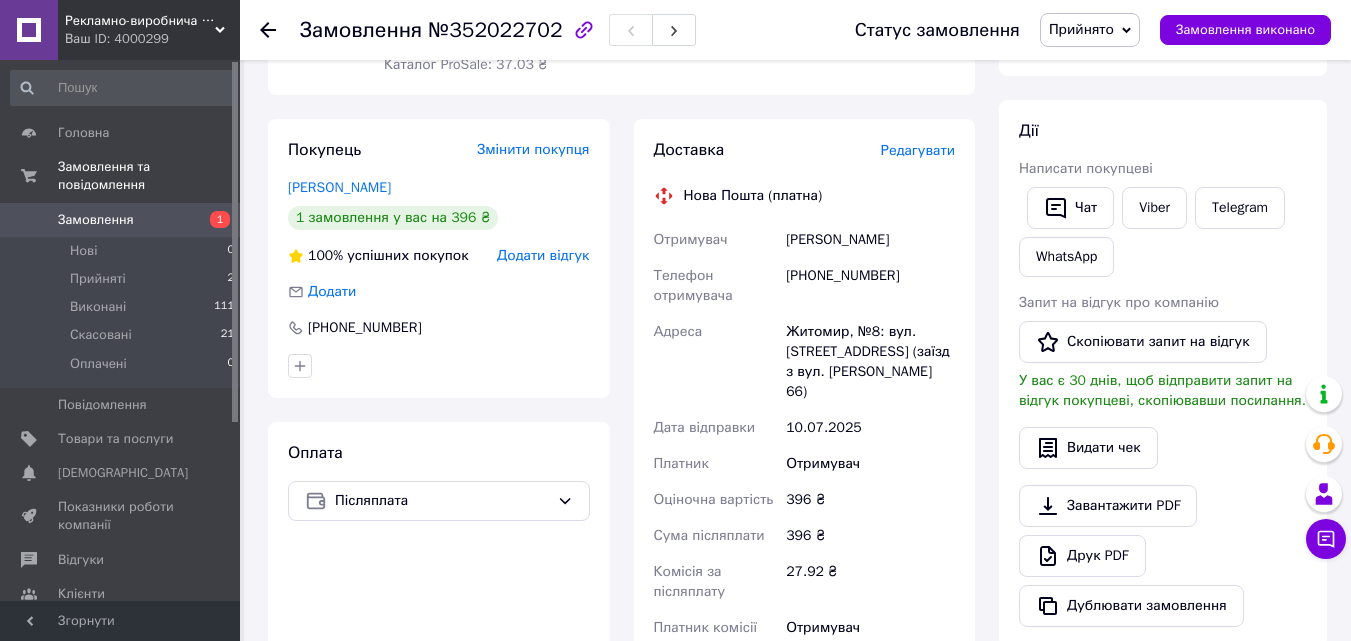 click on "Редагувати" at bounding box center (918, 150) 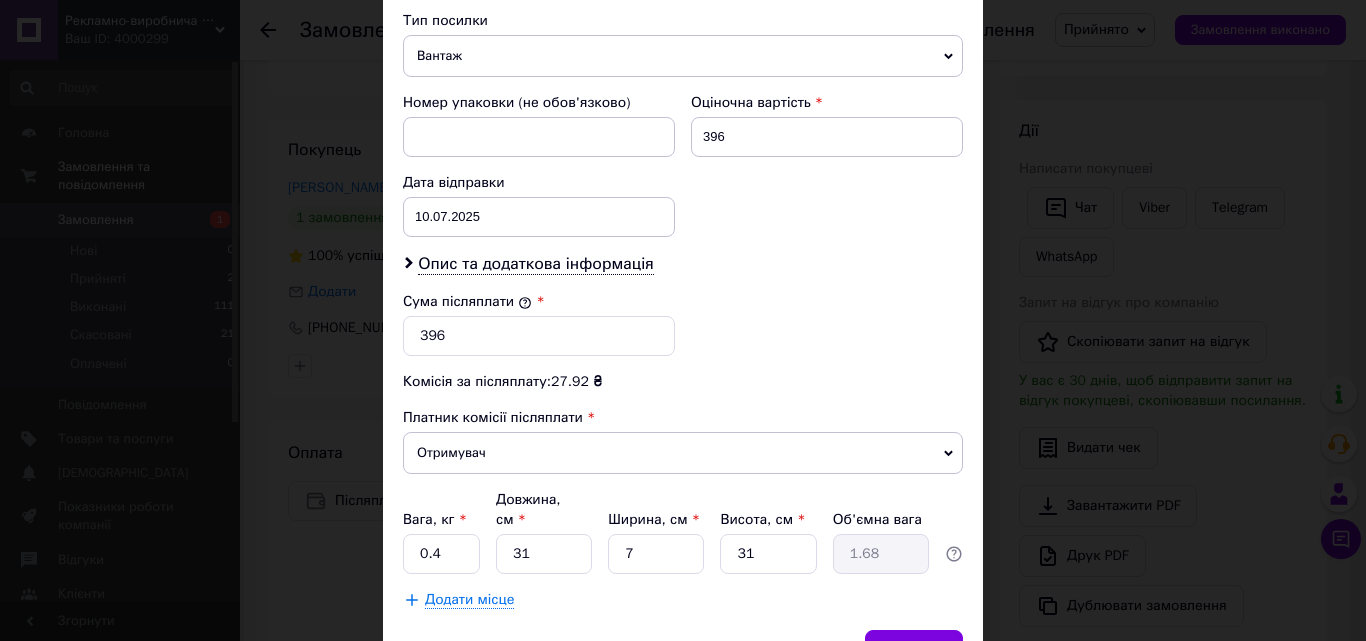 scroll, scrollTop: 885, scrollLeft: 0, axis: vertical 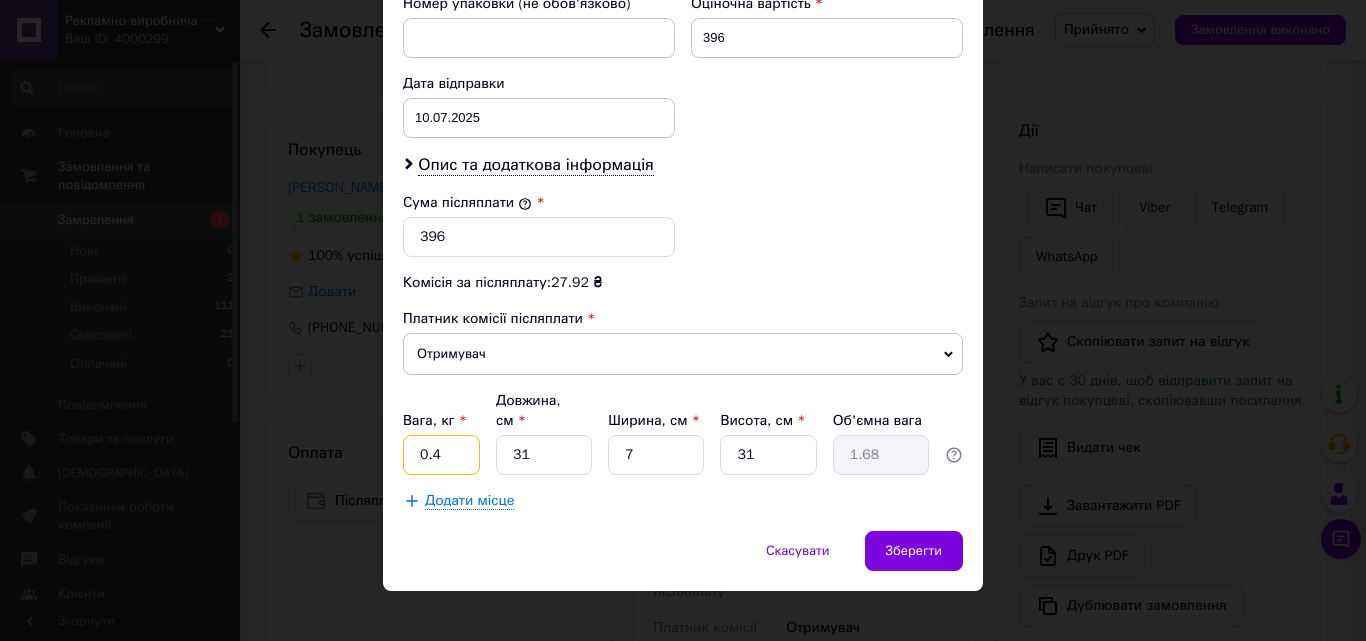 click on "0.4" at bounding box center [441, 455] 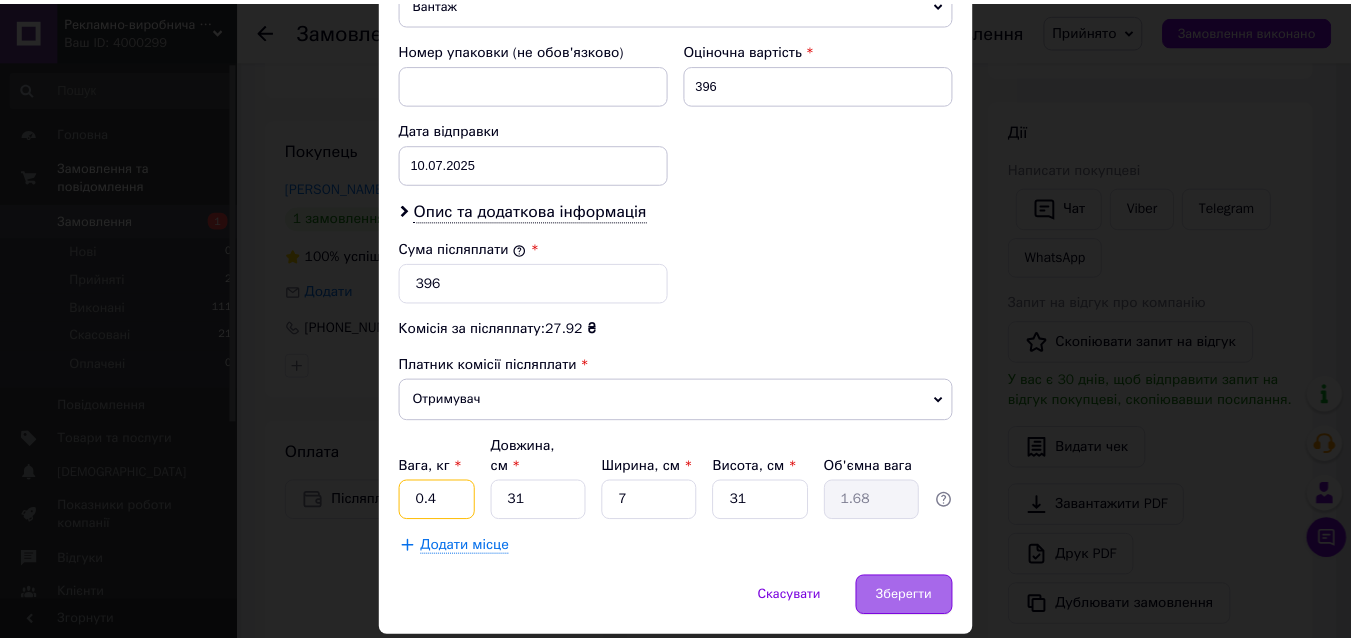 scroll, scrollTop: 885, scrollLeft: 0, axis: vertical 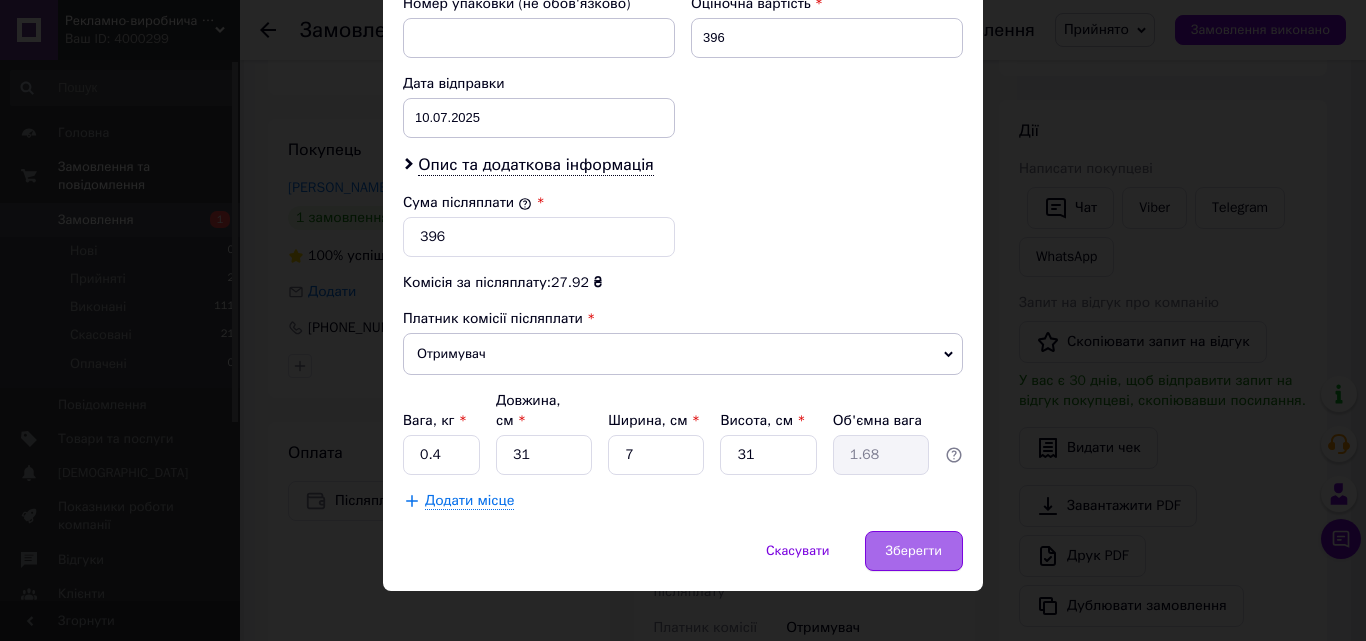 click on "Зберегти" at bounding box center (914, 551) 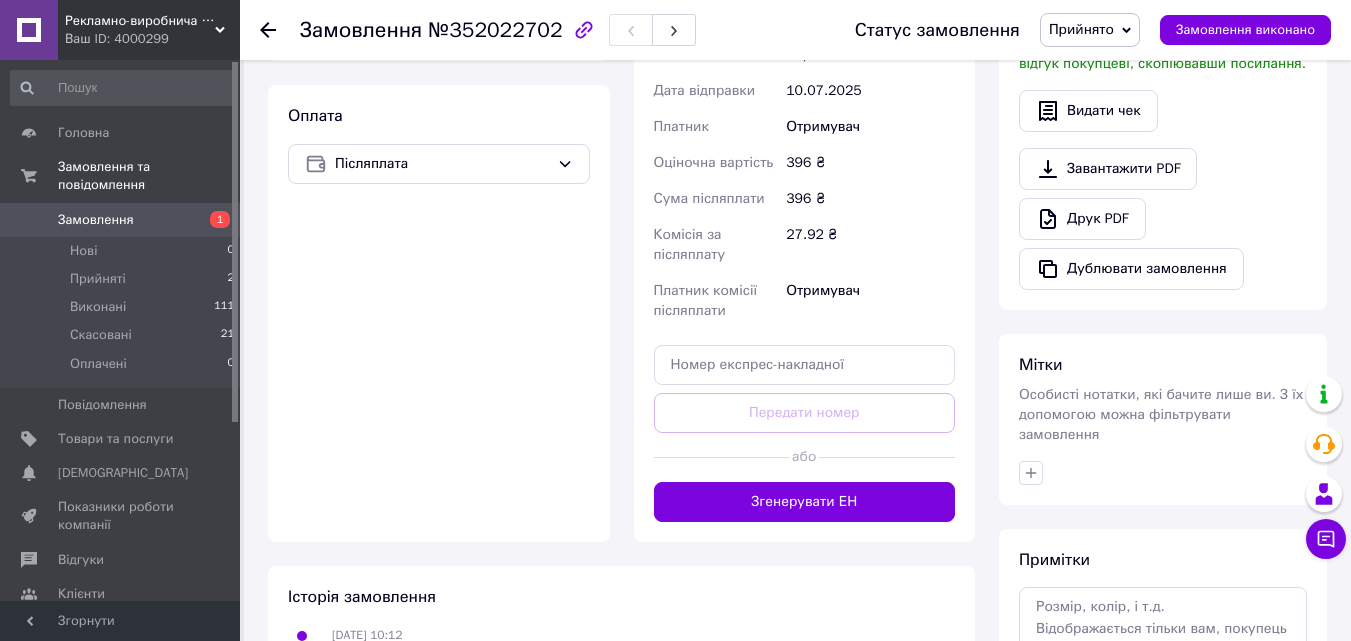 scroll, scrollTop: 749, scrollLeft: 0, axis: vertical 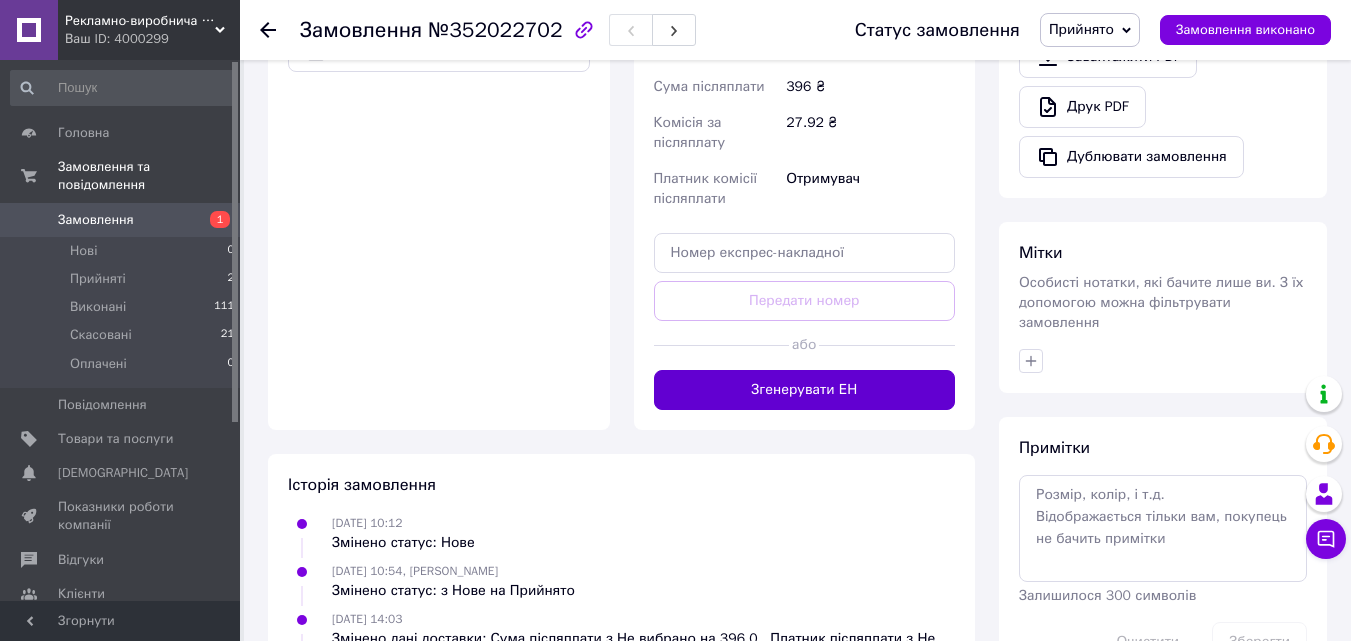 click on "Згенерувати ЕН" at bounding box center (805, 390) 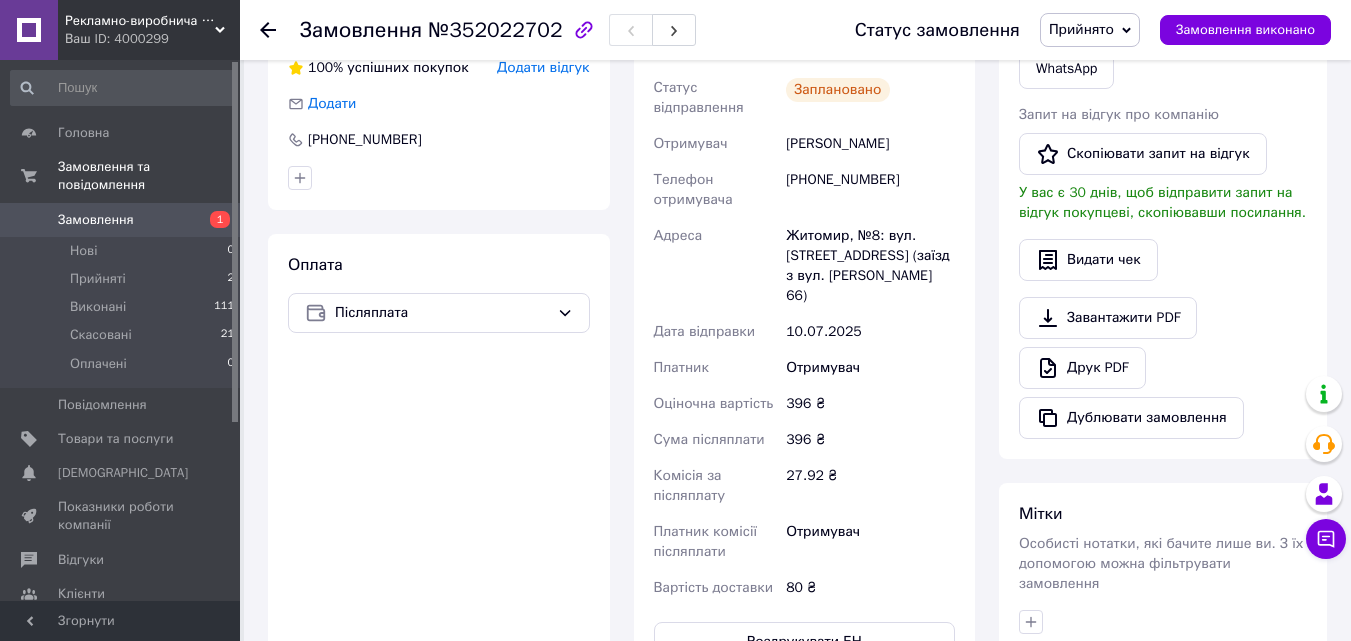 scroll, scrollTop: 688, scrollLeft: 0, axis: vertical 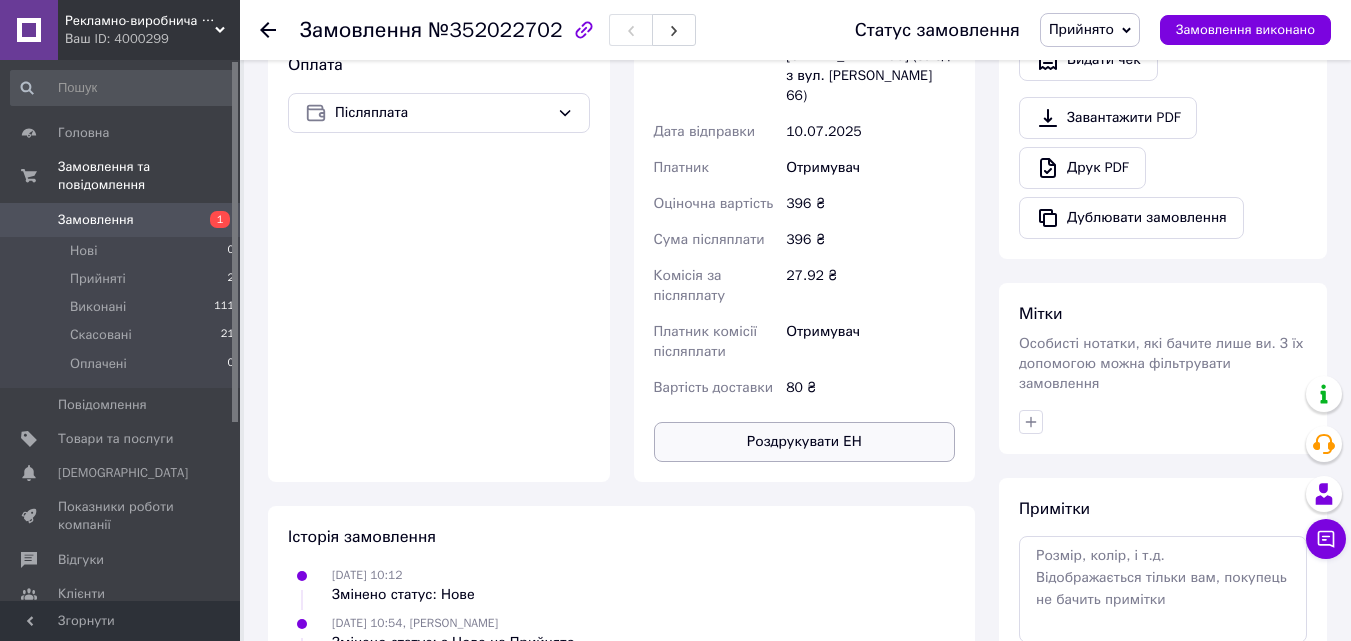 click on "Роздрукувати ЕН" at bounding box center [805, 442] 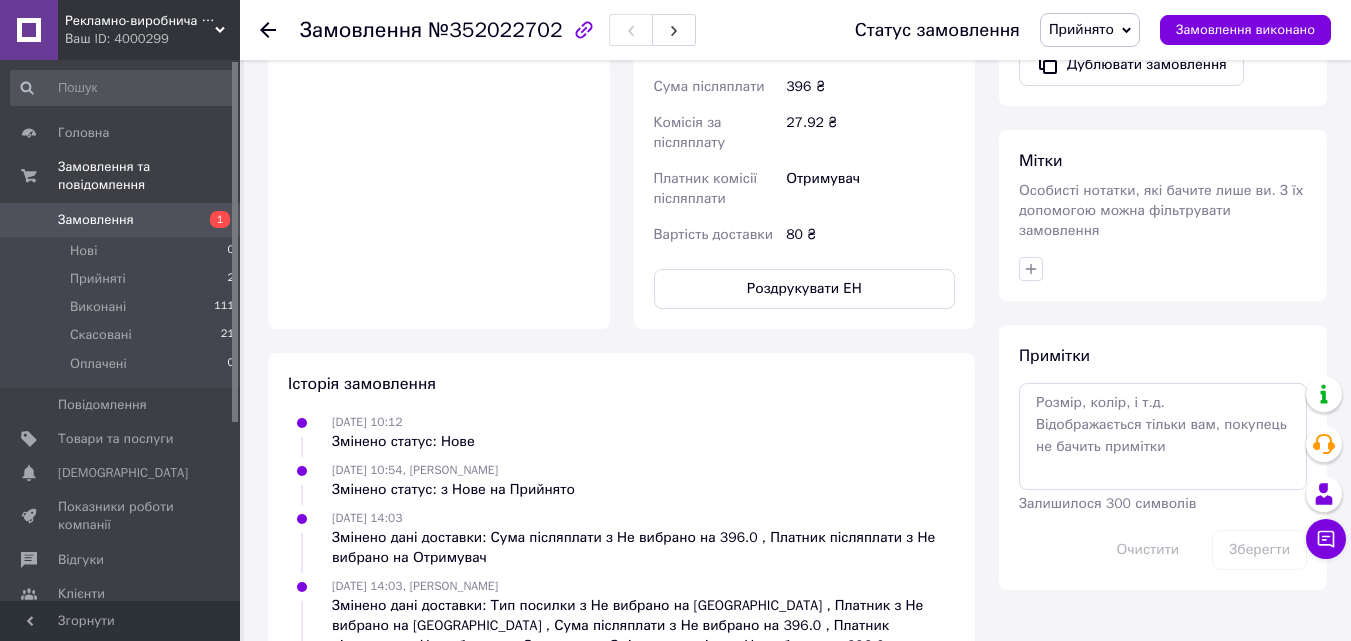 scroll, scrollTop: 988, scrollLeft: 0, axis: vertical 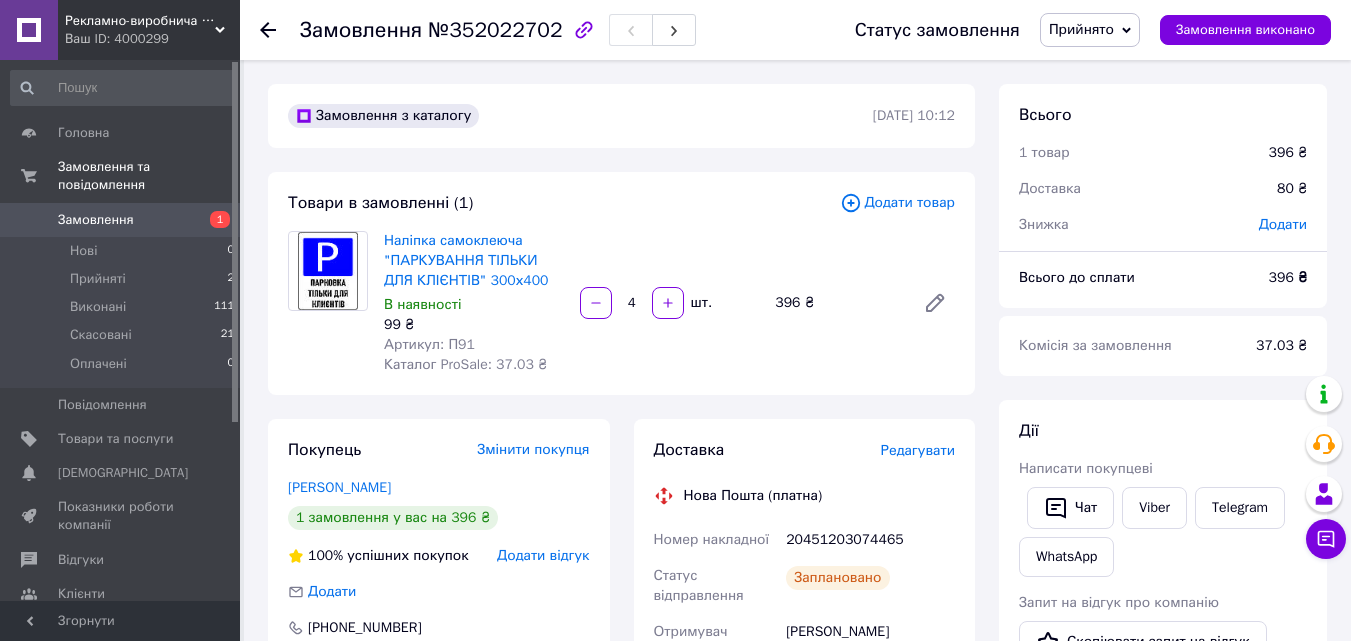 click on "Замовлення" at bounding box center [96, 220] 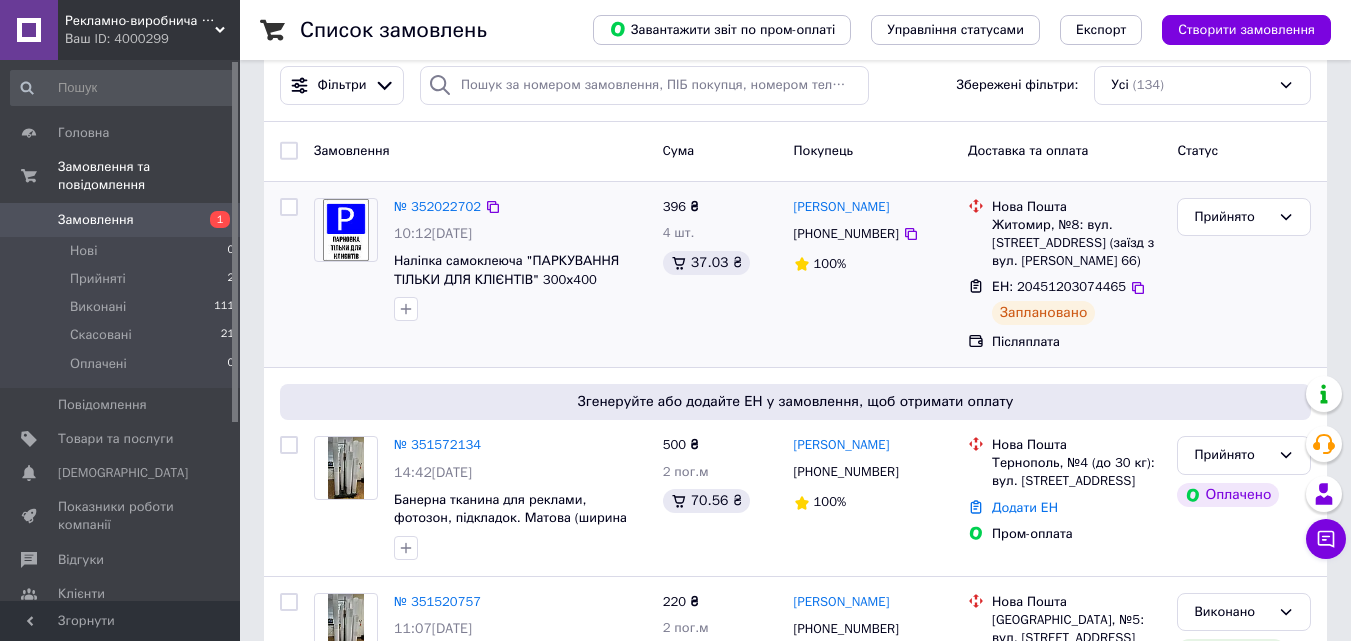 scroll, scrollTop: 0, scrollLeft: 0, axis: both 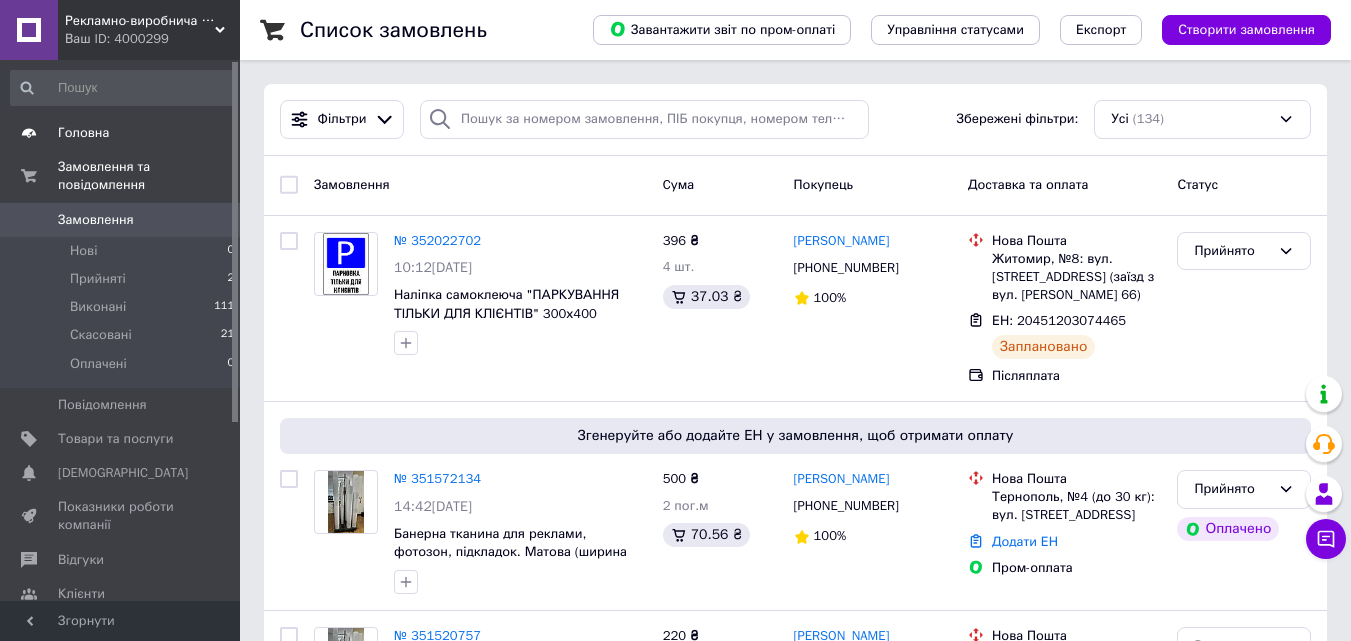 click on "Головна" at bounding box center (83, 133) 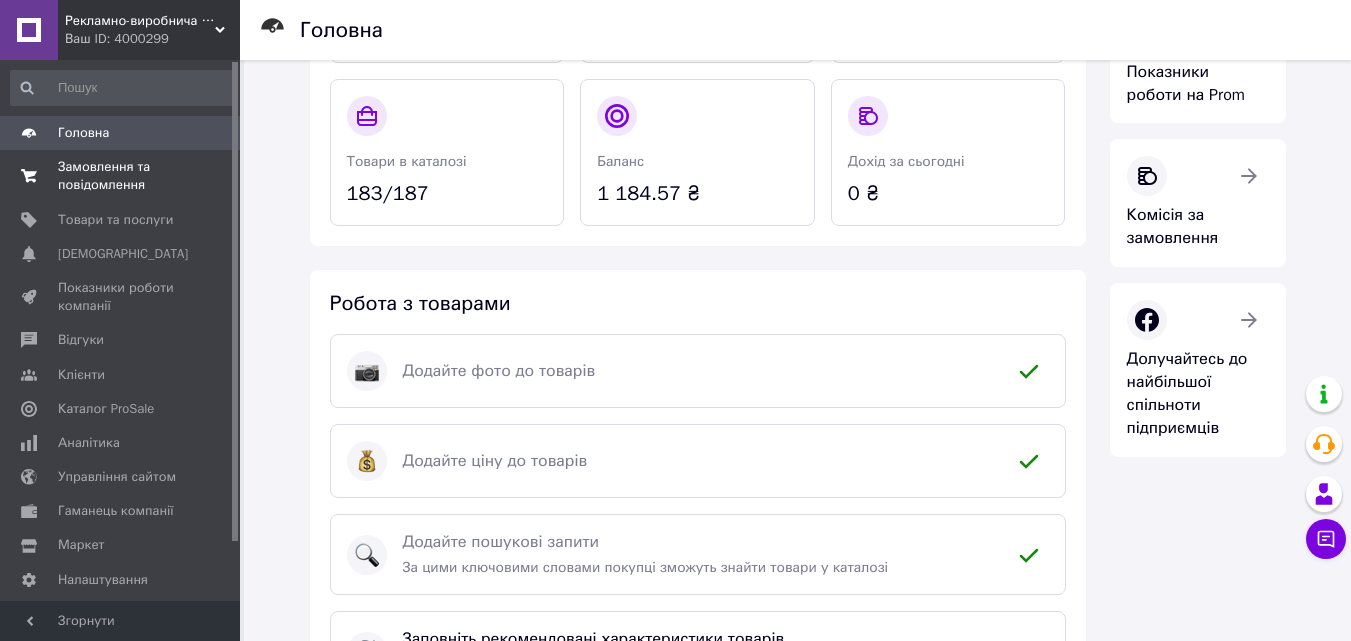 scroll, scrollTop: 200, scrollLeft: 0, axis: vertical 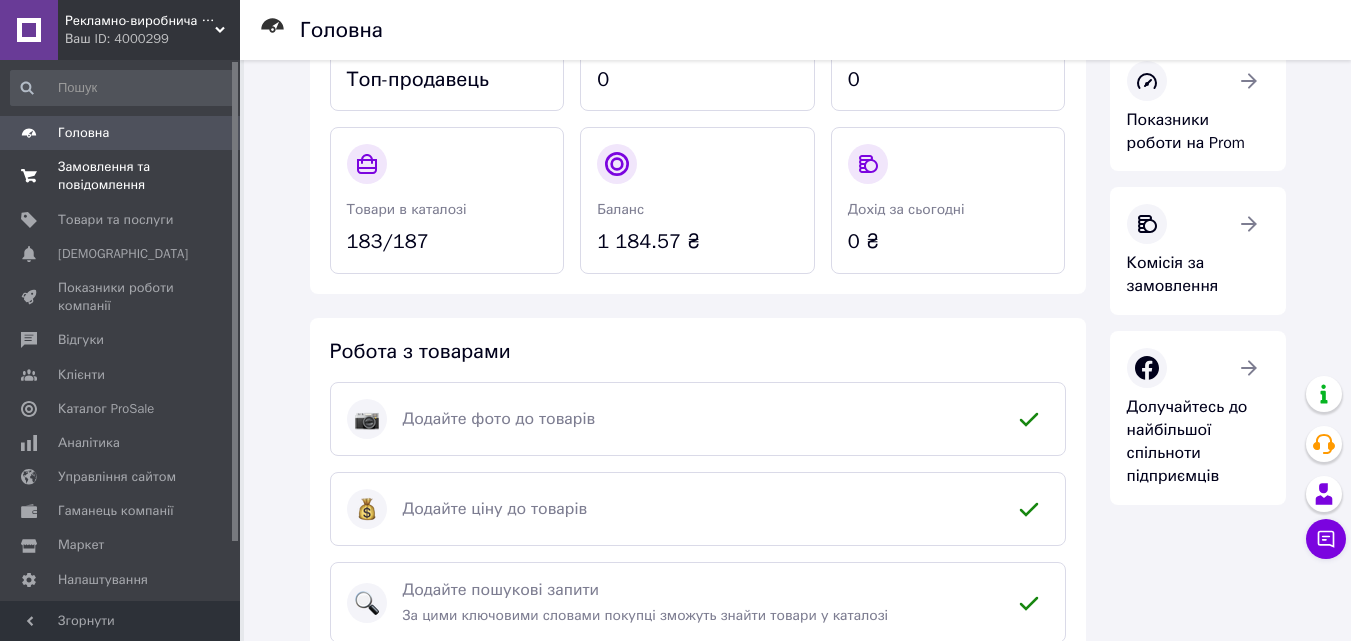 click on "Замовлення та повідомлення" at bounding box center (121, 176) 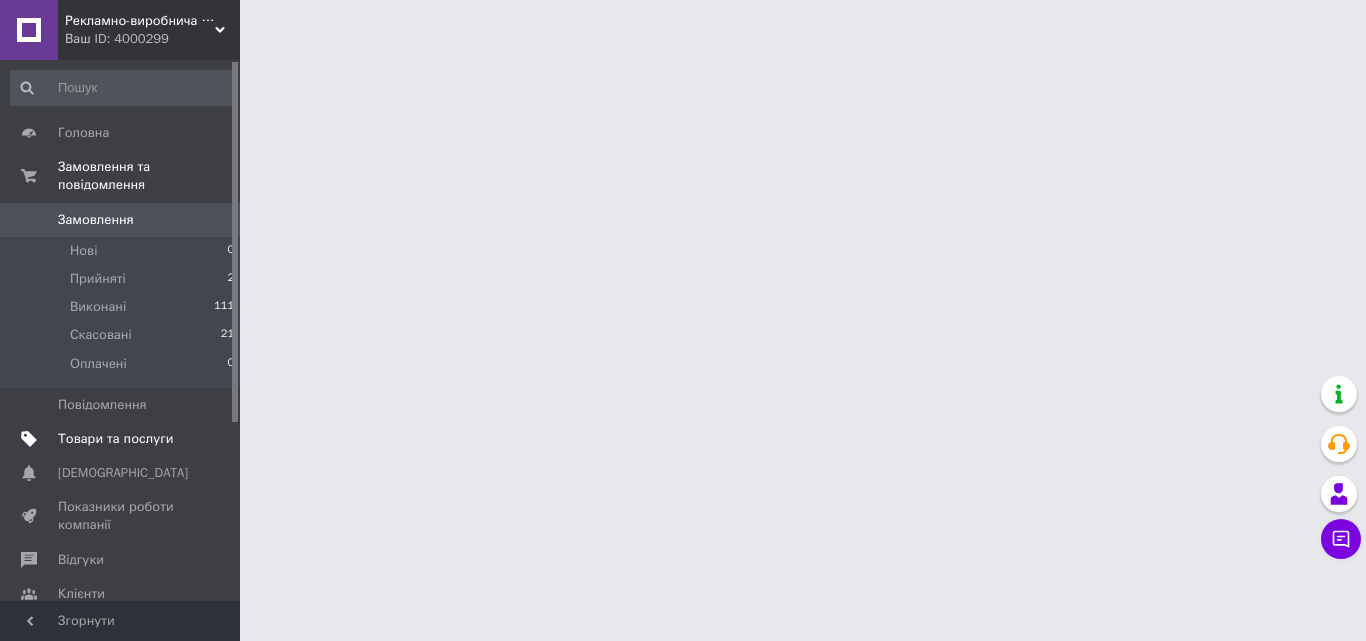 click on "Товари та послуги" at bounding box center [123, 439] 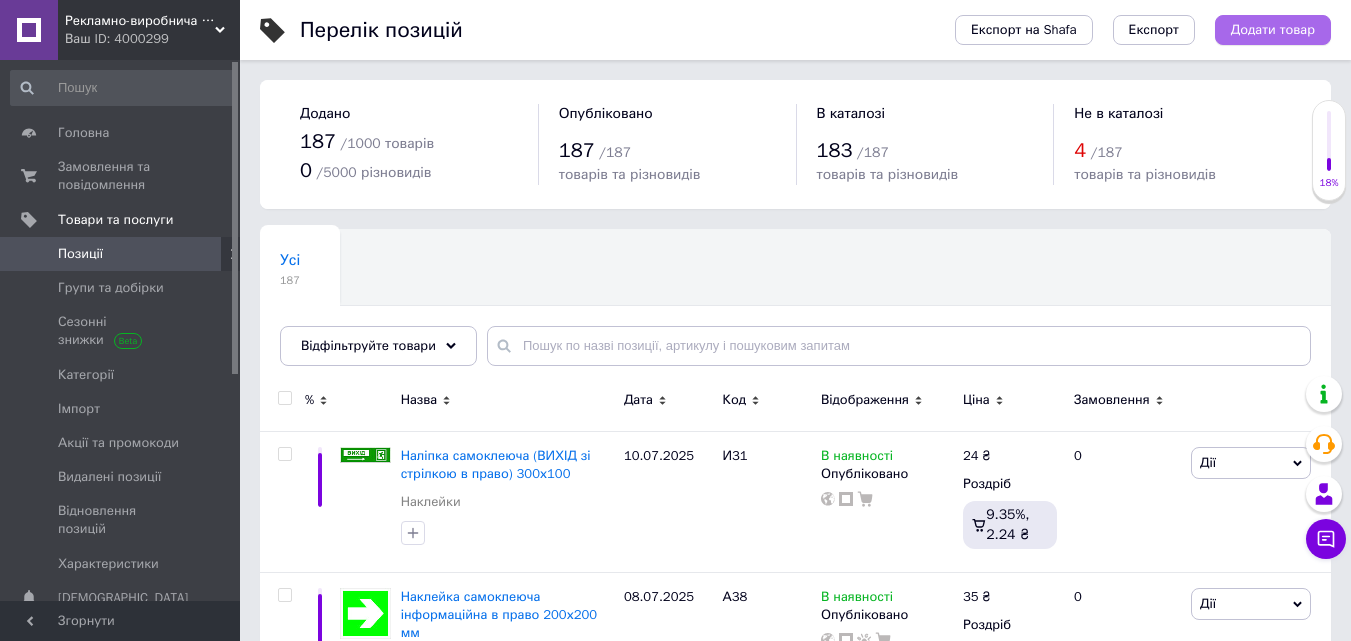 click on "Додати товар" at bounding box center [1273, 30] 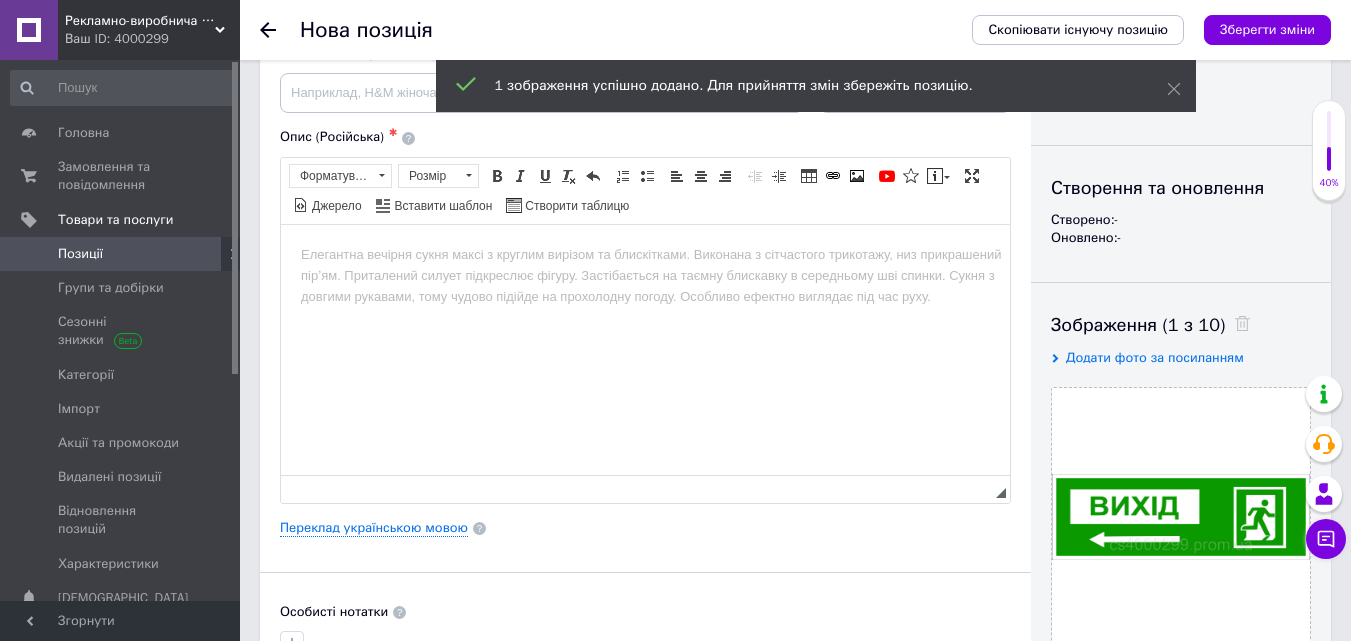 scroll, scrollTop: 0, scrollLeft: 0, axis: both 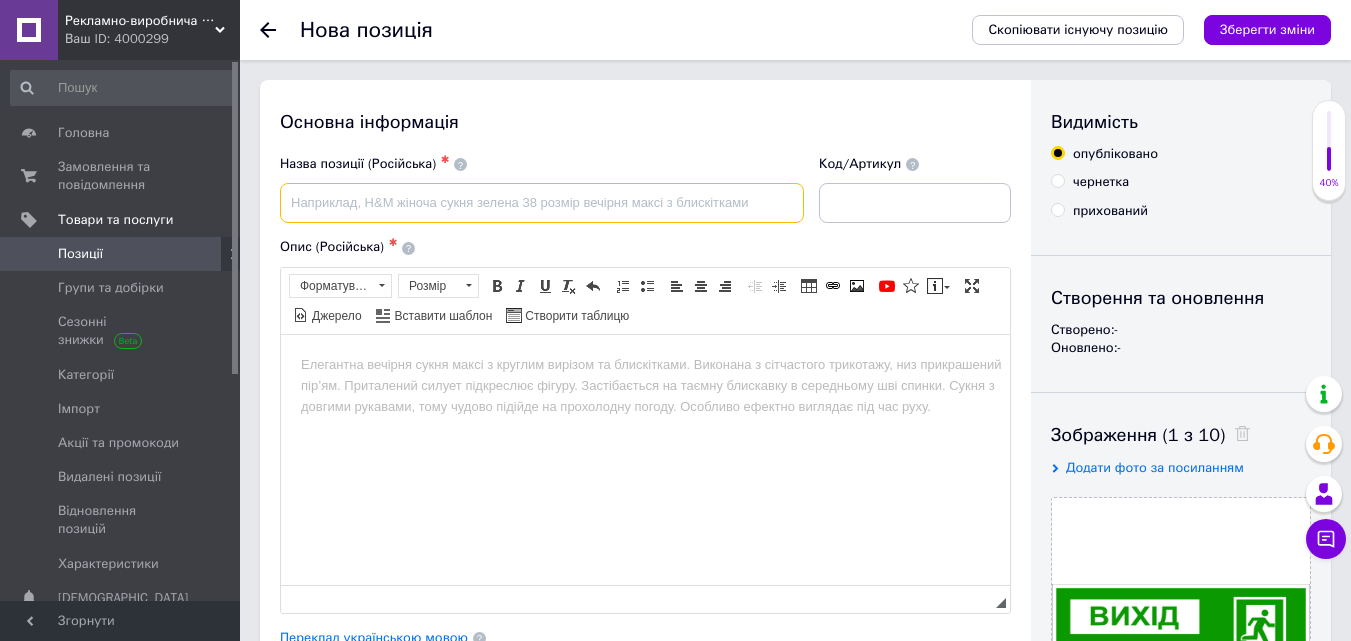 click at bounding box center (542, 203) 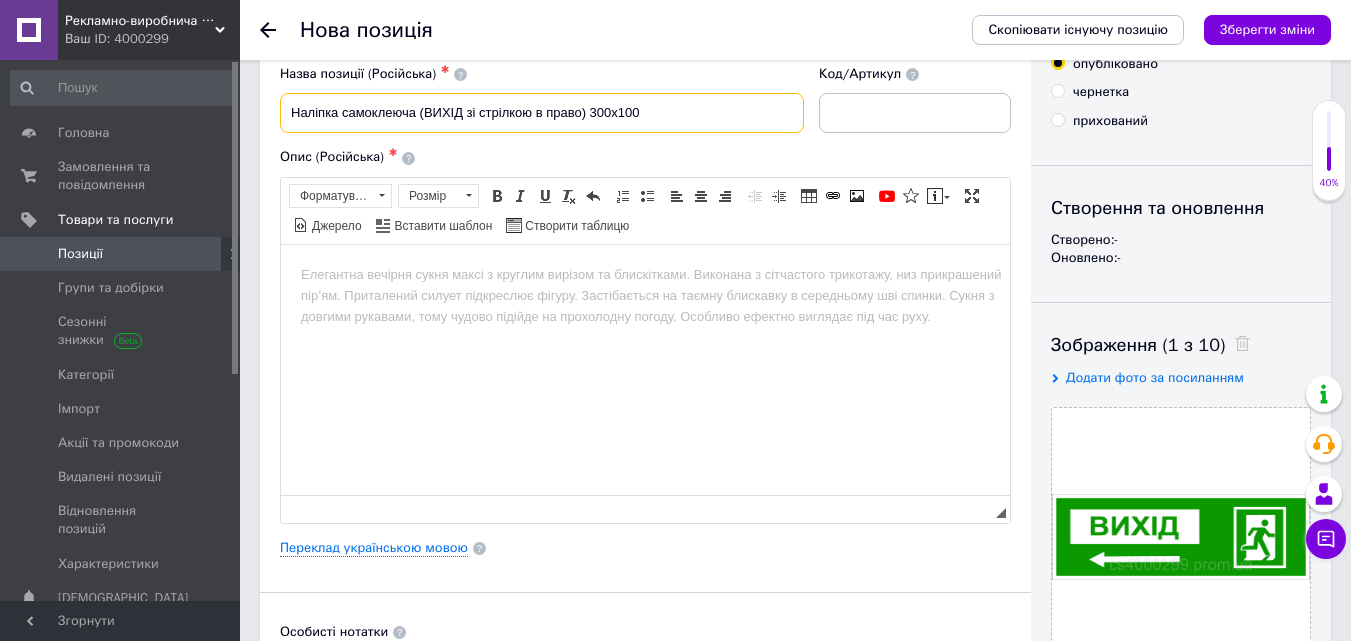 scroll, scrollTop: 0, scrollLeft: 0, axis: both 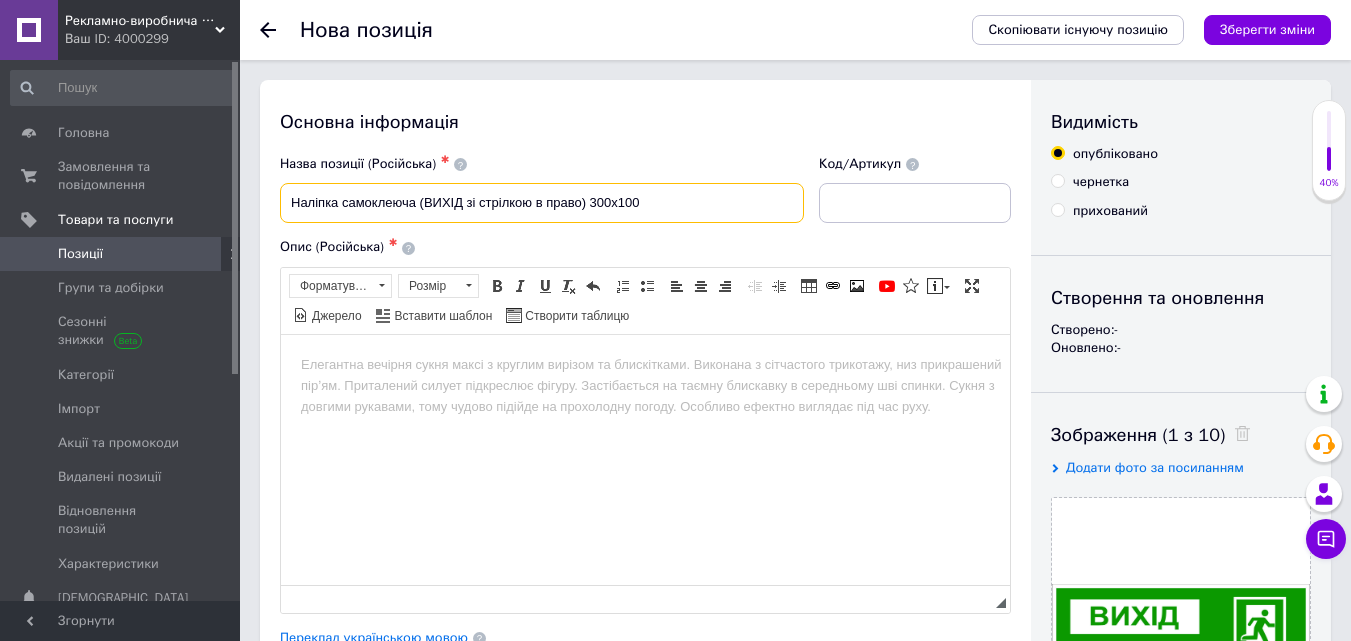 click on "Наліпка самоклеюча (ВИХІД зі стрілкою в право) 300х100" at bounding box center [542, 203] 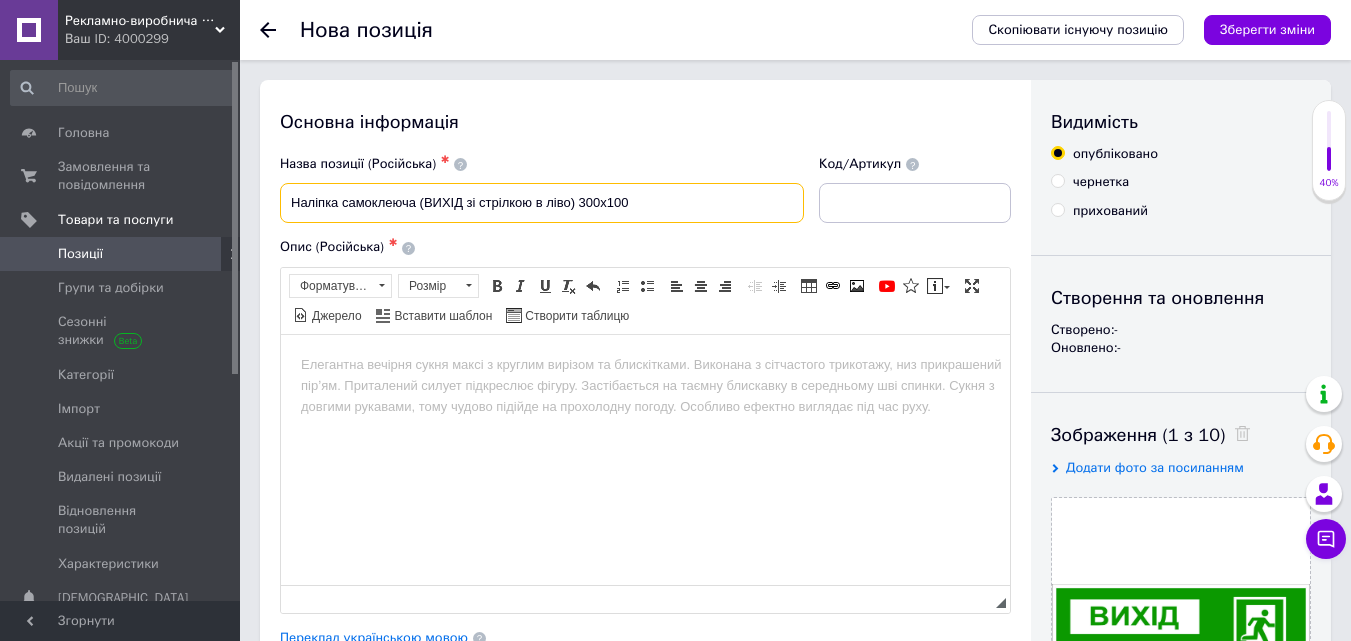 type on "Наліпка самоклеюча (ВИХІД зі стрілкою в ліво) 300х100" 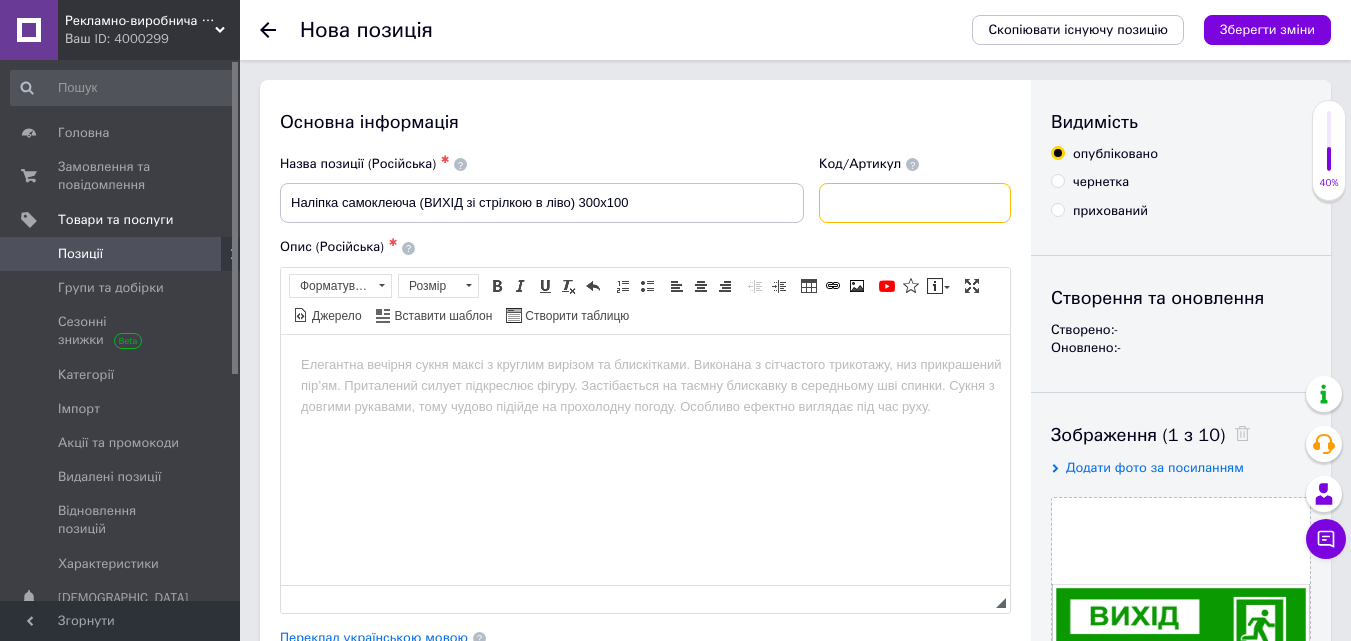 click at bounding box center (915, 203) 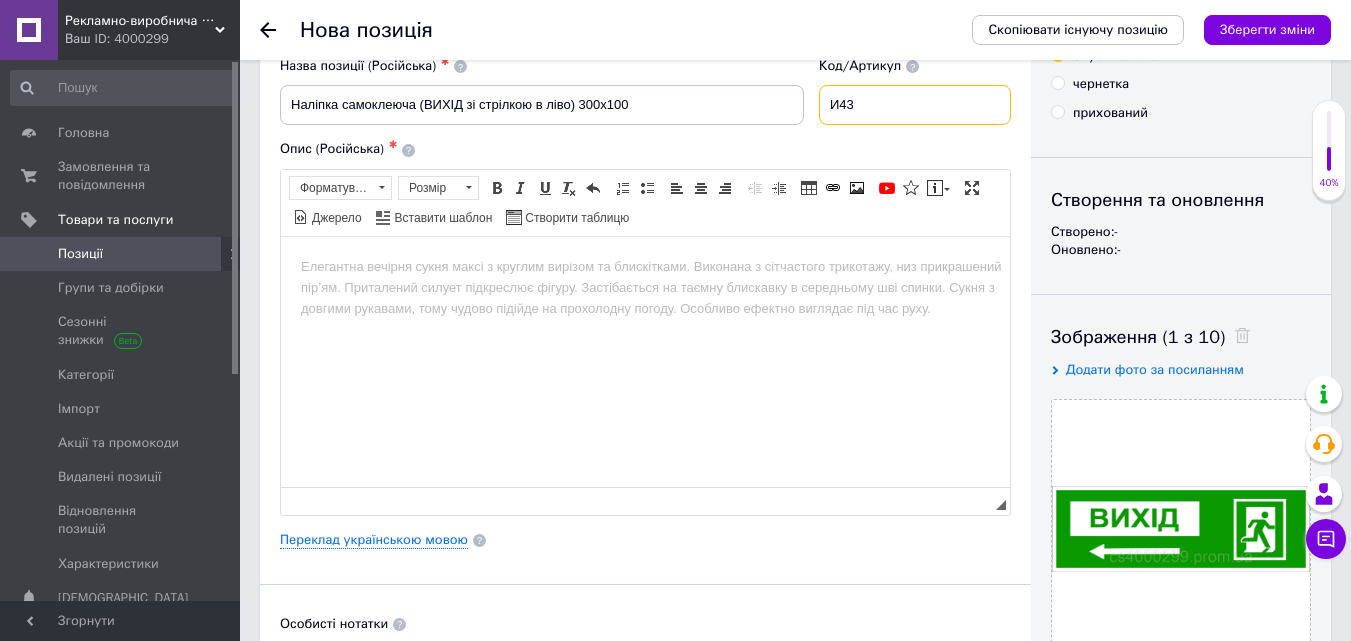 scroll, scrollTop: 100, scrollLeft: 0, axis: vertical 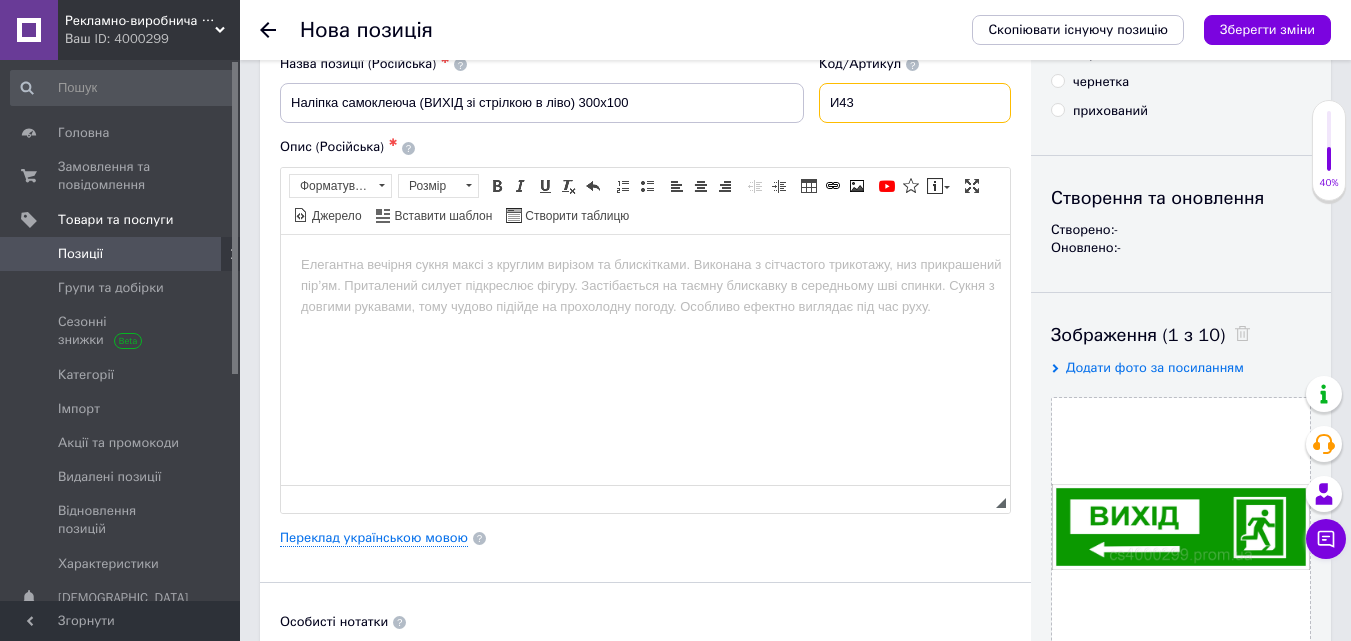 type on "И43" 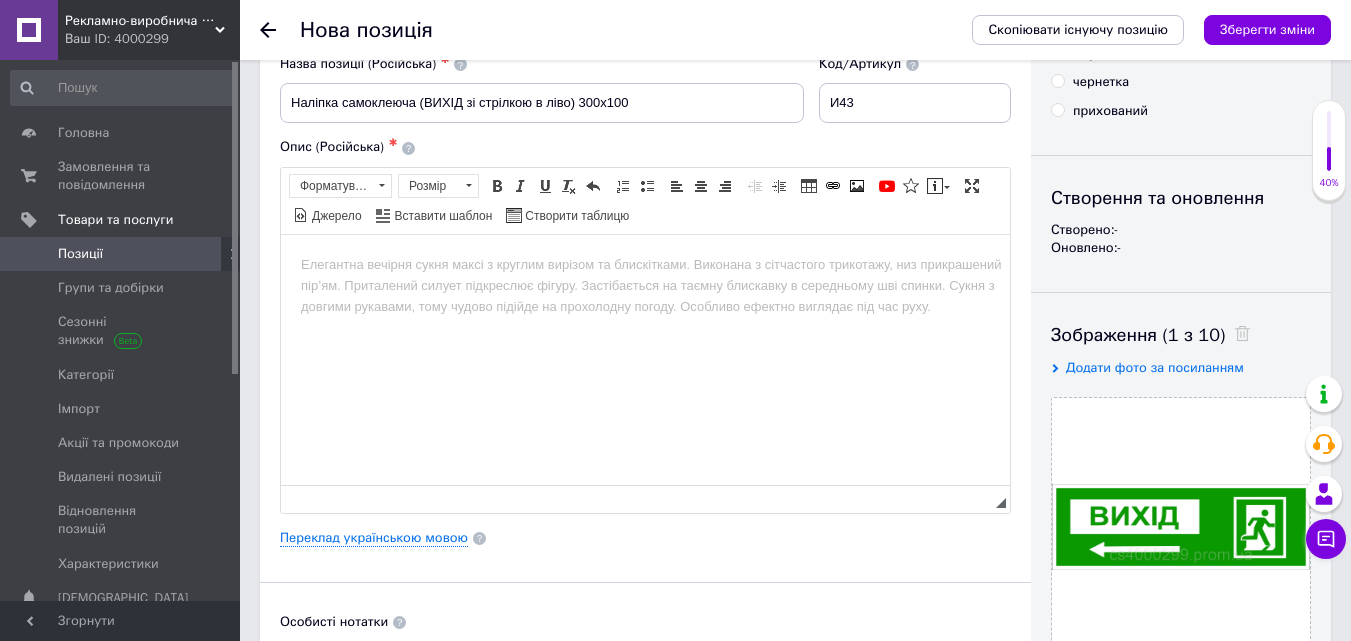 click at bounding box center (645, 264) 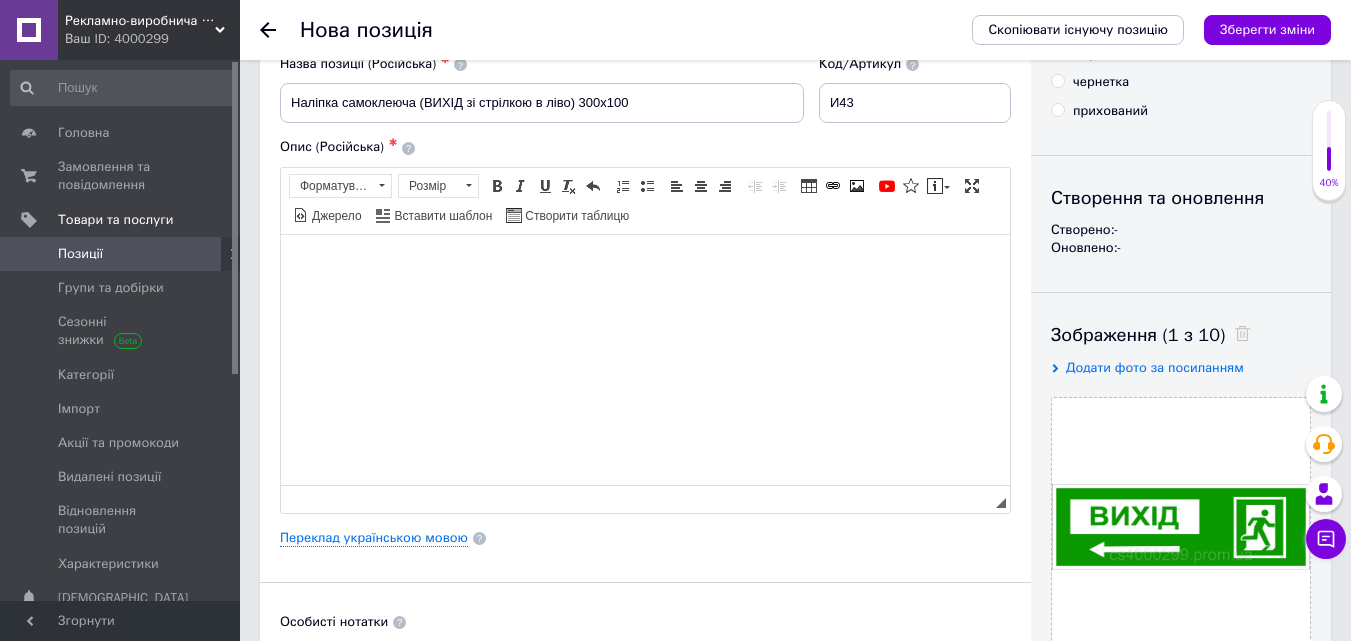 click at bounding box center [645, 264] 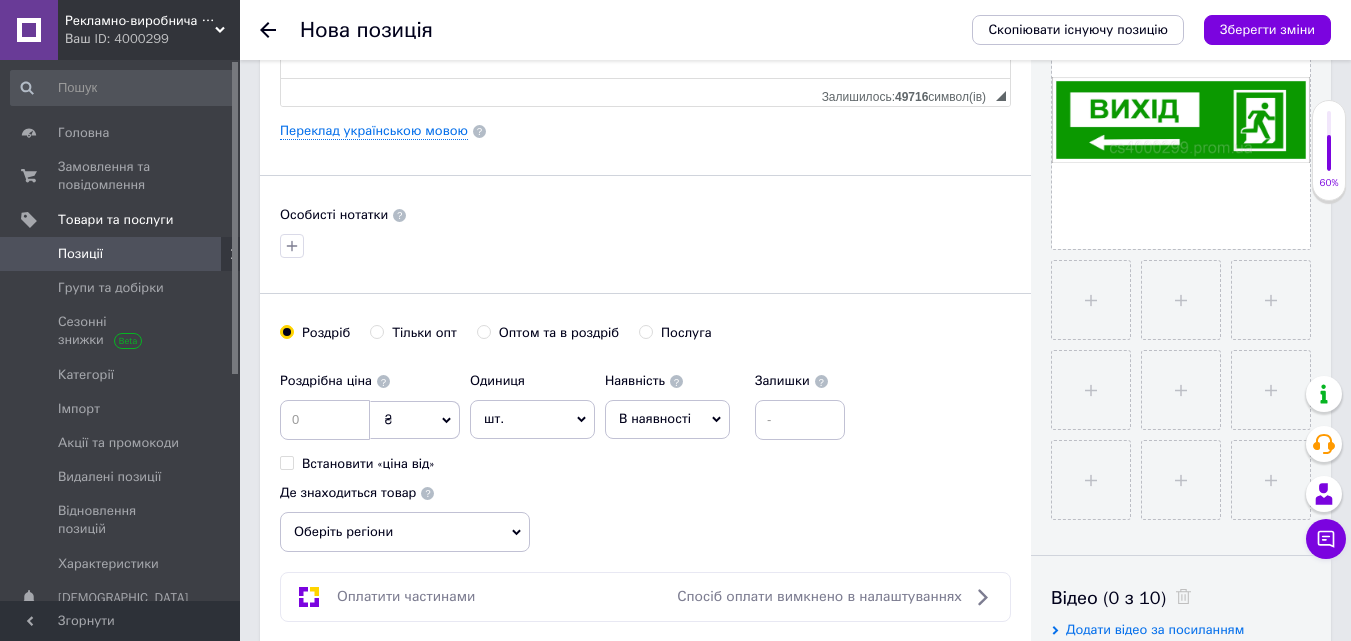 scroll, scrollTop: 600, scrollLeft: 0, axis: vertical 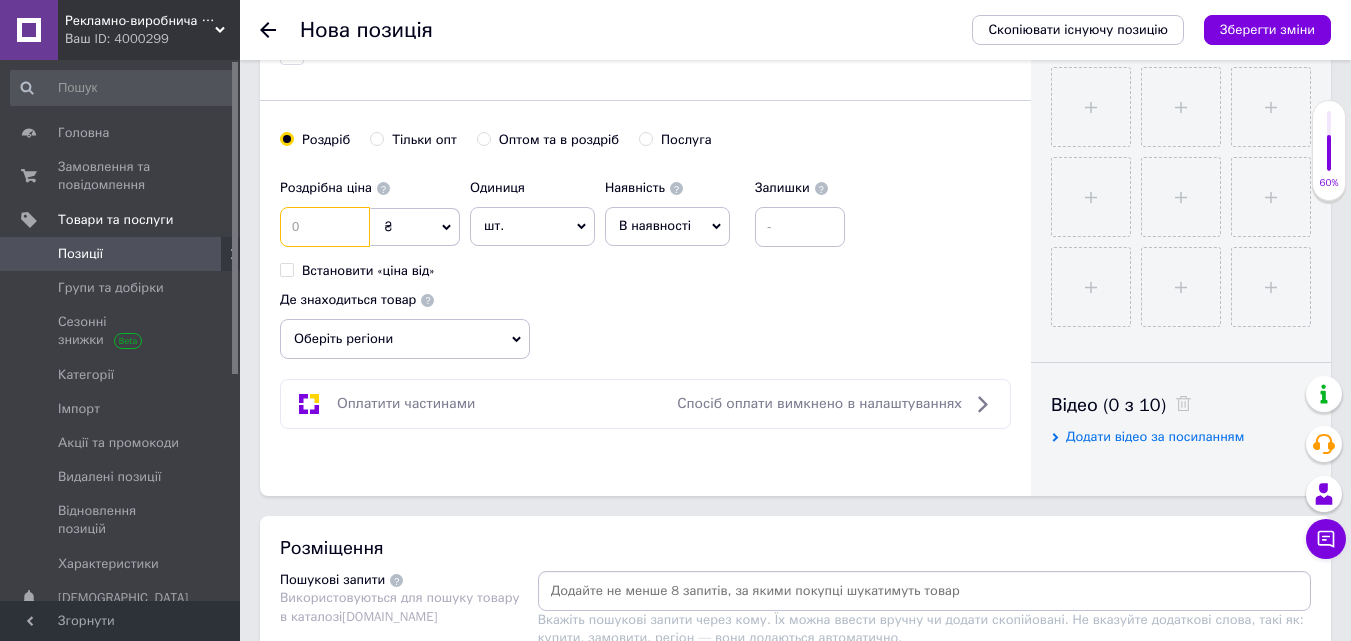 click at bounding box center (325, 227) 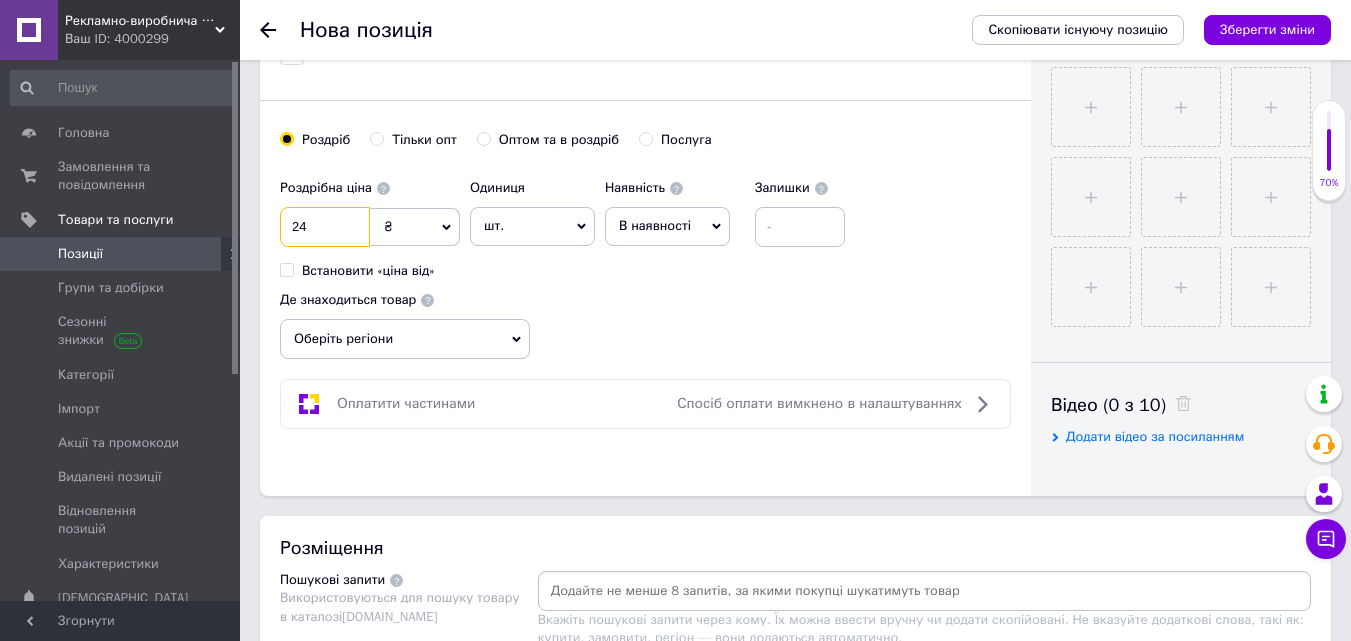 type on "24" 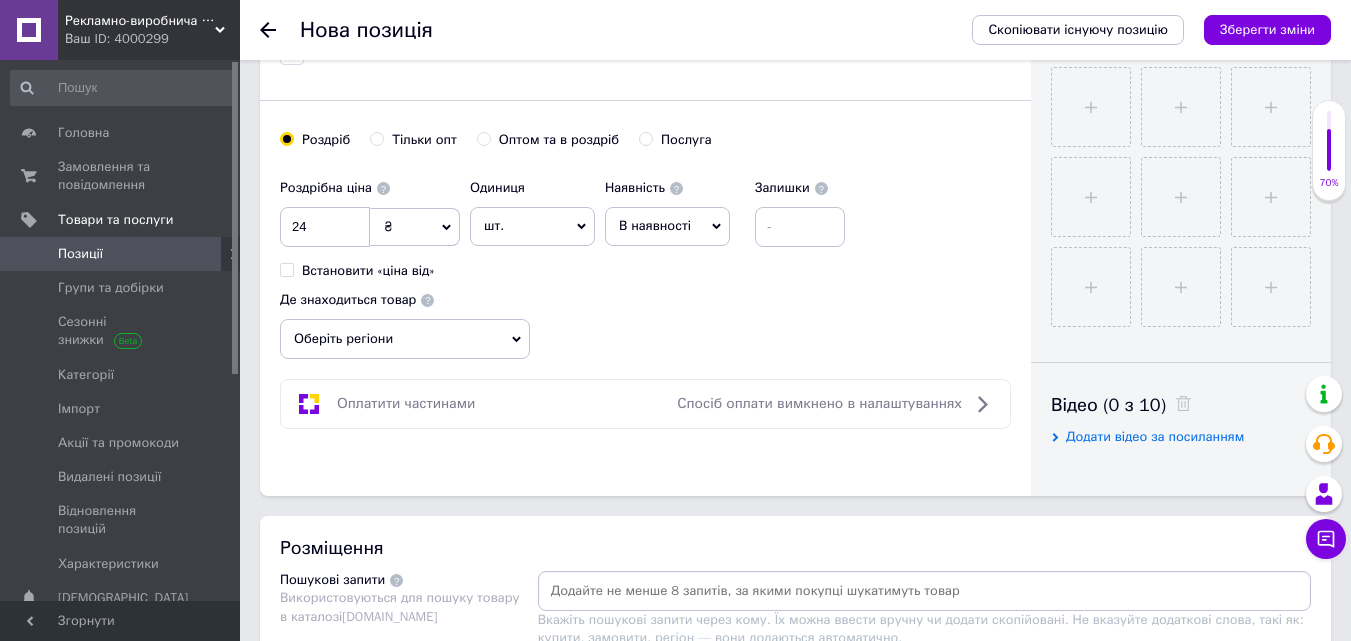 click on "Оберіть регіони" at bounding box center (405, 339) 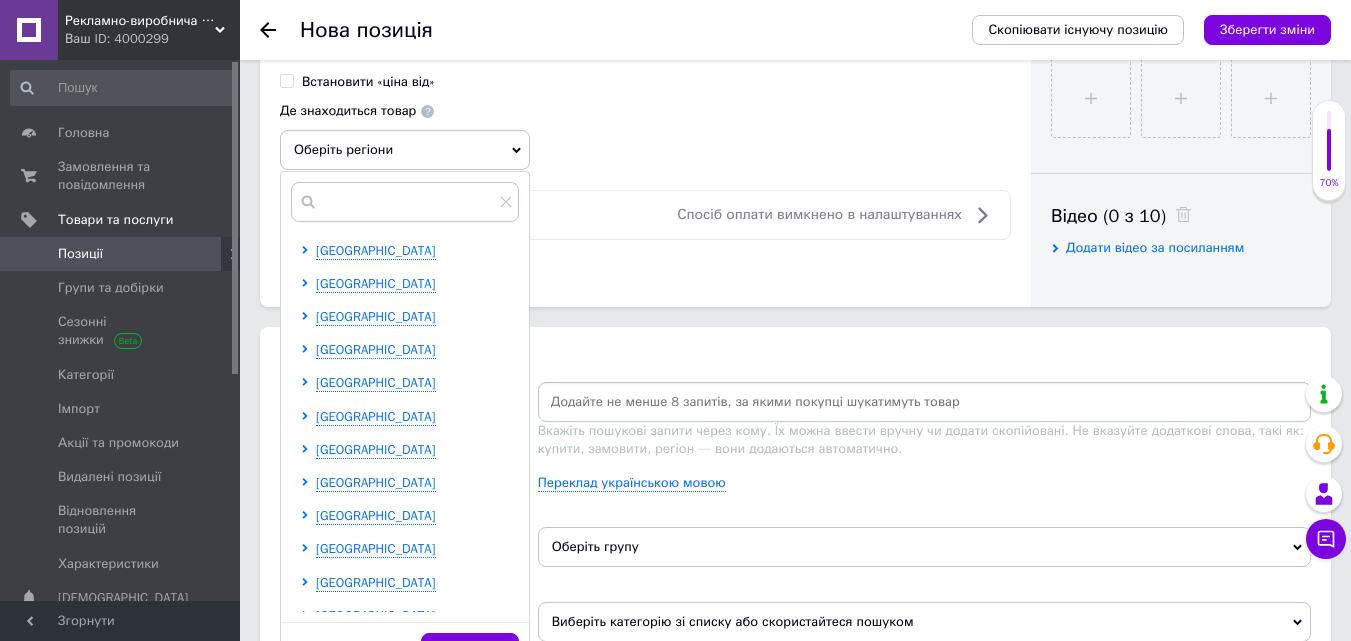 scroll, scrollTop: 900, scrollLeft: 0, axis: vertical 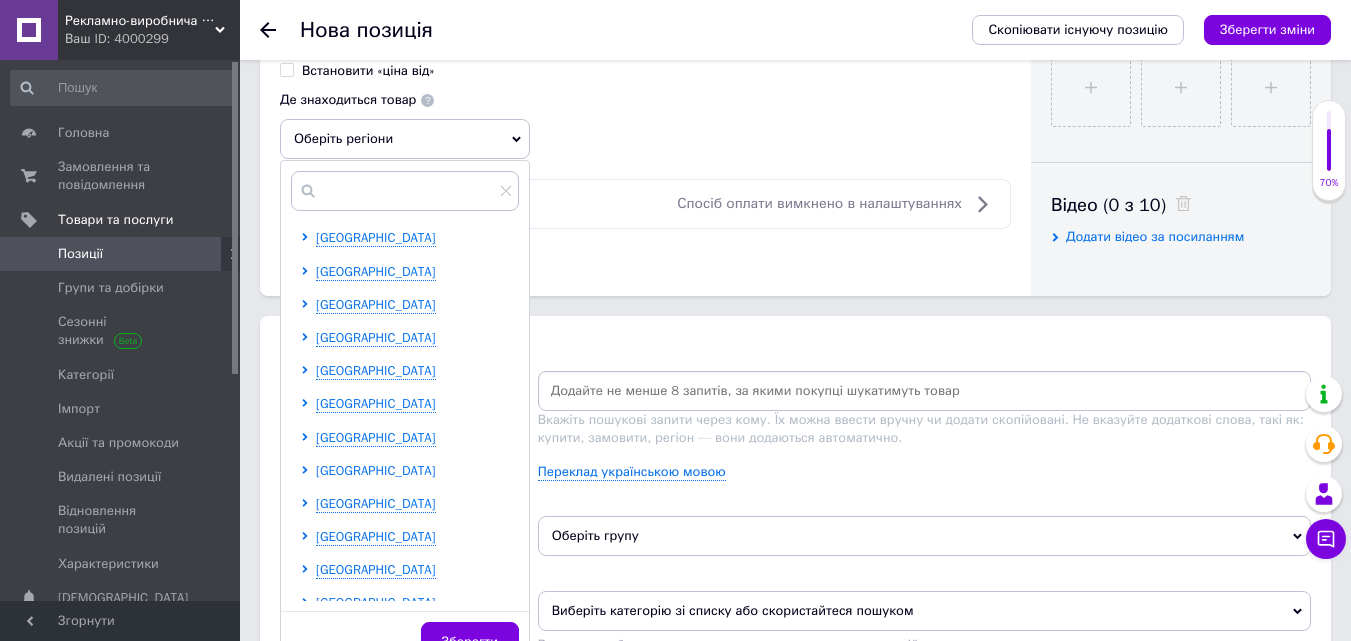 click on "Сумська область" at bounding box center [376, 470] 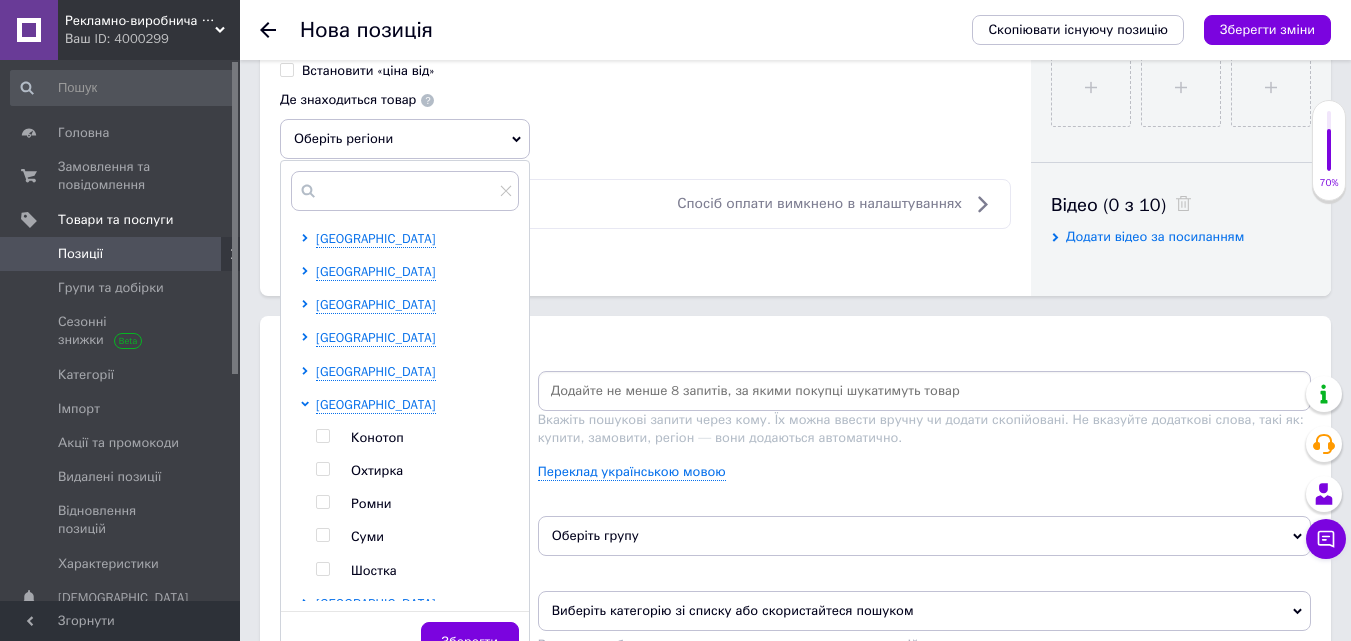 scroll, scrollTop: 400, scrollLeft: 0, axis: vertical 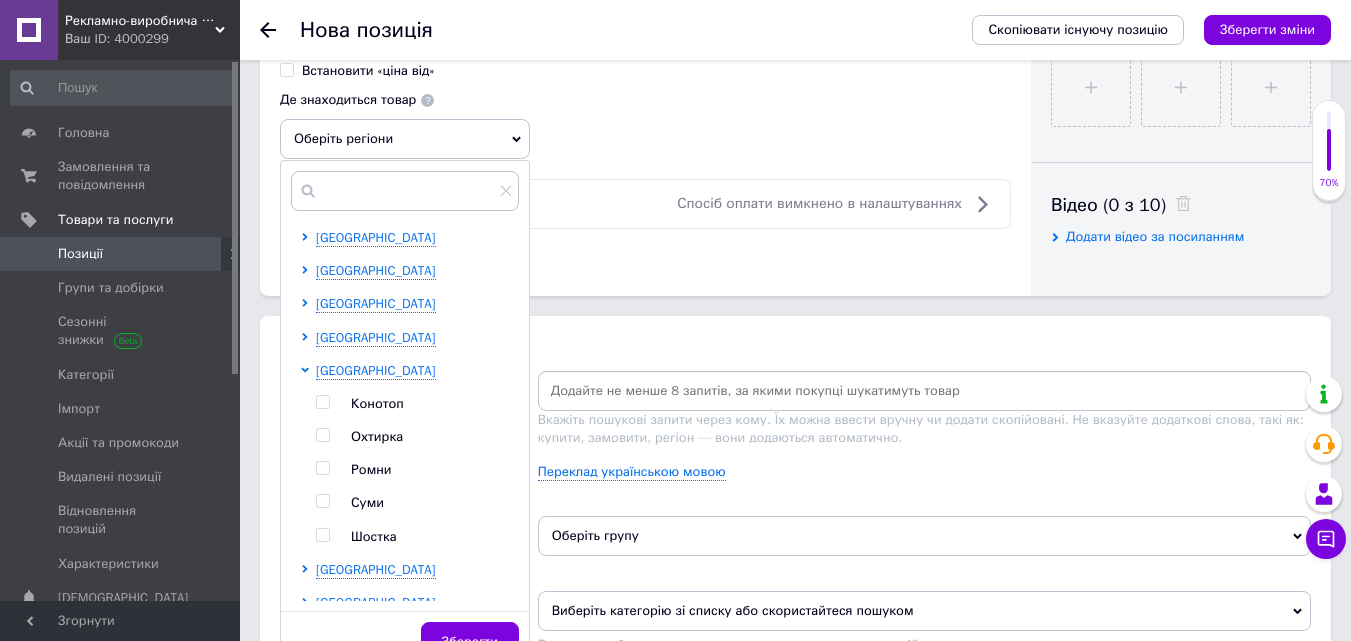 click at bounding box center [322, 501] 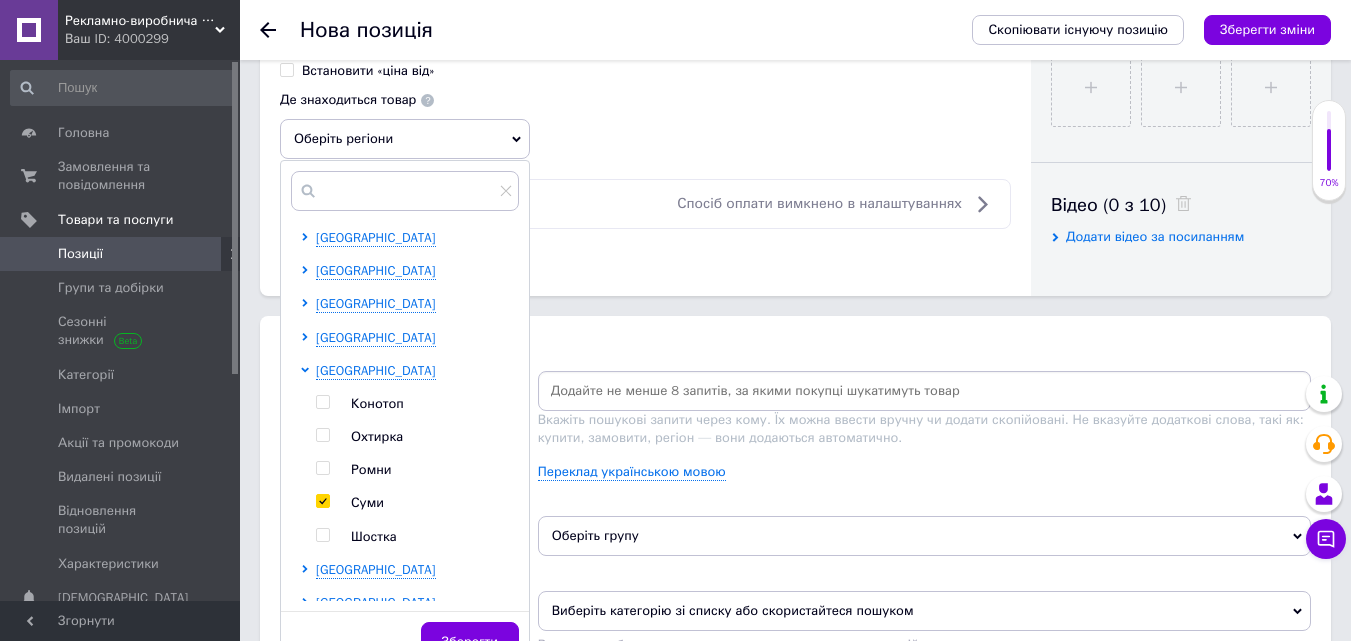 checkbox on "true" 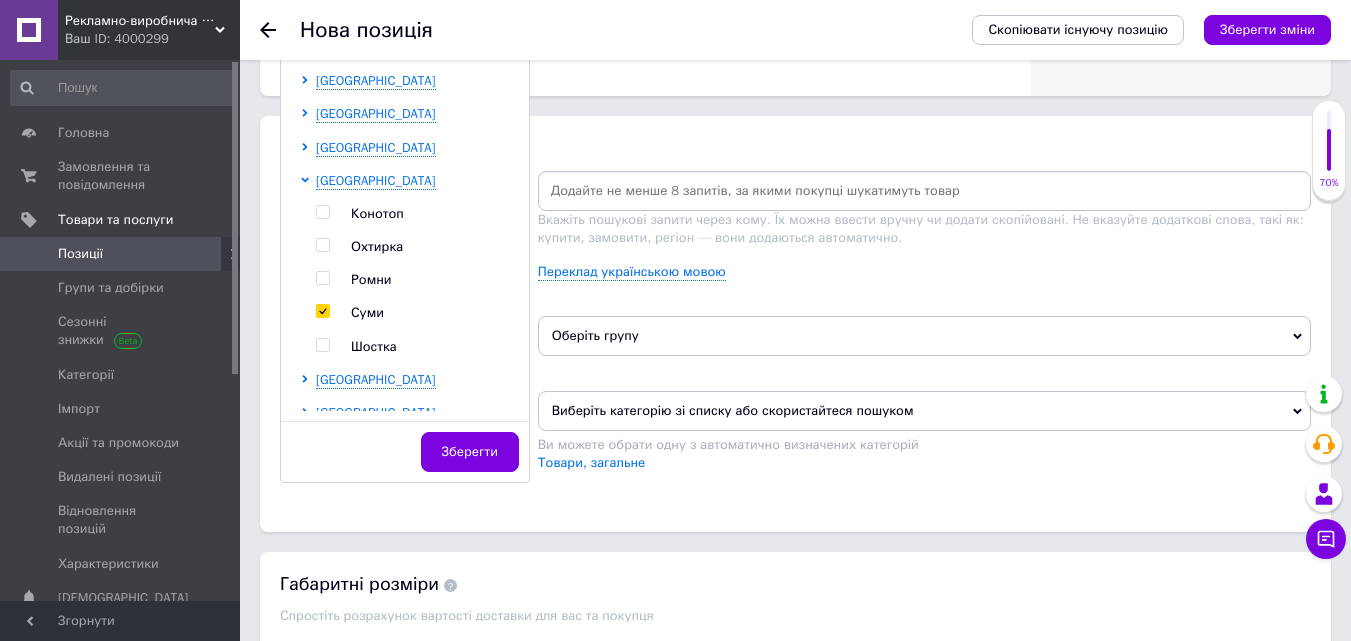 click on "Зберегти" at bounding box center [470, 452] 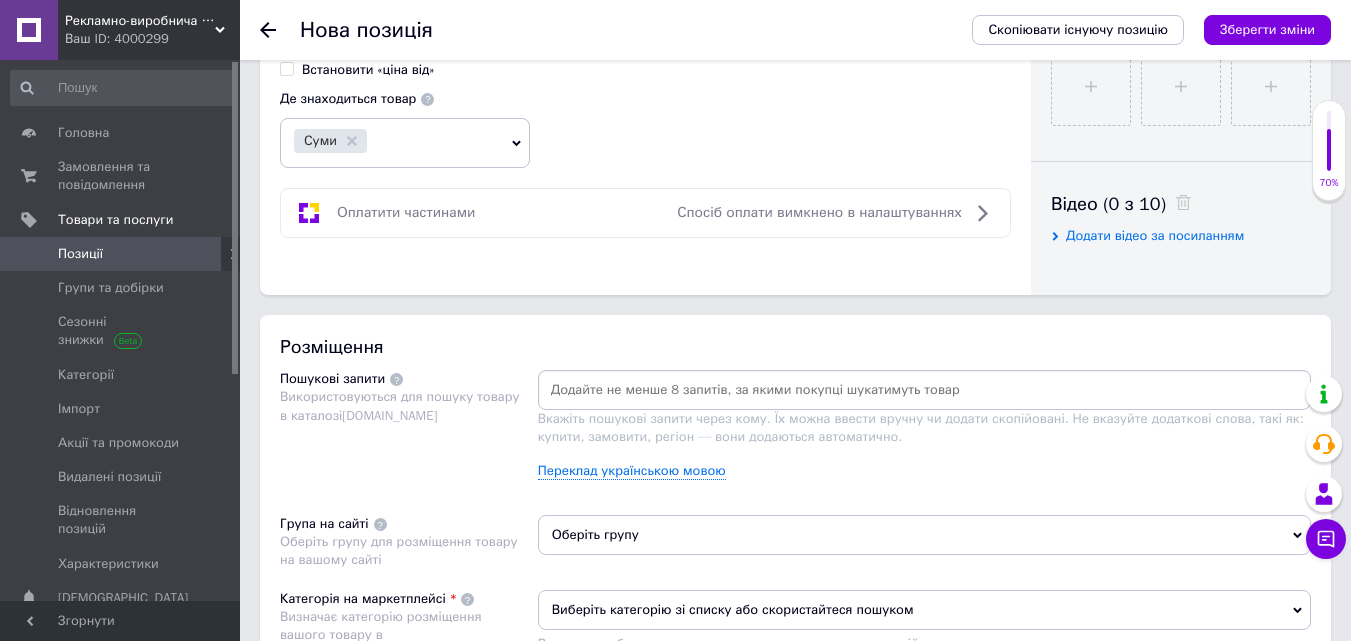 scroll, scrollTop: 900, scrollLeft: 0, axis: vertical 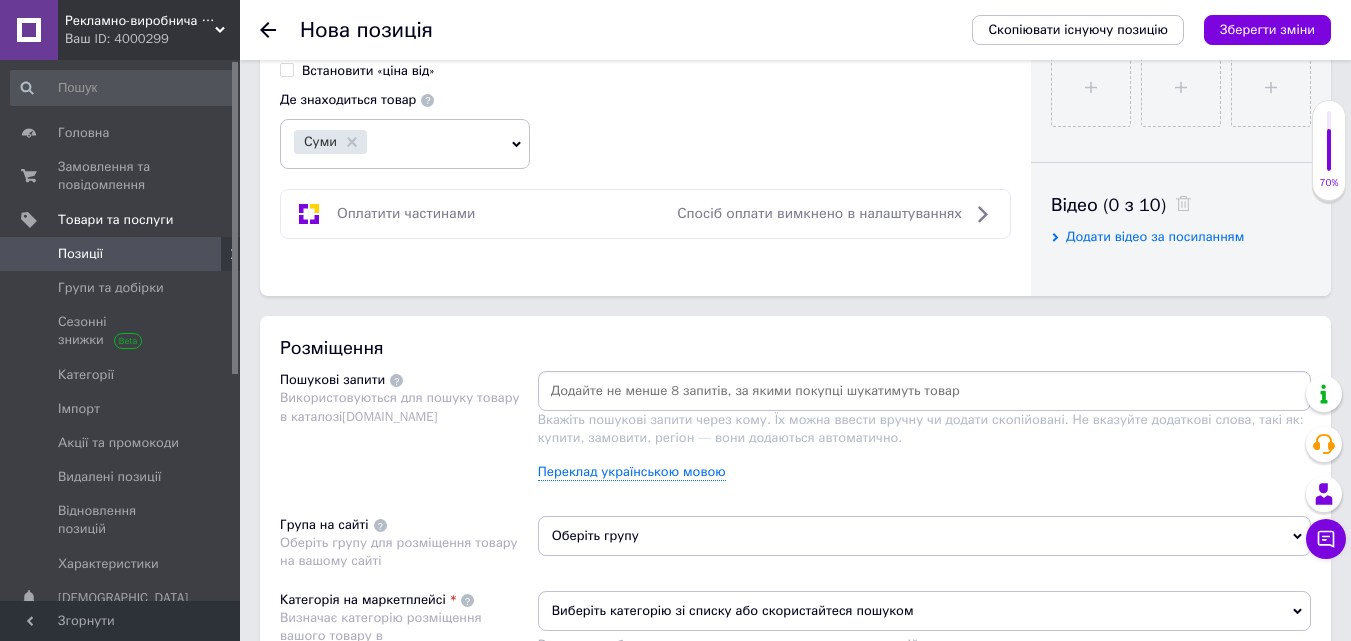 click at bounding box center (924, 391) 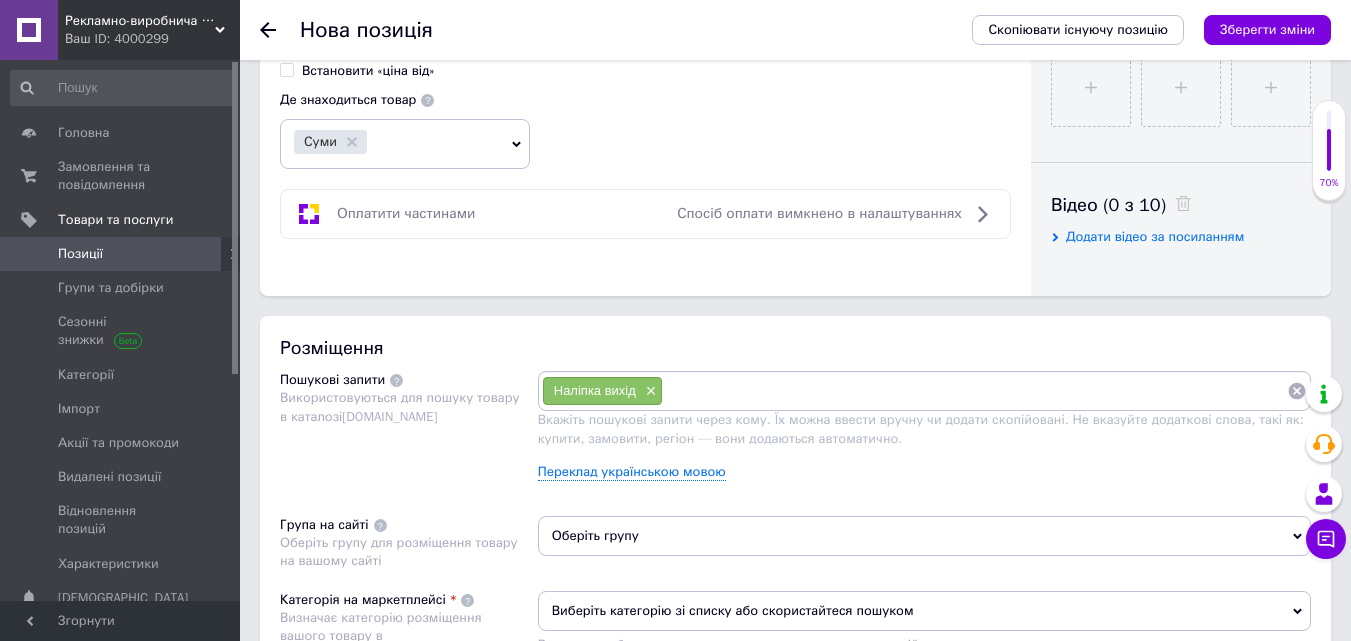 paste on "Вказівник виходу" 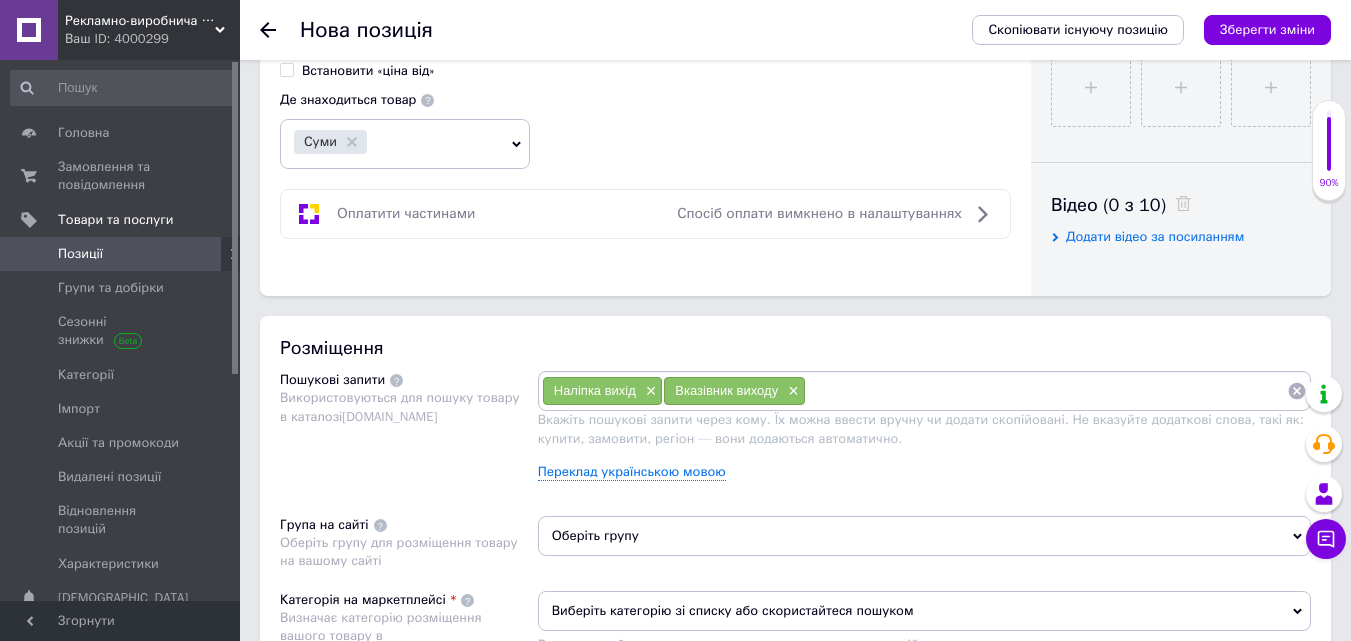 paste on "Наліпка вихід зі стрілкою" 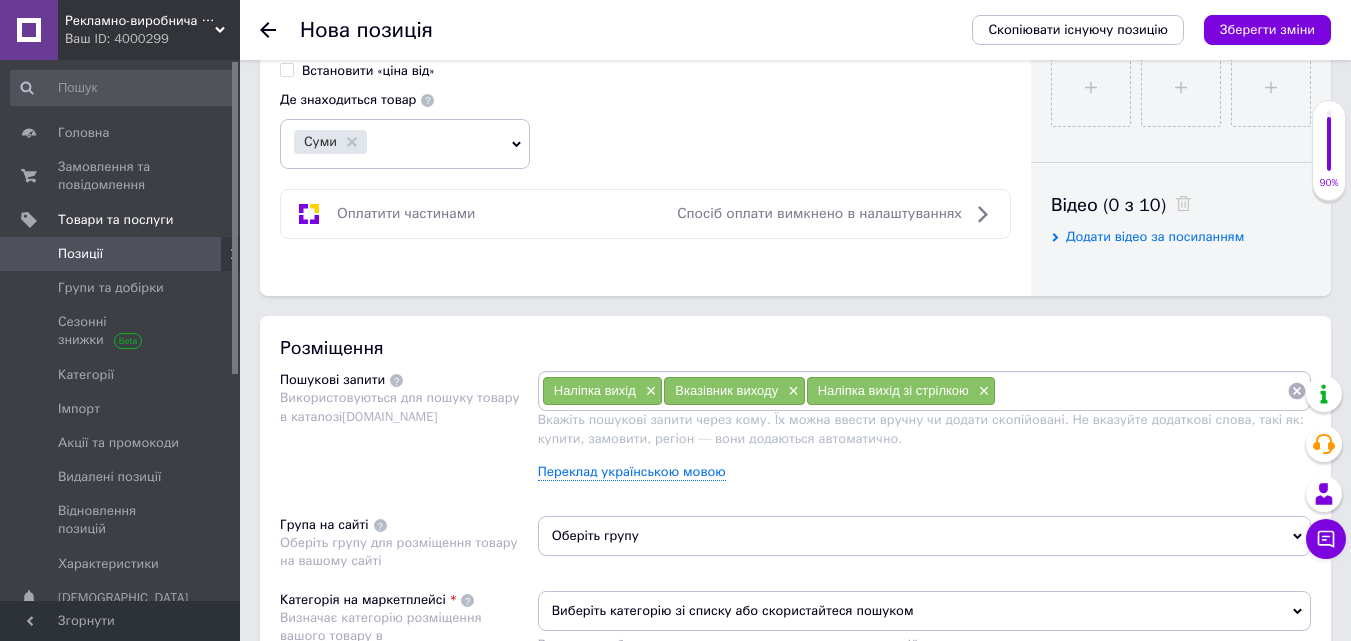 paste on "Стрілка вихід" 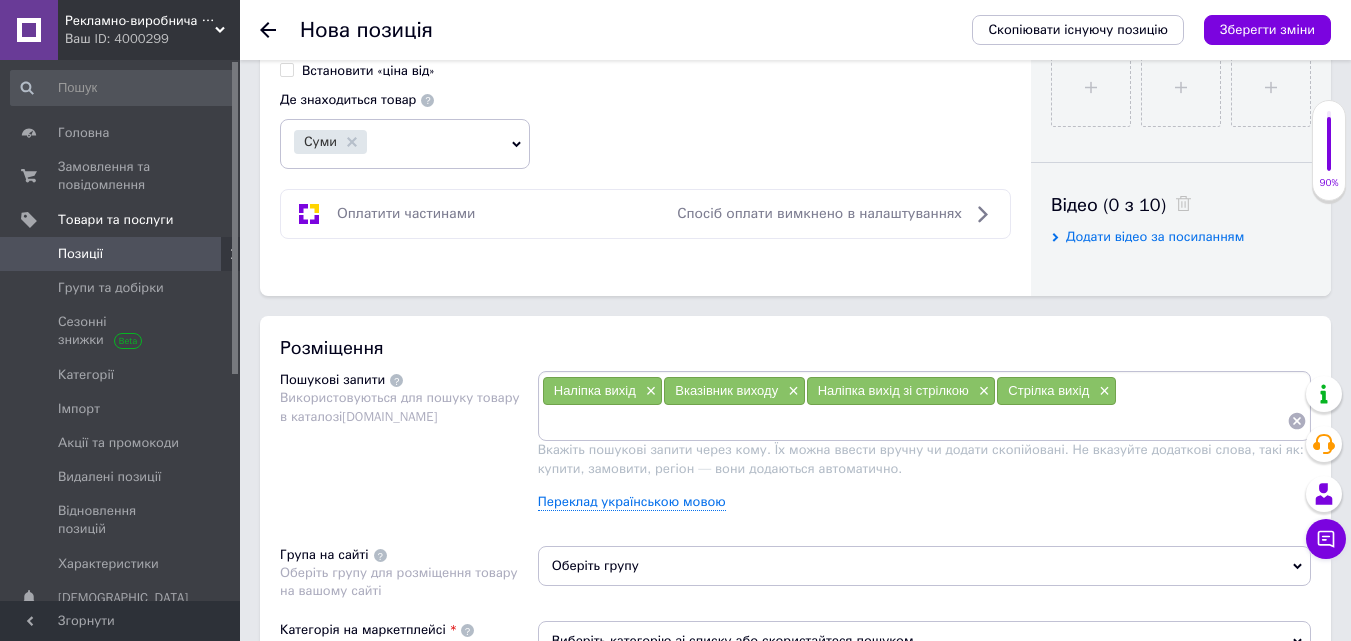 paste on "Наліпка пожежної беспеки" 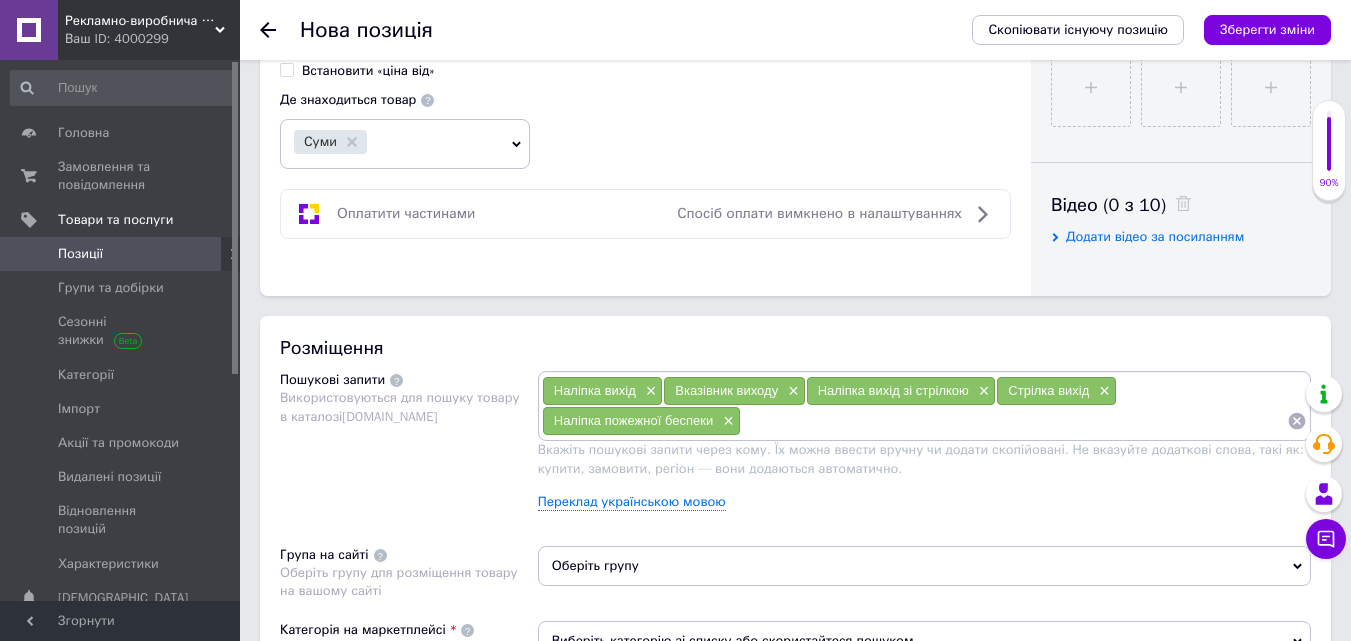 paste on "наліпка евакуаційна" 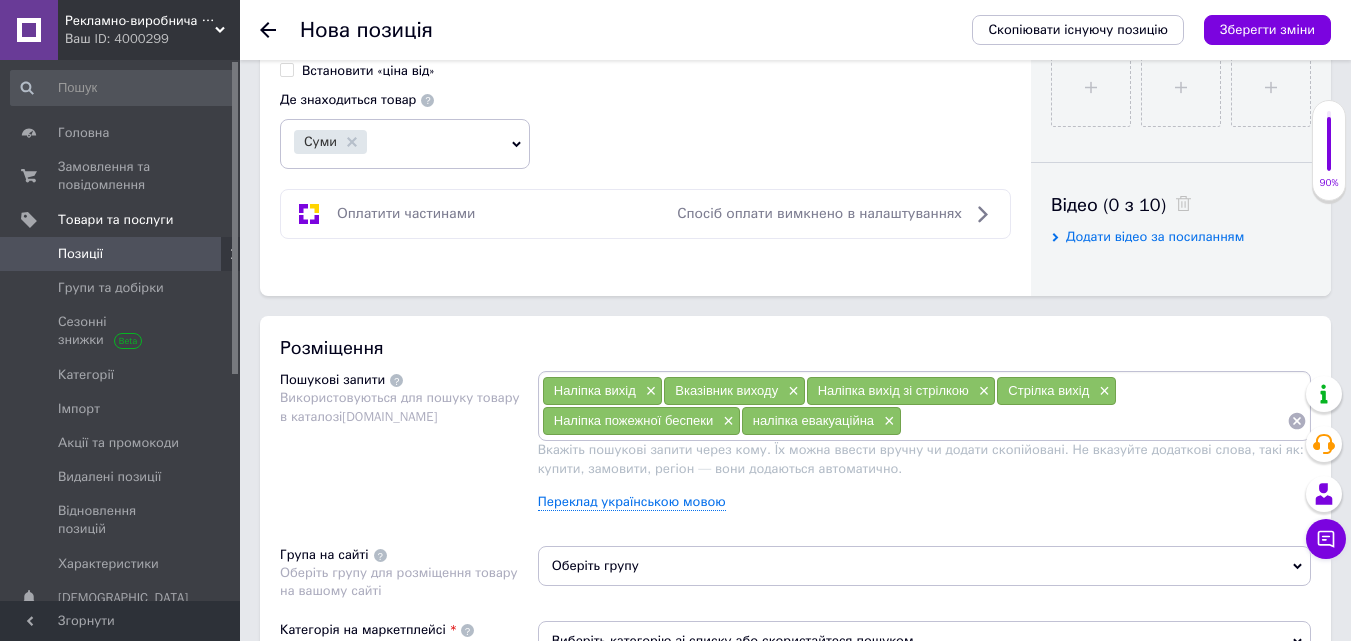 paste on "зелена ніліпка вихід" 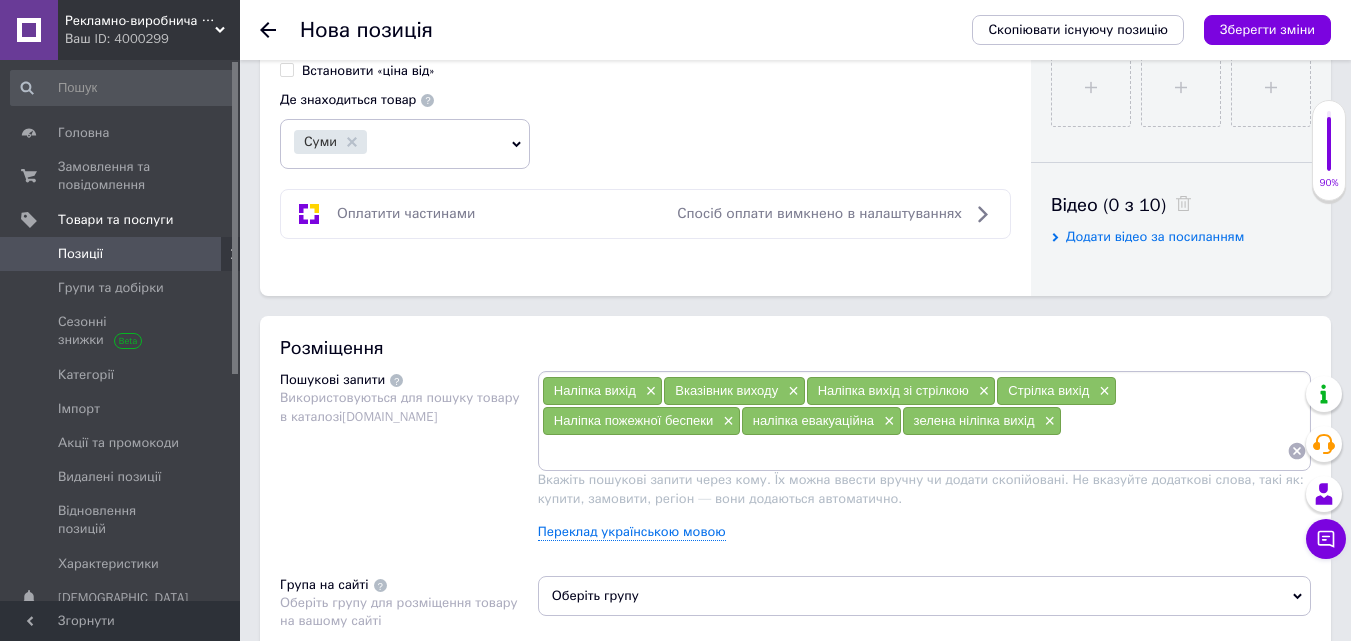paste on "Наліпка вихід українською" 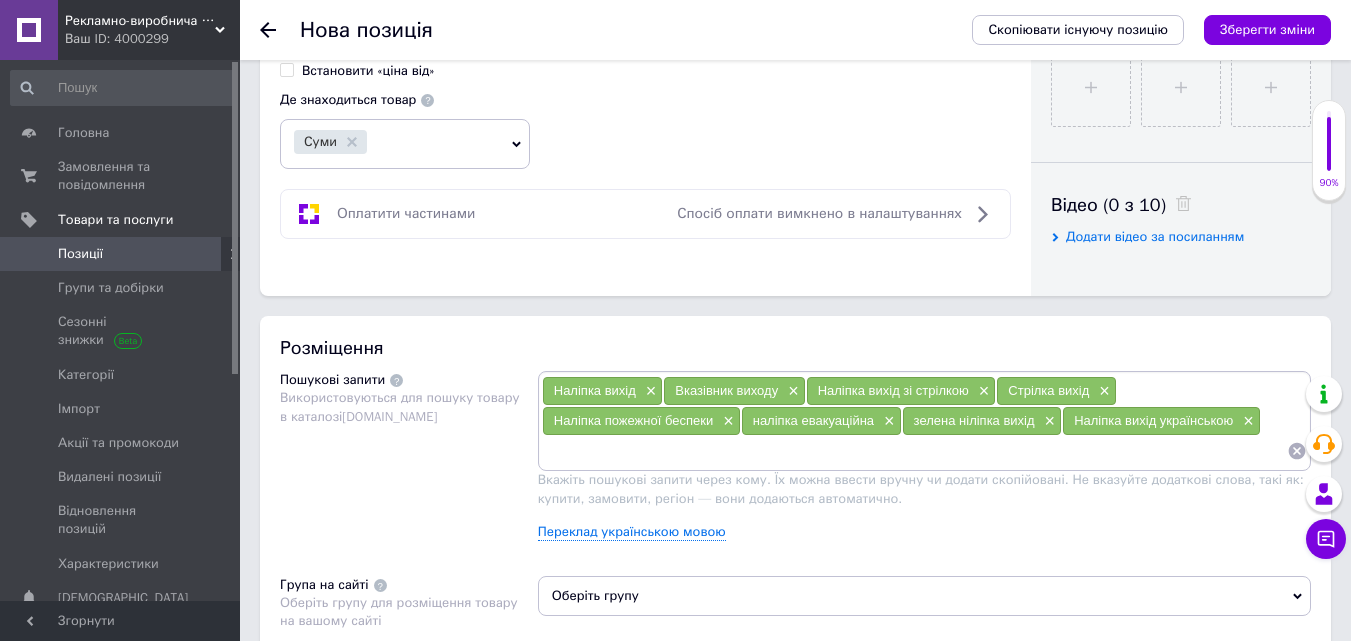 paste on "Наліпка вихід для офісу" 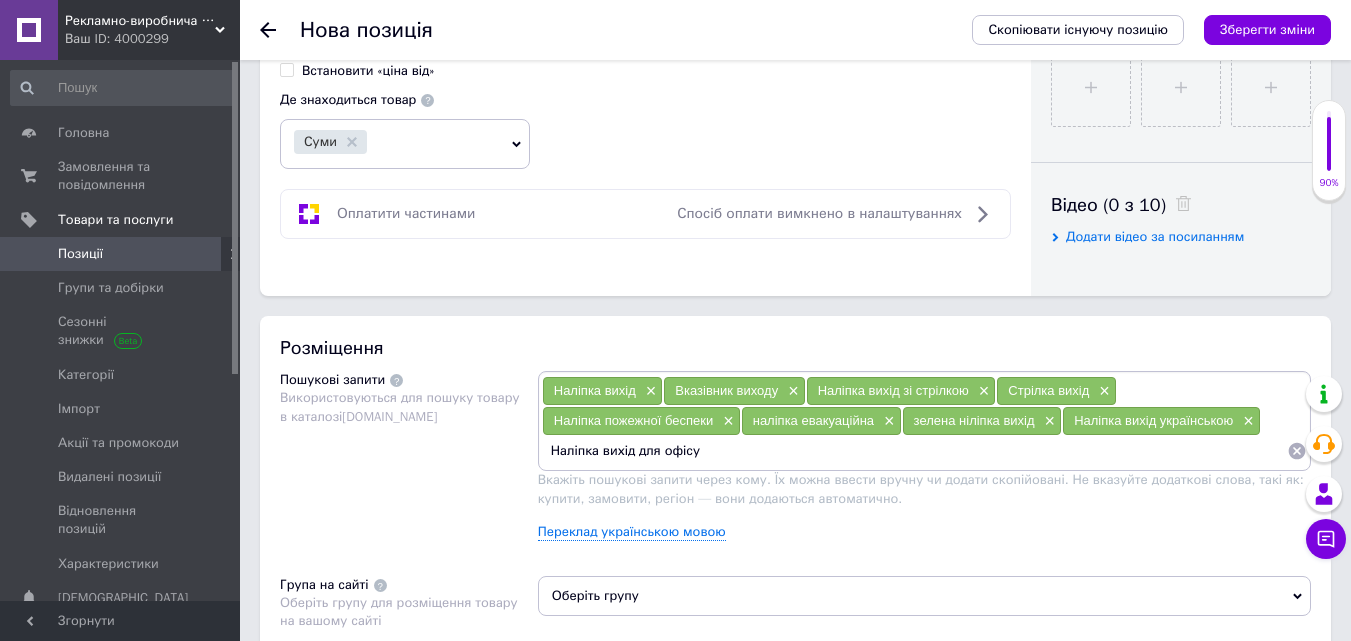type 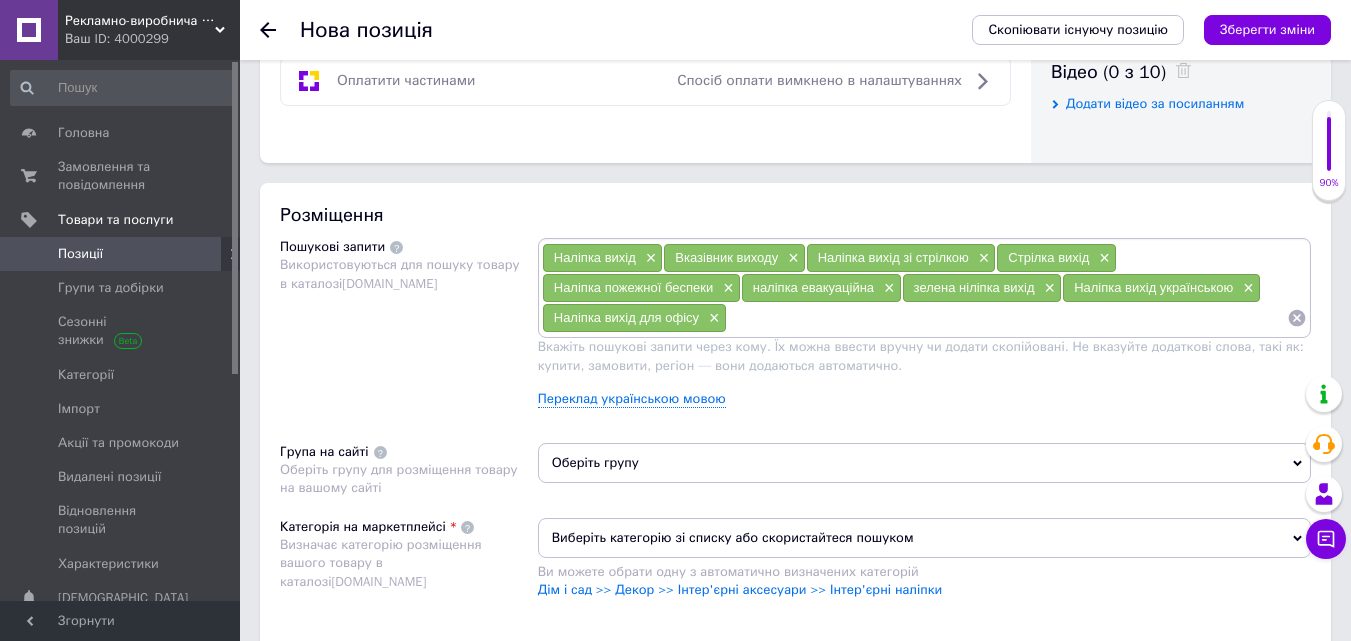 scroll, scrollTop: 1100, scrollLeft: 0, axis: vertical 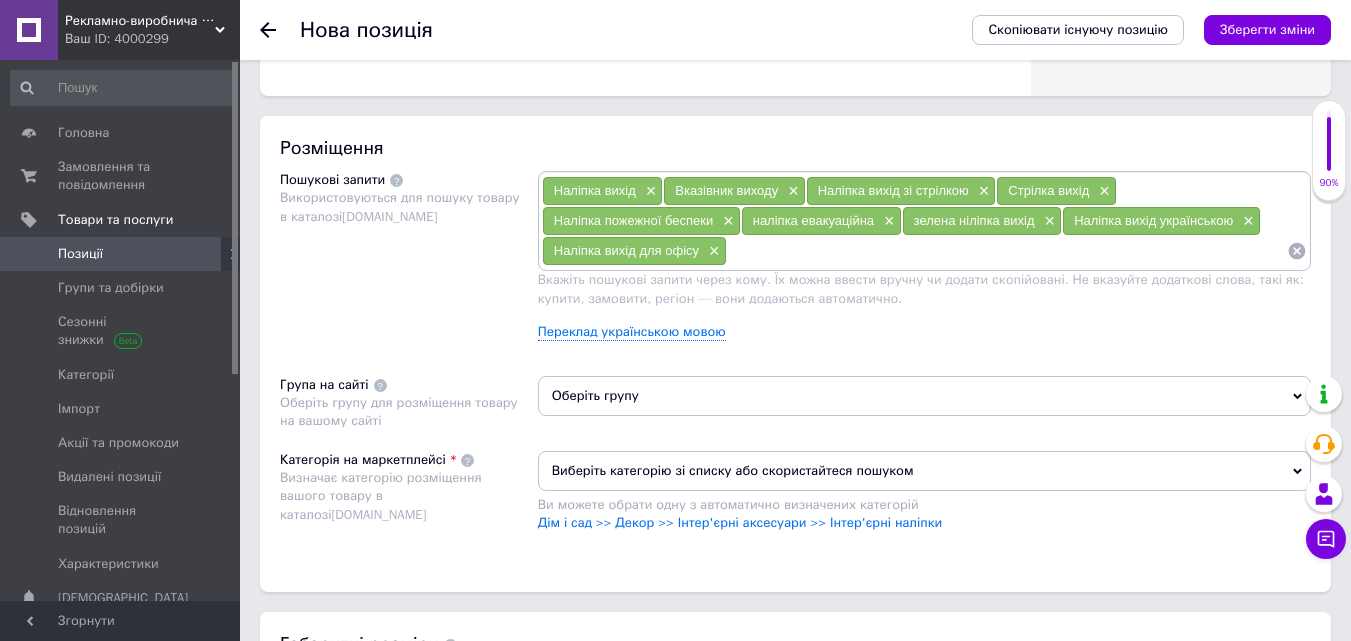 click on "Оберіть групу" at bounding box center (924, 396) 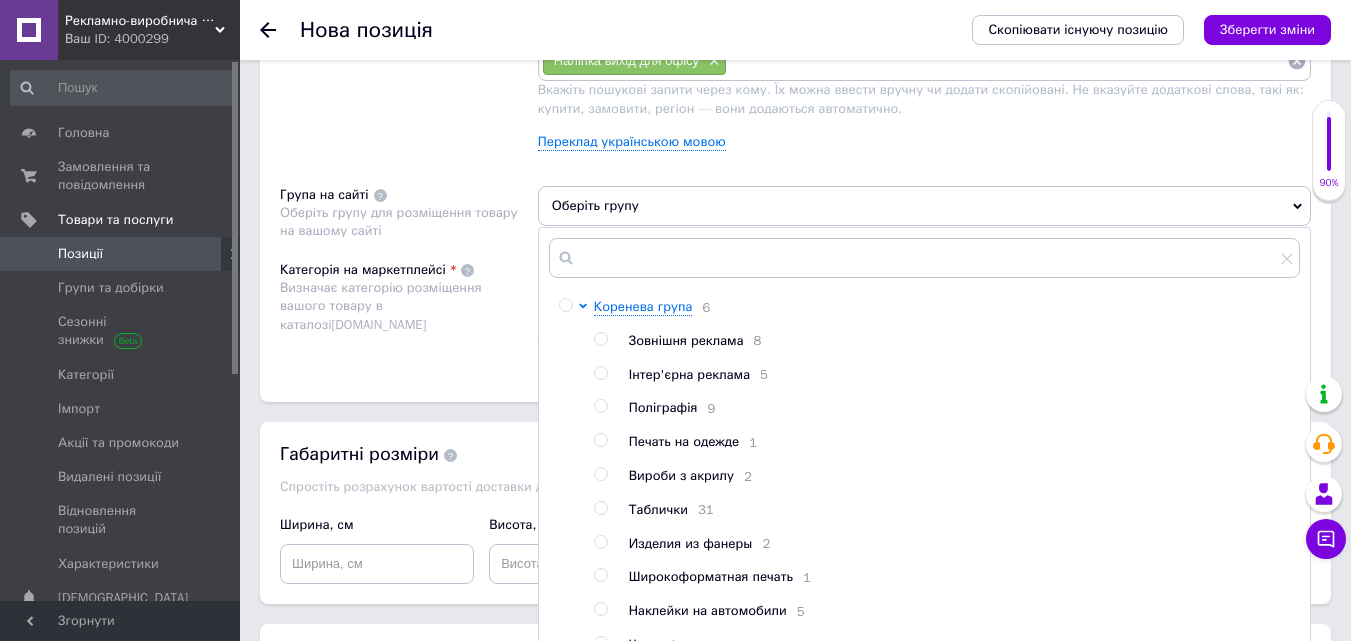 scroll, scrollTop: 1300, scrollLeft: 0, axis: vertical 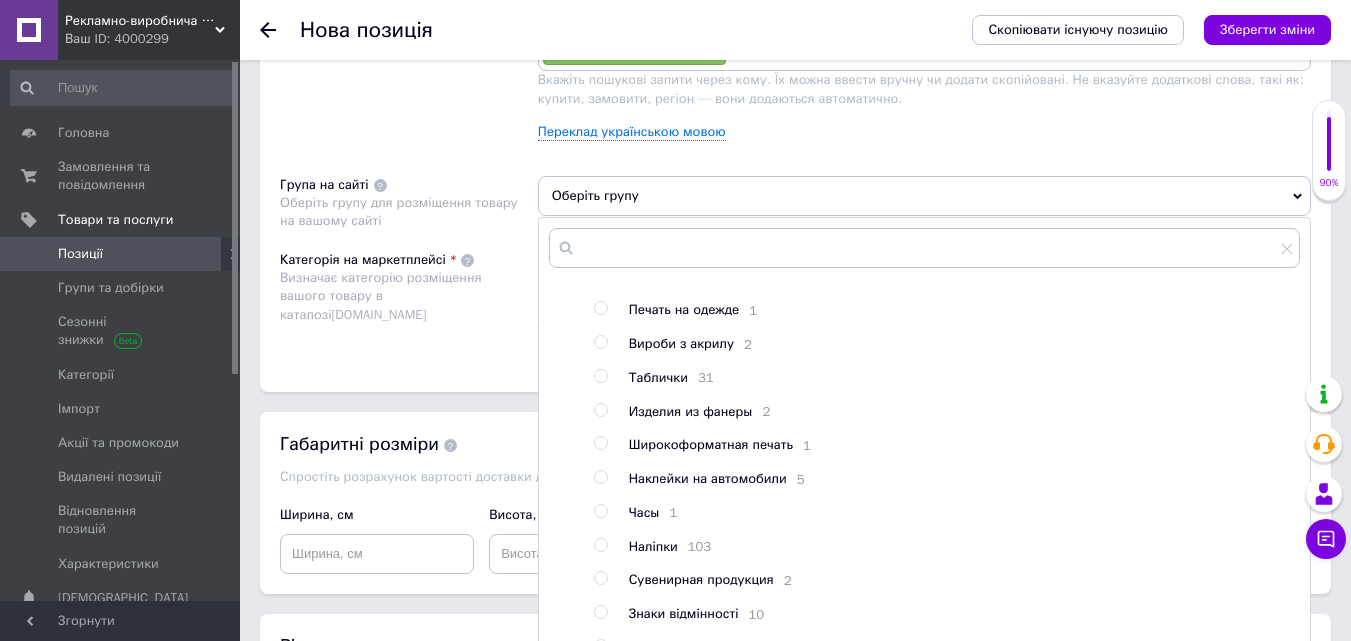 drag, startPoint x: 604, startPoint y: 540, endPoint x: 549, endPoint y: 419, distance: 132.91351 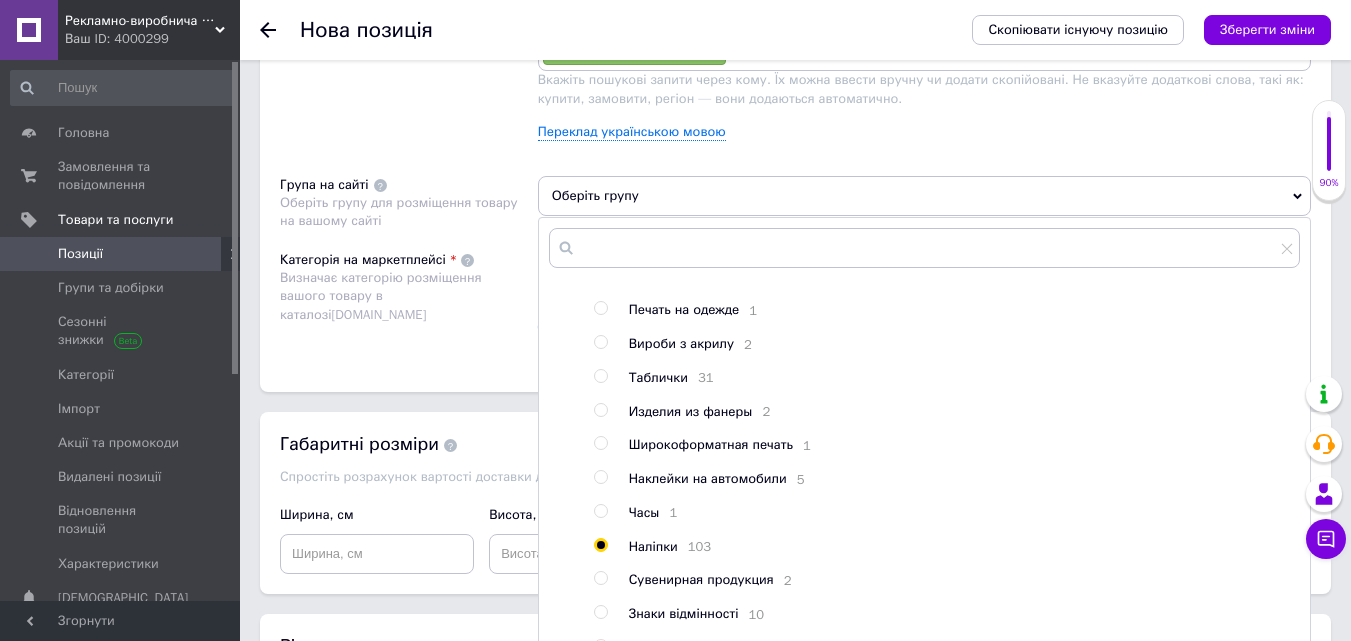 radio on "true" 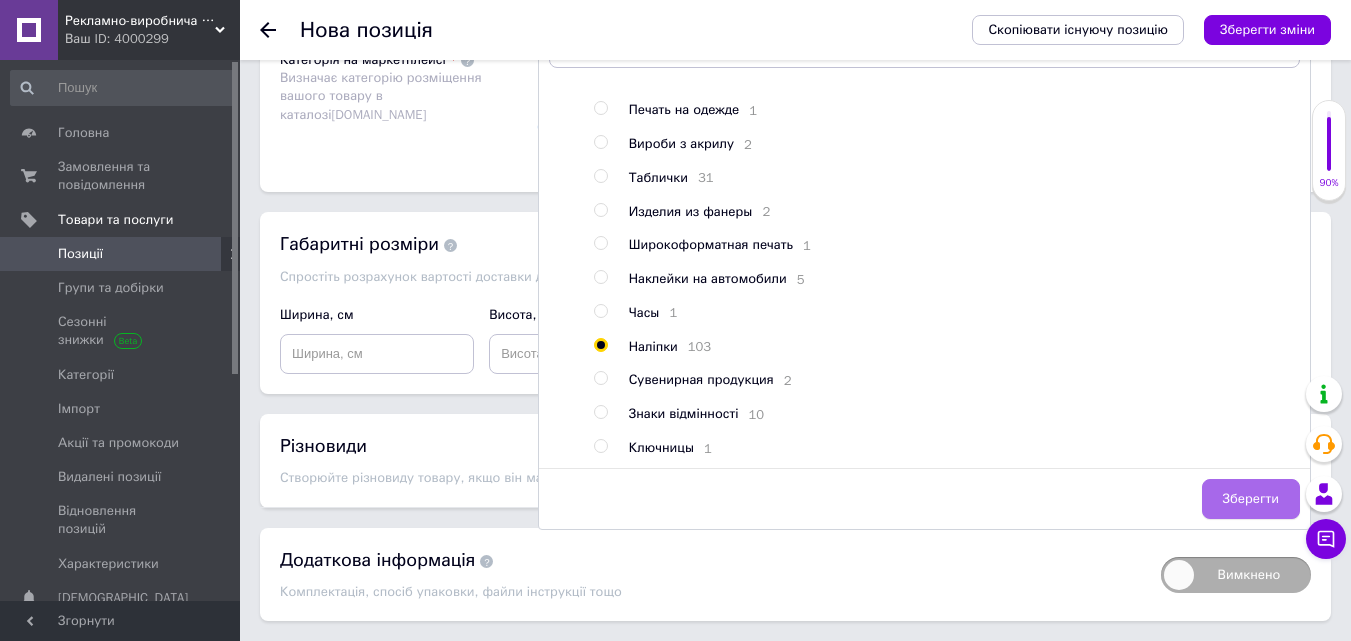 click on "Зберегти" at bounding box center [1251, 499] 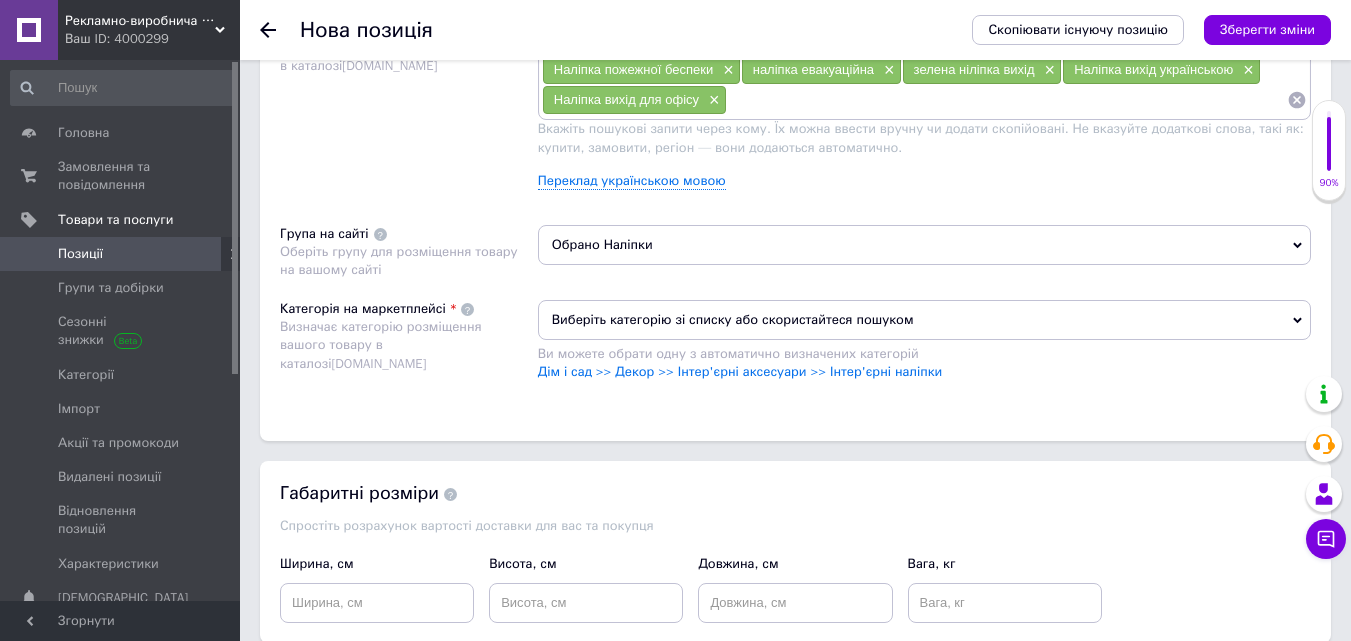 scroll, scrollTop: 1300, scrollLeft: 0, axis: vertical 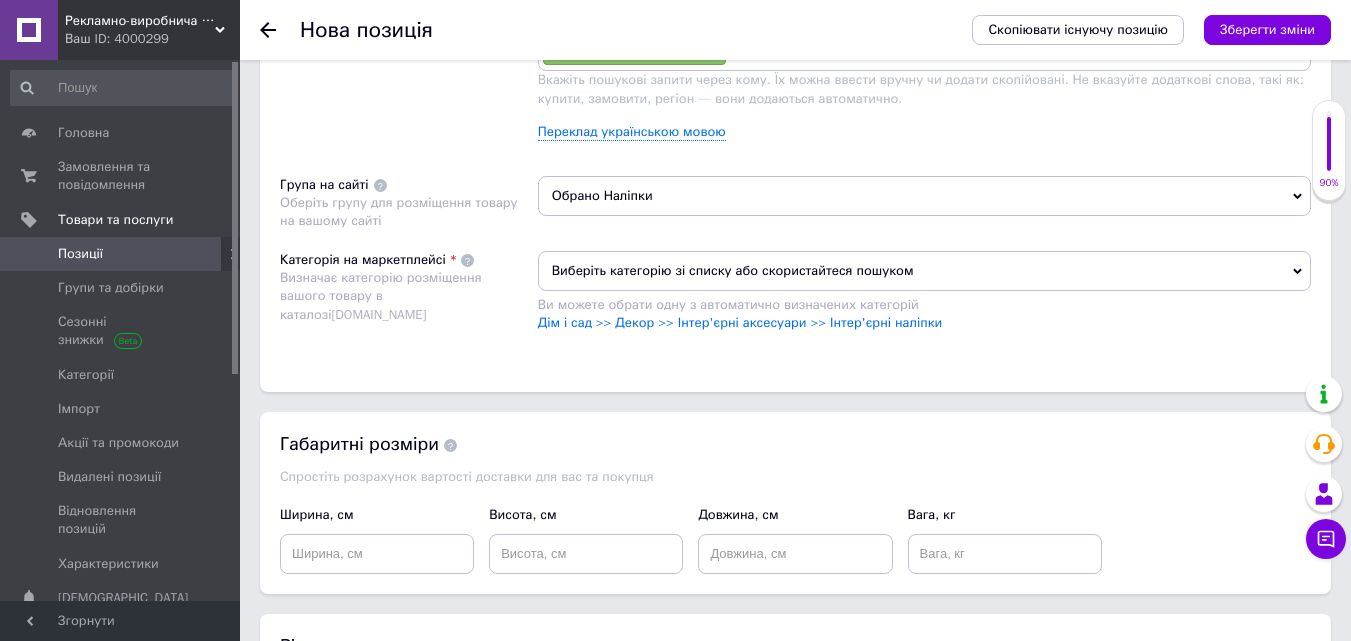 click on "Виберіть категорію зі списку або скористайтеся пошуком" at bounding box center [924, 271] 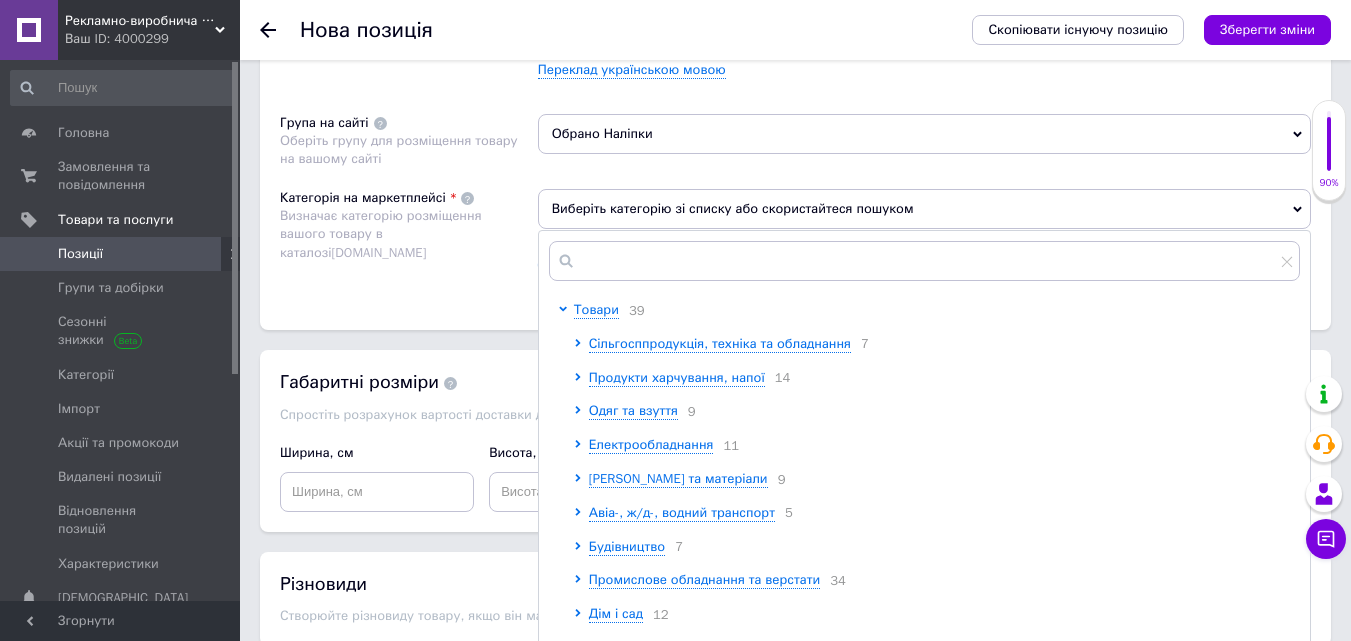 scroll, scrollTop: 1500, scrollLeft: 0, axis: vertical 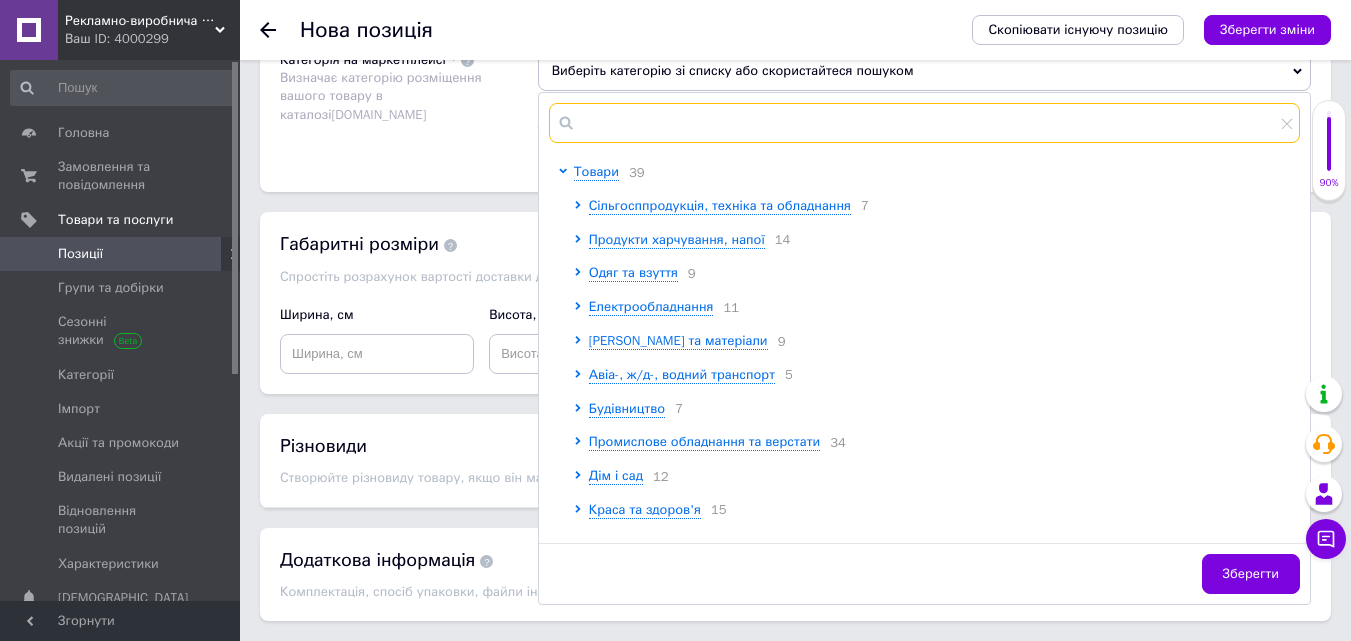 click at bounding box center (924, 123) 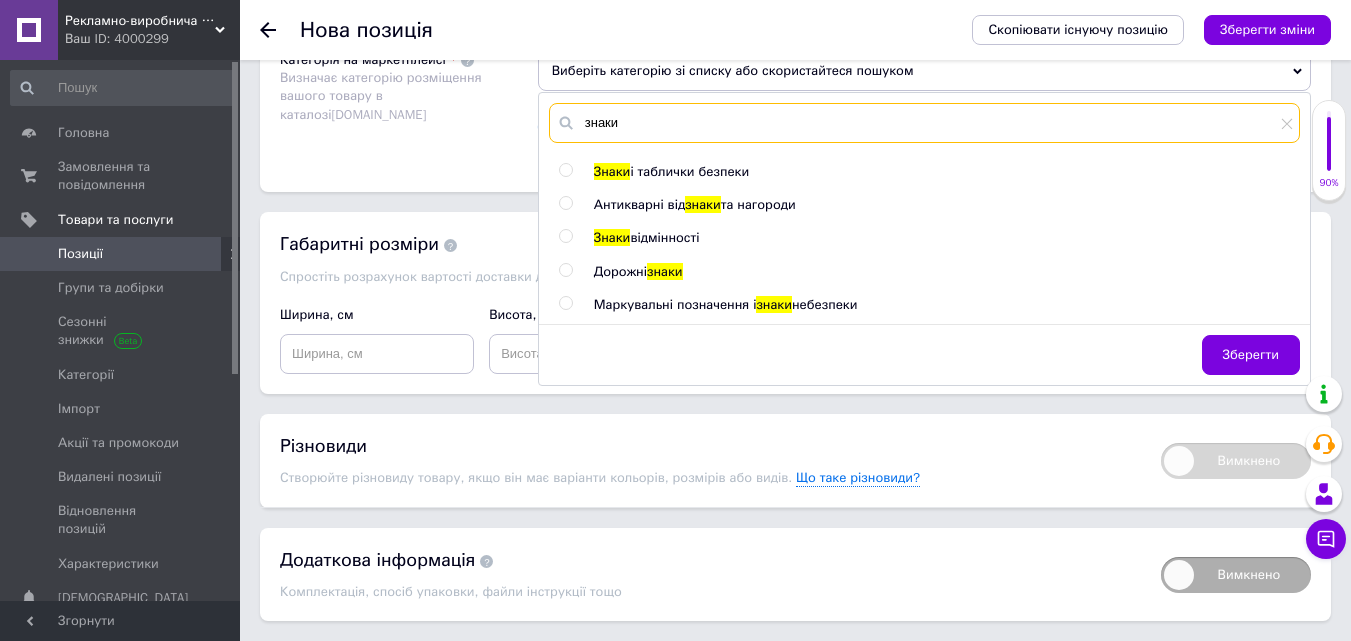 type on "знаки" 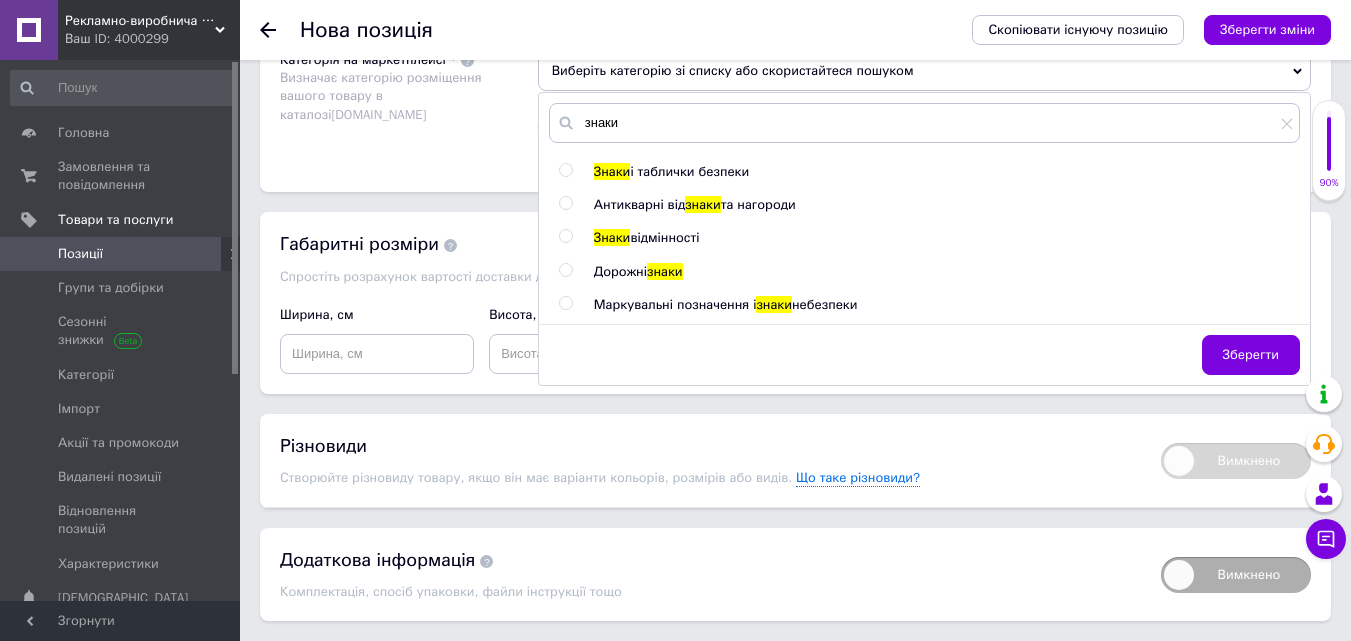 click at bounding box center [565, 170] 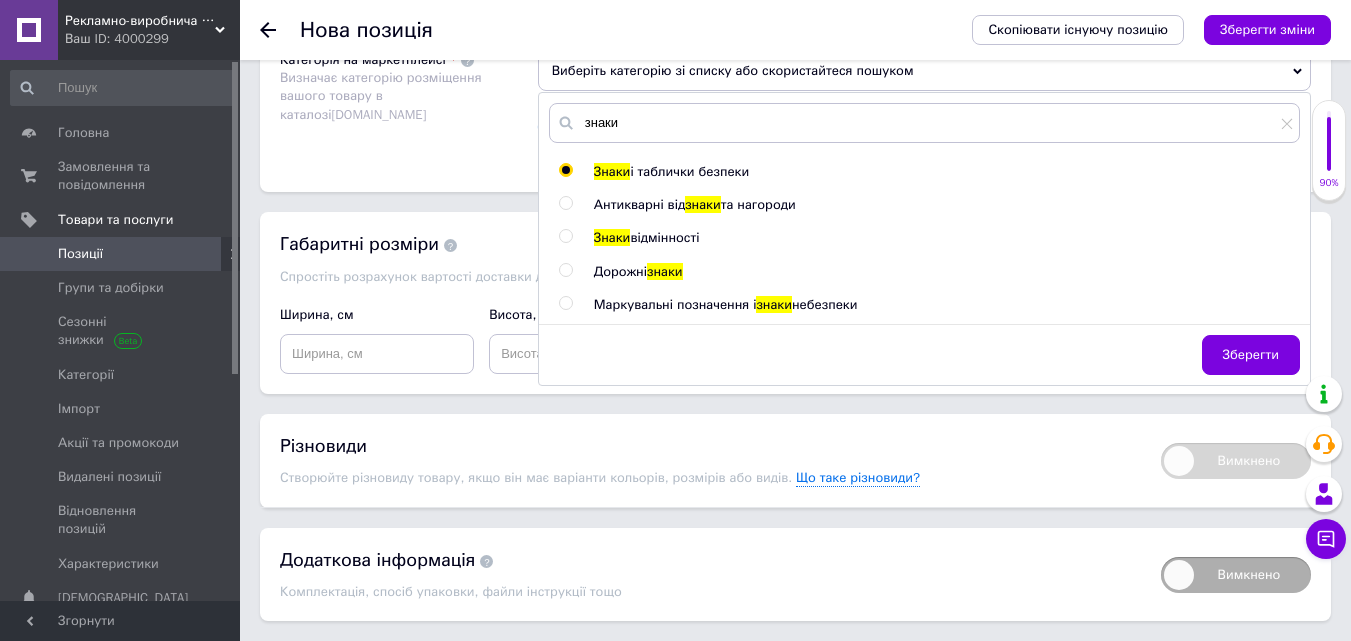 radio on "true" 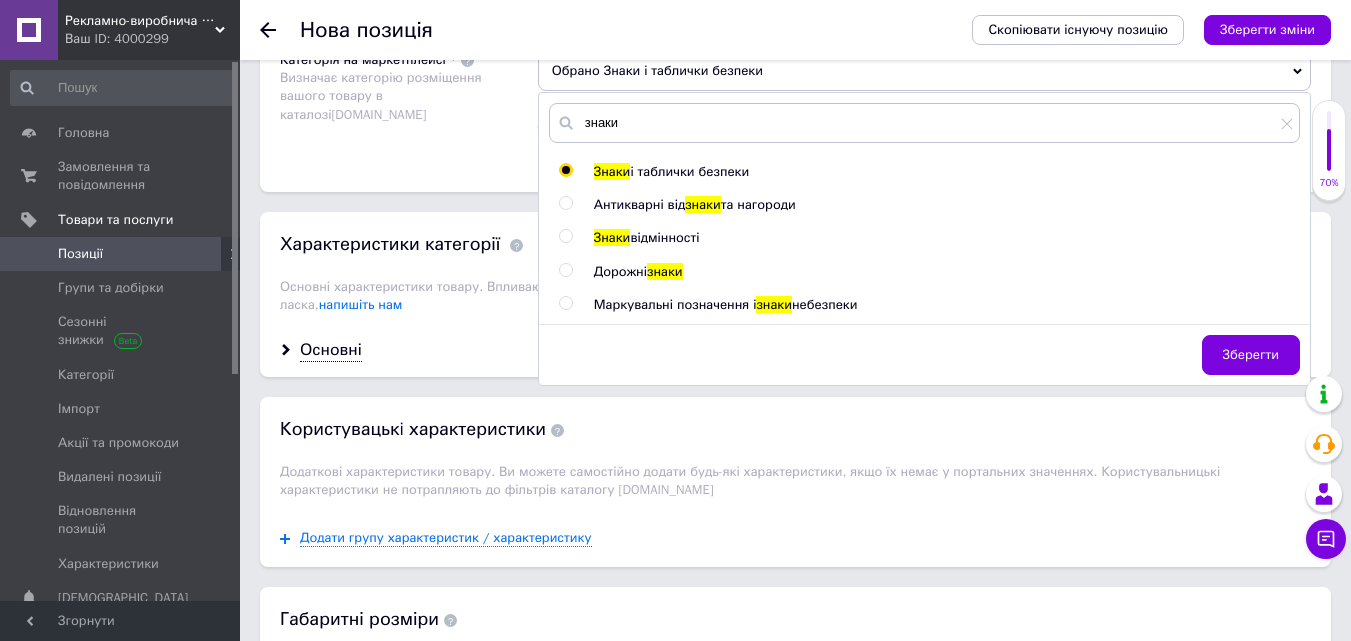 click on "Зберегти" at bounding box center [1251, 355] 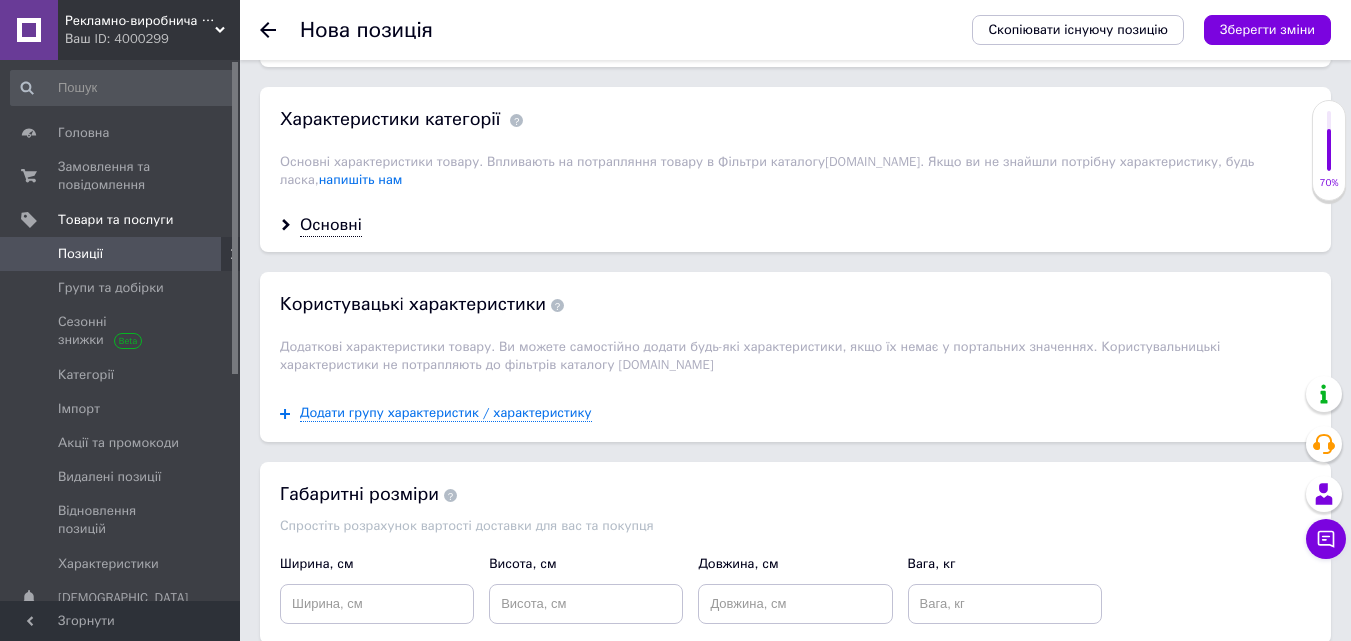 scroll, scrollTop: 1700, scrollLeft: 0, axis: vertical 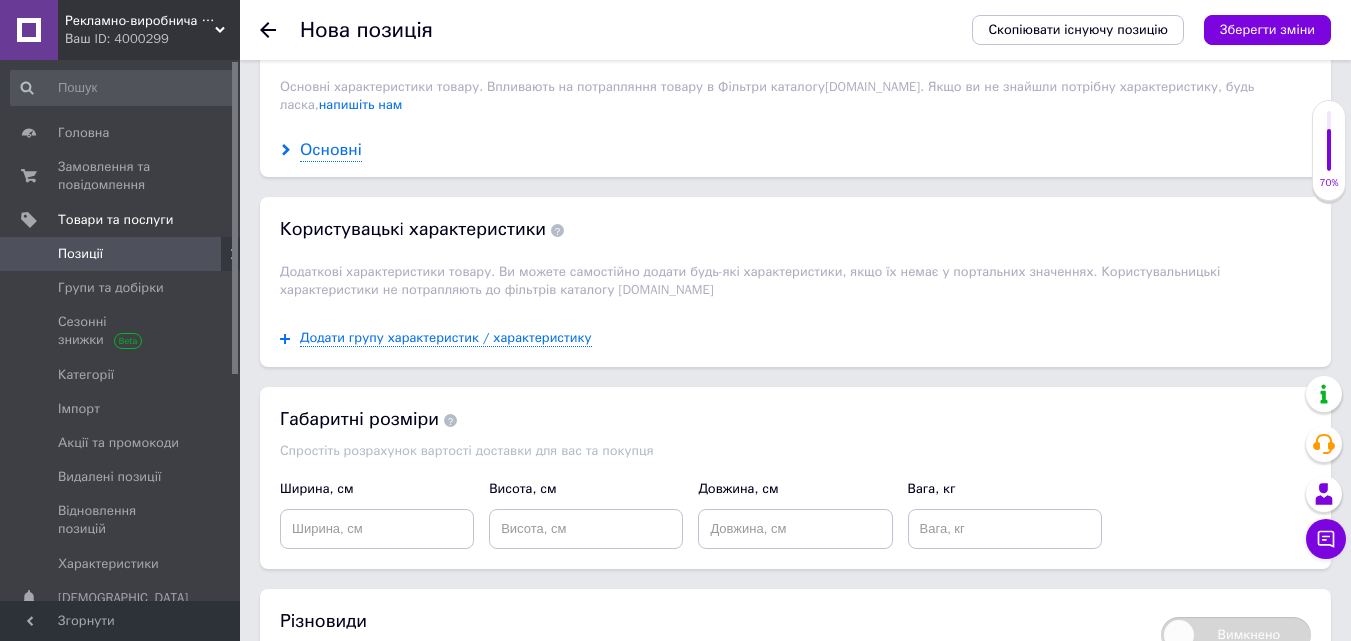 click on "Основні" at bounding box center [331, 150] 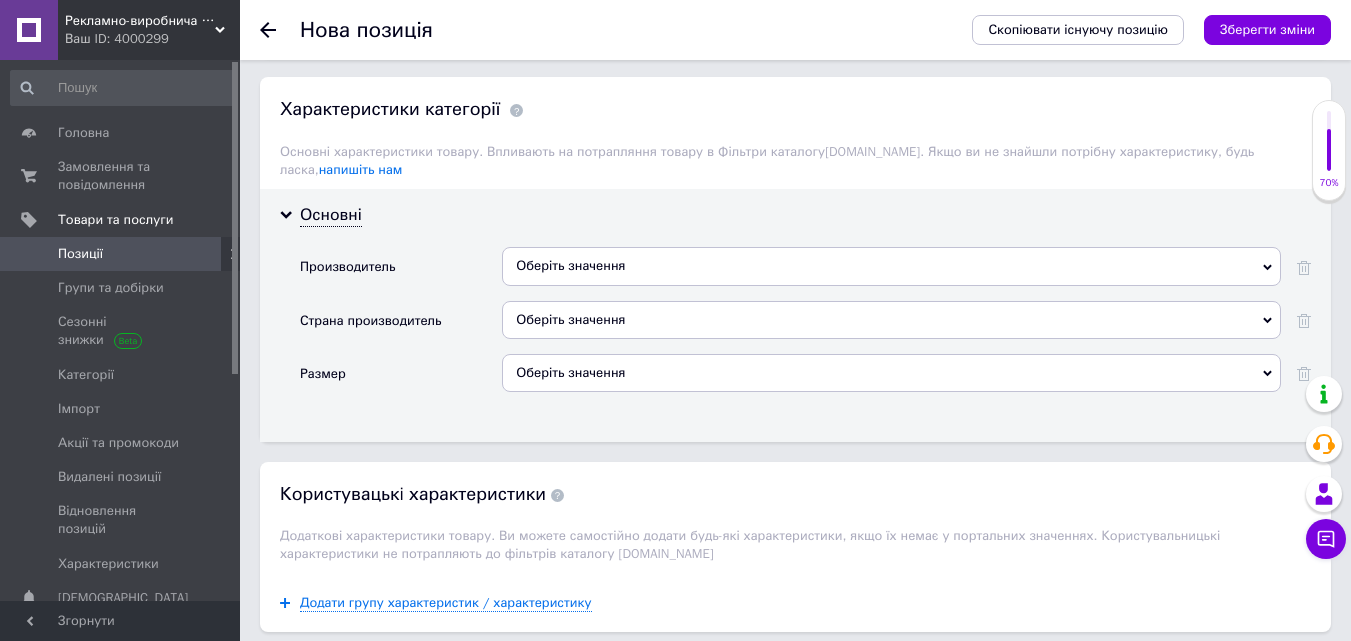 scroll, scrollTop: 1600, scrollLeft: 0, axis: vertical 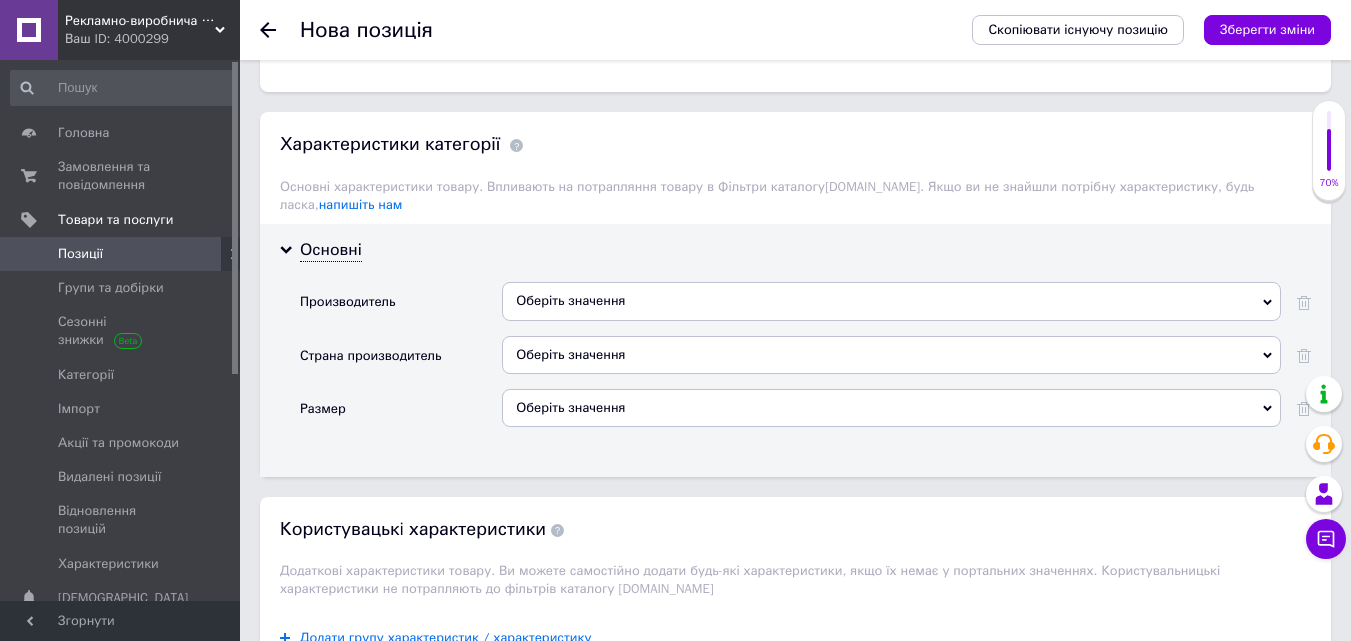click on "Оберіть значення" at bounding box center (891, 301) 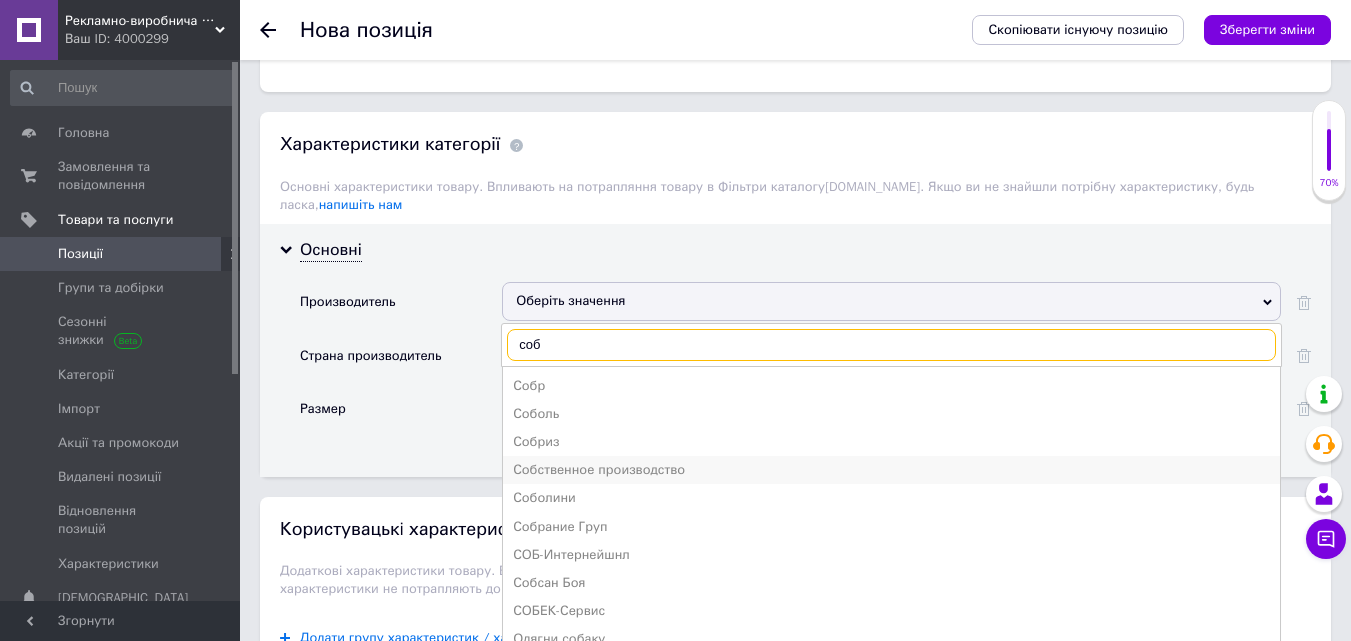 type on "соб" 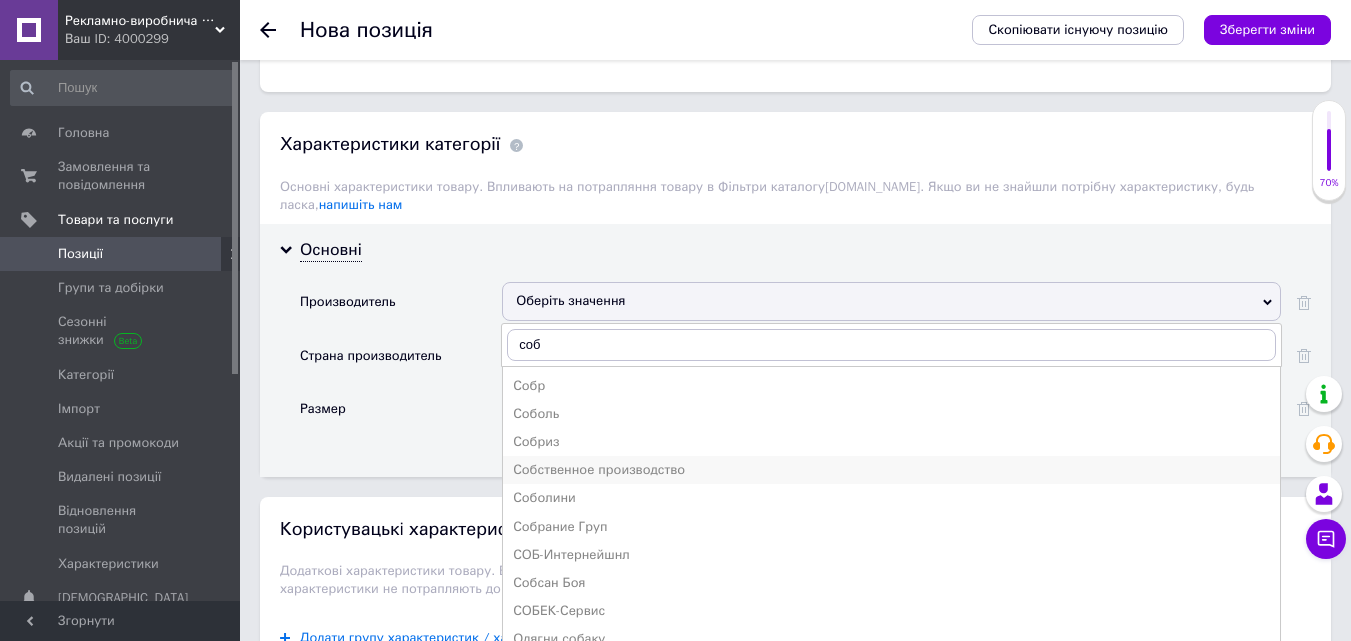click on "Собственное производство" at bounding box center [891, 470] 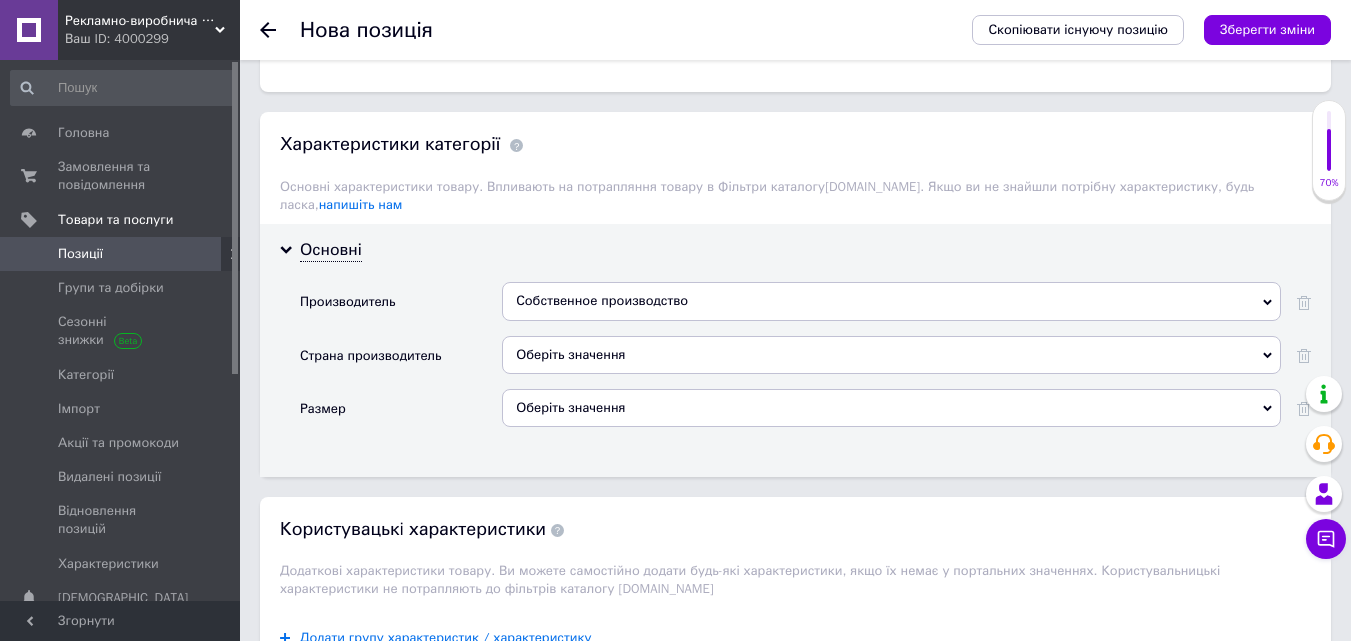 click on "Оберіть значення" at bounding box center (891, 355) 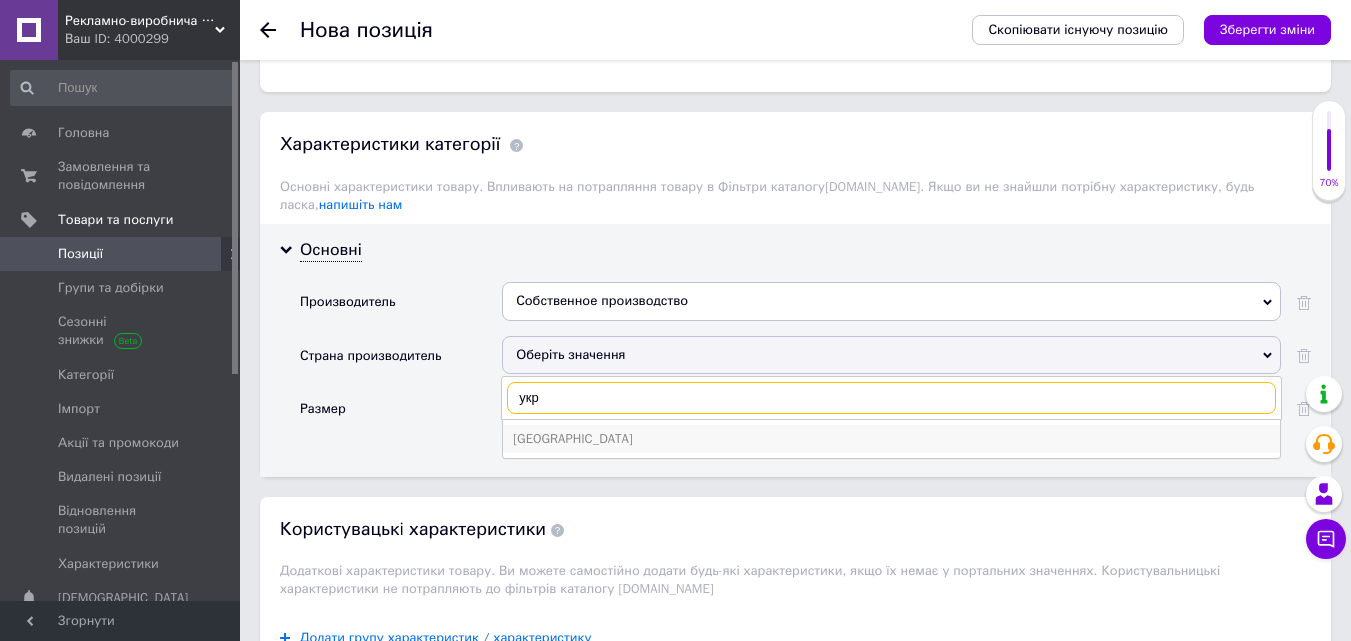 type on "укр" 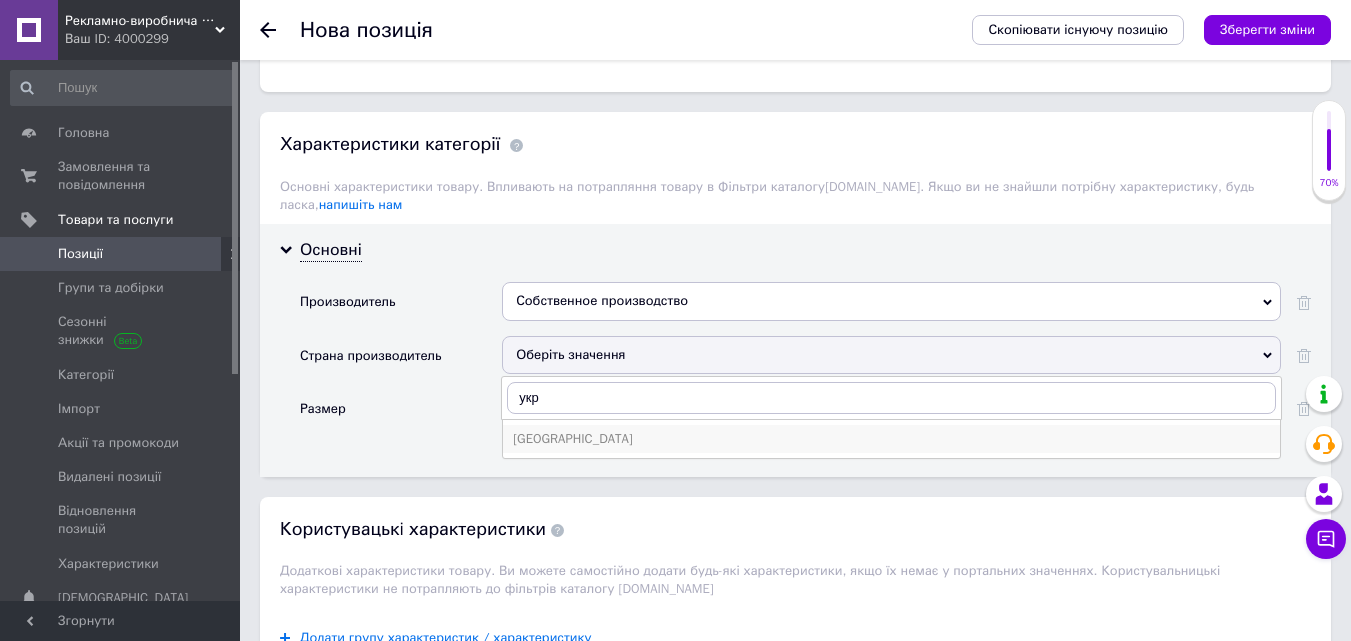 click on "Украина" at bounding box center [891, 439] 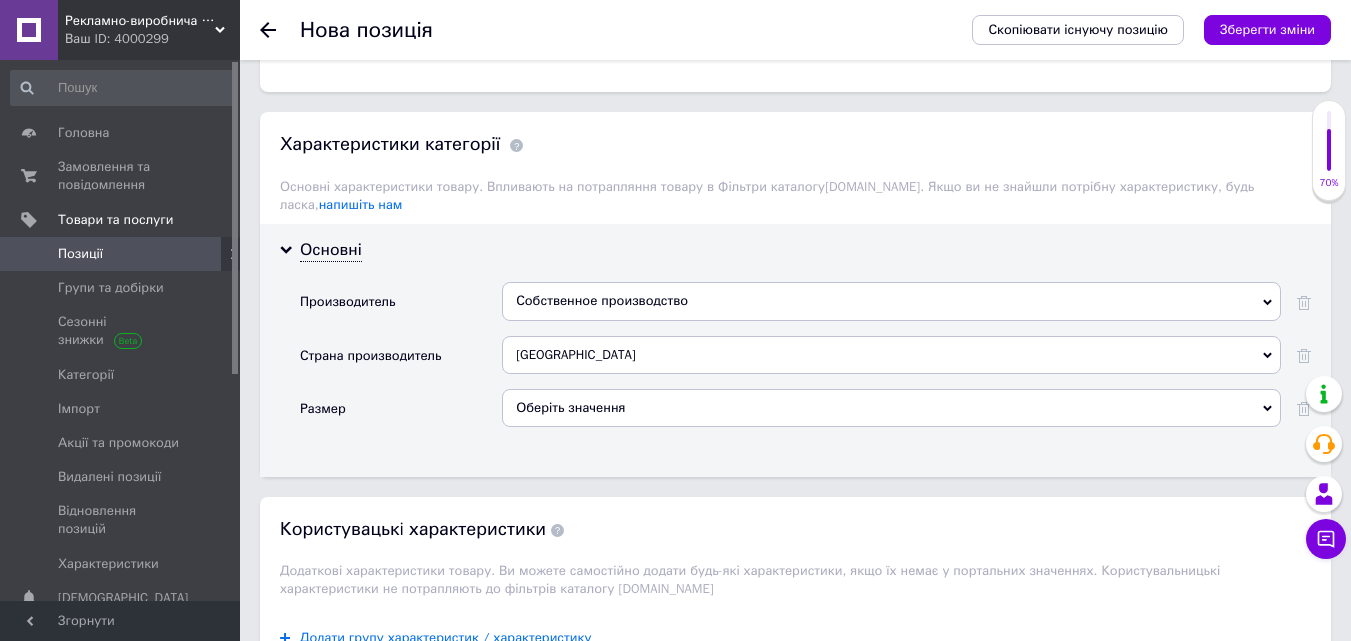 click on "Оберіть значення" at bounding box center (891, 408) 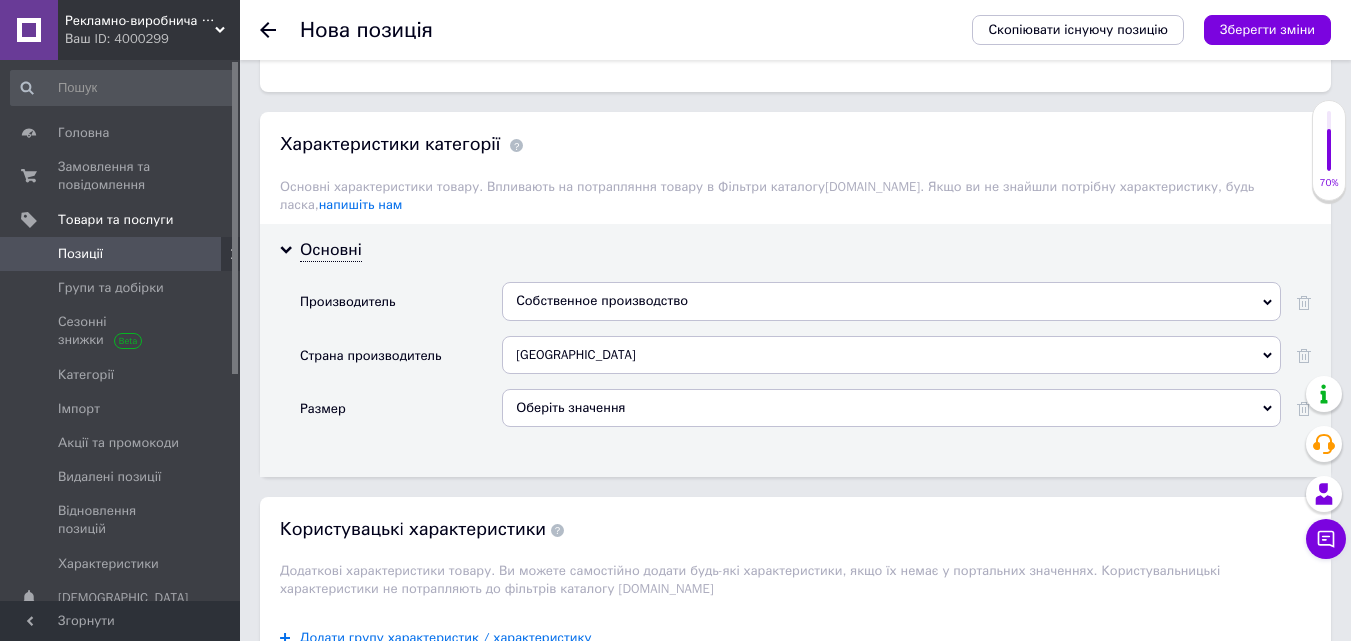click on "Основна інформація Назва позиції (Російська) ✱ Наліпка самоклеюча (ВИХІД зі стрілкою в ліво) 300х100 Код/Артикул И43 Опис (Російська) ✱ Ця евакуаційна влагостійка наліпка є невід'ємною частиною системи пожежної безпеки та безпеки евакуації у будь-яких приміщеннях. Вона чітко вказує напрямок до найближчого виходу, забезпечуючи швидку та безпечну евакуацію людей у разі пожежі, аварії чи іншої надзвичайної ситуації. Розширений текстовий редактор, 5D797EAD-008D-41D1-906F-077D88D62772 Панель інструментів редактора Форматування Форматування Розмір Розмір   Жирний   Курсив" at bounding box center [795, -182] 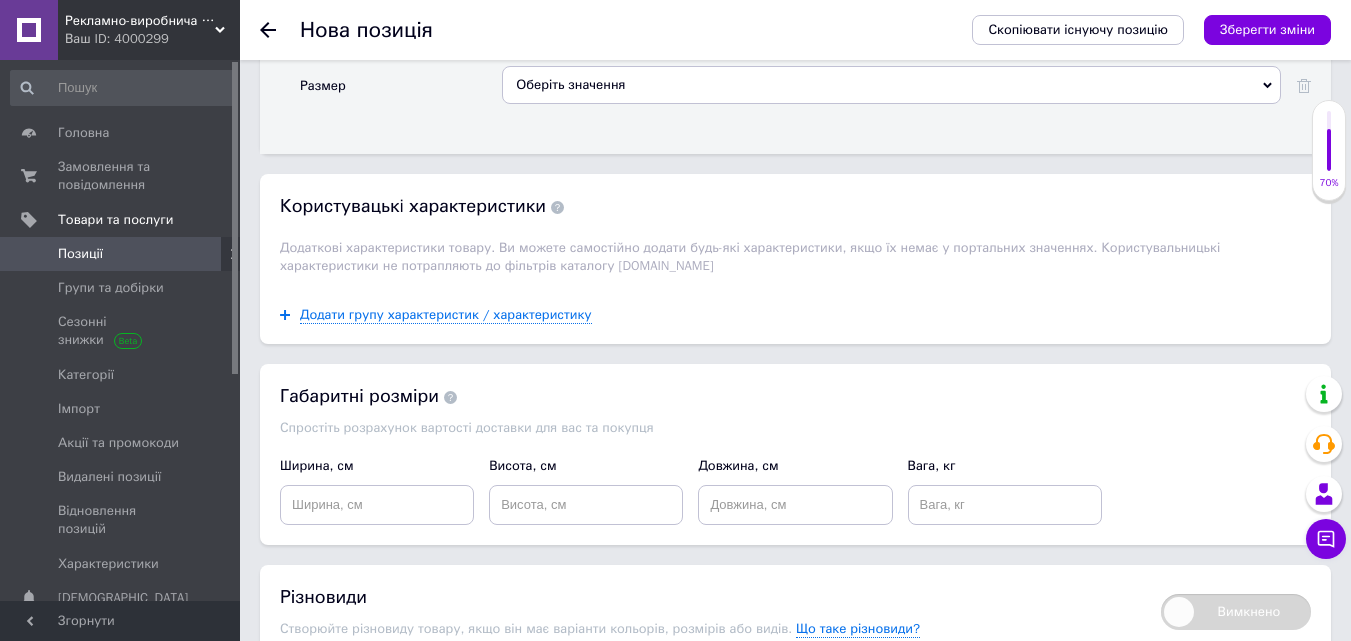 scroll, scrollTop: 2100, scrollLeft: 0, axis: vertical 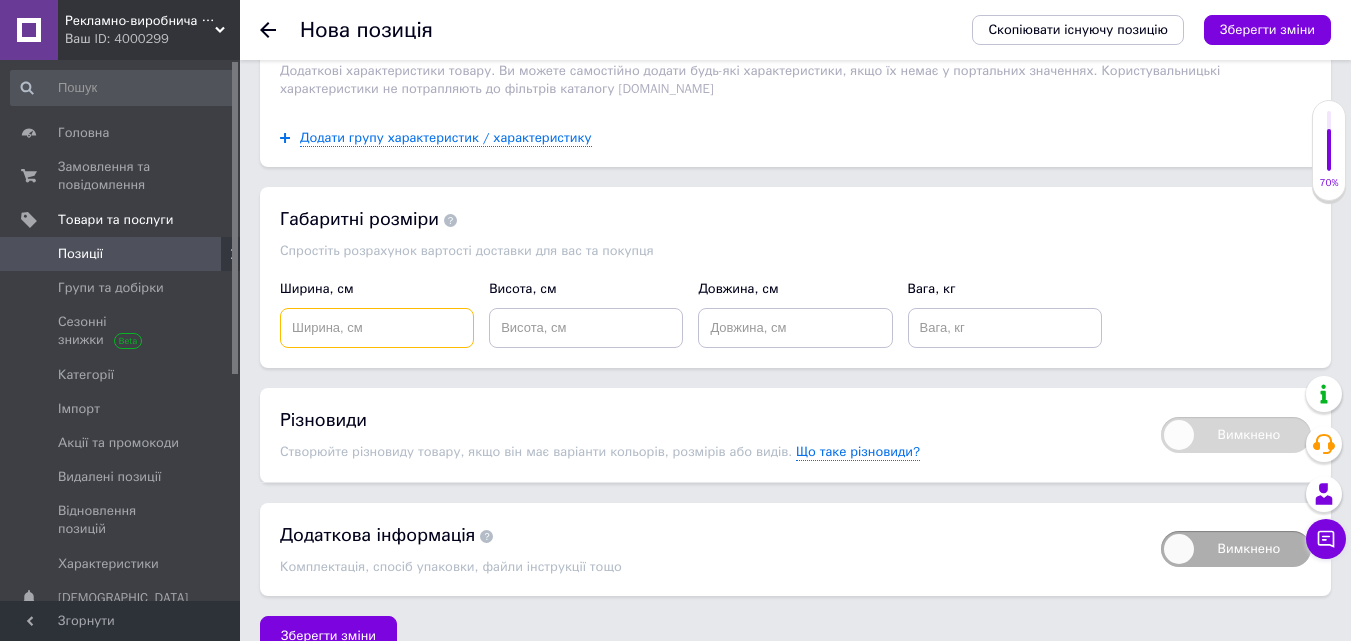 click at bounding box center (377, 328) 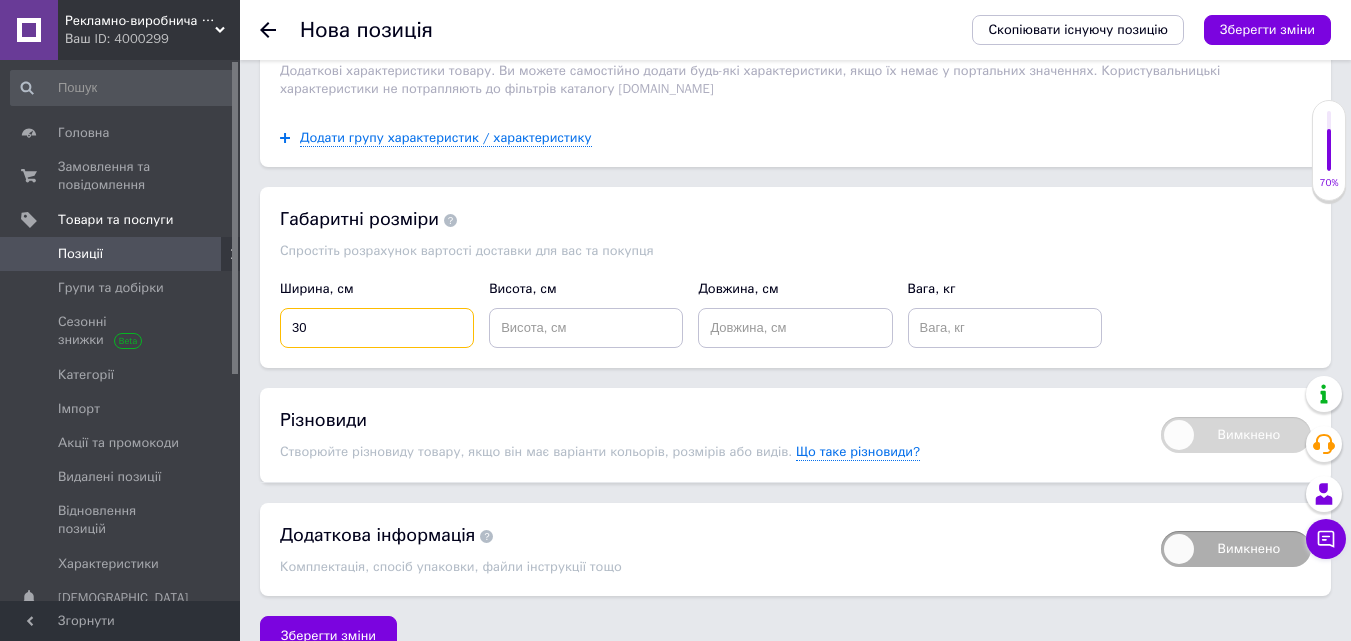 type on "30" 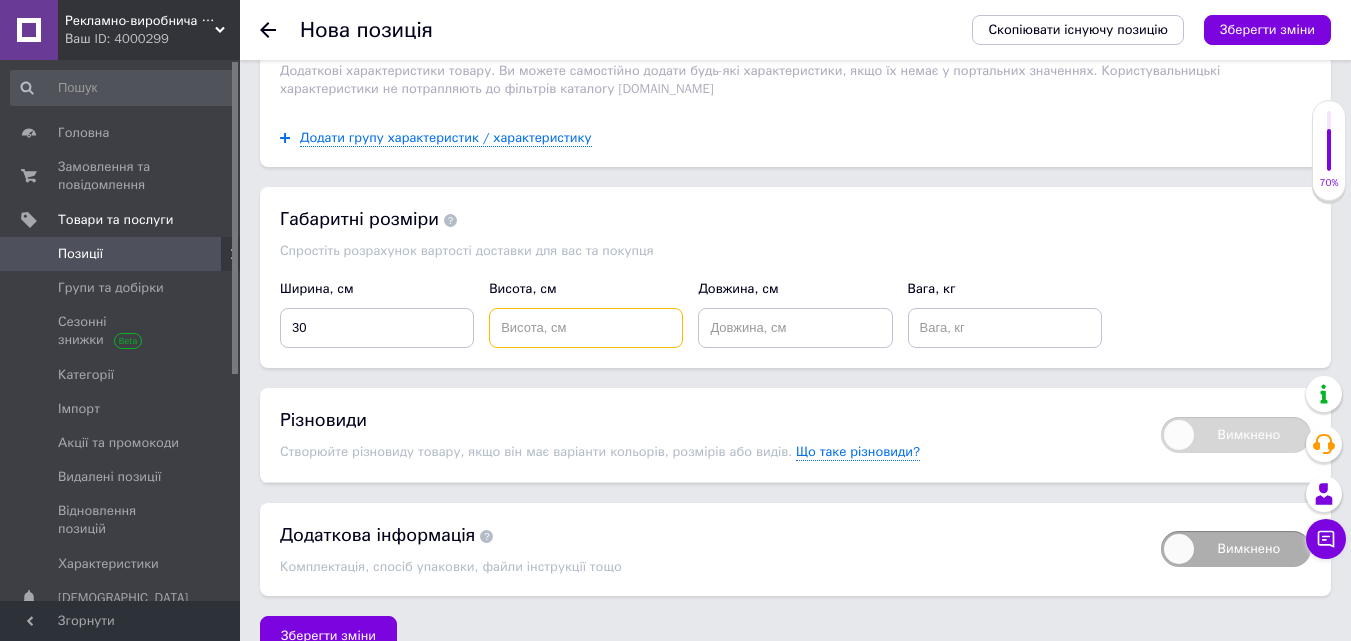 click at bounding box center [586, 328] 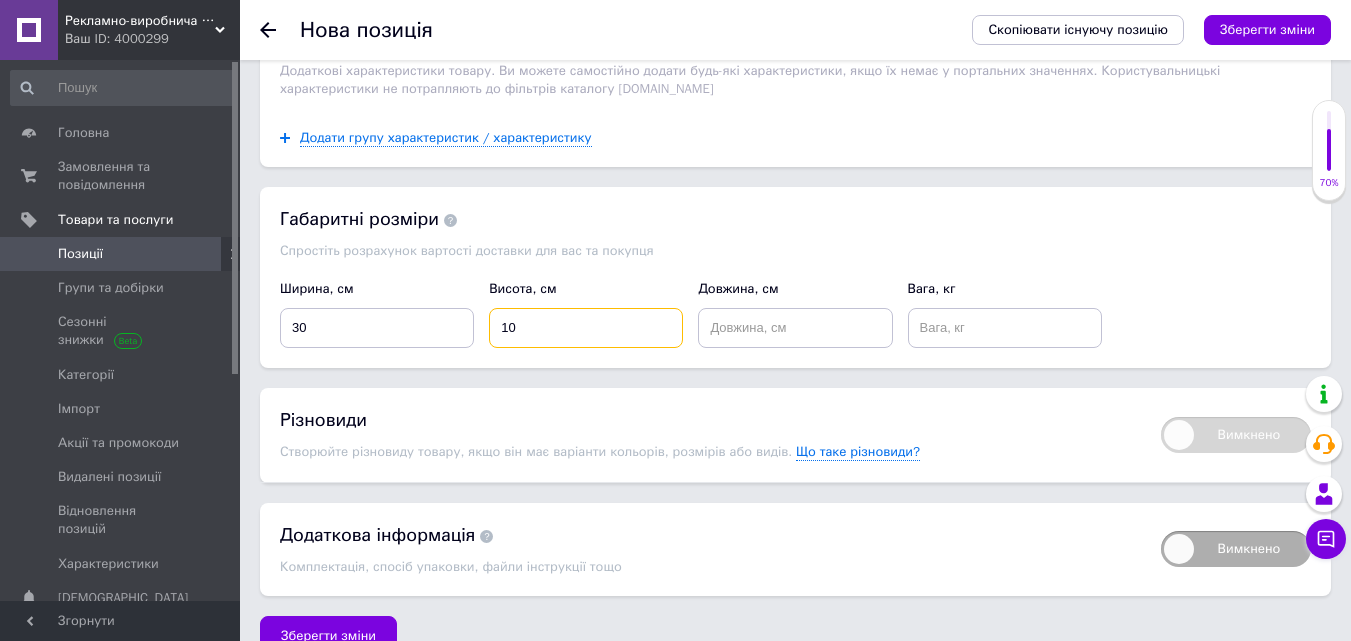 type on "10" 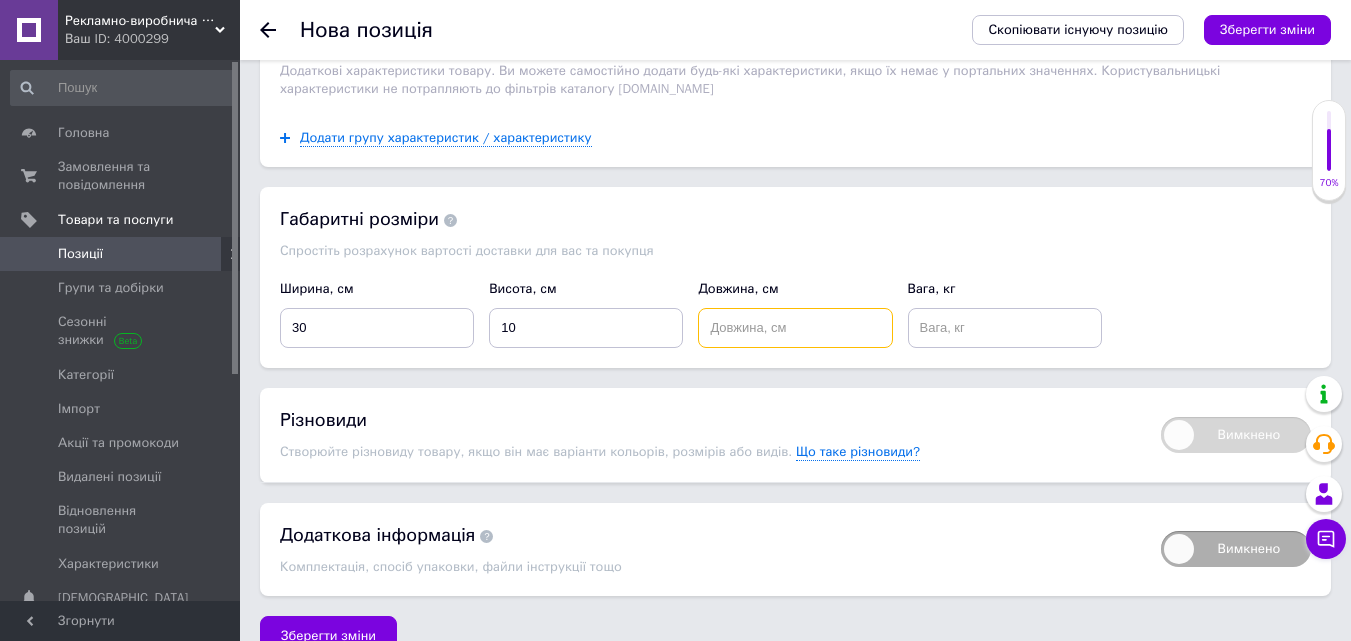 click at bounding box center [795, 328] 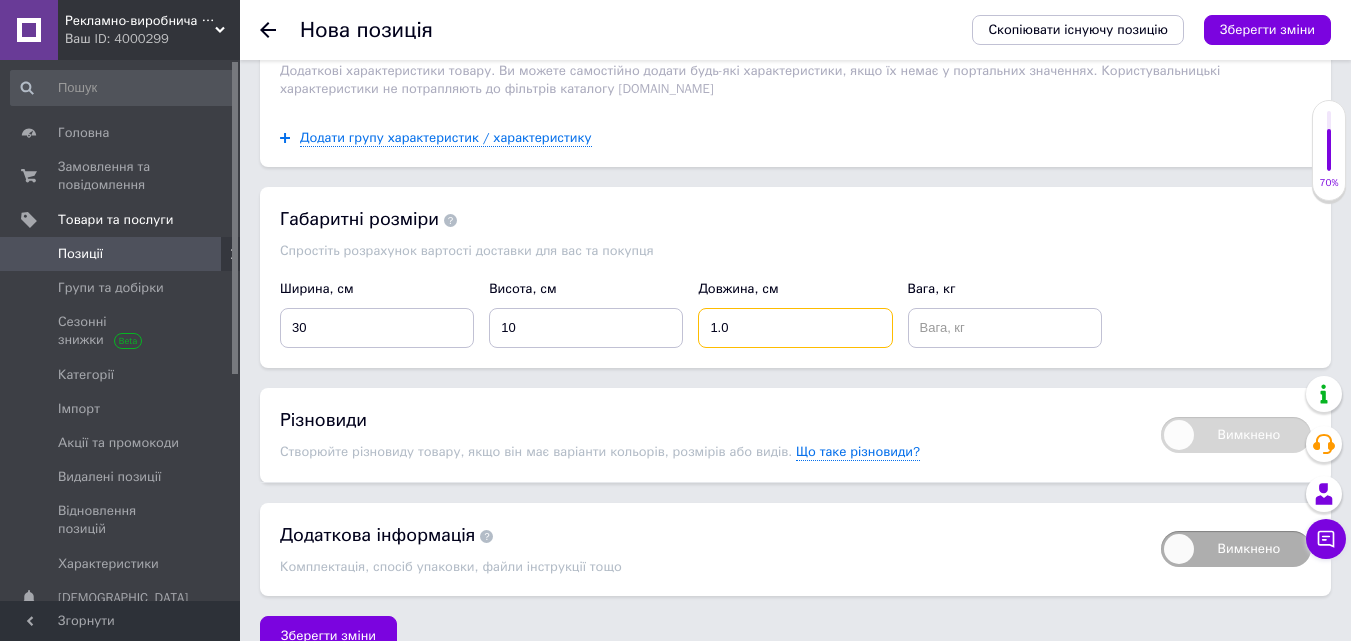 type on "1.0" 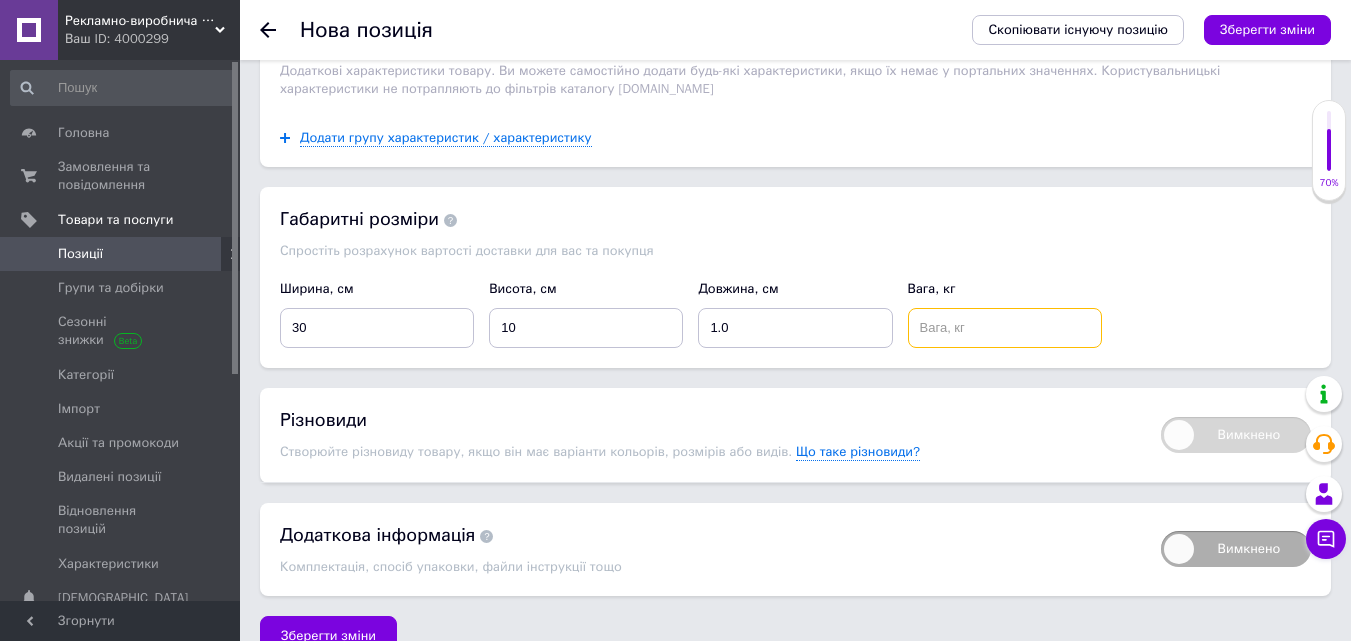 click at bounding box center [1005, 328] 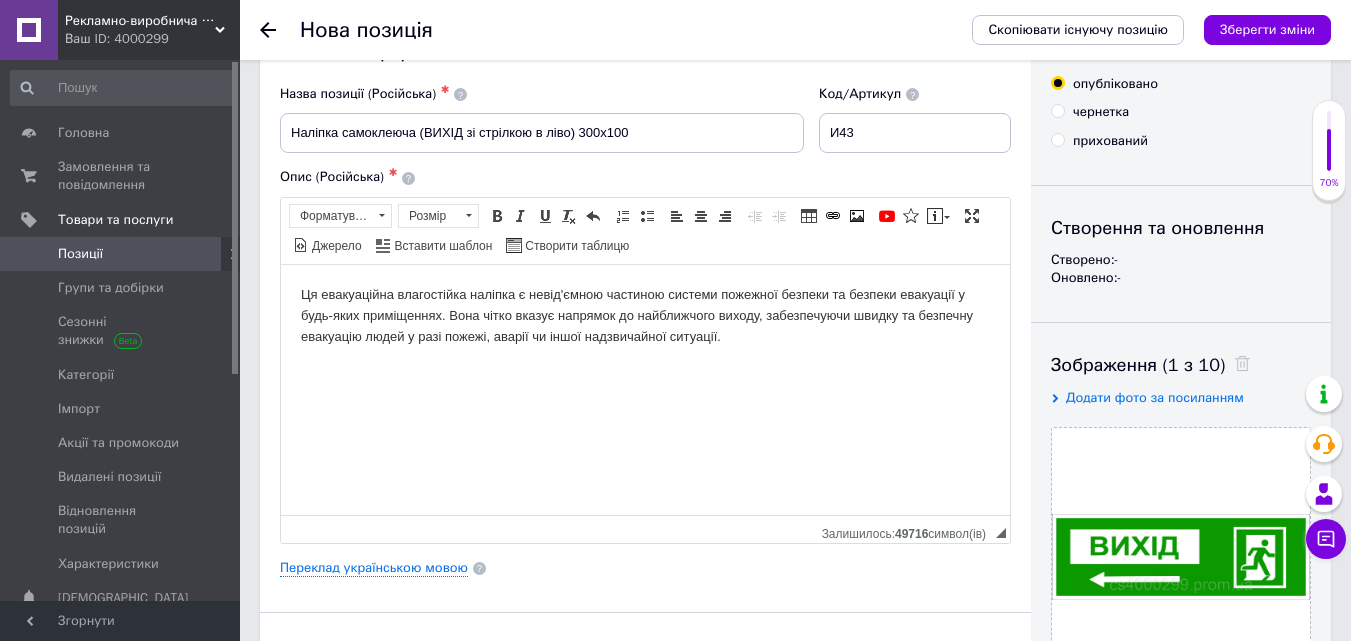 scroll, scrollTop: 0, scrollLeft: 0, axis: both 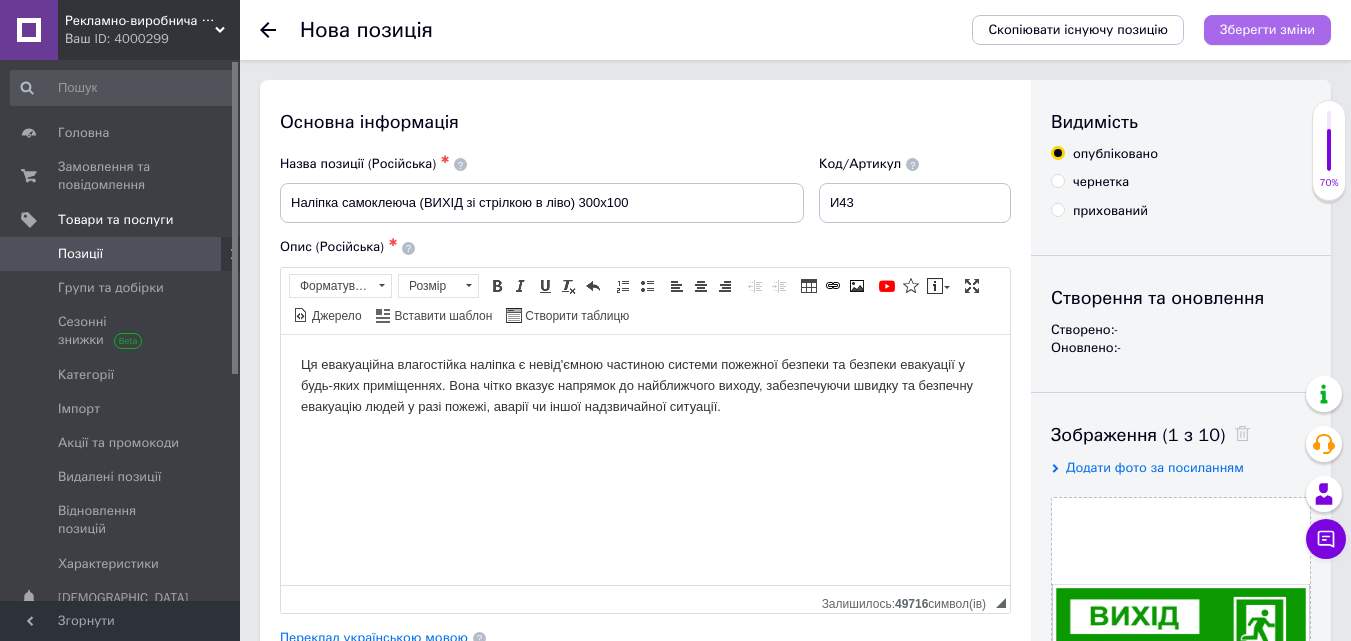 type on "0.100" 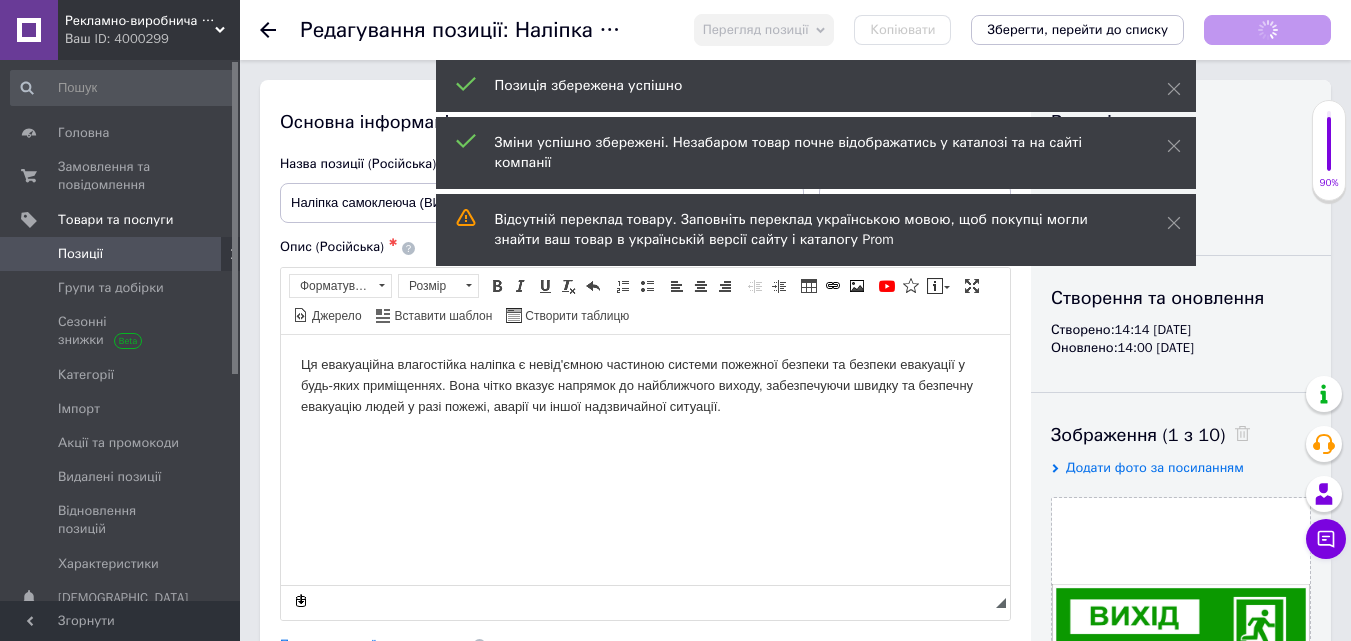 scroll, scrollTop: 0, scrollLeft: 0, axis: both 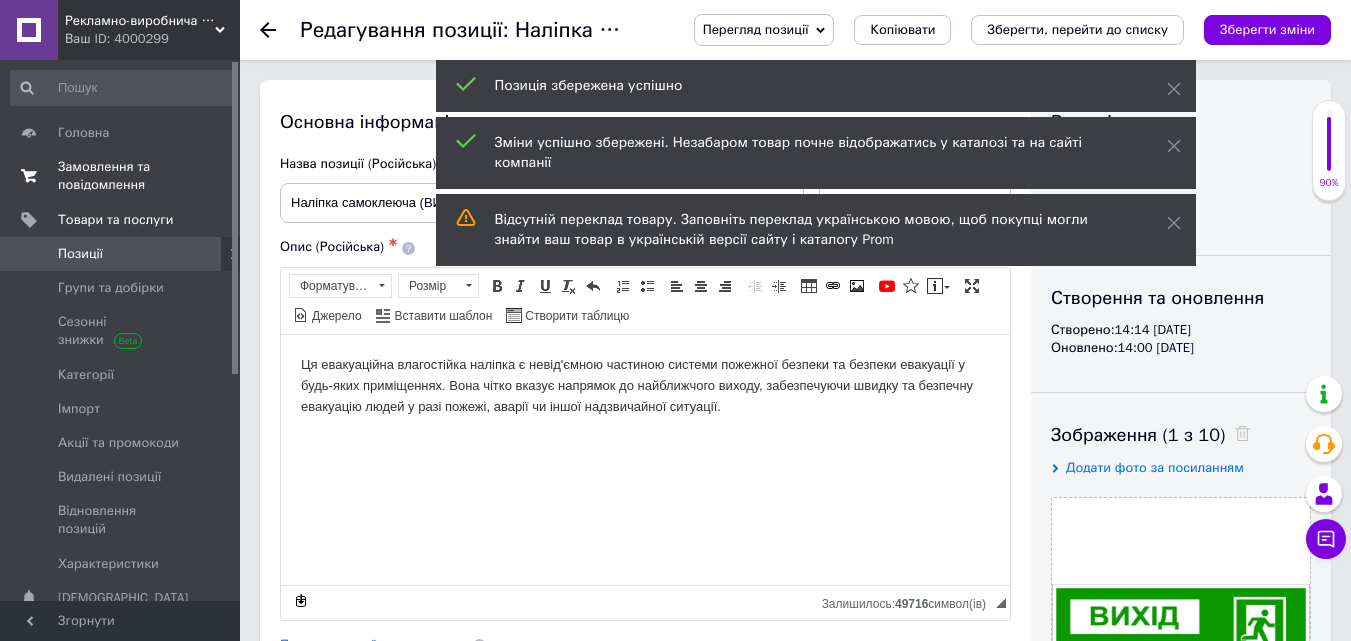 click on "Замовлення та повідомлення" at bounding box center [121, 176] 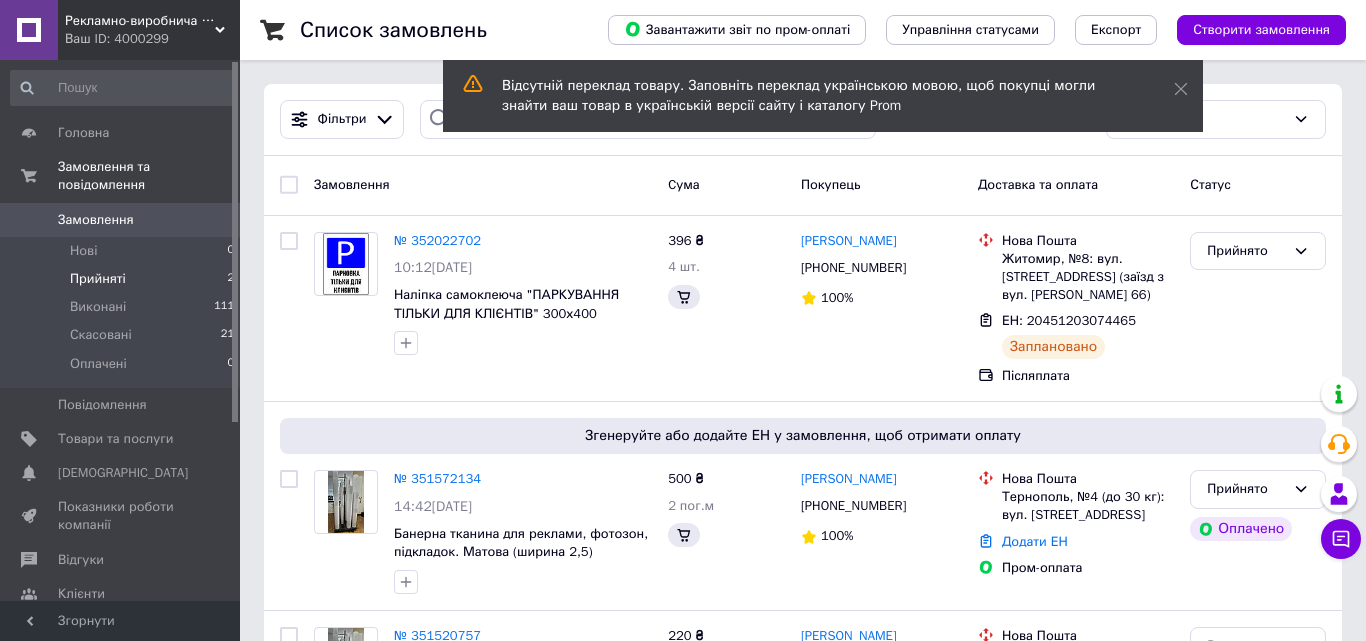 click on "Прийняті" at bounding box center (98, 279) 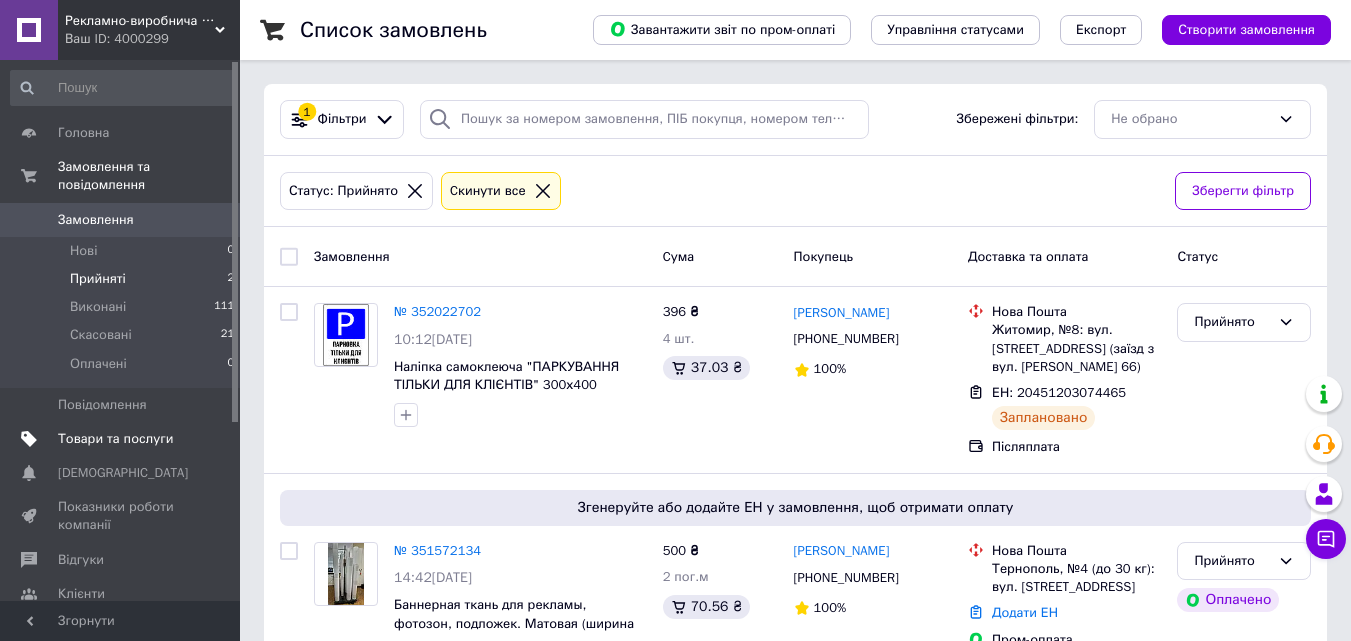 click on "Товари та послуги" at bounding box center (115, 439) 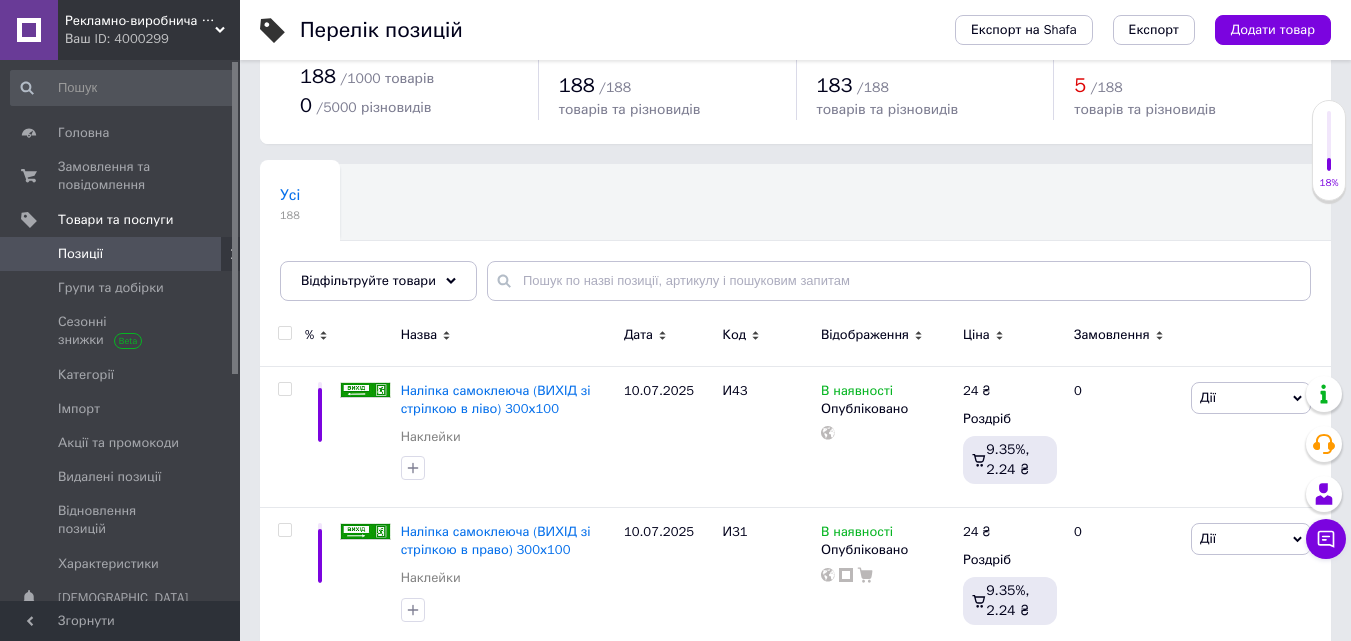 scroll, scrollTop: 100, scrollLeft: 0, axis: vertical 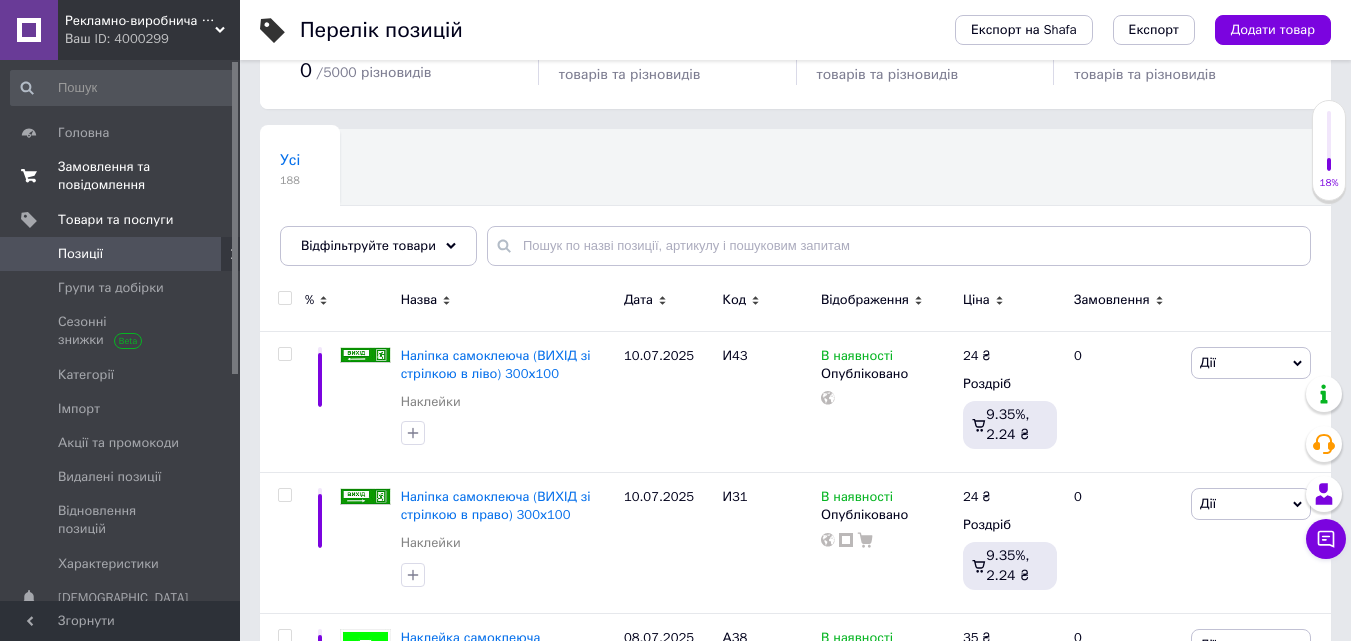 click on "Замовлення та повідомлення 0 0" at bounding box center (123, 176) 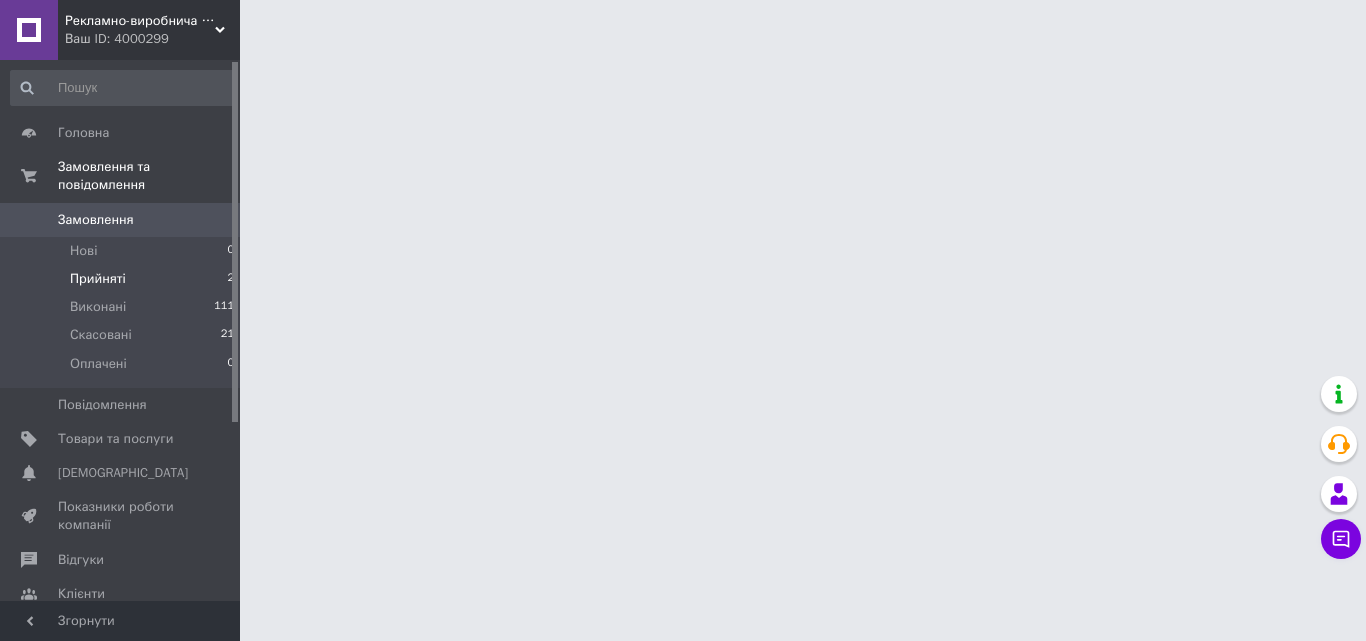 click on "Прийняті" at bounding box center (98, 279) 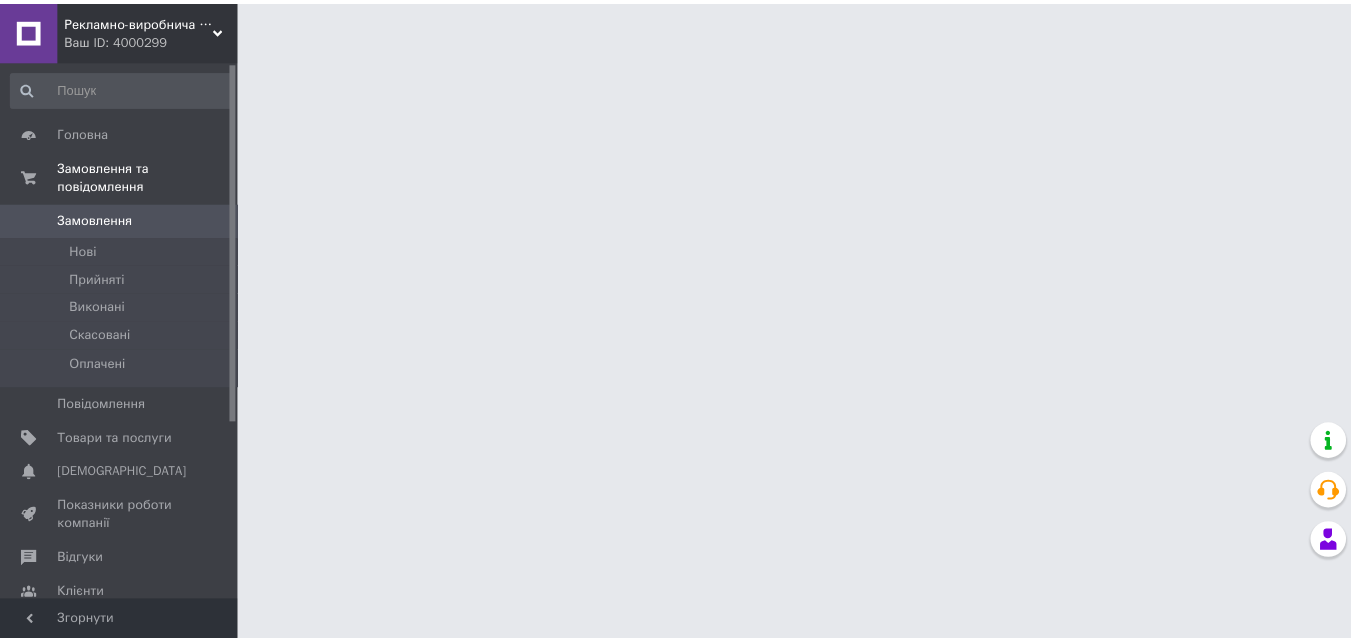 scroll, scrollTop: 0, scrollLeft: 0, axis: both 